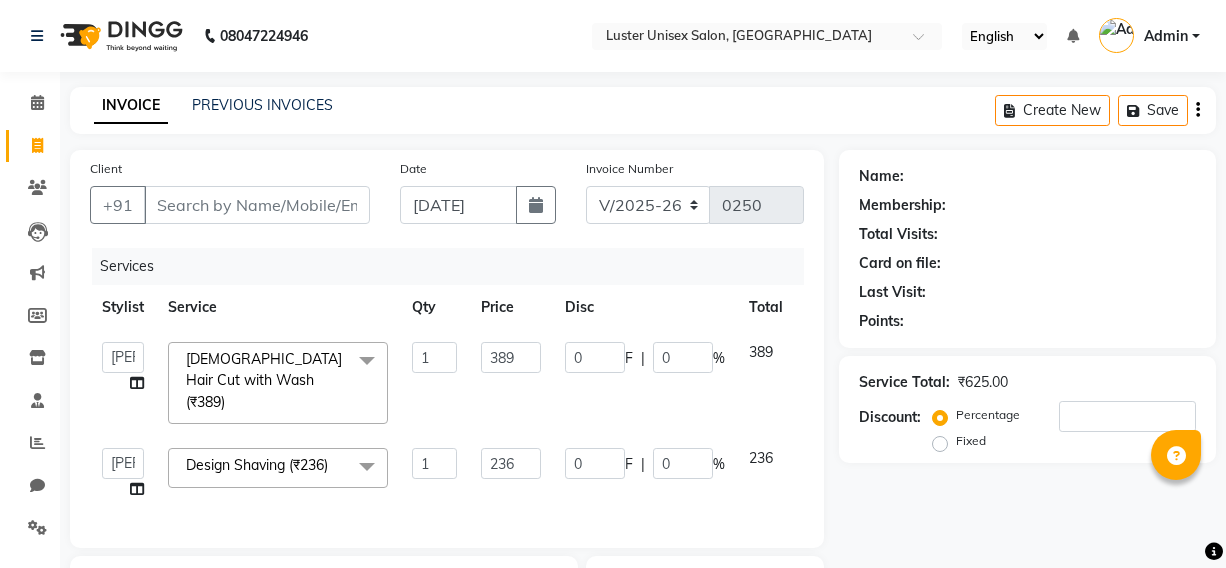 select on "7467" 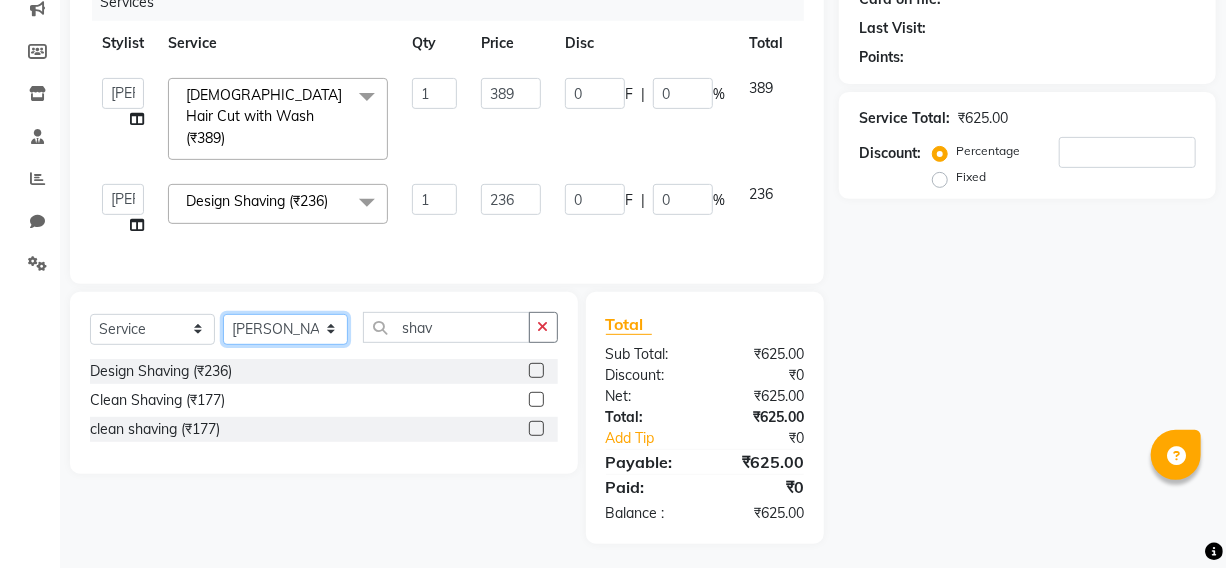scroll, scrollTop: 264, scrollLeft: 0, axis: vertical 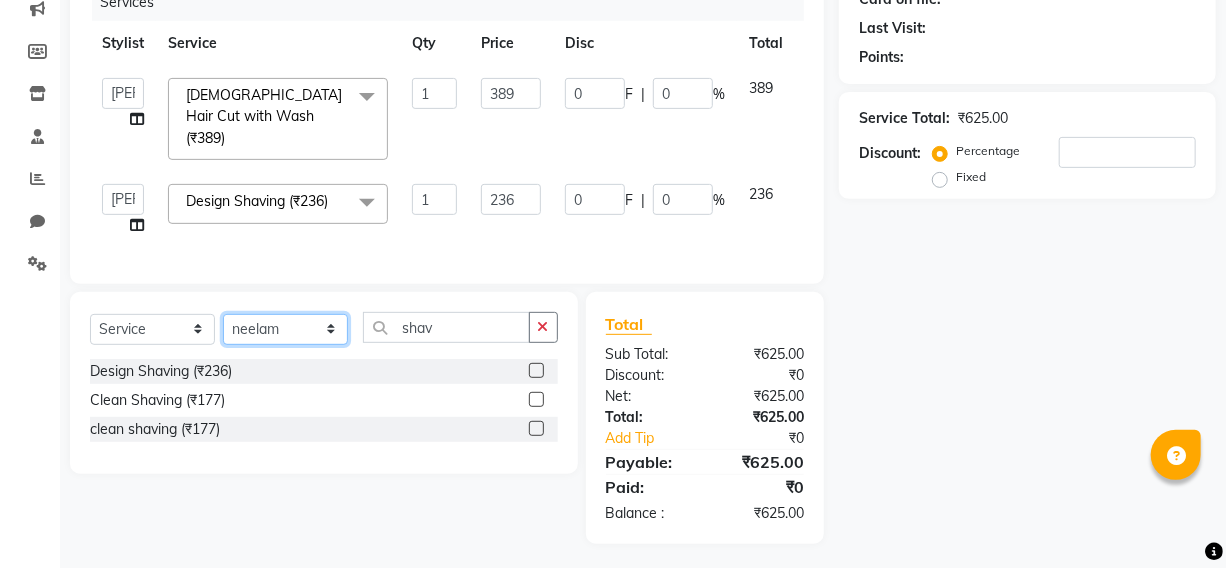 click on "Select Stylist Aparna [PERSON_NAME] [PERSON_NAME]" 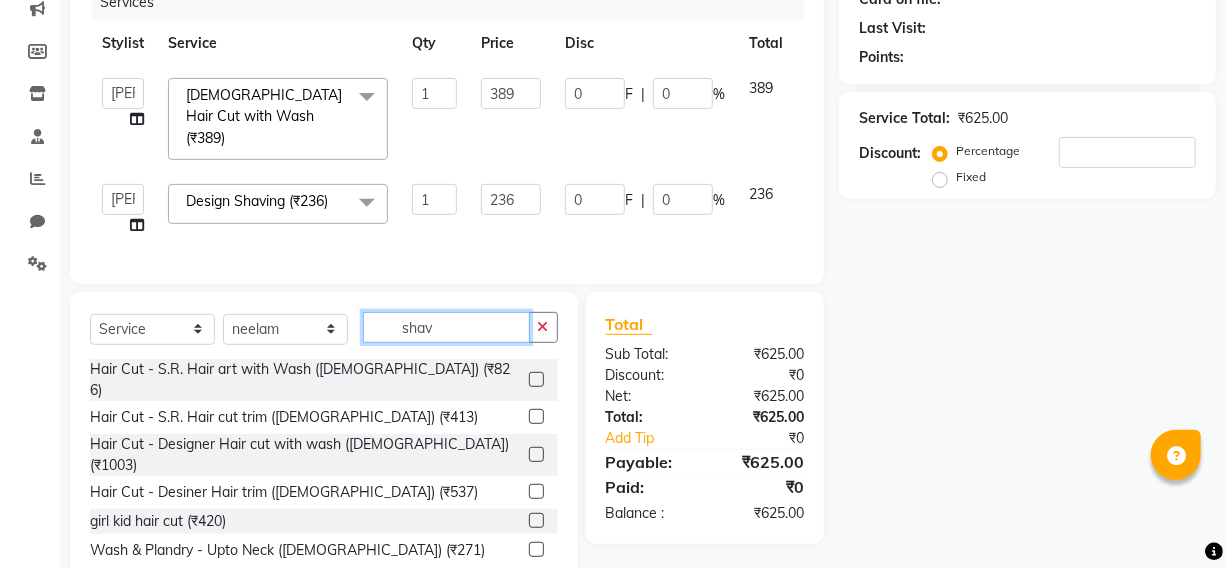 click on "shav" 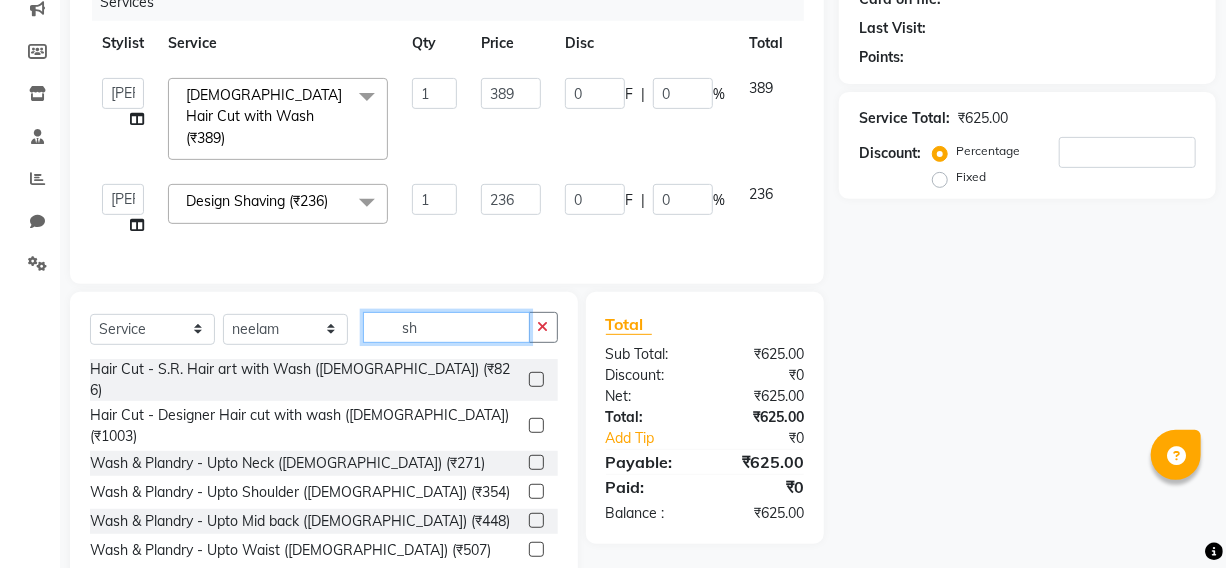 type on "s" 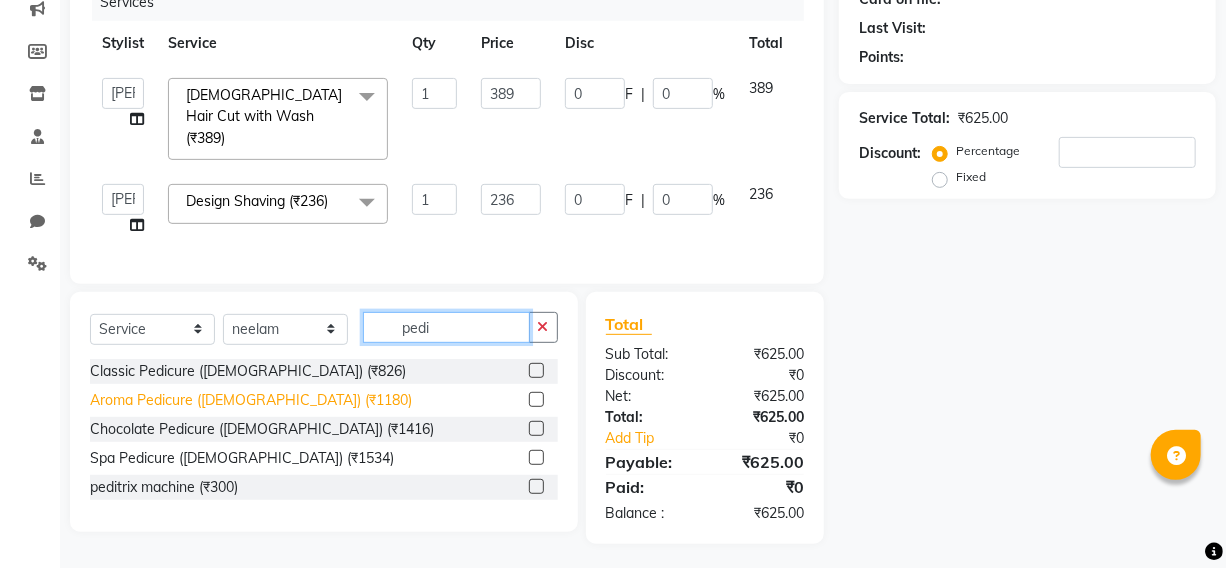 type on "pedi" 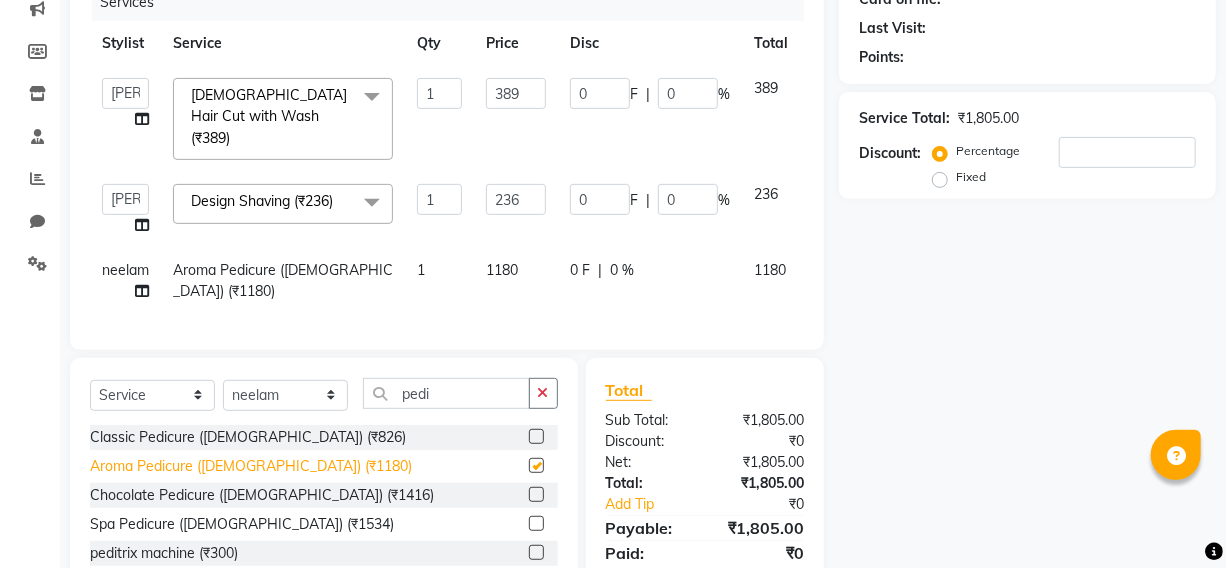 checkbox on "false" 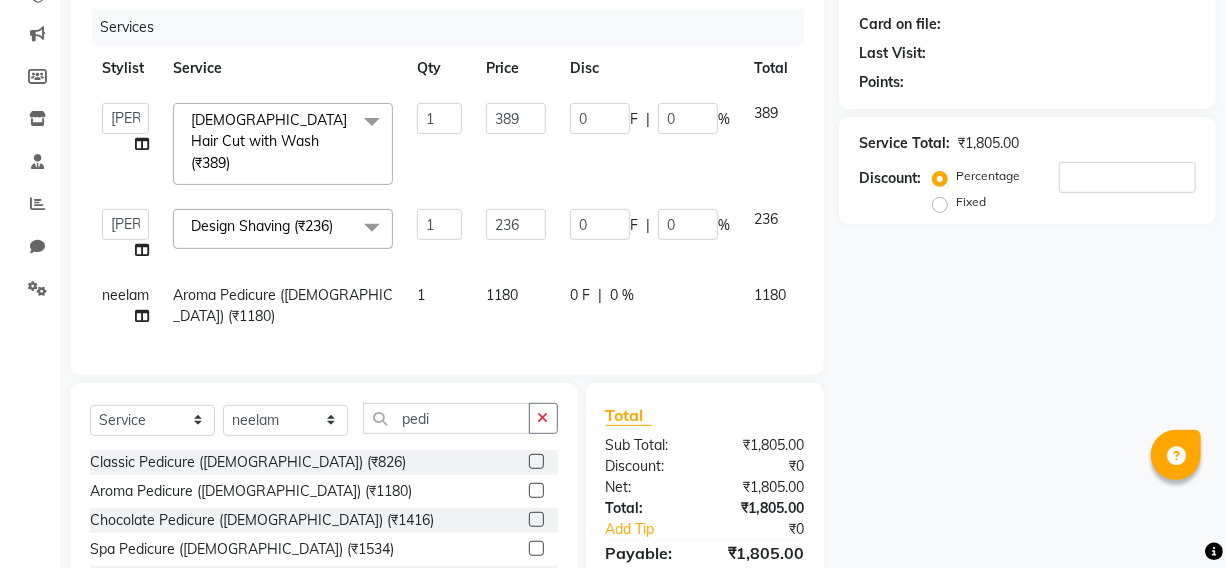 scroll, scrollTop: 57, scrollLeft: 0, axis: vertical 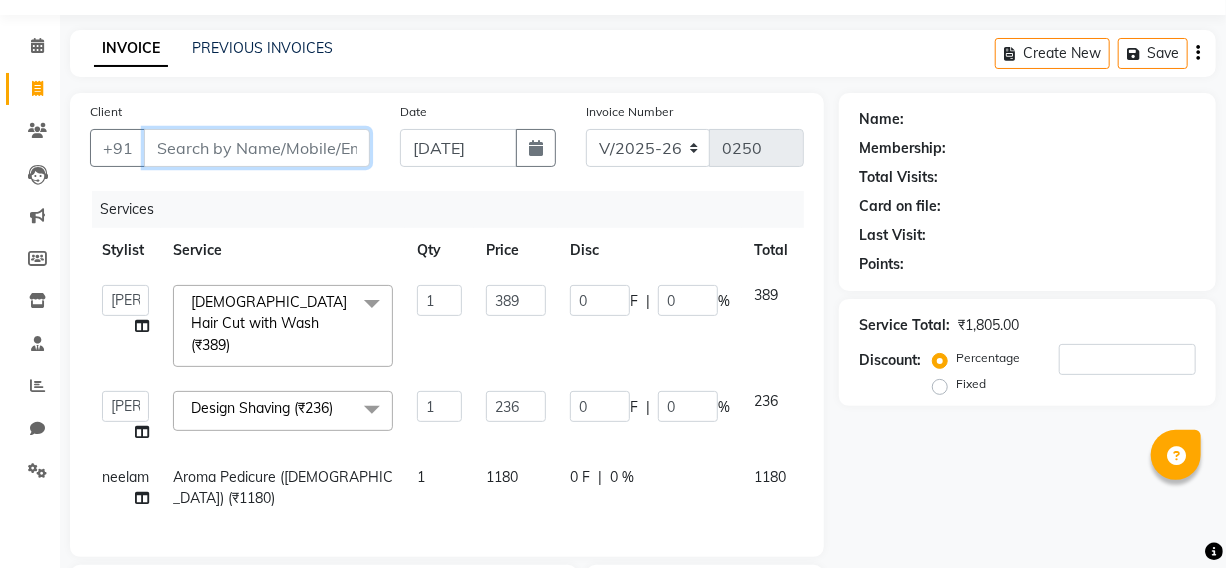 click on "Client" at bounding box center (257, 148) 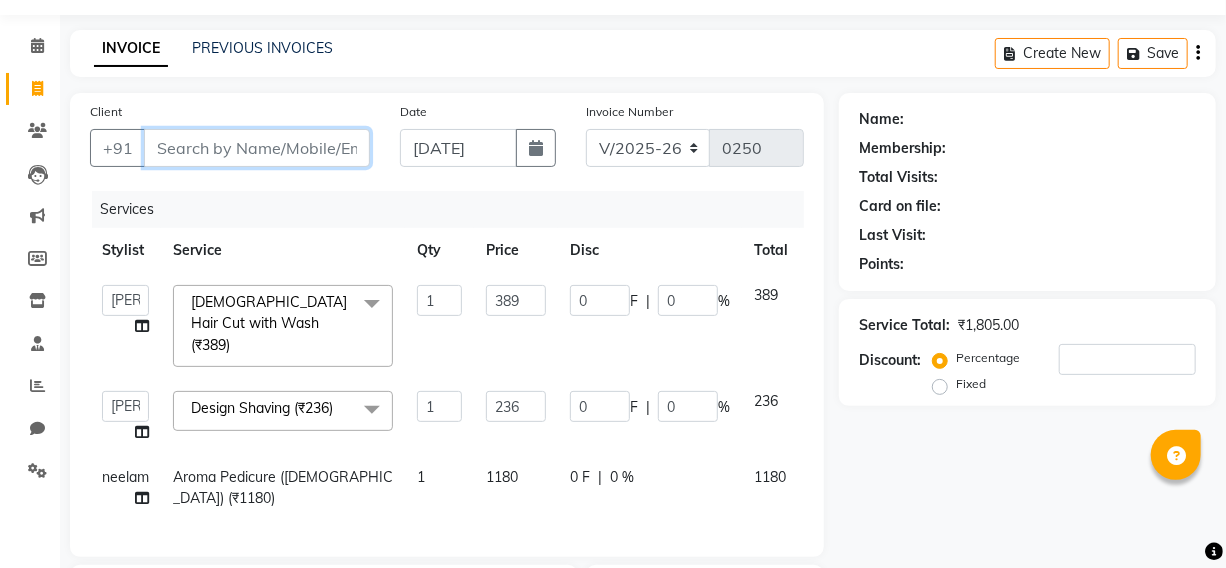 type on "8" 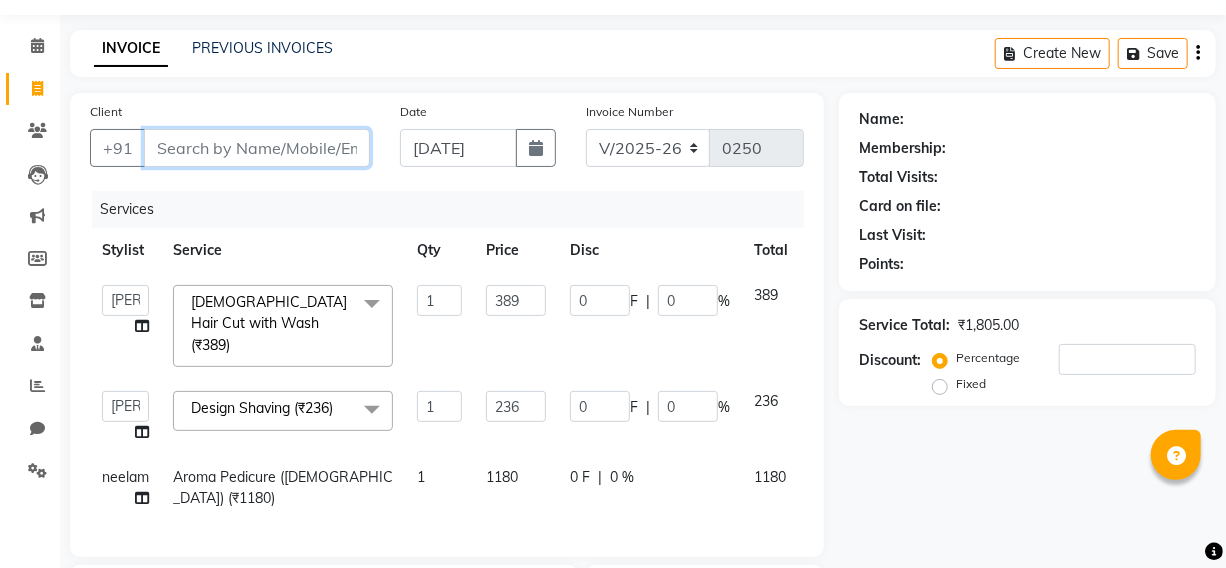 type on "0" 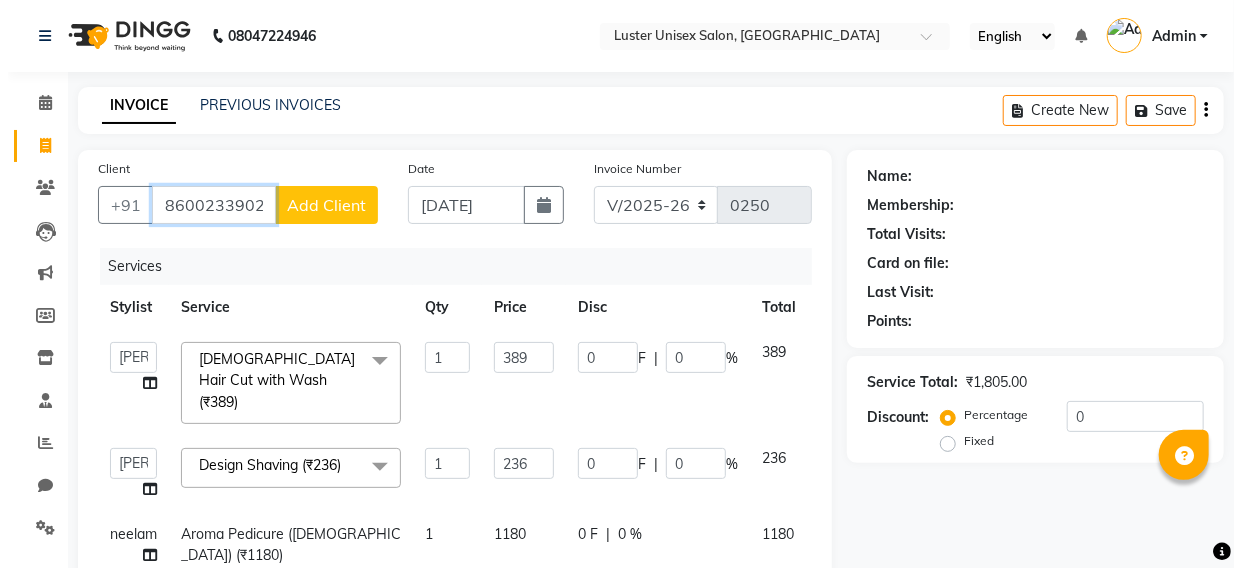 scroll, scrollTop: 90, scrollLeft: 0, axis: vertical 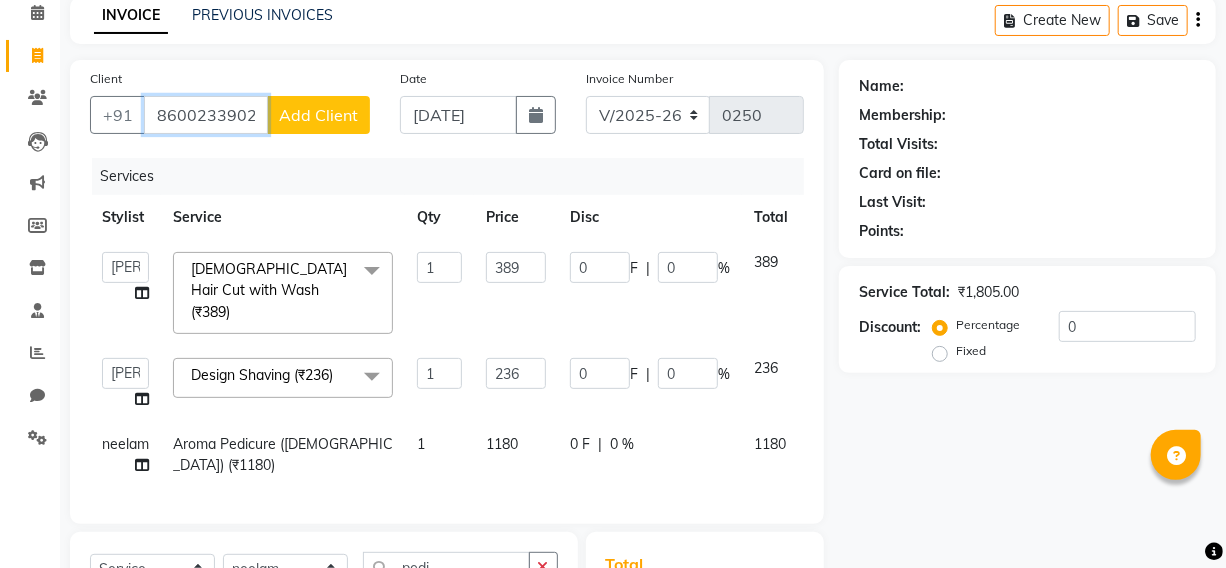 type on "8600233902" 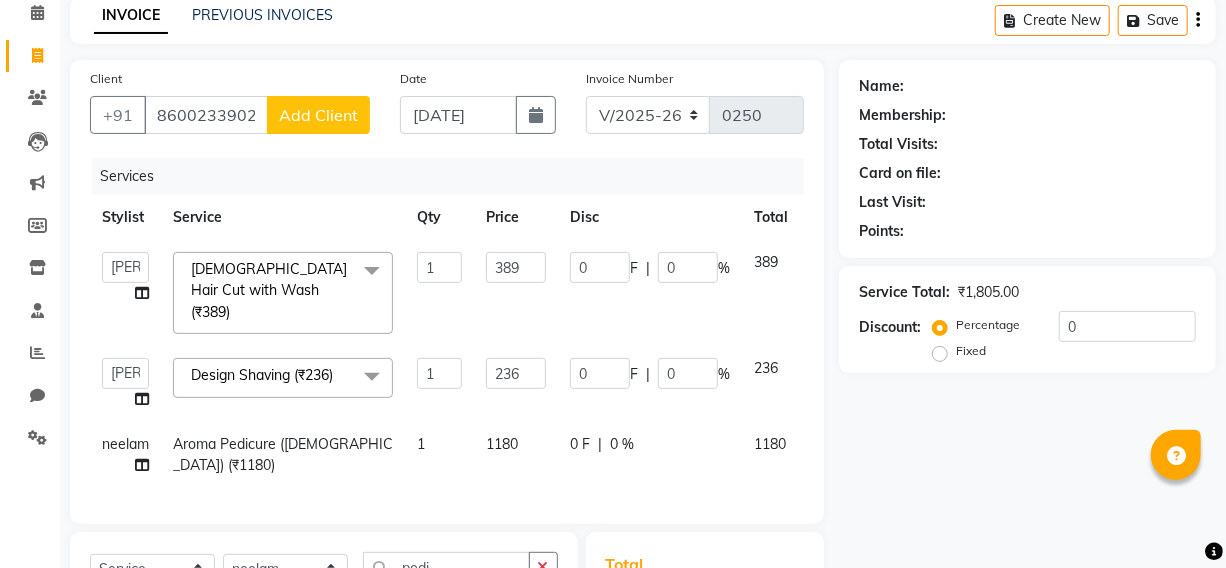click on "Add Client" 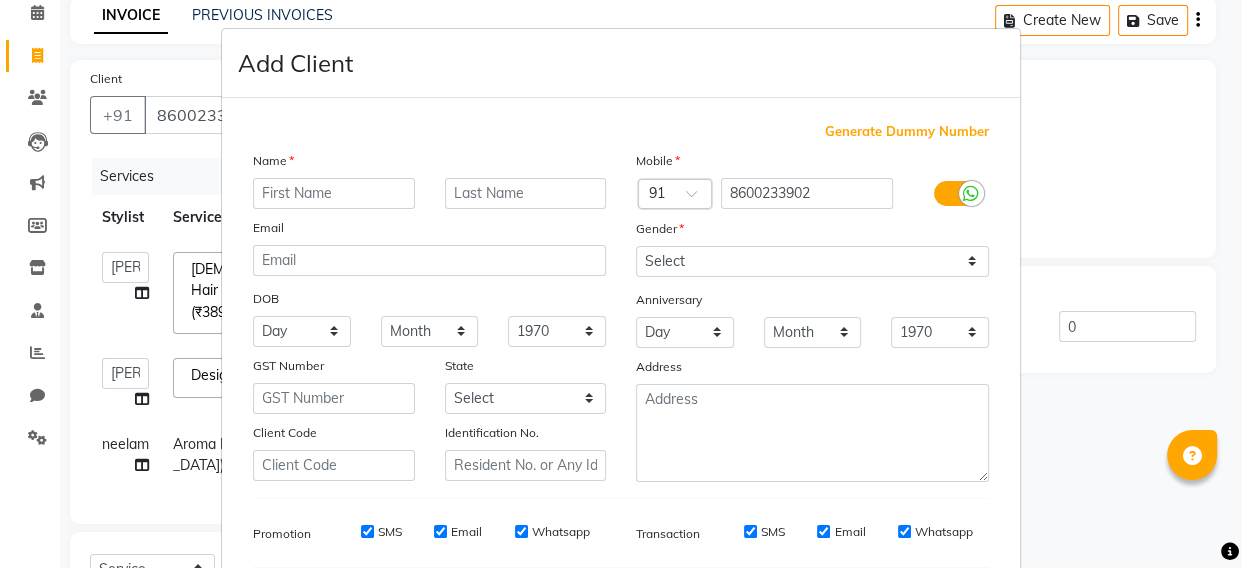click at bounding box center [334, 193] 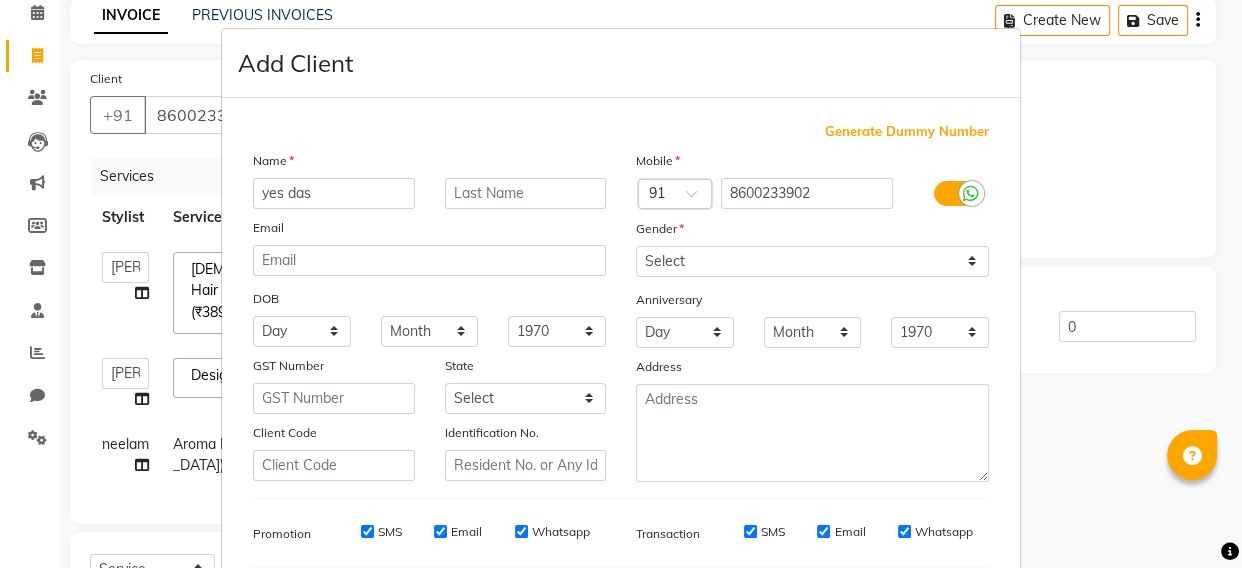 type on "yes das" 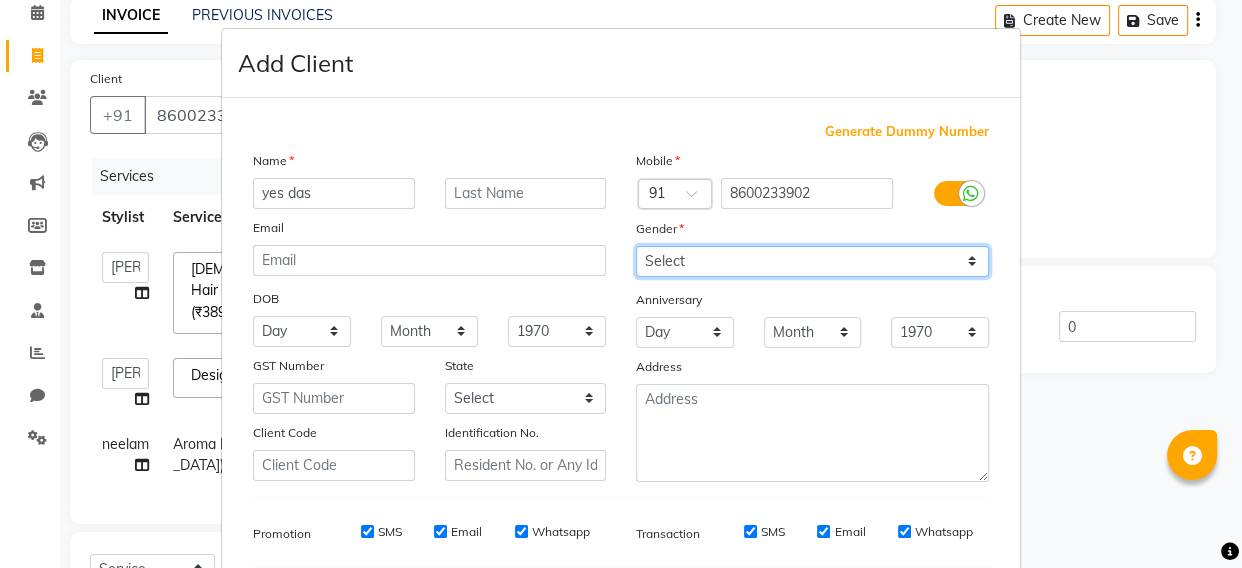 click on "Select Male Female Other Prefer Not To Say" at bounding box center (812, 261) 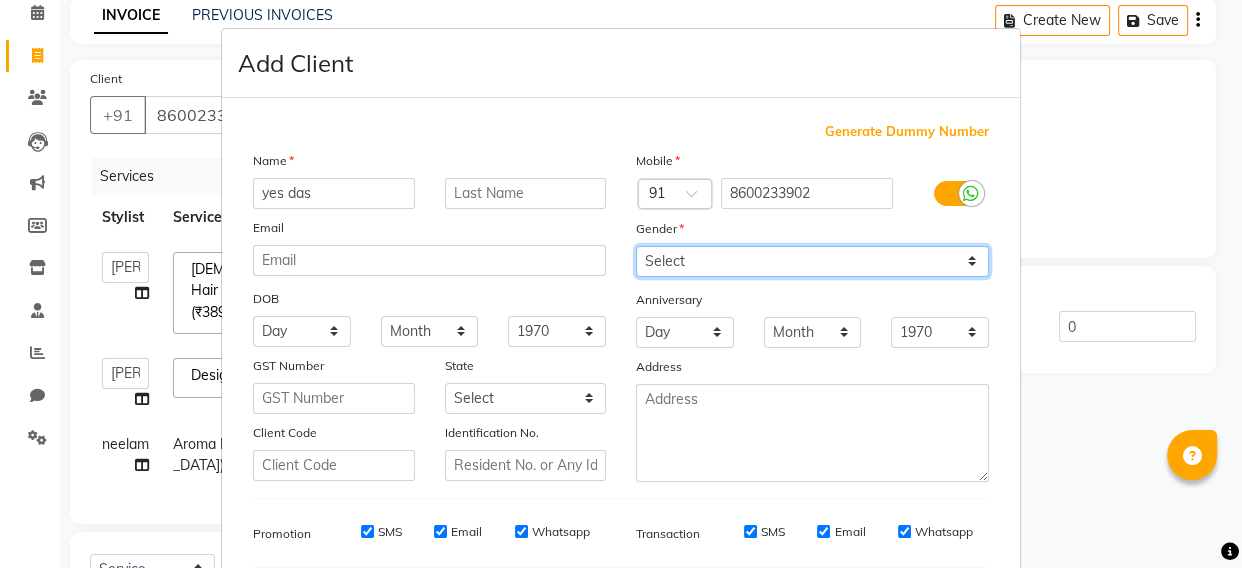 select on "[DEMOGRAPHIC_DATA]" 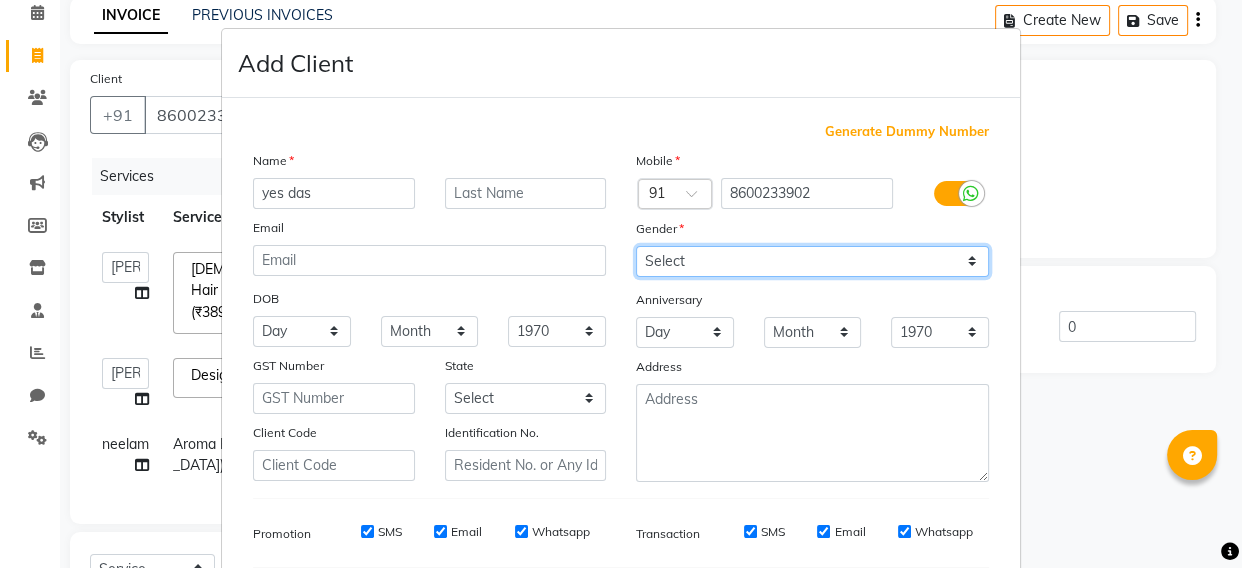 click on "Select Male Female Other Prefer Not To Say" at bounding box center (812, 261) 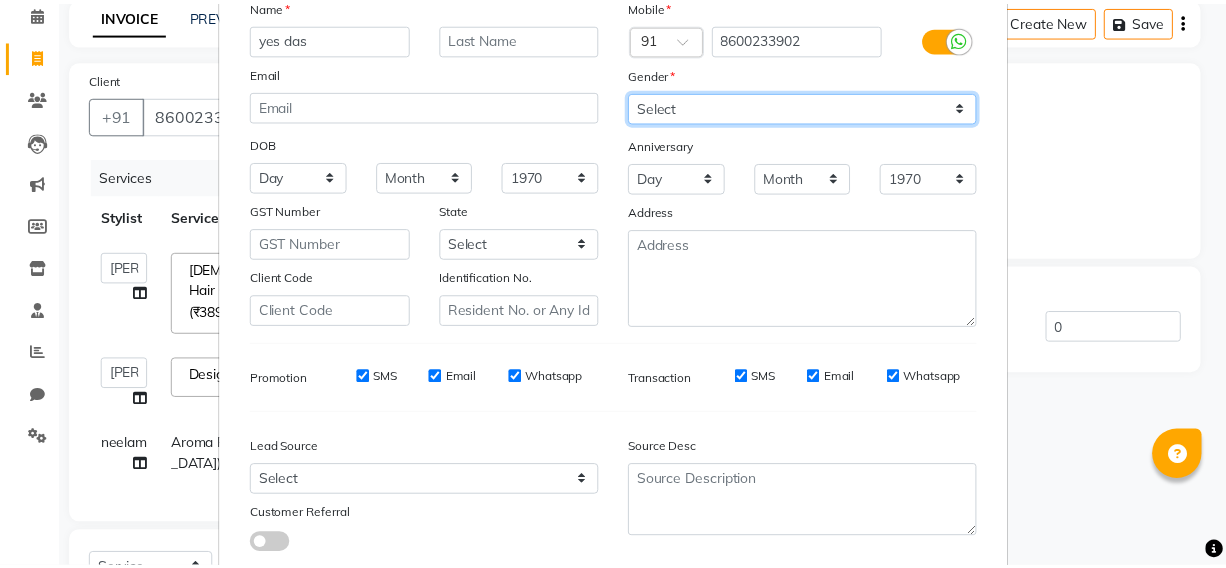 scroll, scrollTop: 285, scrollLeft: 0, axis: vertical 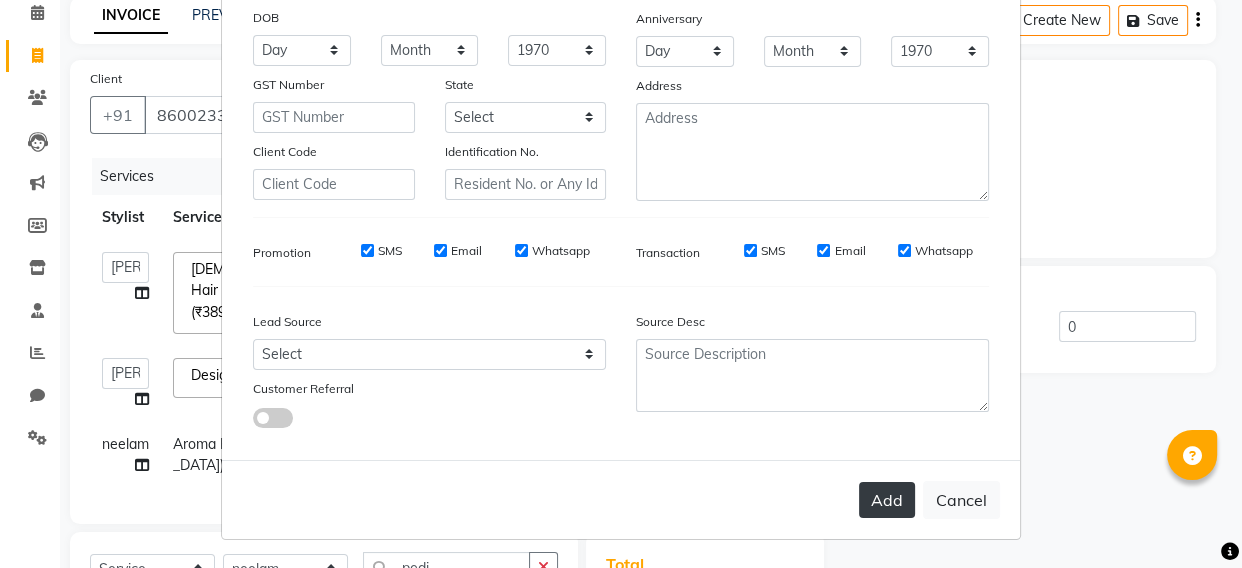 click on "Add" at bounding box center [887, 500] 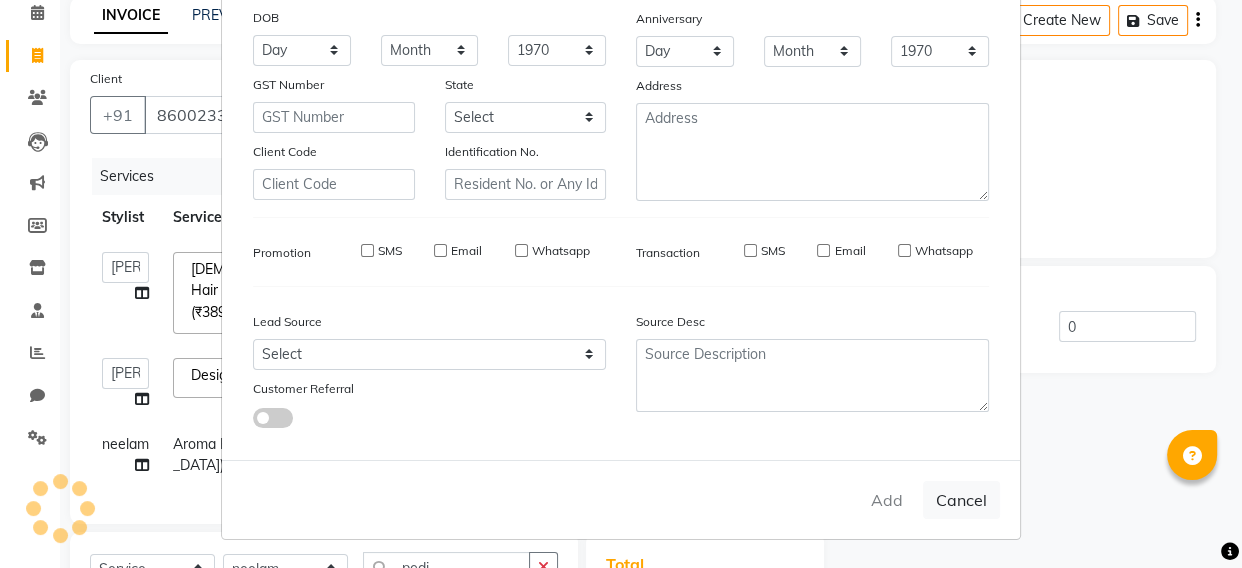 type 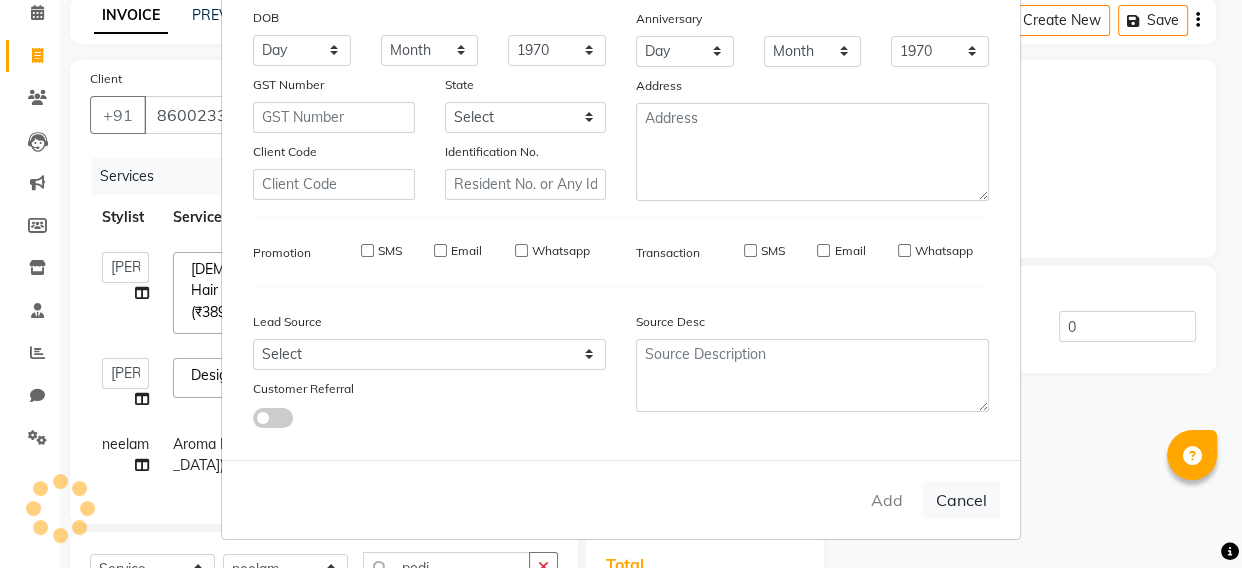 select 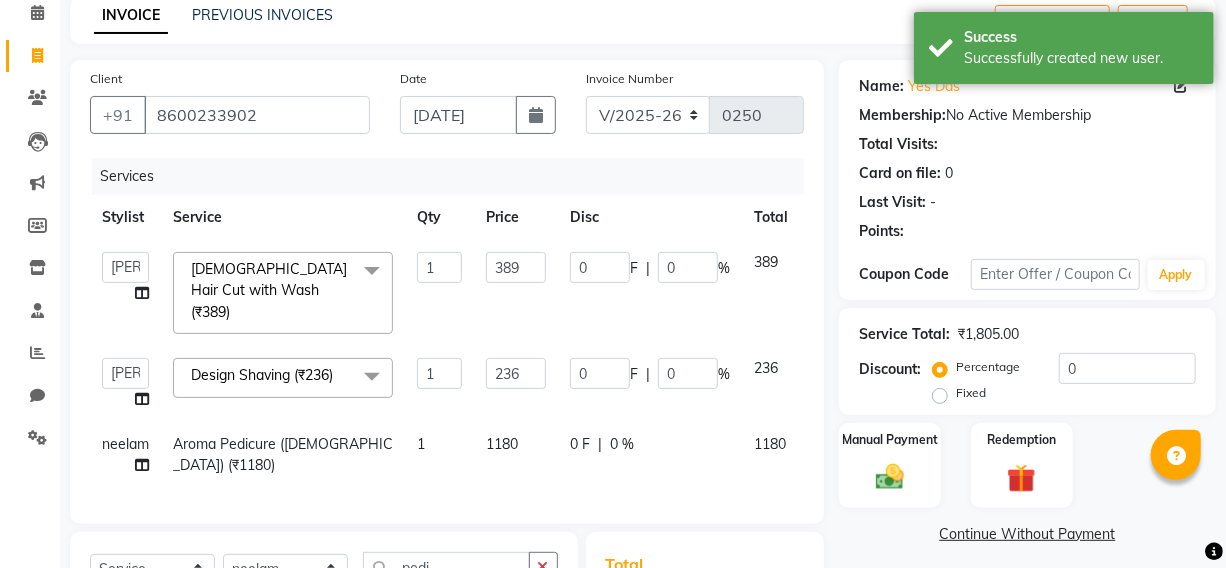scroll, scrollTop: 272, scrollLeft: 0, axis: vertical 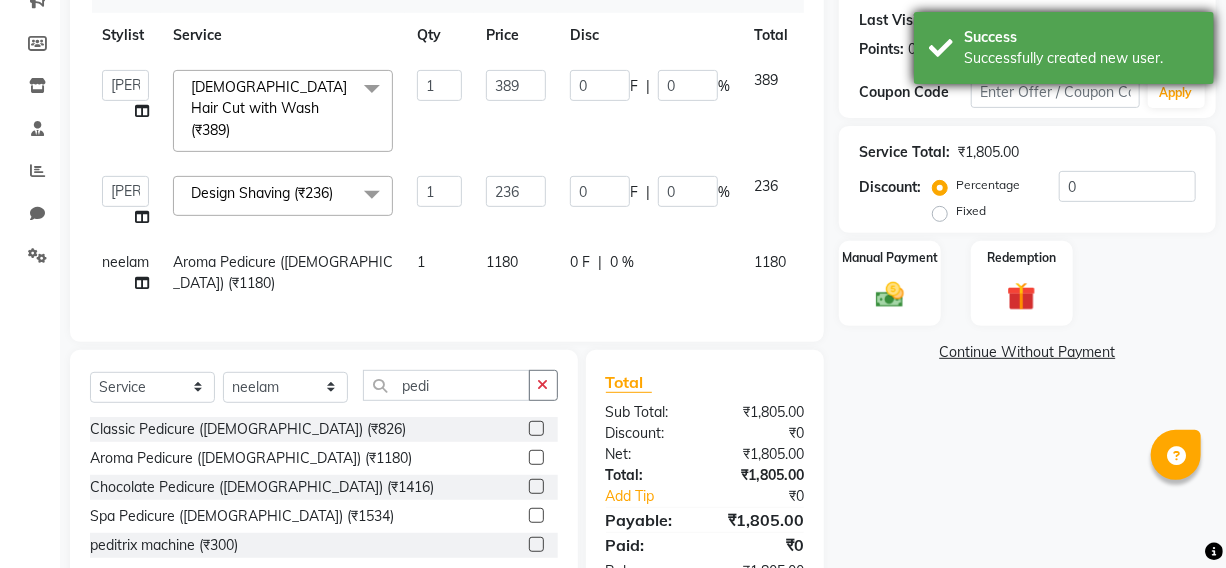 click on "Success" at bounding box center (1081, 37) 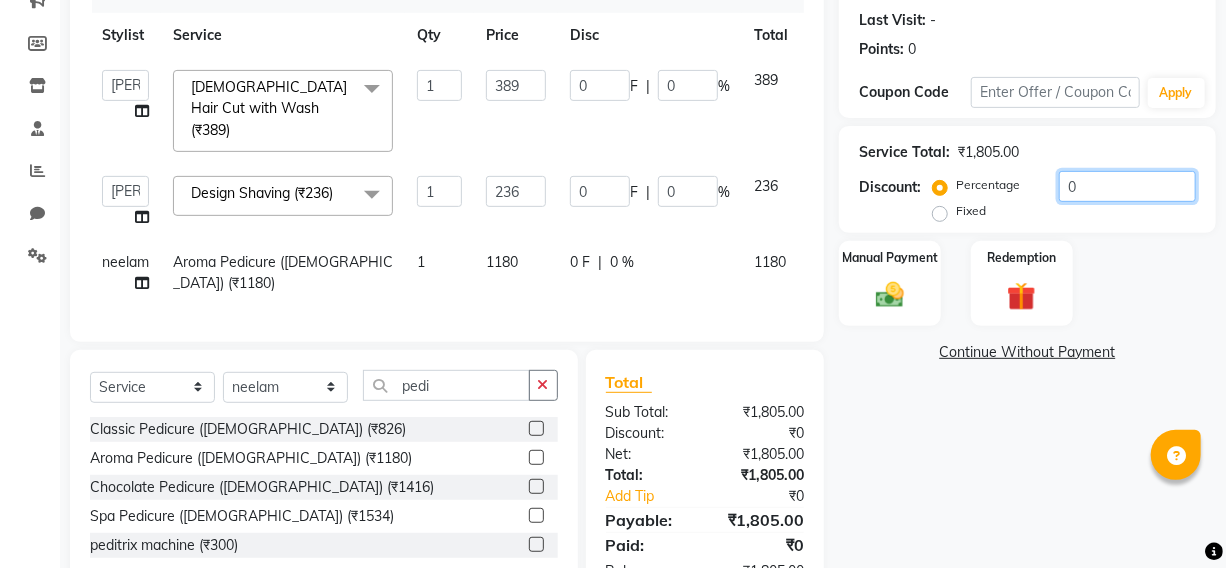 click on "0" 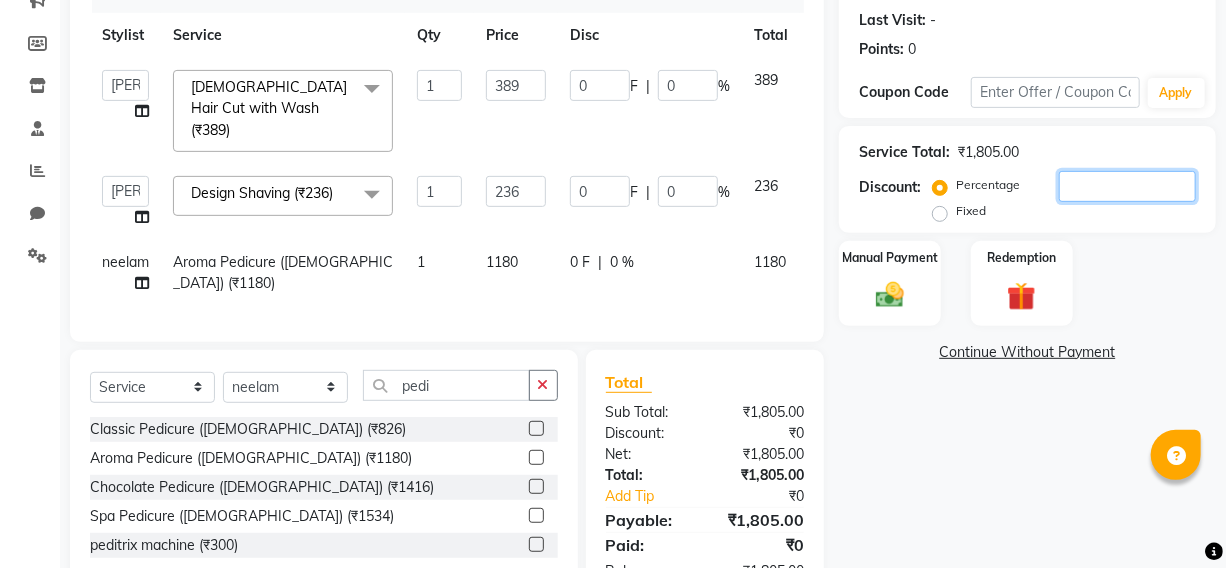 type on "7.78" 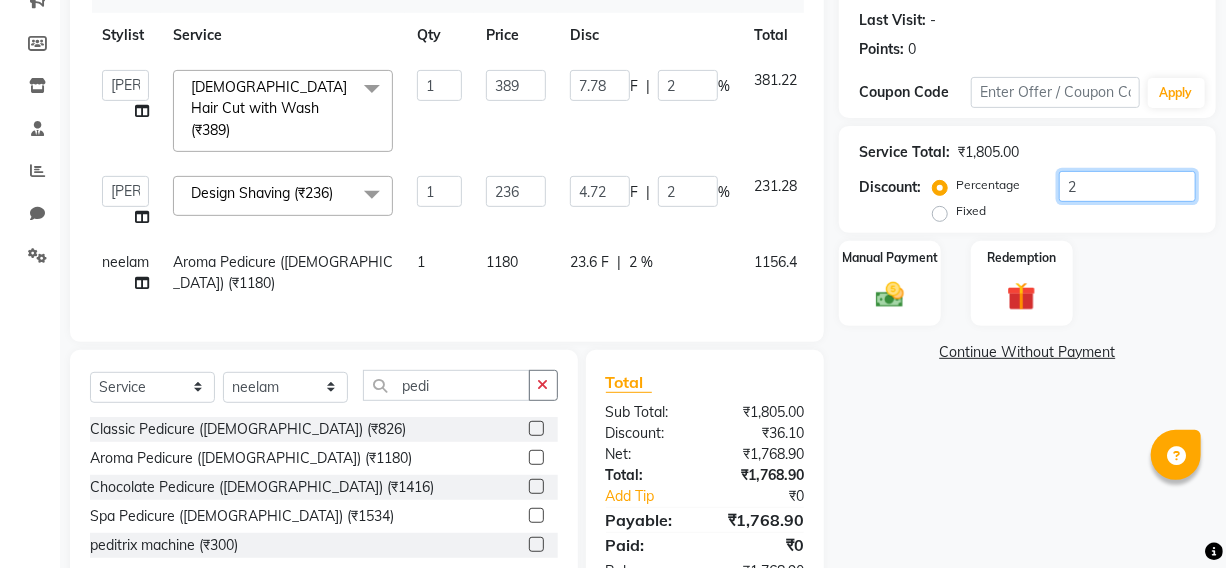 type on "77.8" 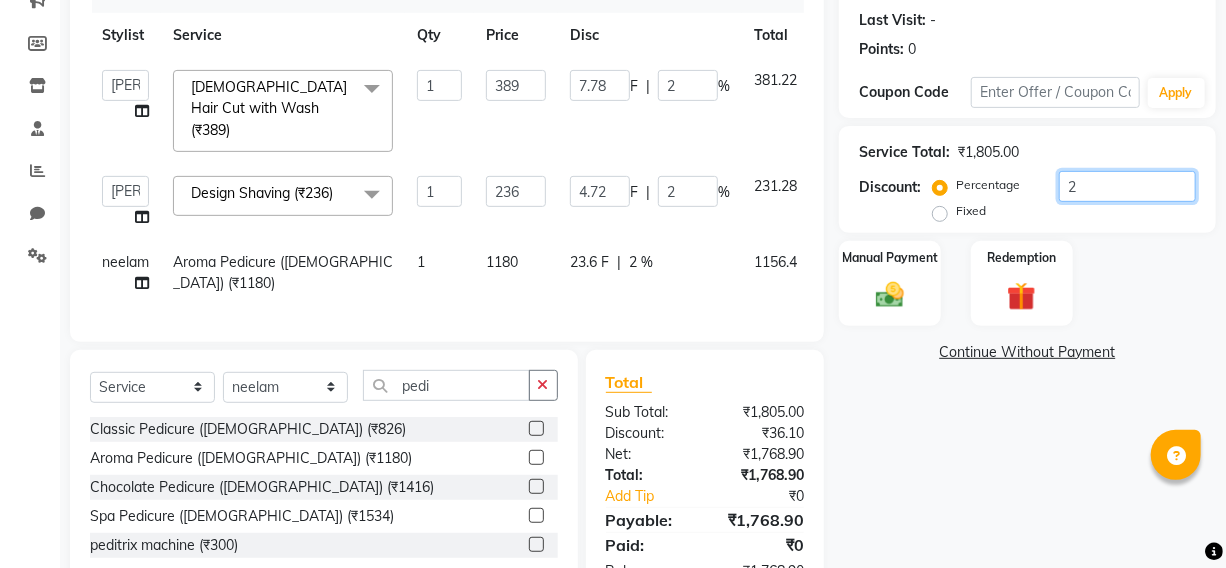 type on "20" 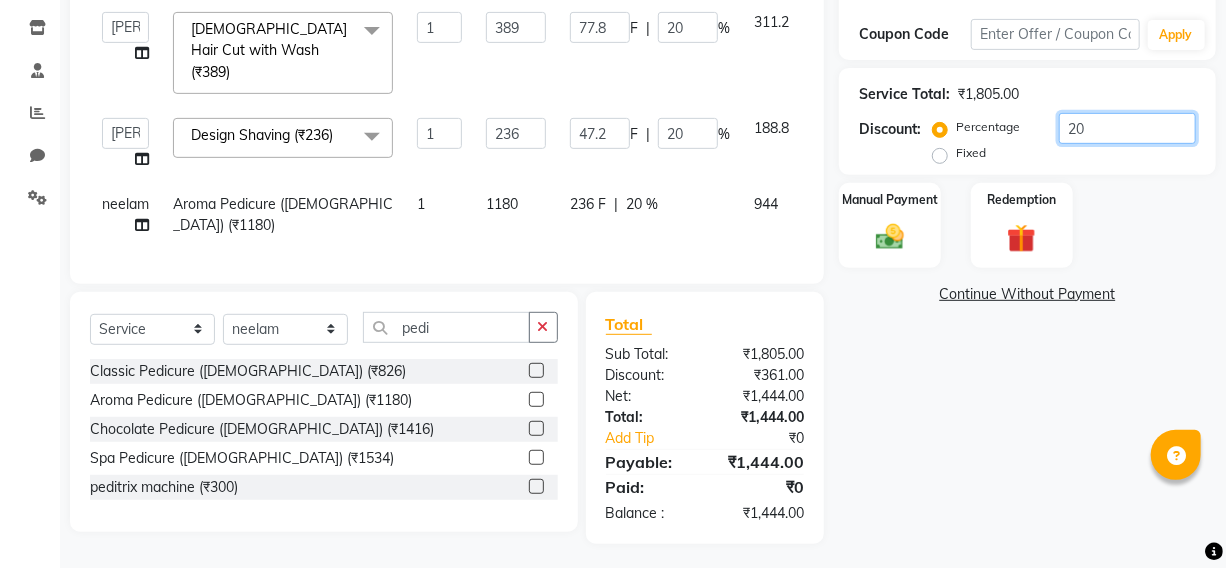 scroll, scrollTop: 148, scrollLeft: 0, axis: vertical 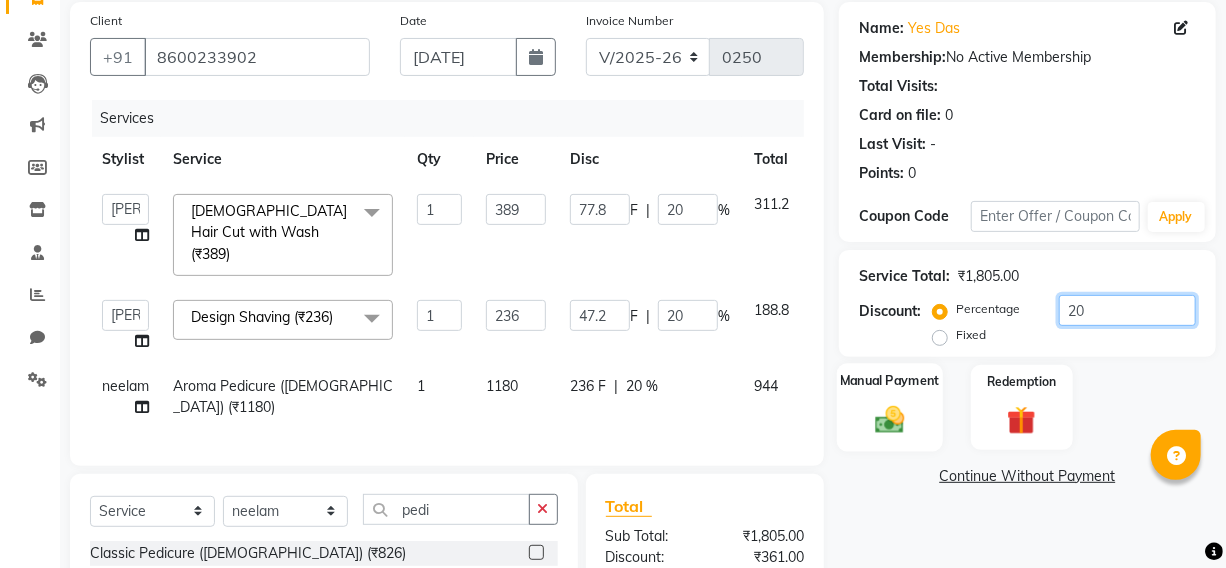 type on "20" 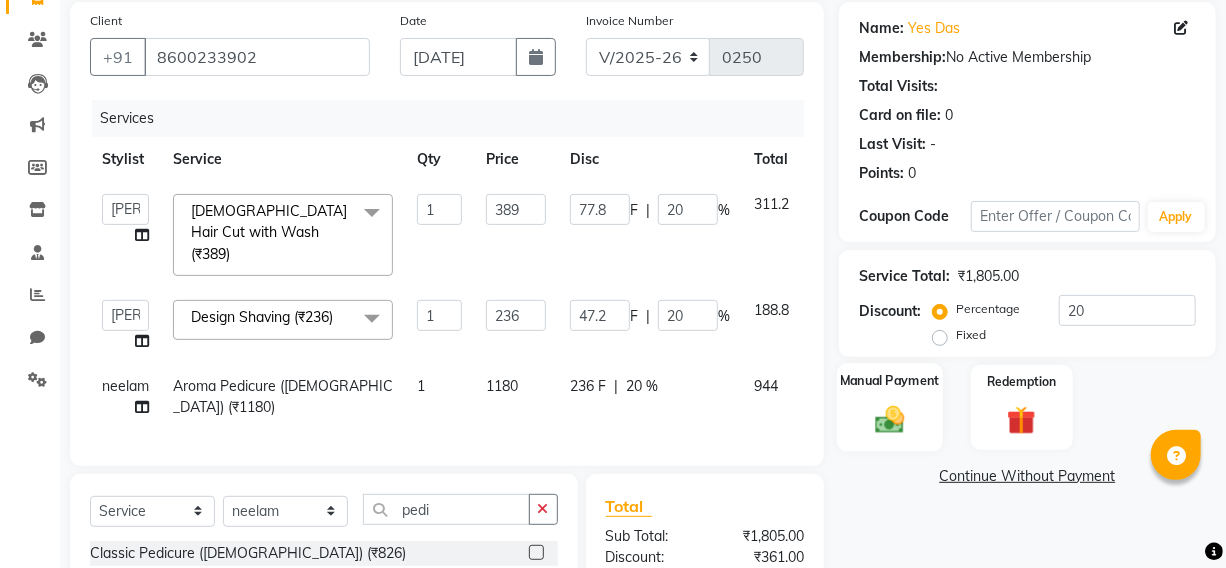 click on "Manual Payment" 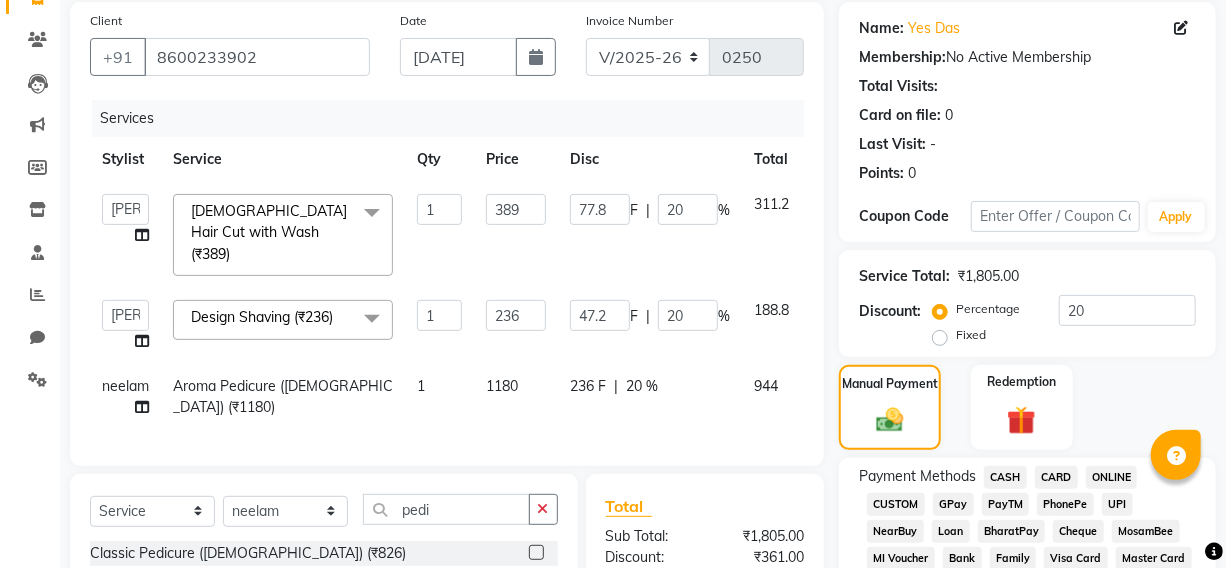 scroll, scrollTop: 511, scrollLeft: 0, axis: vertical 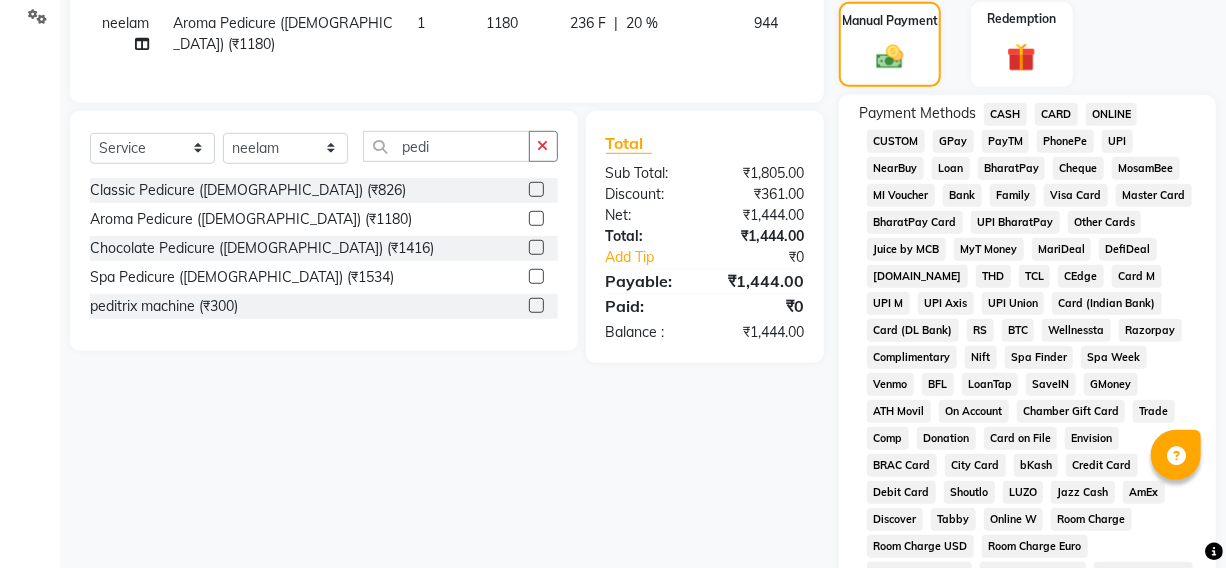 click on "GPay" 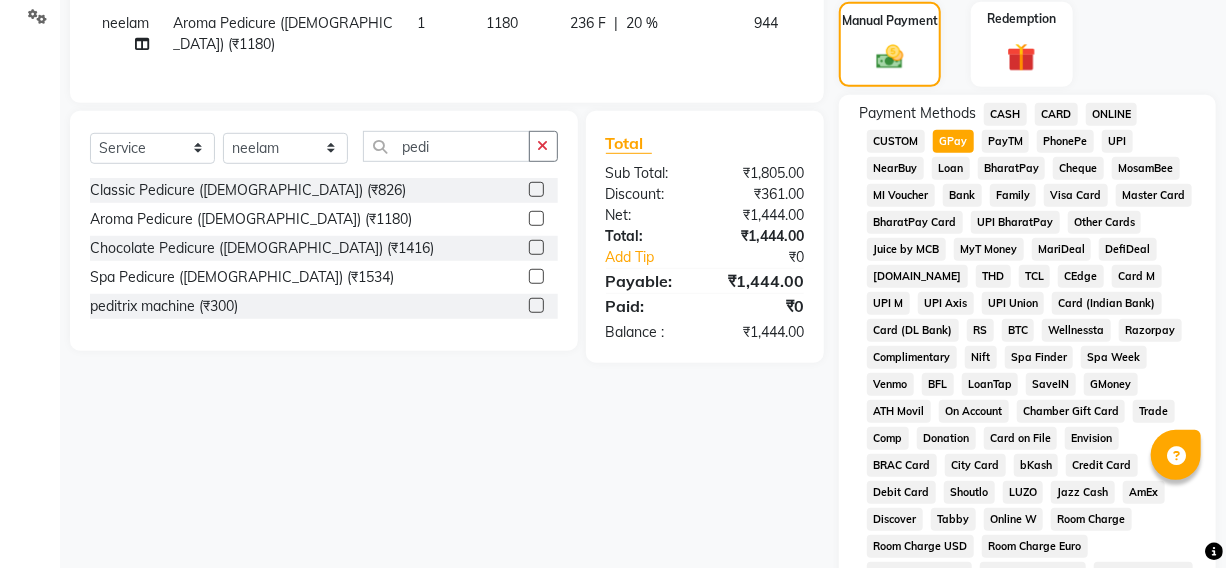 scroll, scrollTop: 1035, scrollLeft: 0, axis: vertical 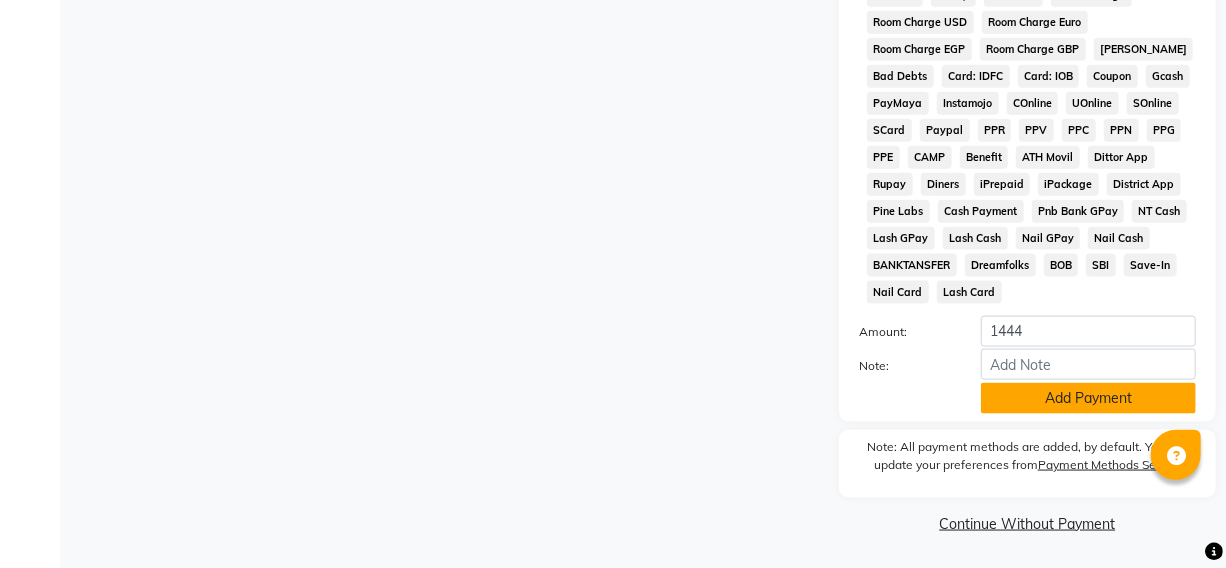 click on "Add Payment" 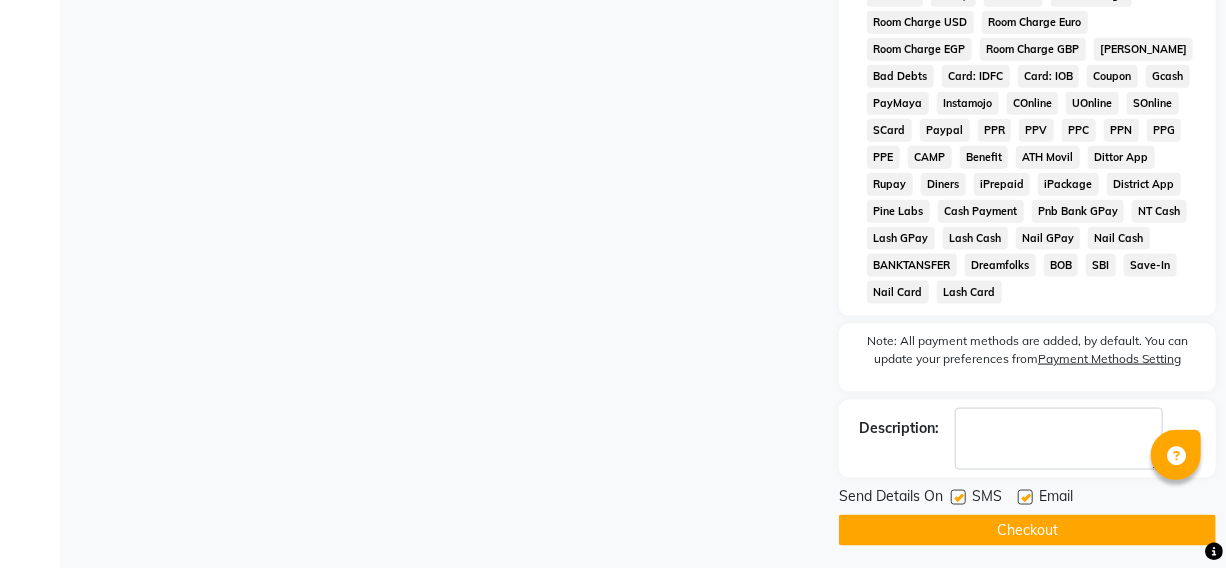 click on "Checkout" 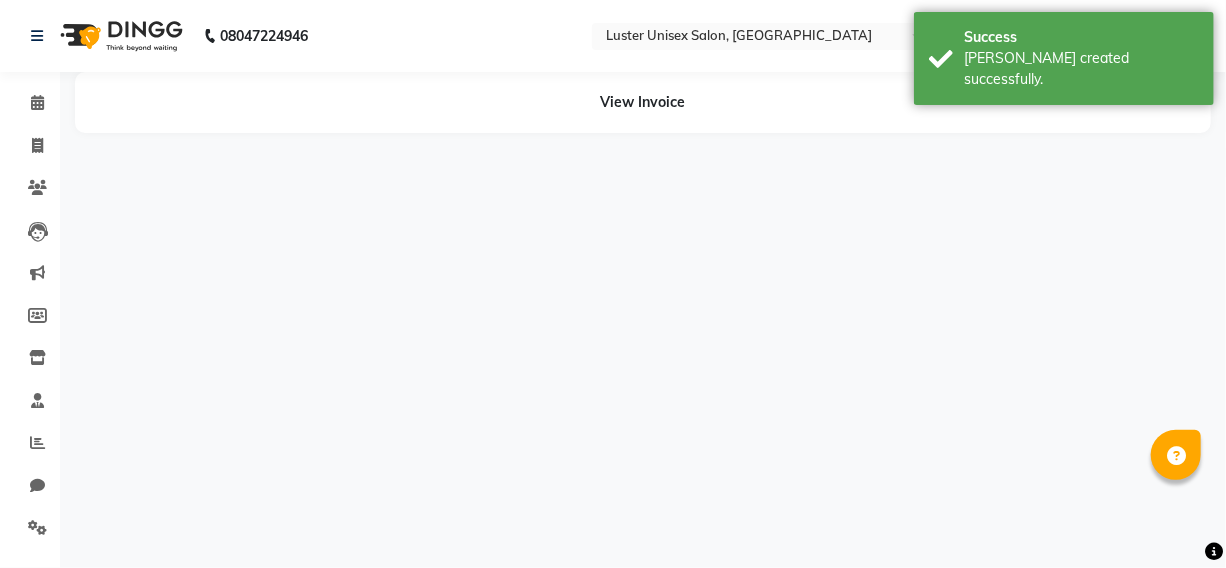 scroll, scrollTop: 0, scrollLeft: 0, axis: both 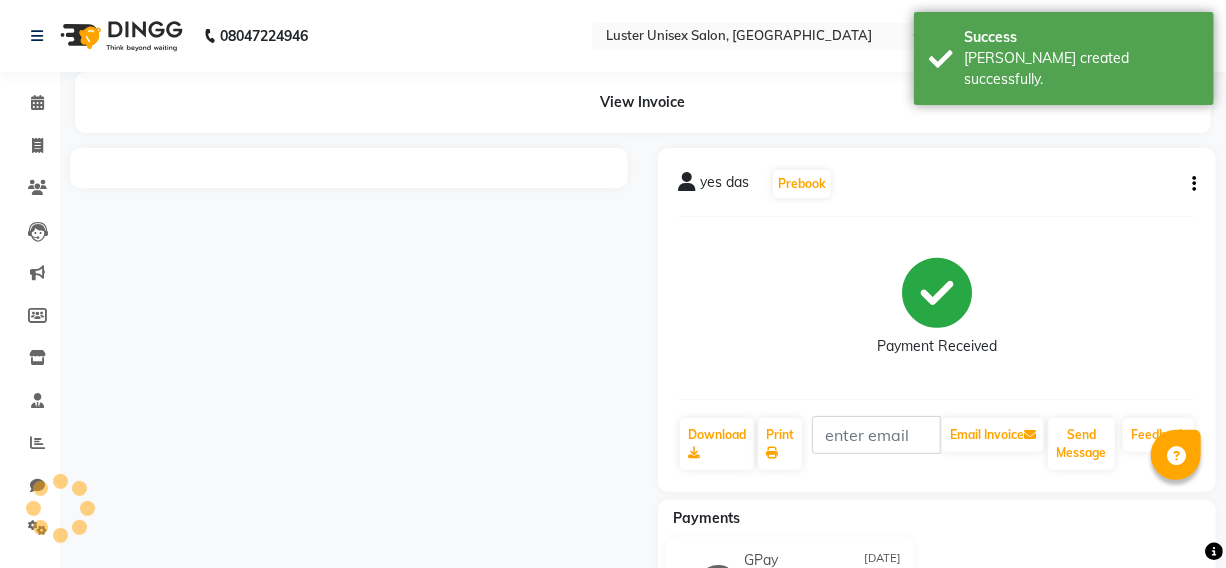 click on "[PERSON_NAME] created successfully." at bounding box center [1081, 69] 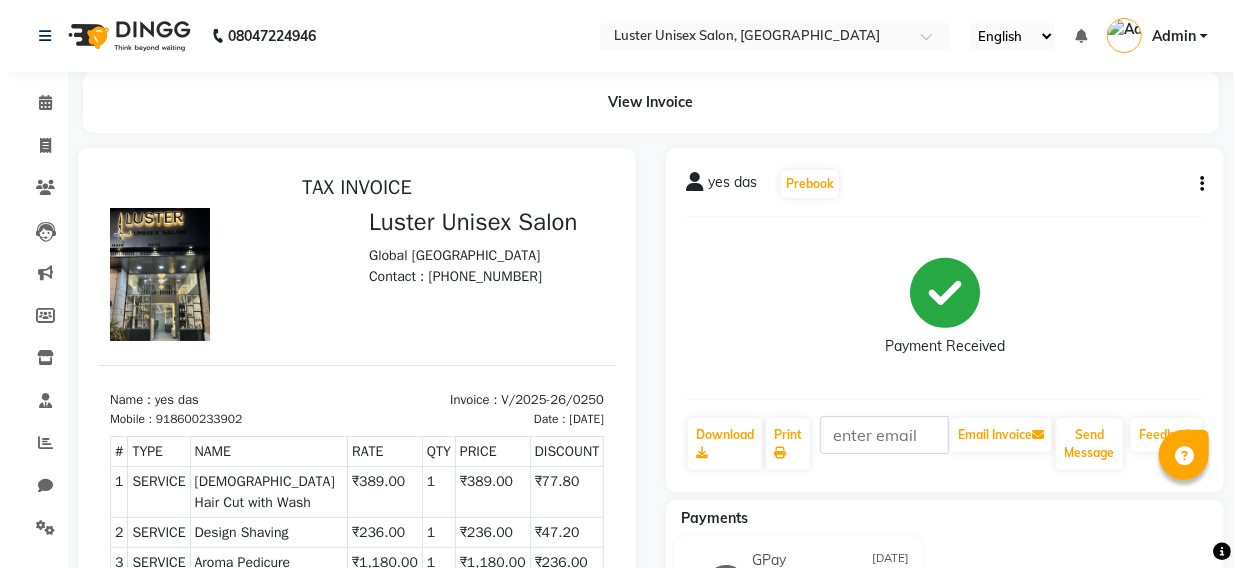 scroll, scrollTop: 32, scrollLeft: 0, axis: vertical 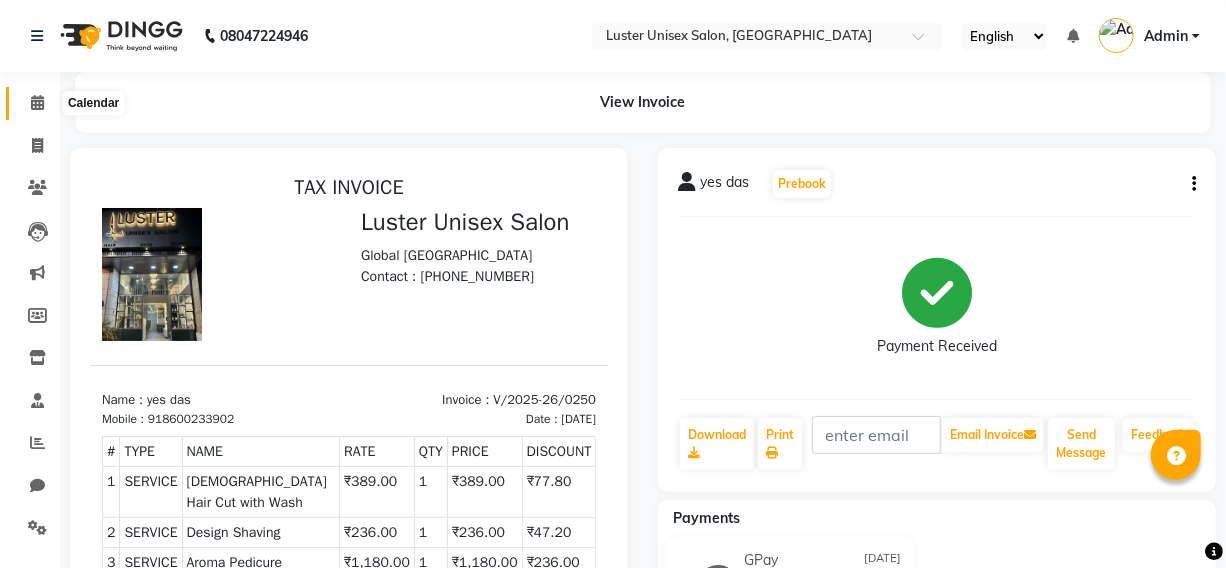 click 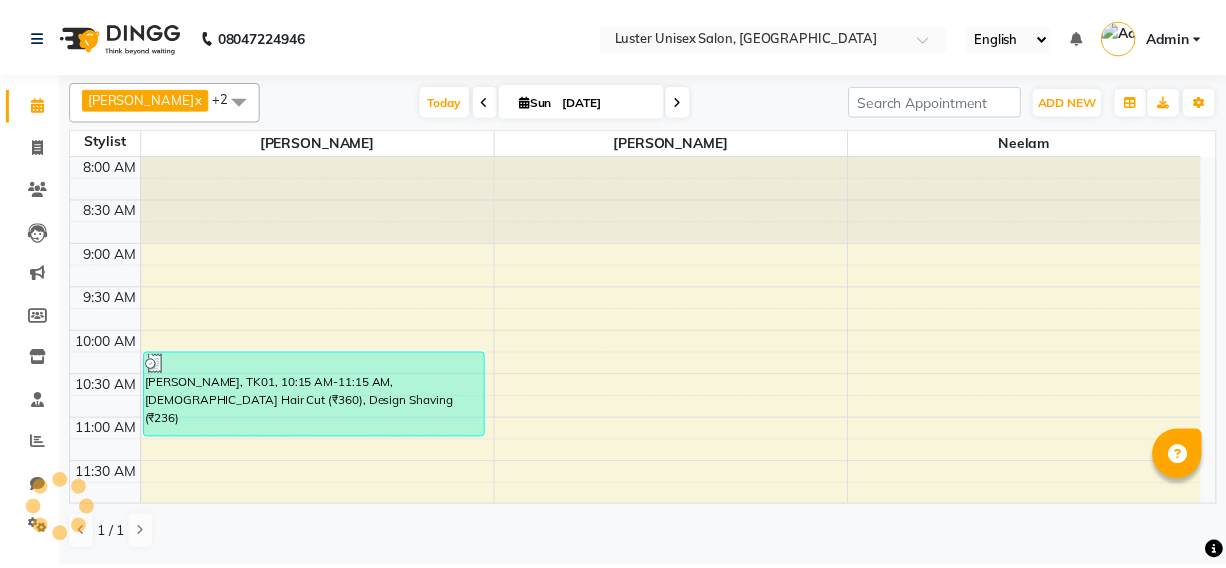 scroll, scrollTop: 438, scrollLeft: 0, axis: vertical 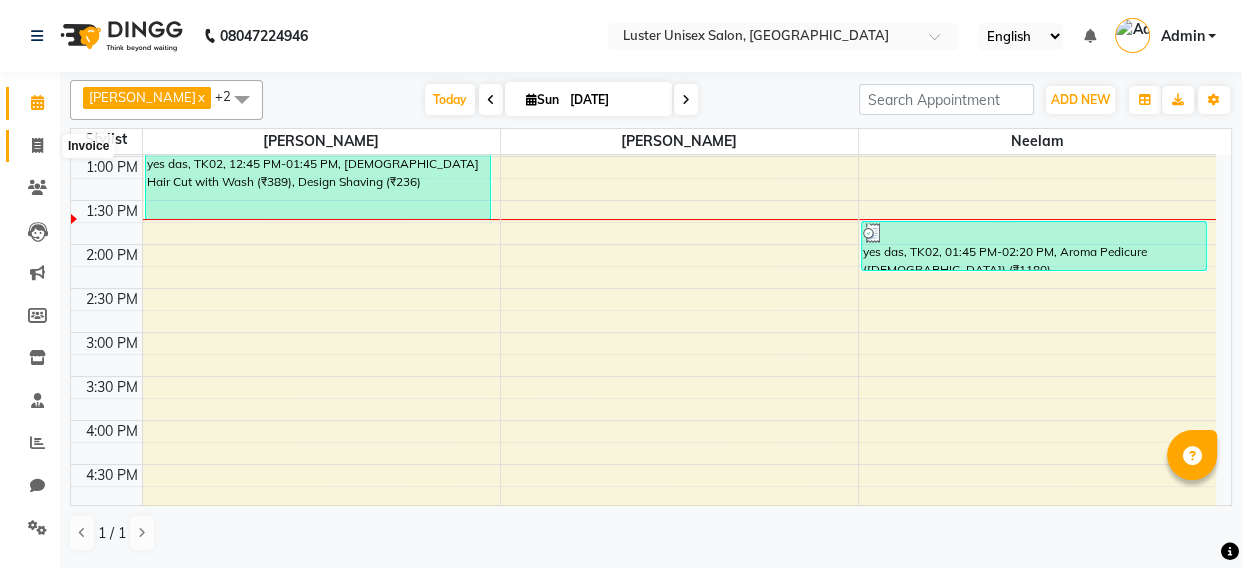 click 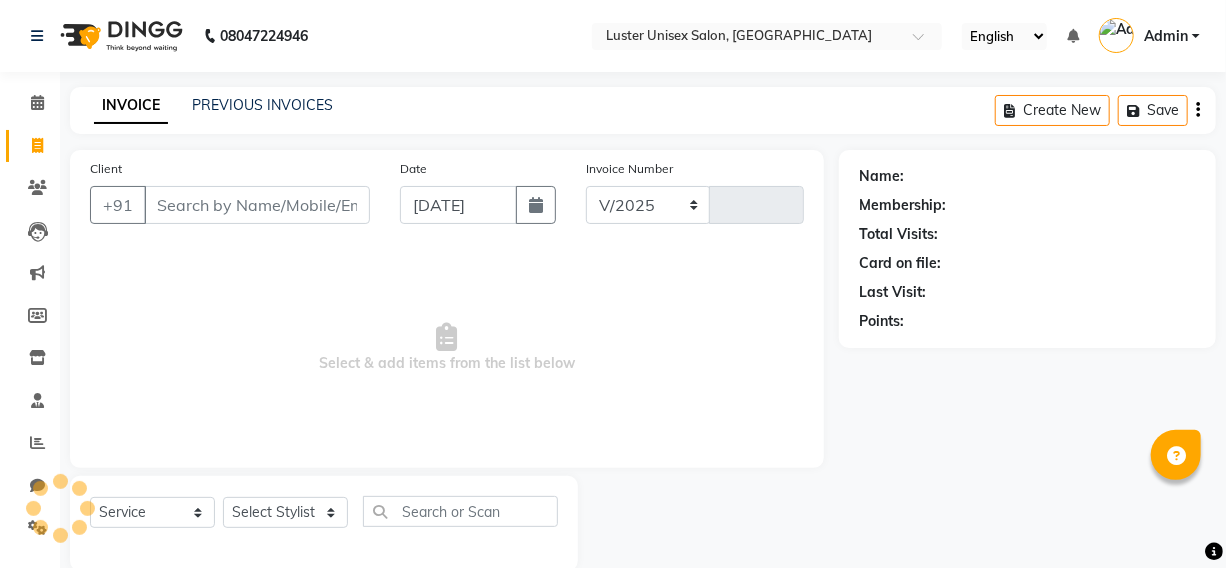 select on "7467" 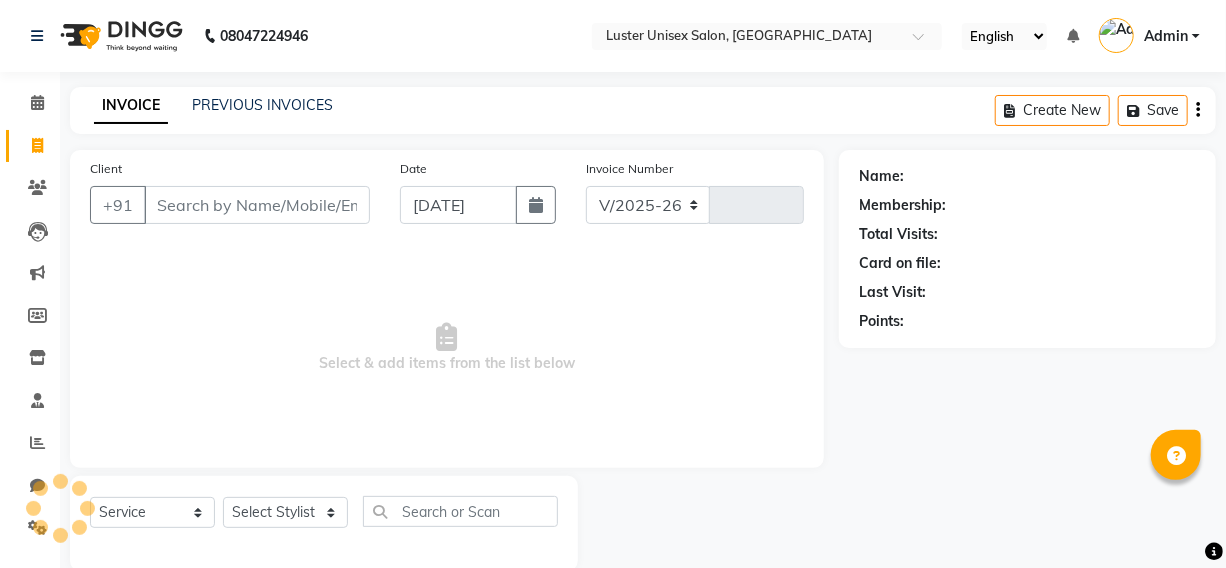 type on "0251" 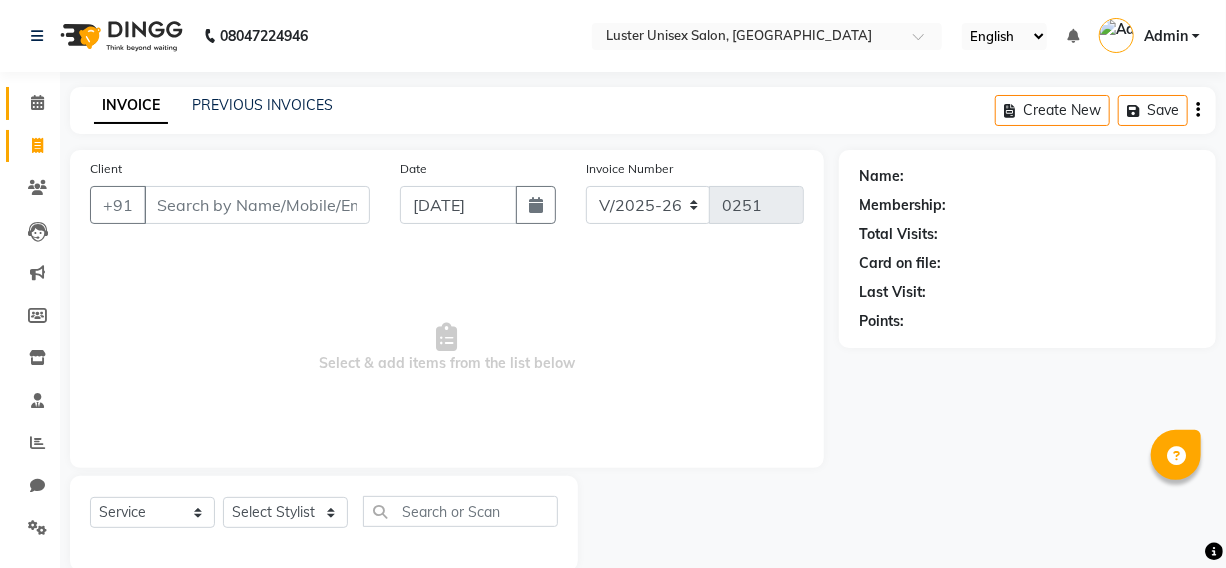 scroll, scrollTop: 33, scrollLeft: 0, axis: vertical 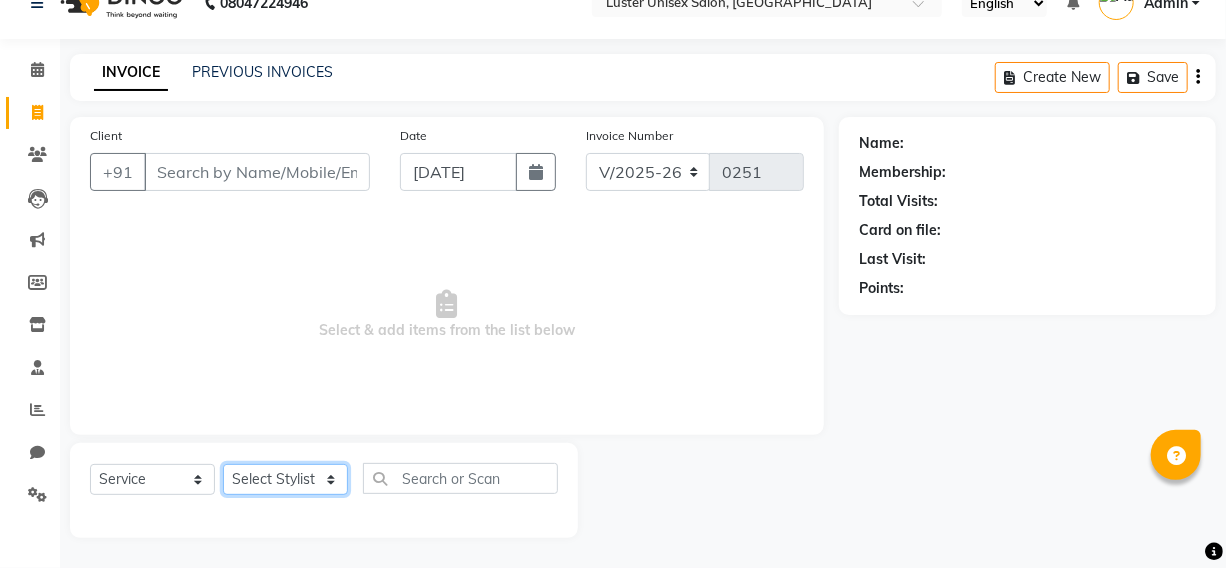 click on "Select Stylist Aparna [PERSON_NAME] [PERSON_NAME]" 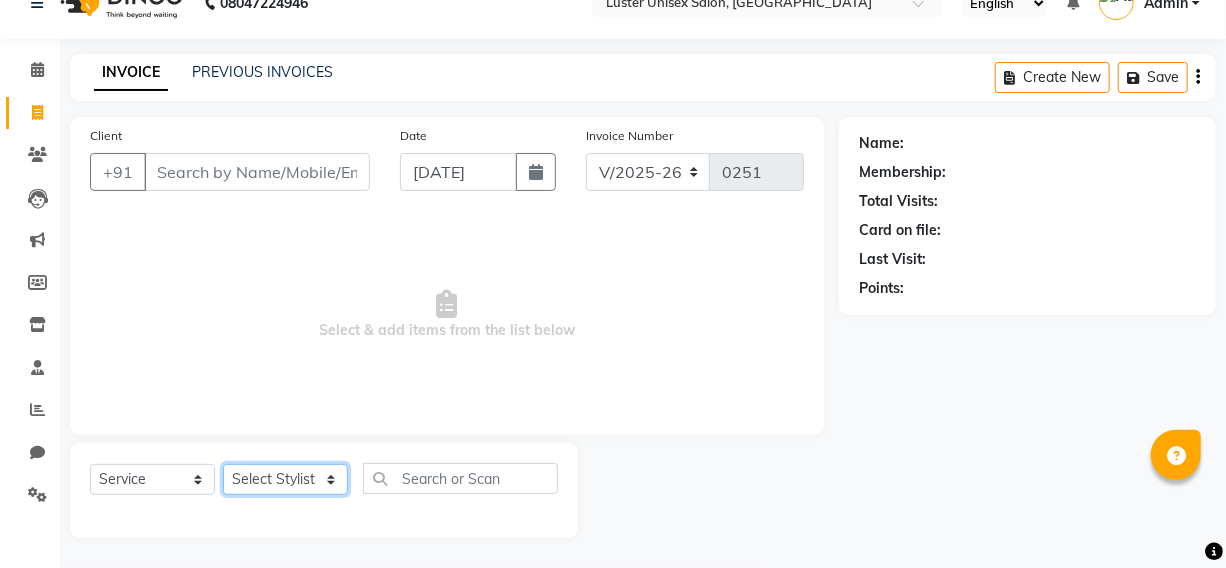 select on "68086" 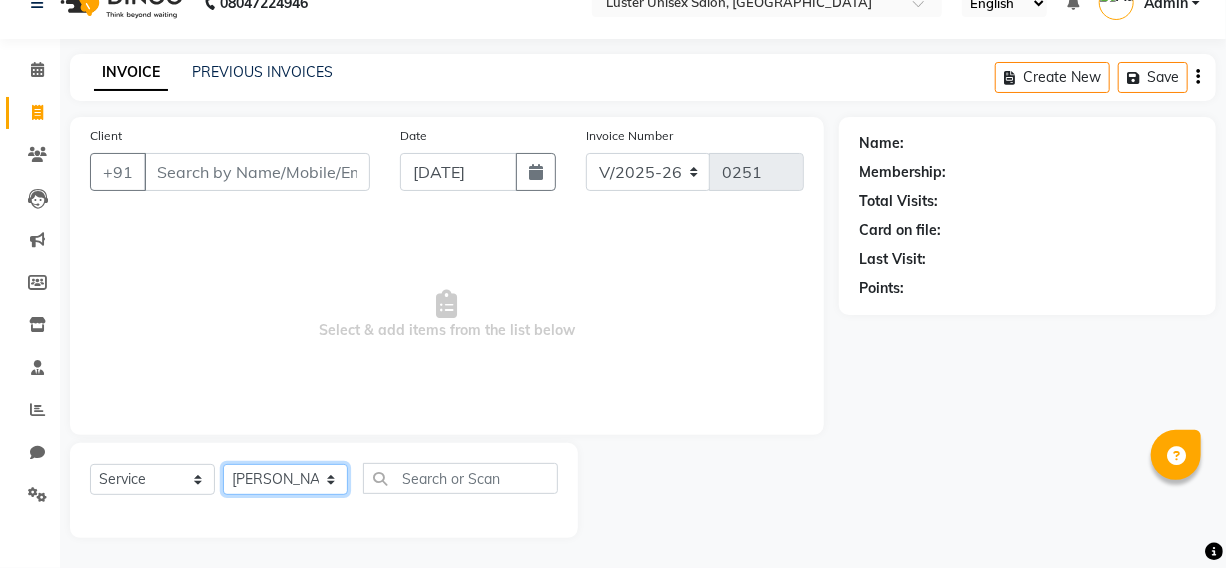click on "Select Stylist Aparna [PERSON_NAME] [PERSON_NAME]" 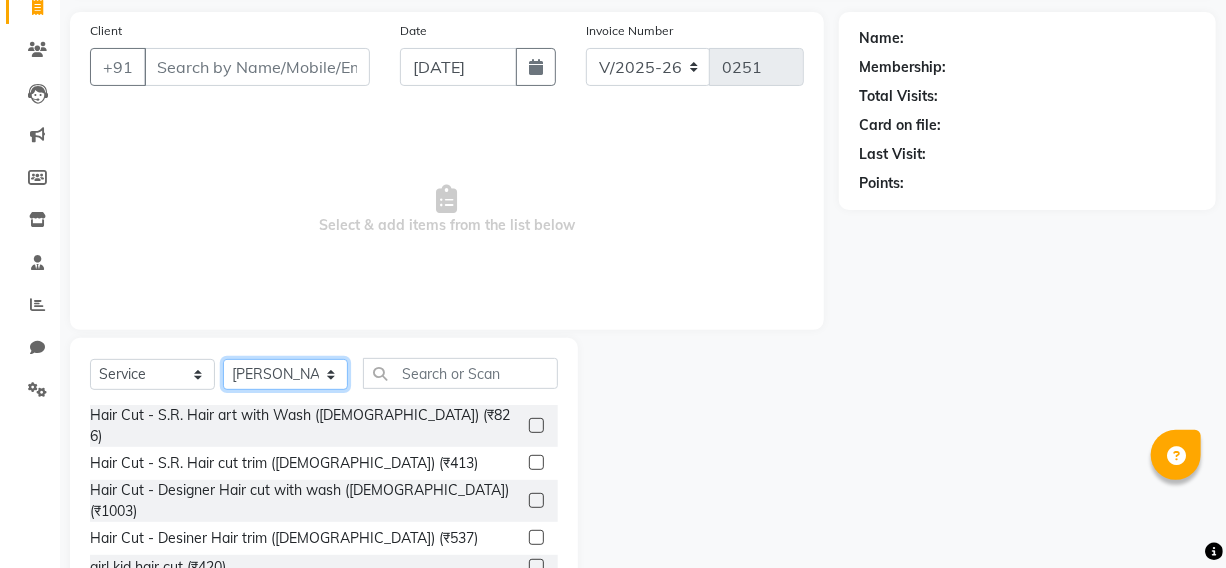 scroll, scrollTop: 233, scrollLeft: 0, axis: vertical 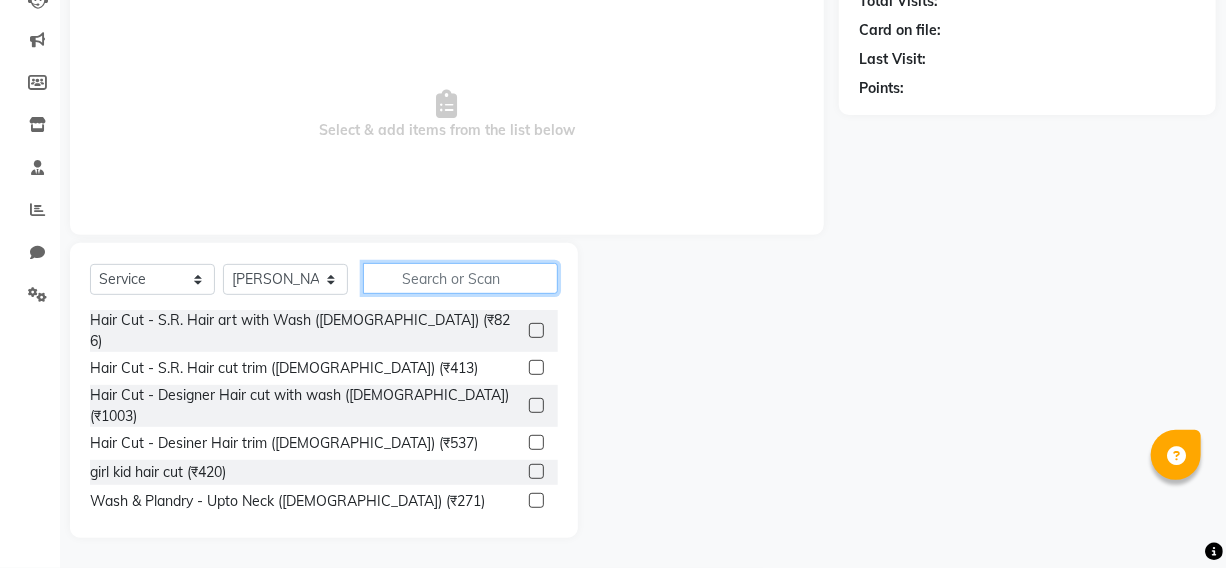 click 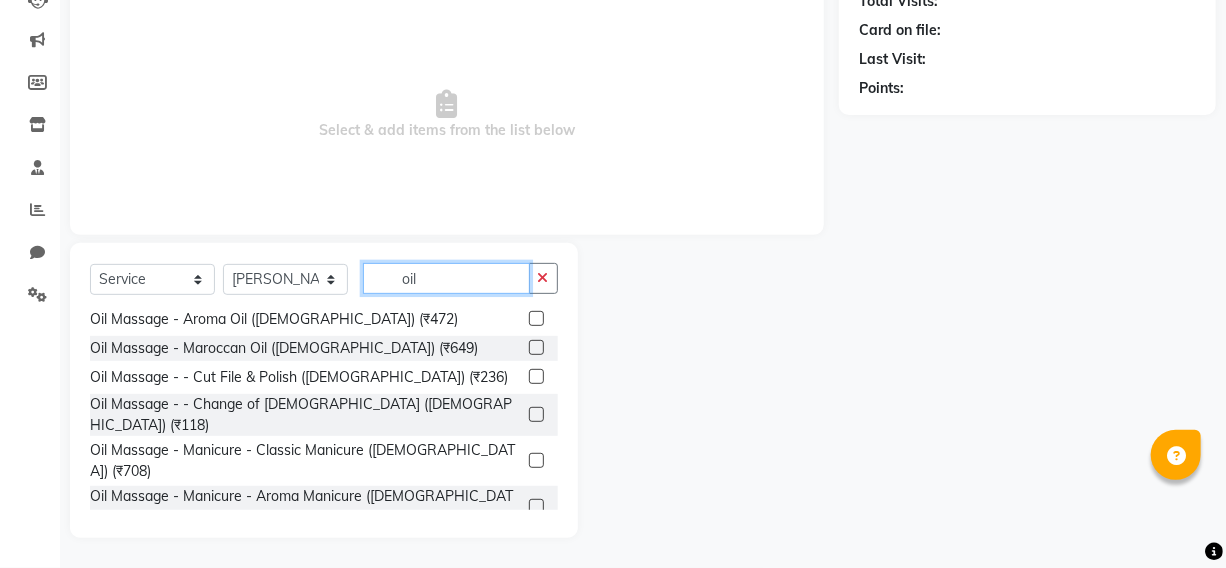 scroll, scrollTop: 292, scrollLeft: 0, axis: vertical 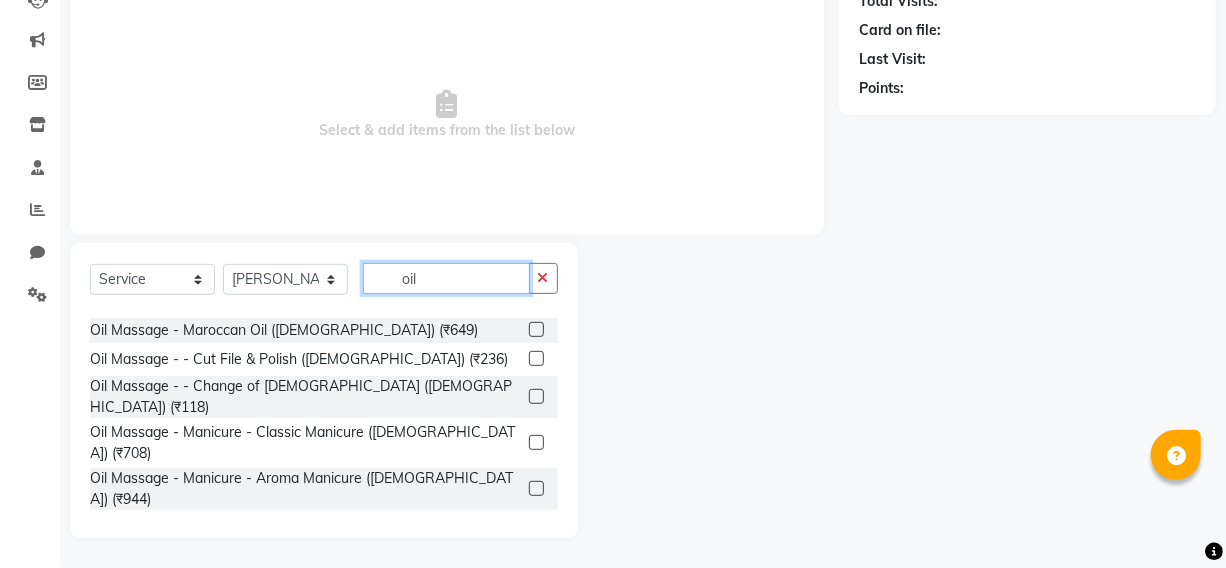 type on "oil" 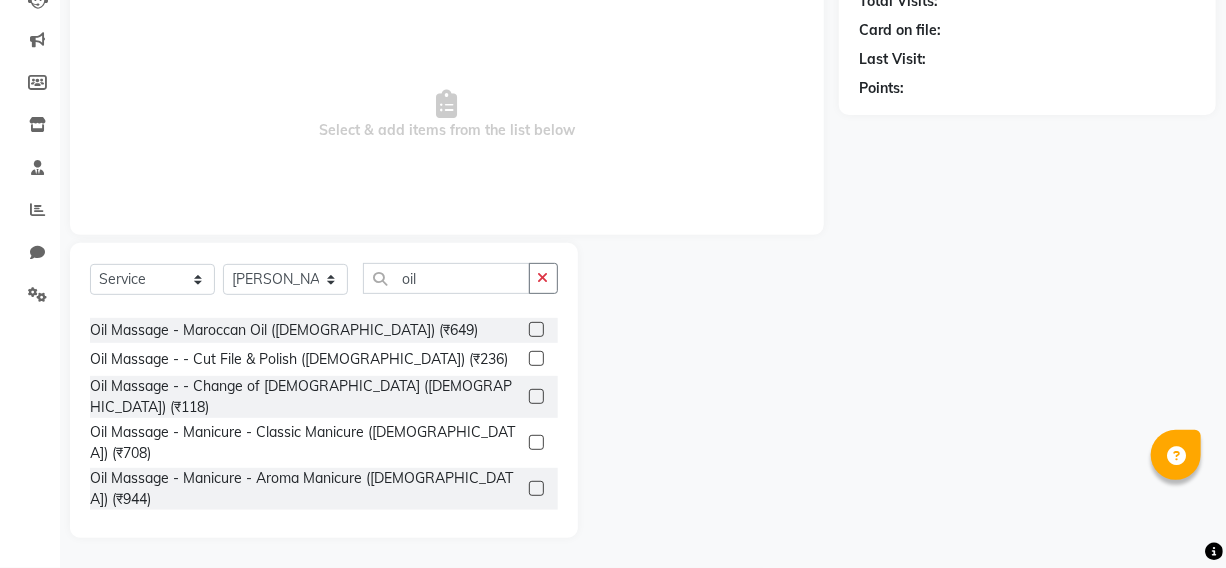 click on "Coconut Oil  ([DEMOGRAPHIC_DATA]) (₹354)" 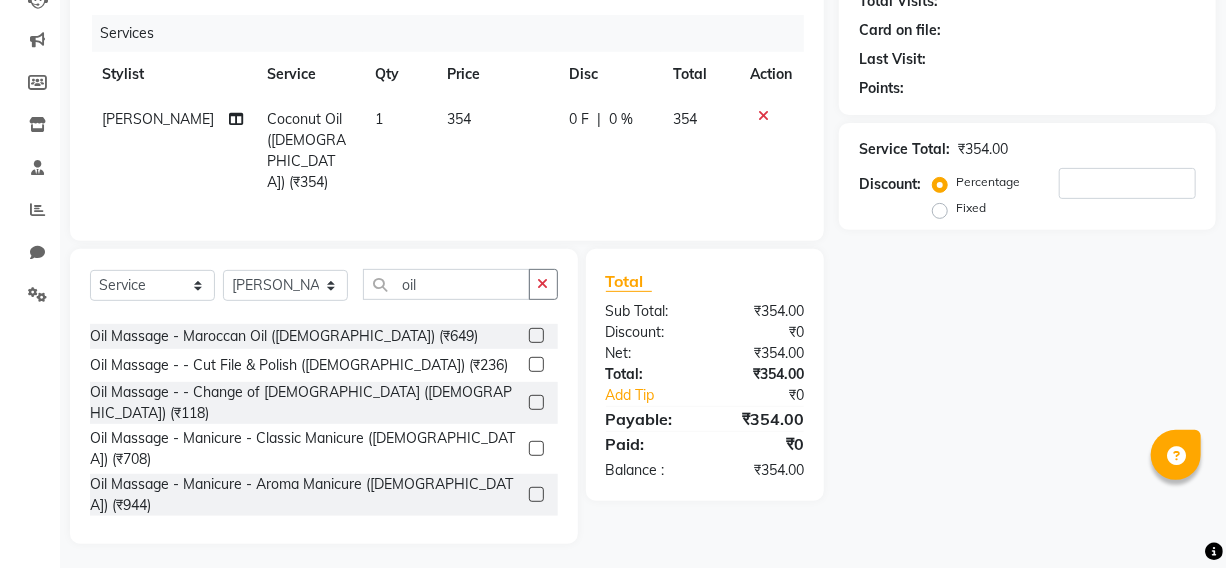 checkbox on "false" 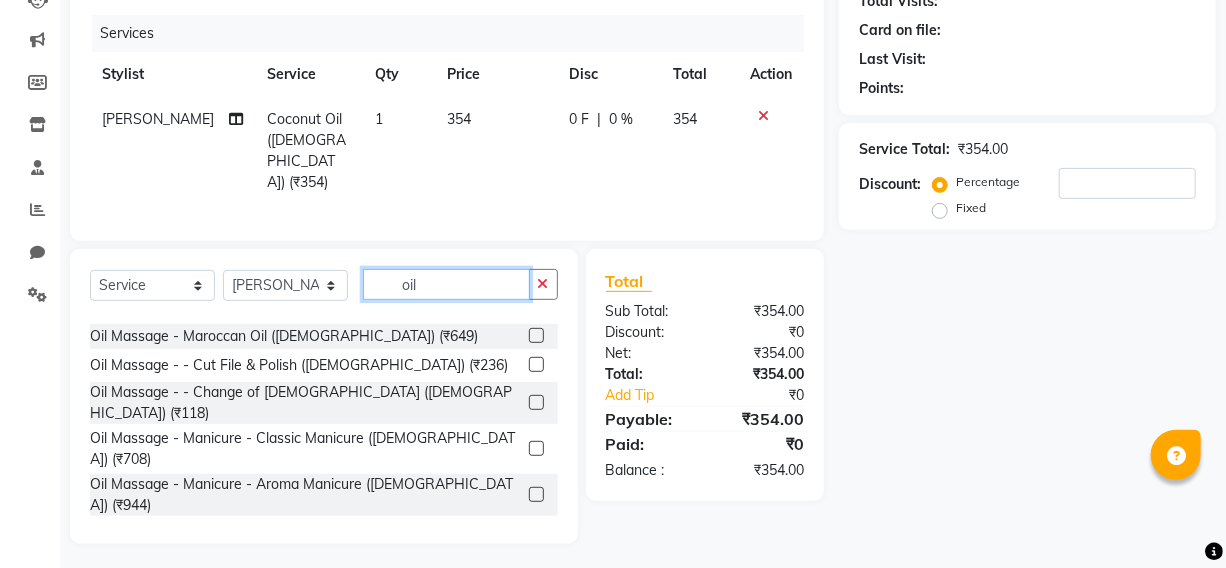 click on "oil" 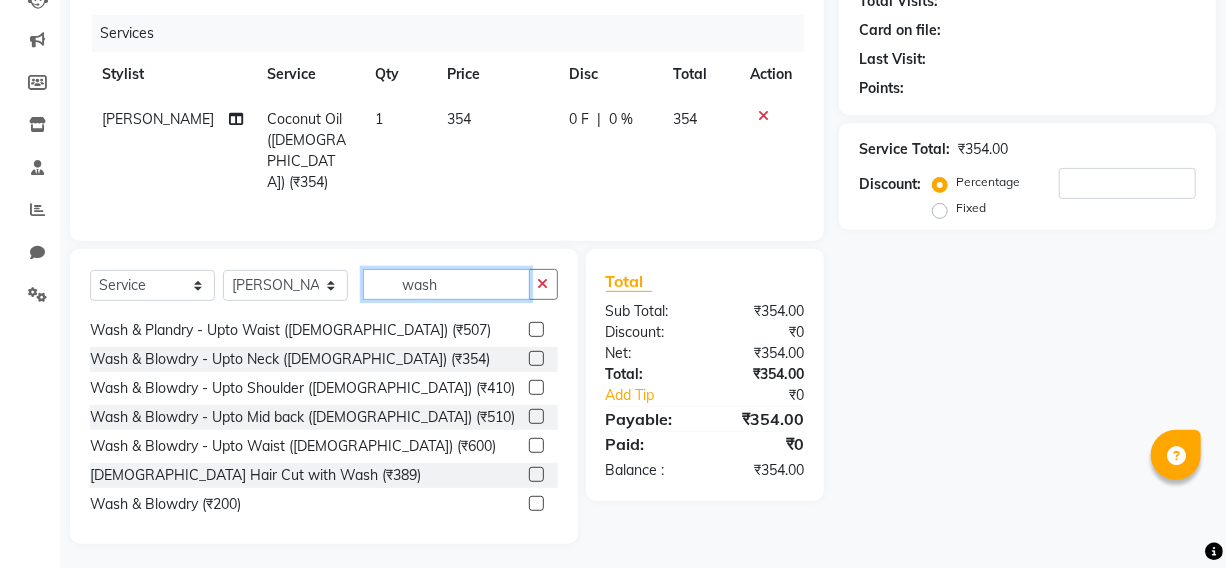 scroll, scrollTop: 148, scrollLeft: 0, axis: vertical 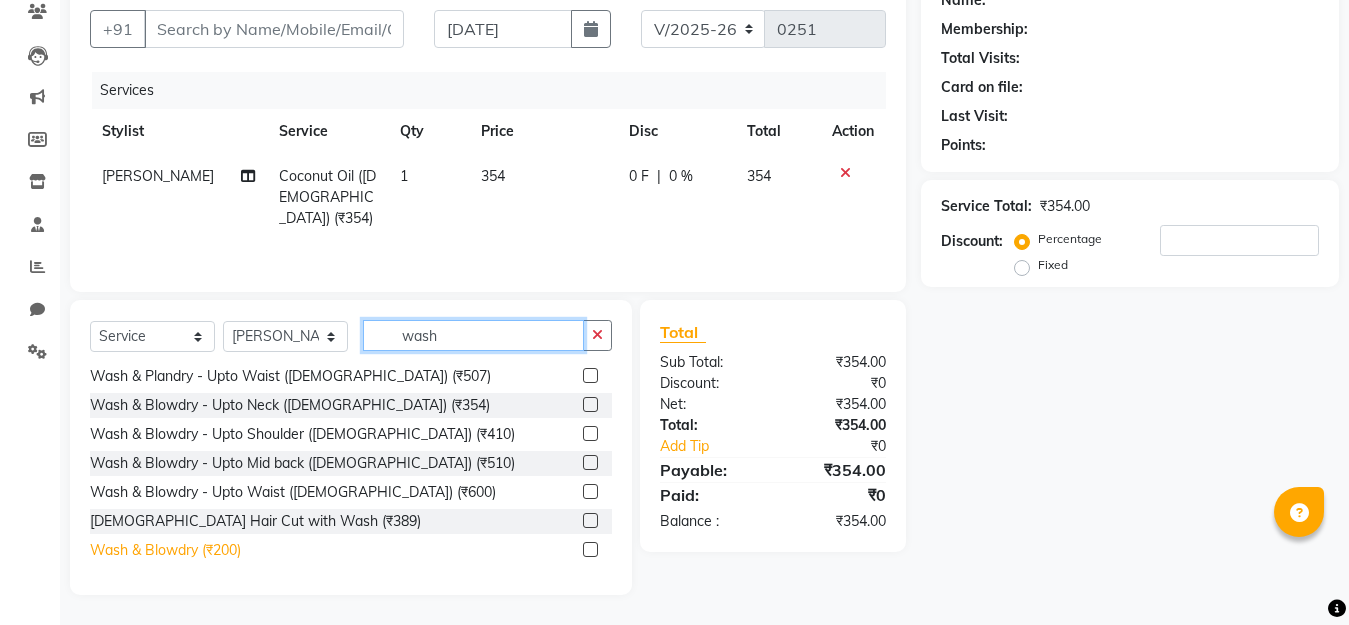 type on "wash" 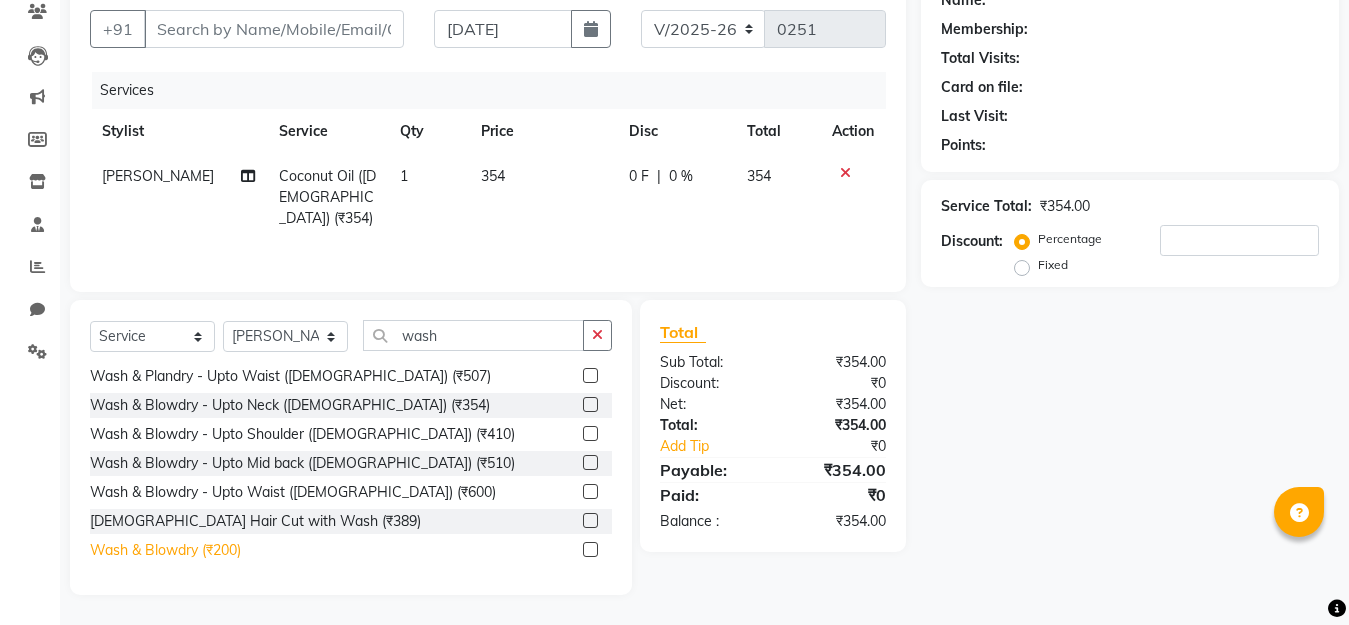 click on "Wash & Blowdry (₹200)" 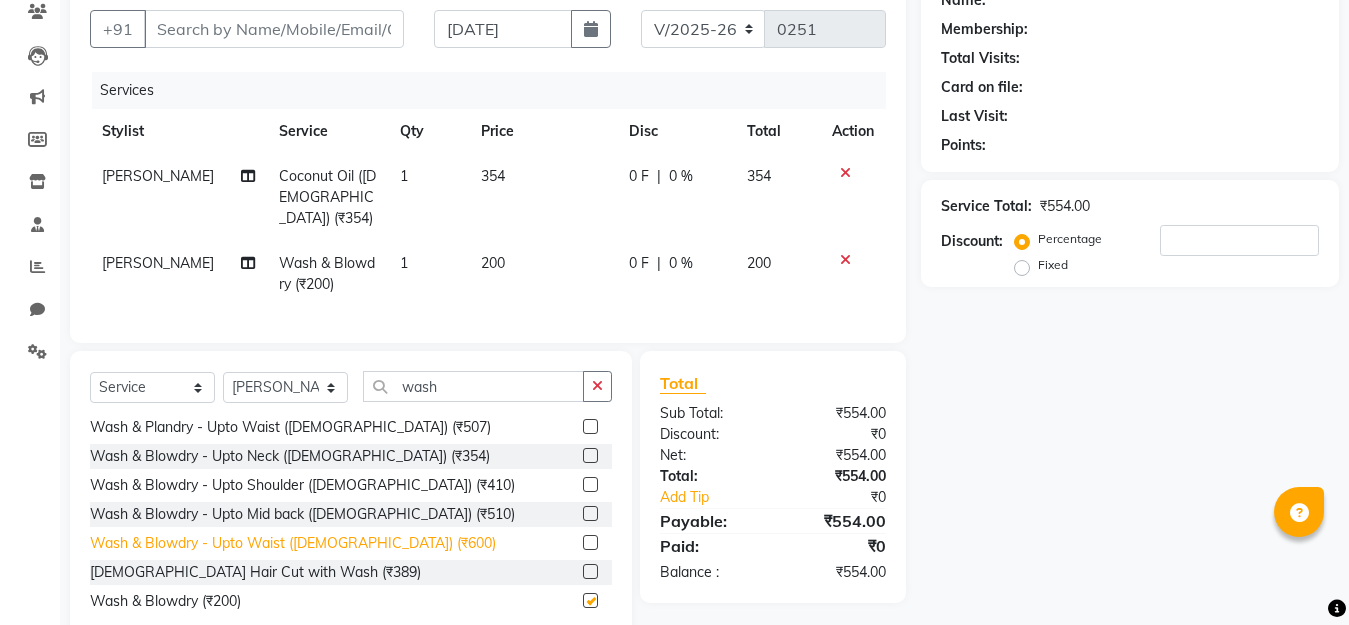checkbox on "false" 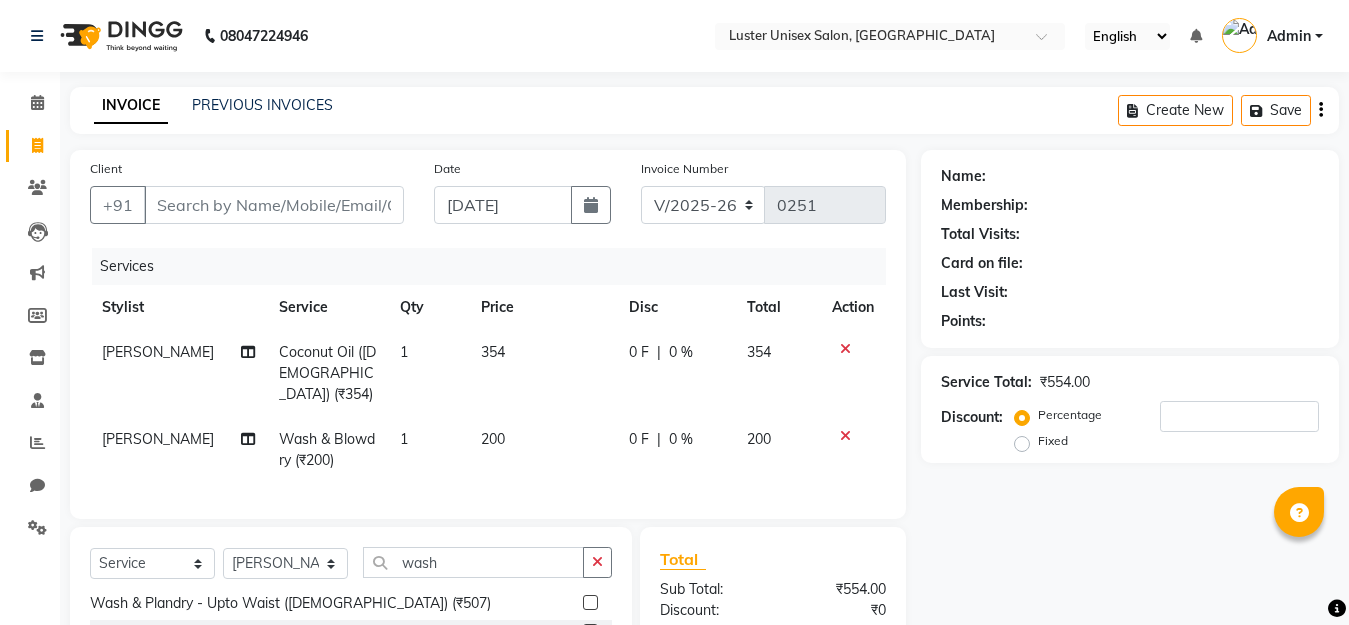 scroll, scrollTop: 223, scrollLeft: 0, axis: vertical 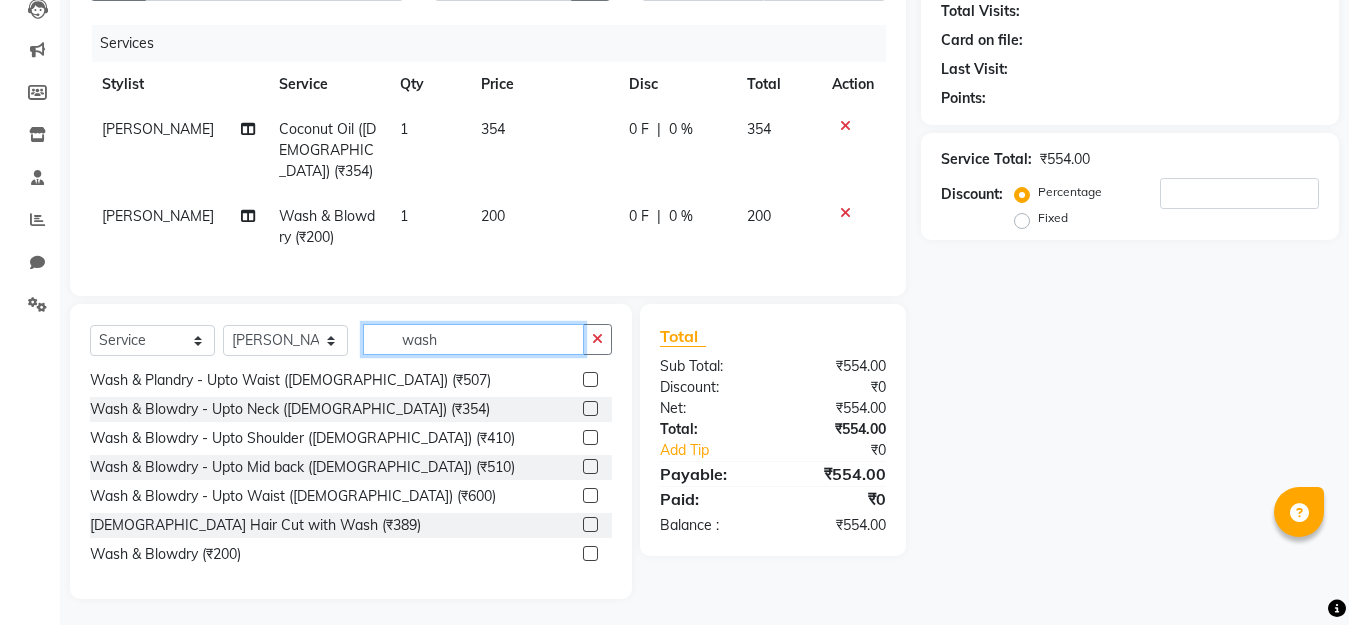 drag, startPoint x: 418, startPoint y: 348, endPoint x: 474, endPoint y: 352, distance: 56.142673 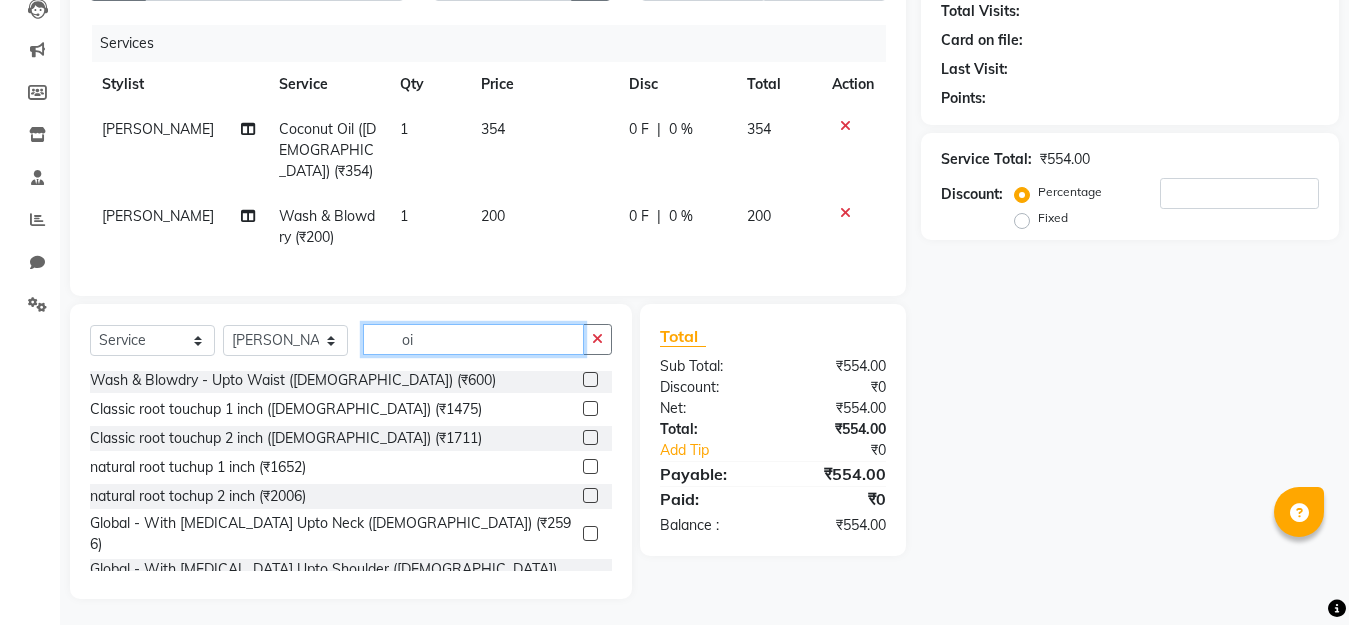 scroll, scrollTop: 90, scrollLeft: 0, axis: vertical 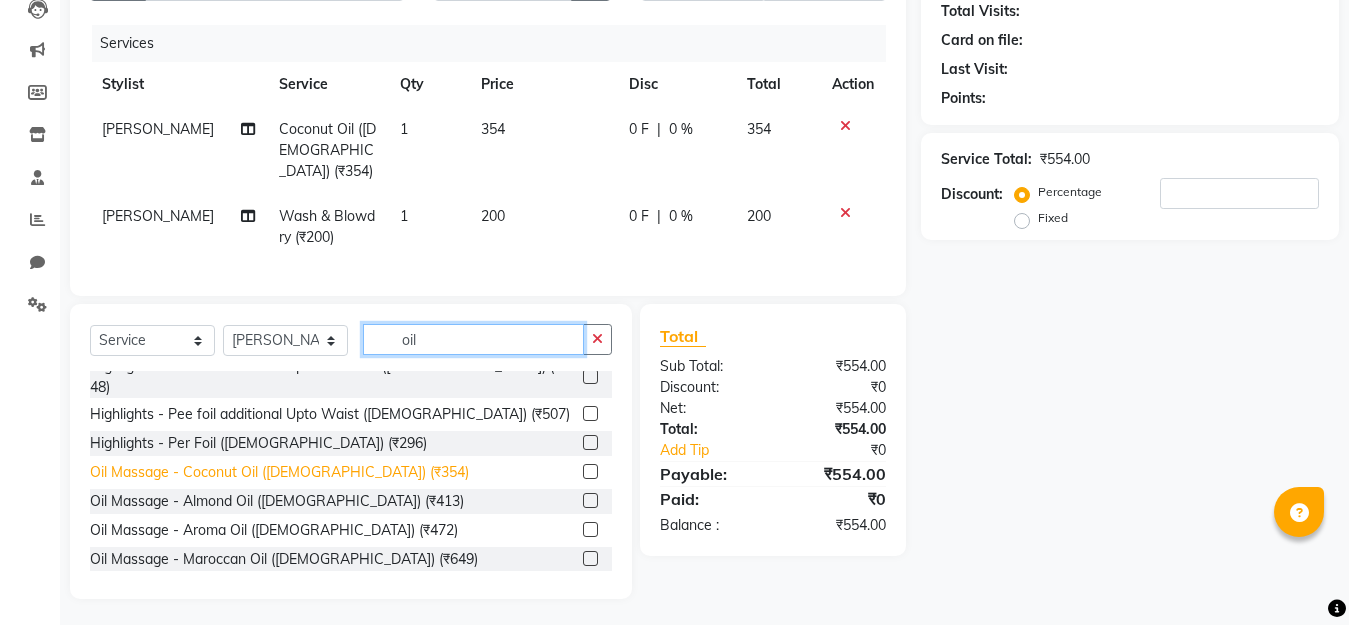 type on "oil" 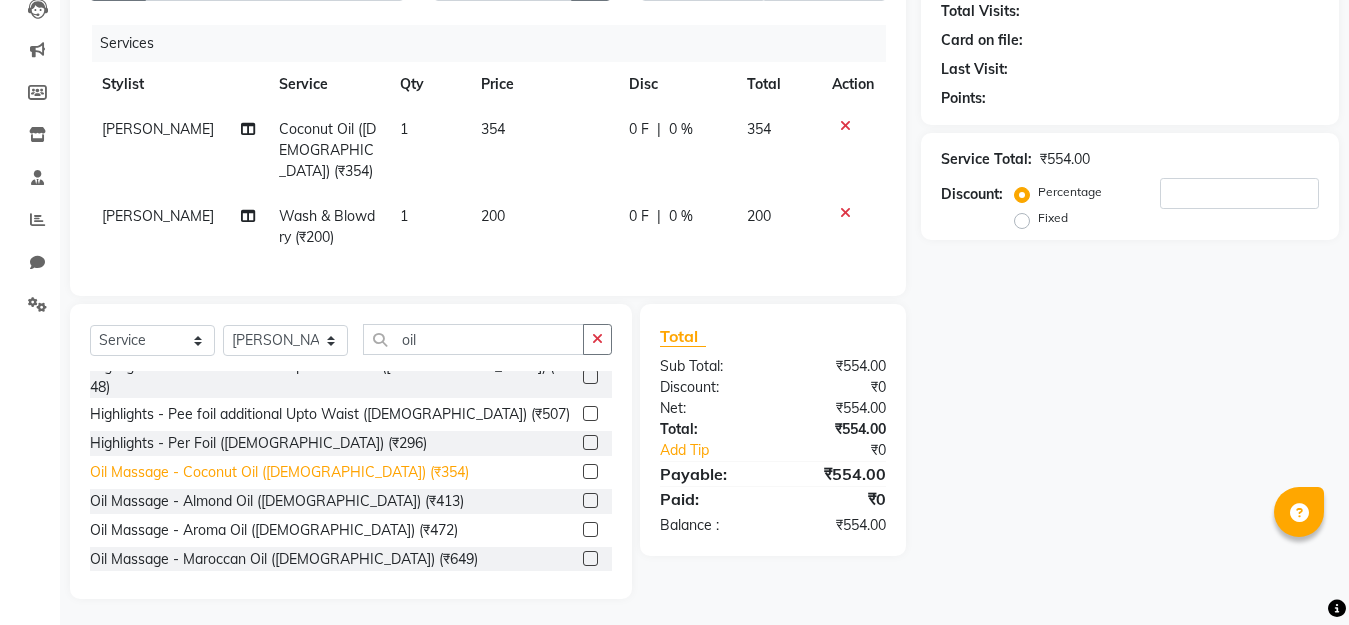 click on "Oil Massage - Coconut Oil ([DEMOGRAPHIC_DATA]) (₹354)" 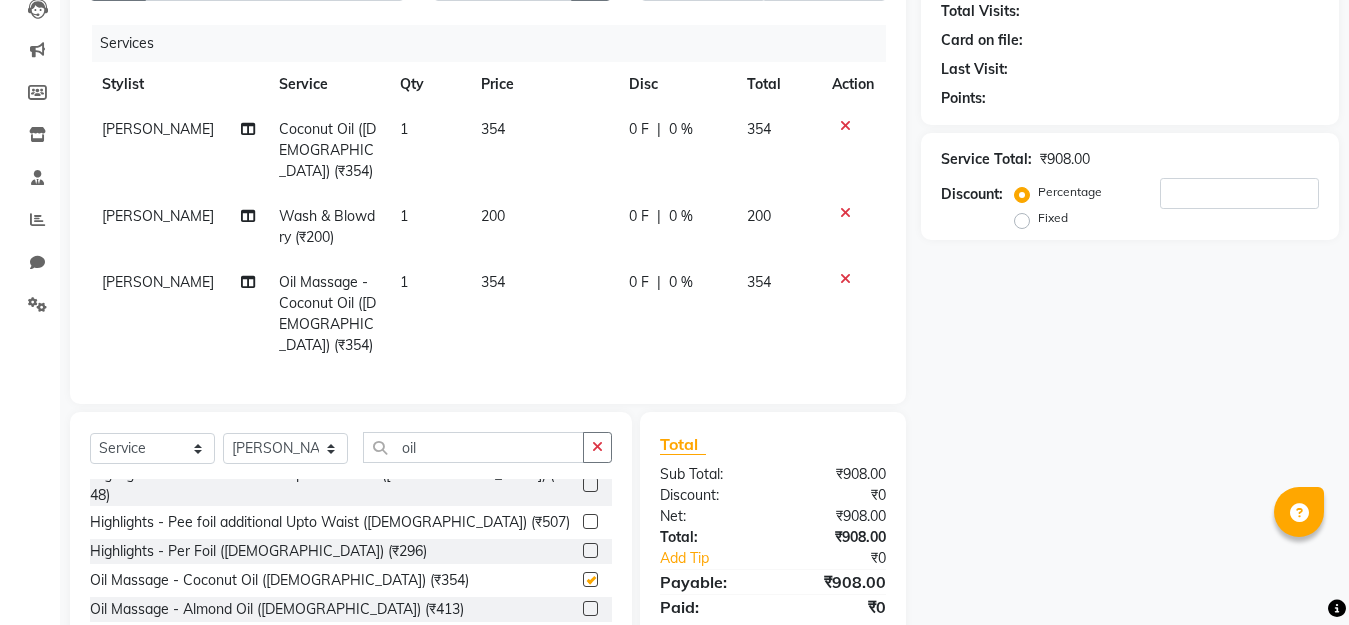 checkbox on "false" 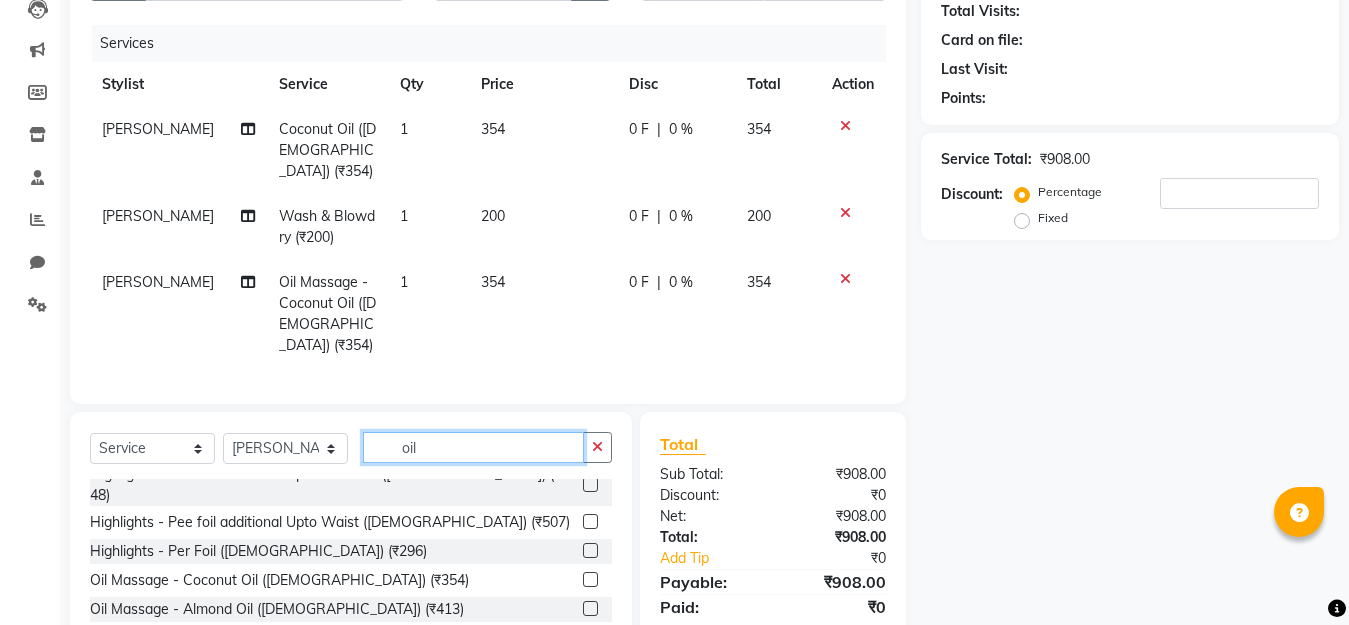 click on "oil" 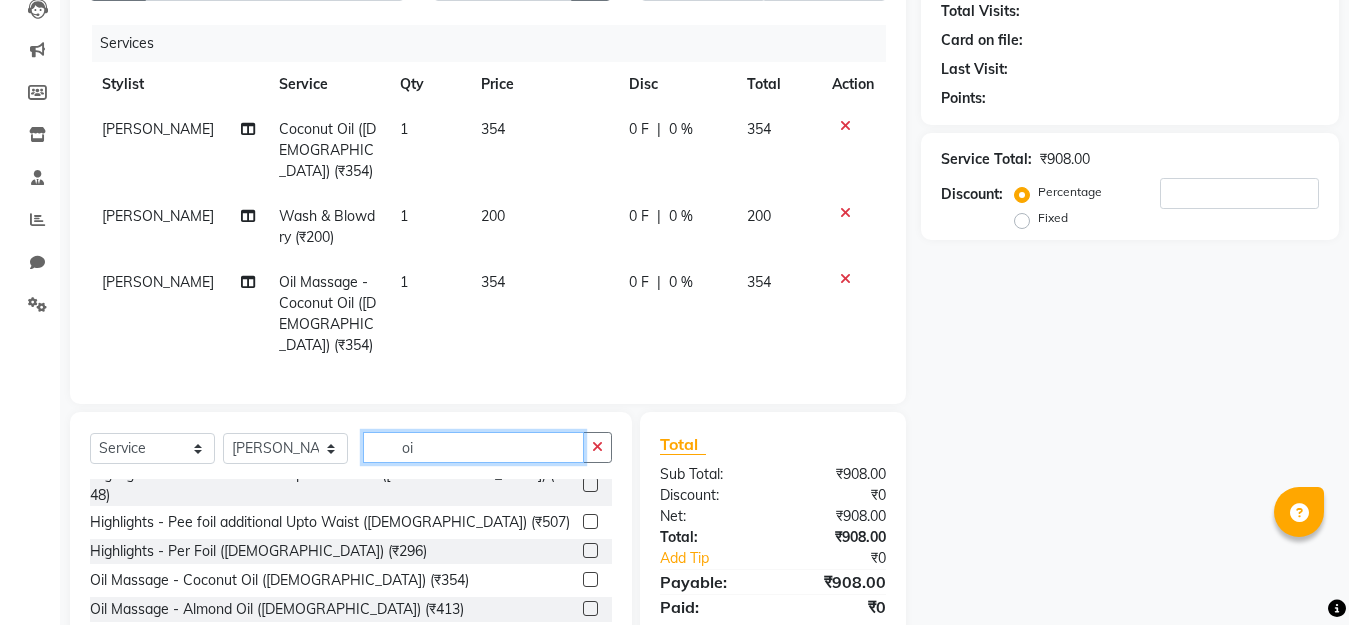 type on "o" 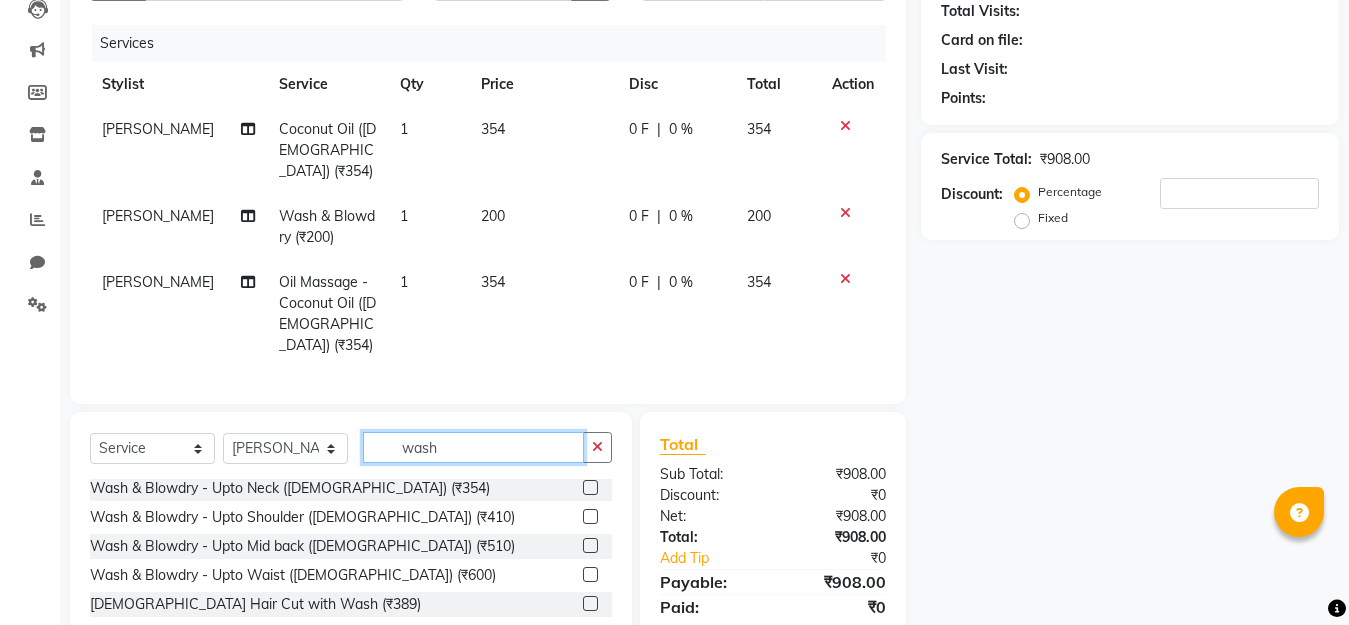 scroll, scrollTop: 148, scrollLeft: 0, axis: vertical 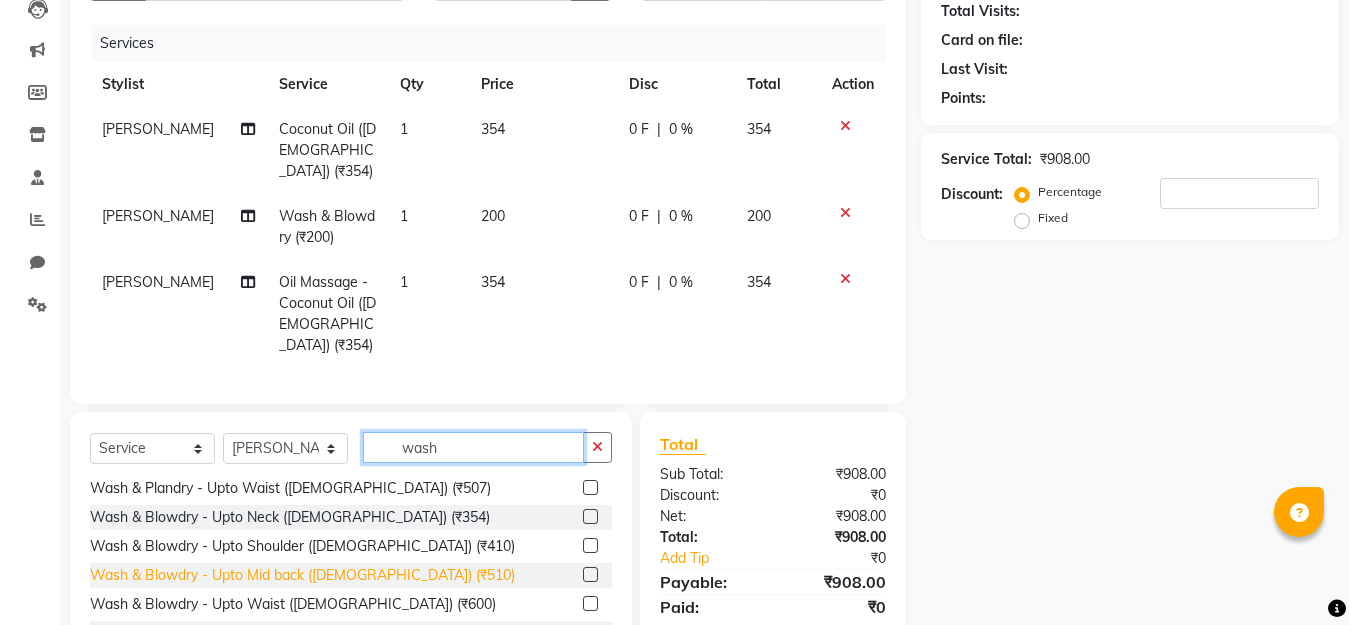 type on "wash" 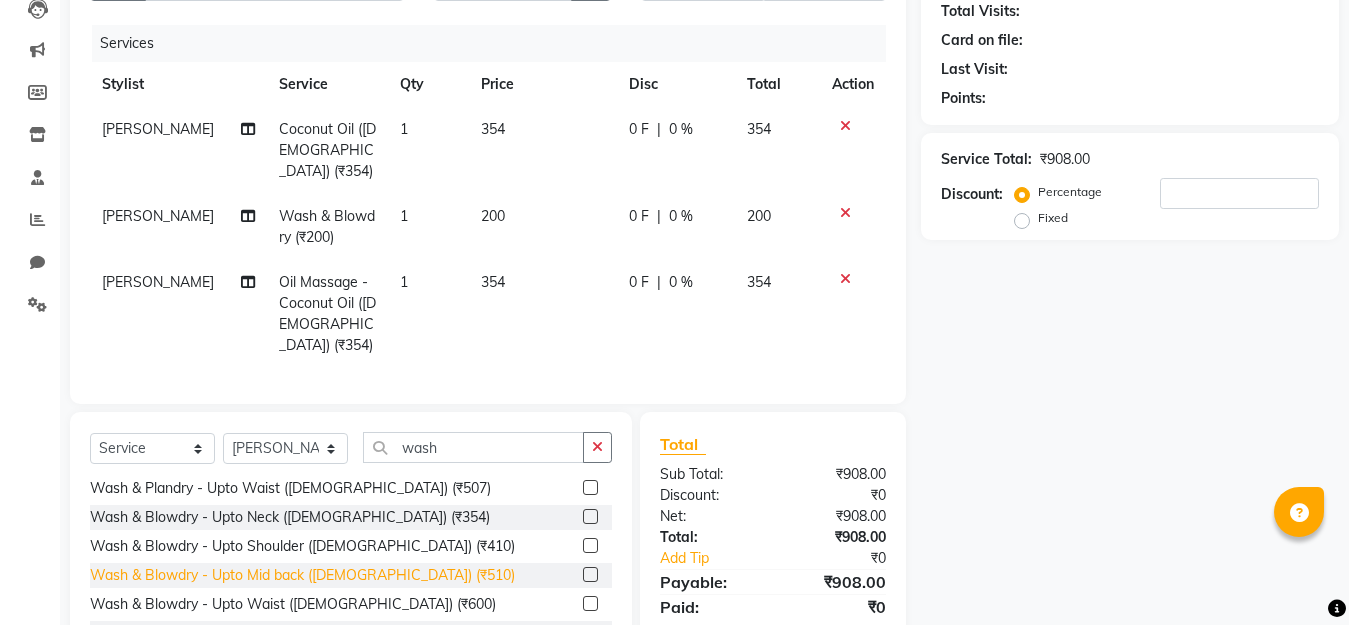 click on "Wash & Blowdry - Upto Mid back   ([DEMOGRAPHIC_DATA]) (₹510)" 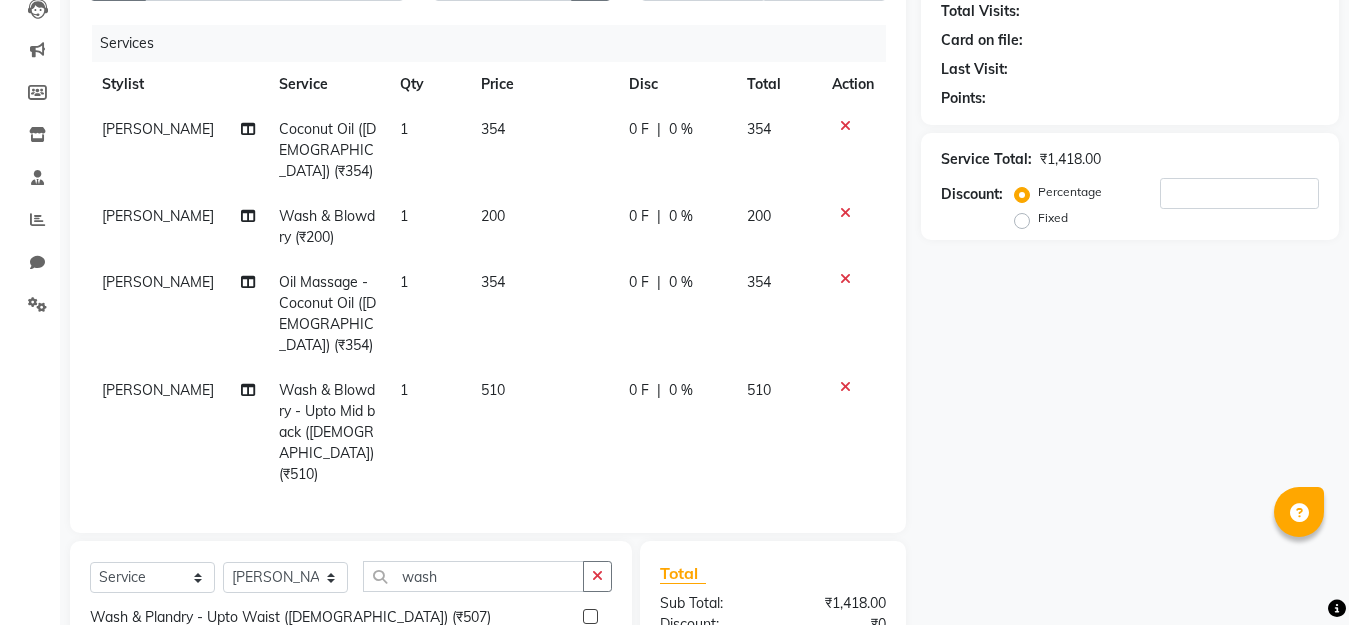 checkbox on "false" 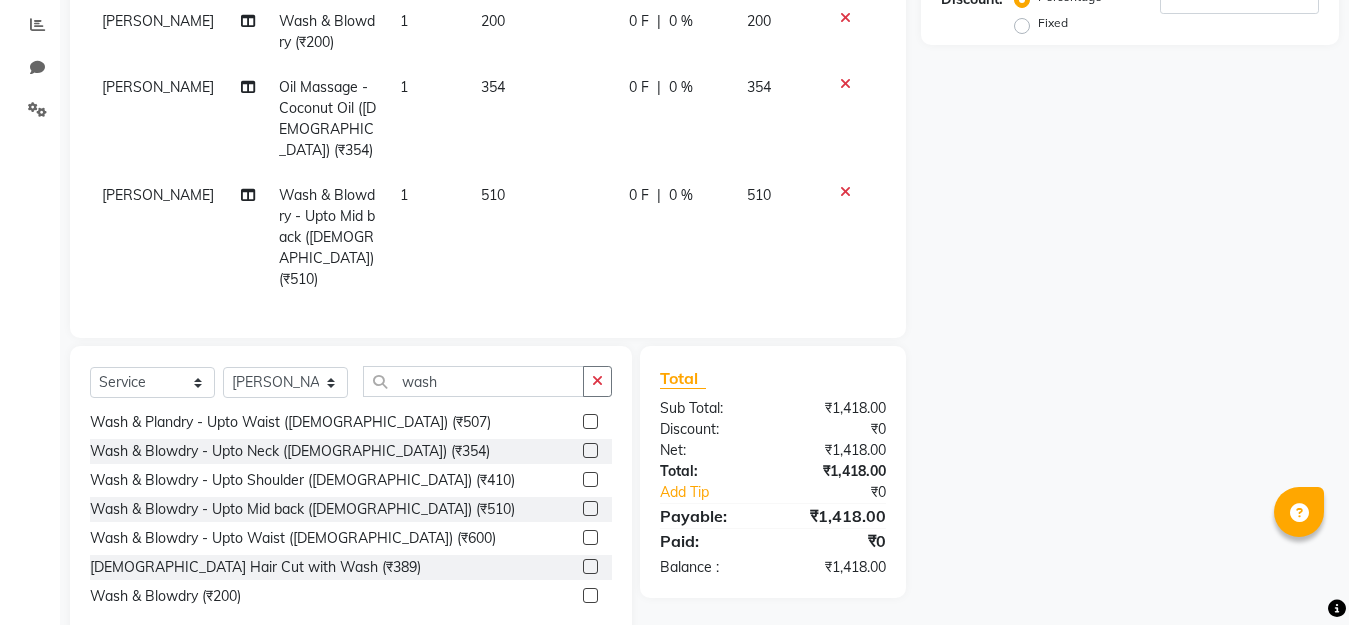 scroll, scrollTop: 0, scrollLeft: 0, axis: both 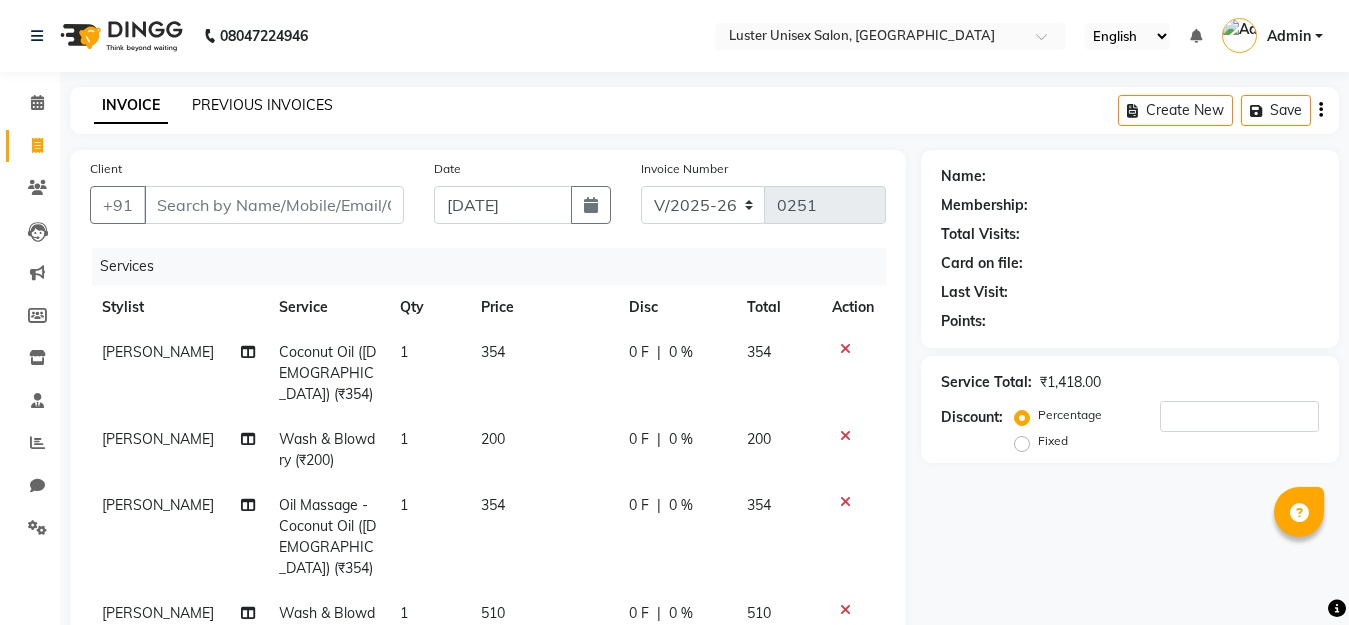 click on "PREVIOUS INVOICES" 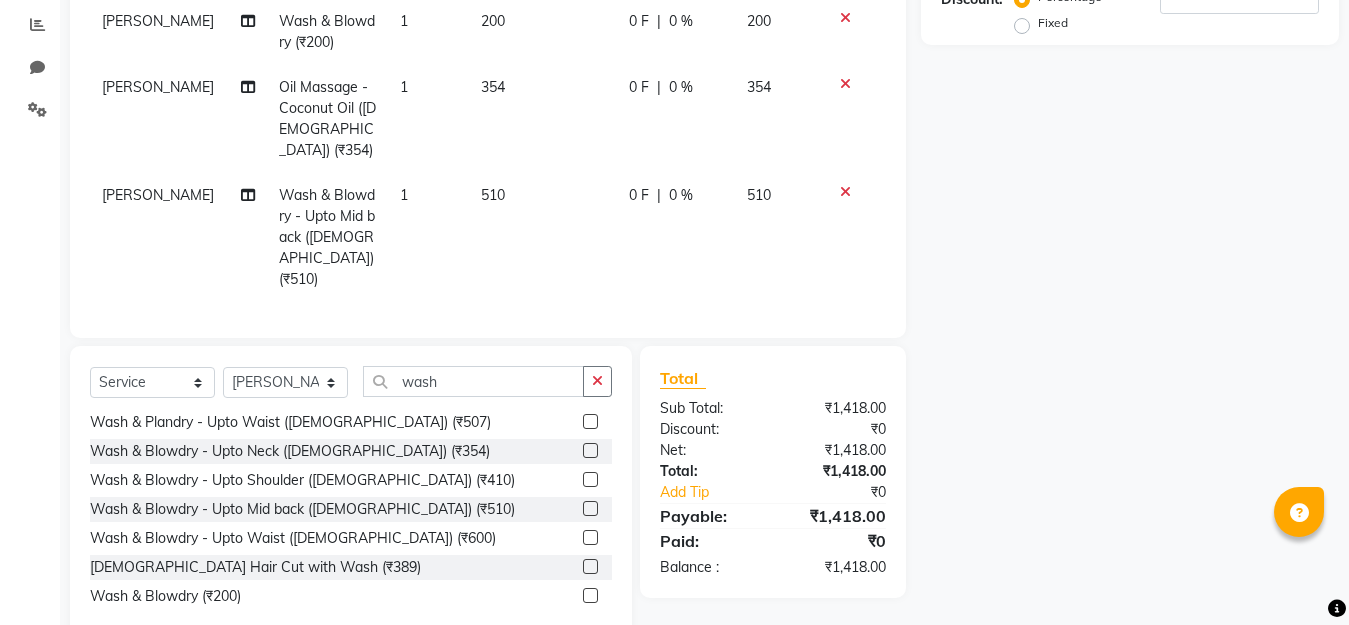 scroll, scrollTop: 0, scrollLeft: 0, axis: both 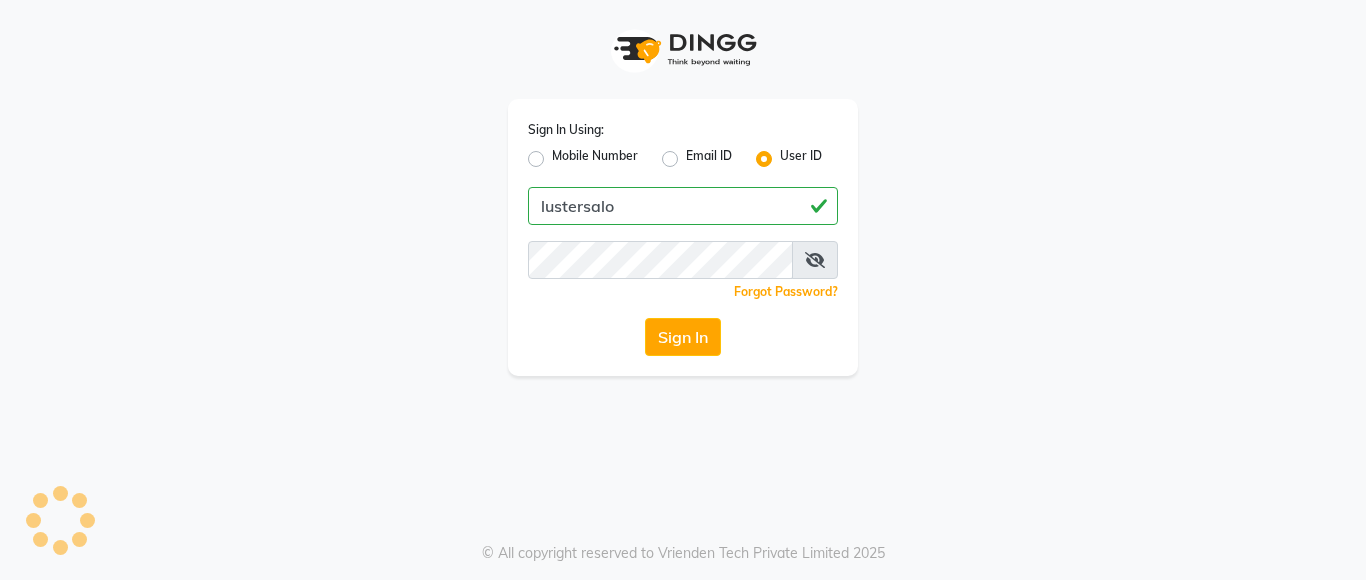 type on "lustersalon" 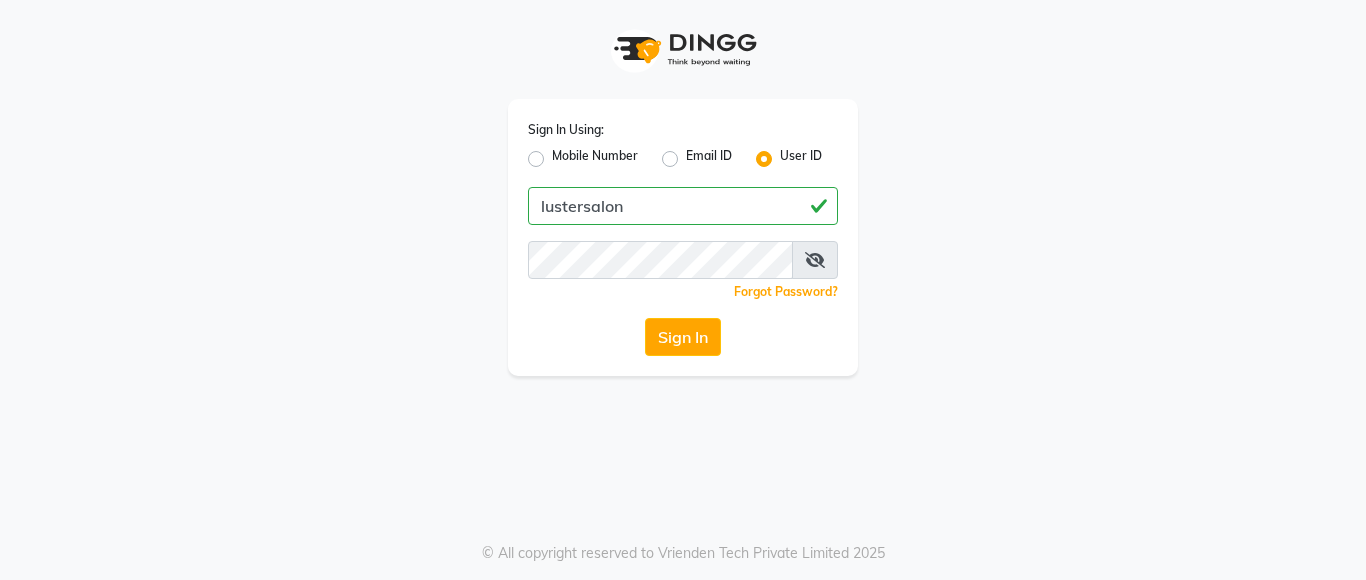 drag, startPoint x: 633, startPoint y: 206, endPoint x: 524, endPoint y: 217, distance: 109.55364 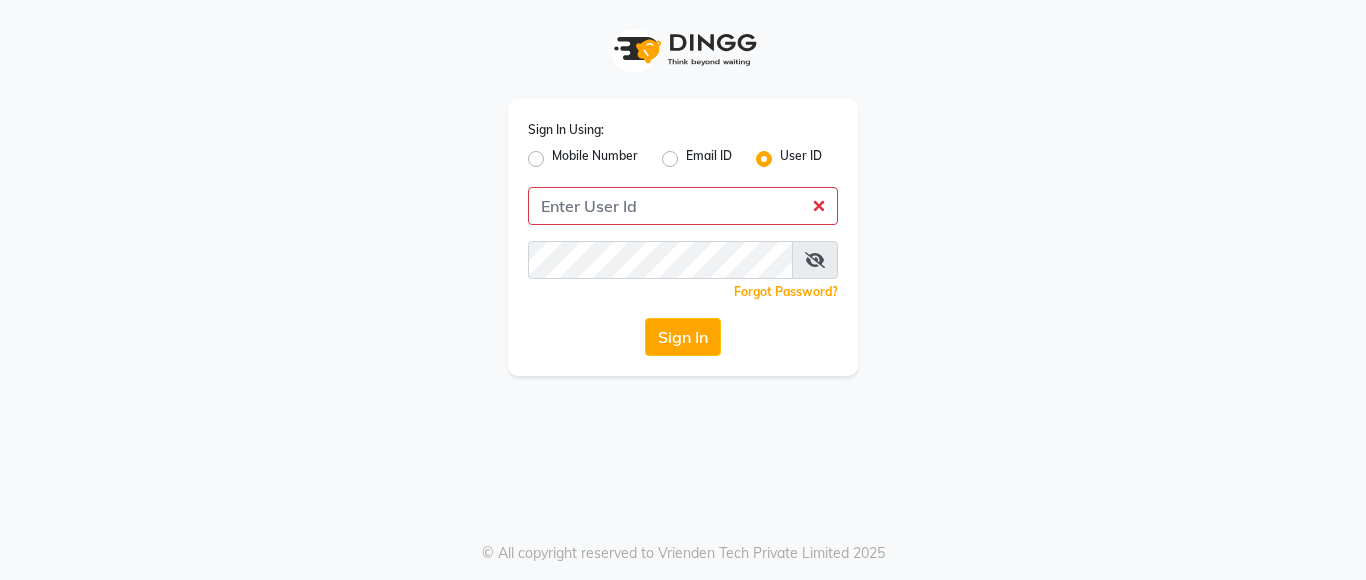 drag, startPoint x: 644, startPoint y: 211, endPoint x: 432, endPoint y: 456, distance: 323.9892 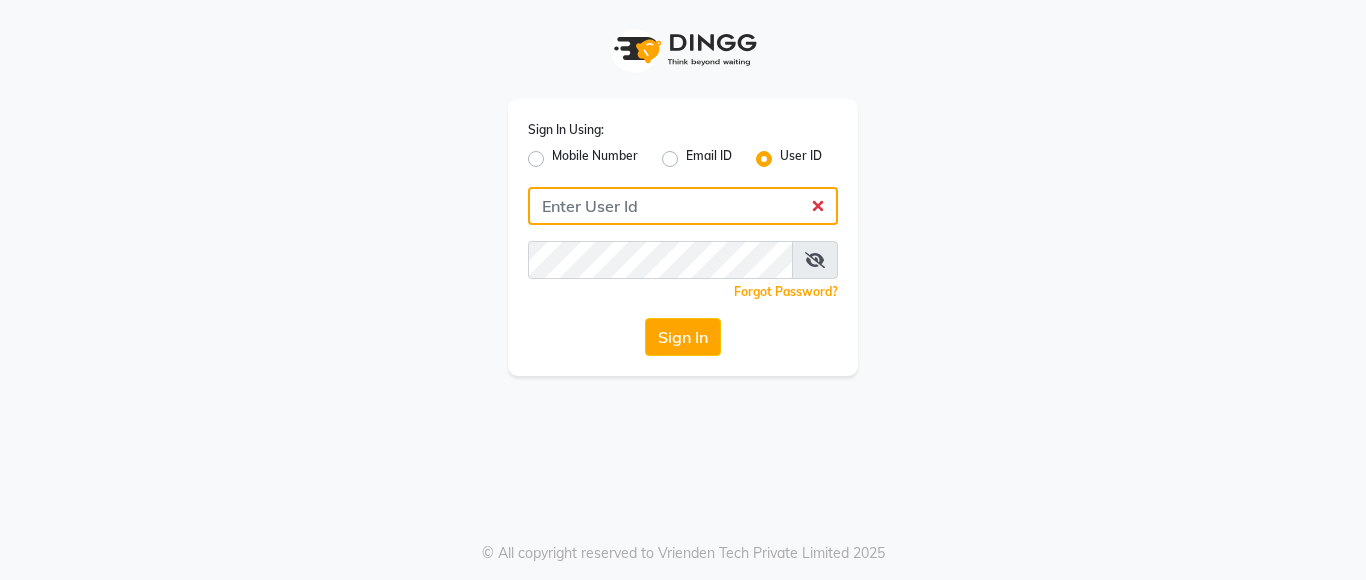 paste on "lustersalon" 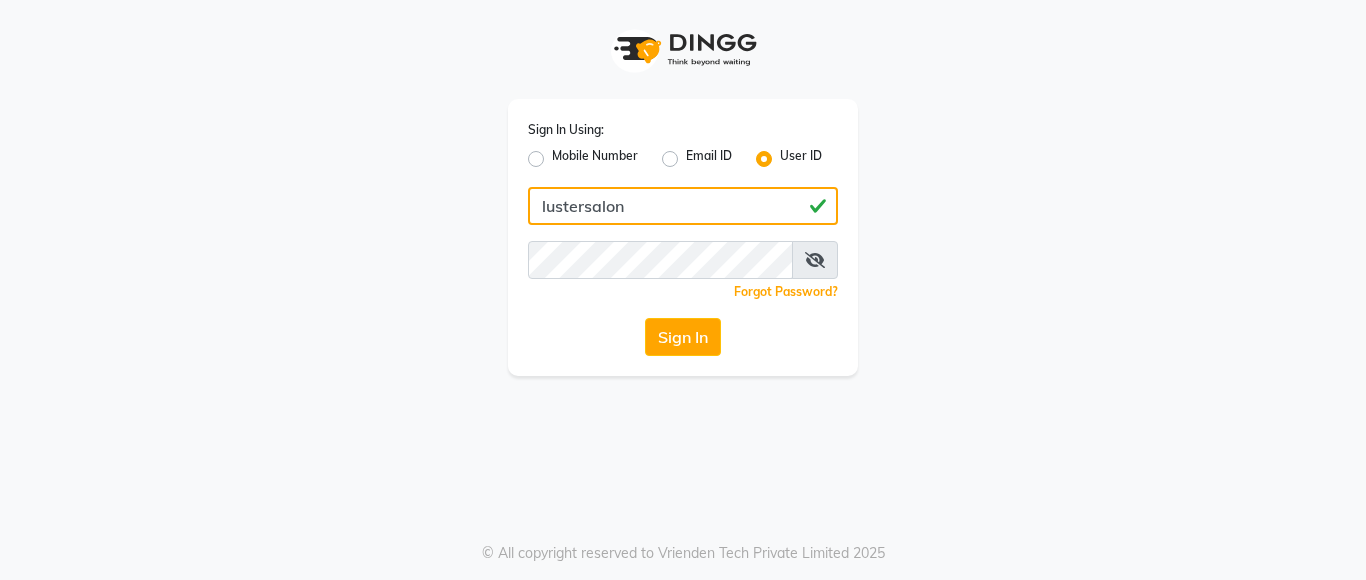 drag, startPoint x: 630, startPoint y: 206, endPoint x: 555, endPoint y: 209, distance: 75.059975 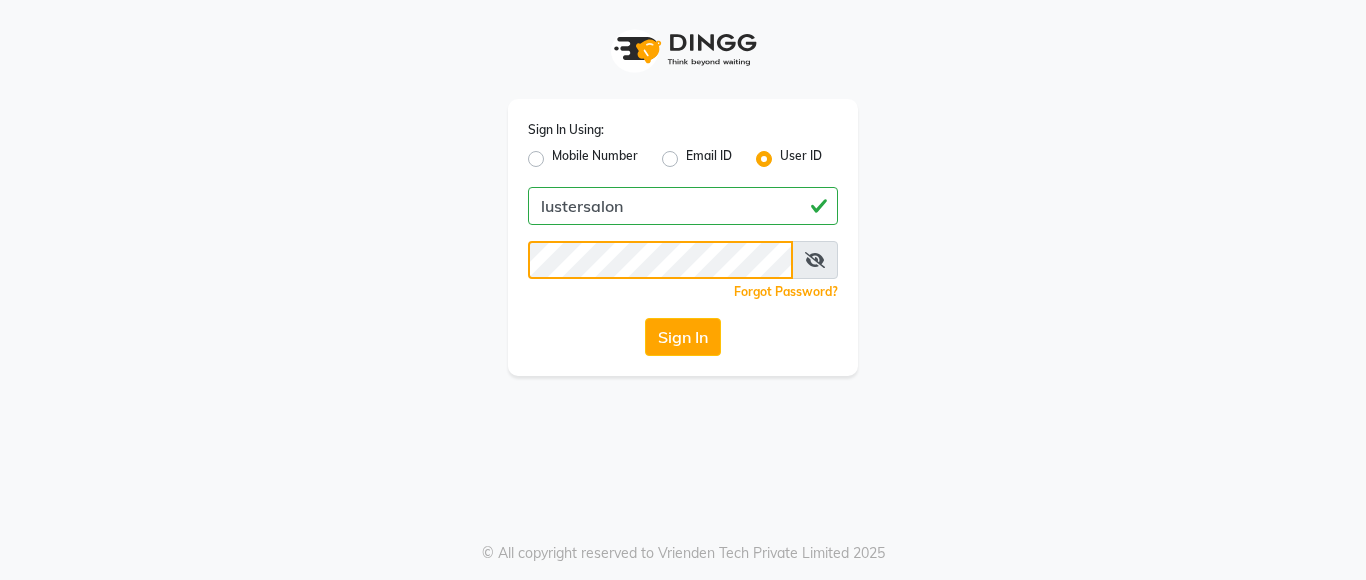 click on "Sign In" 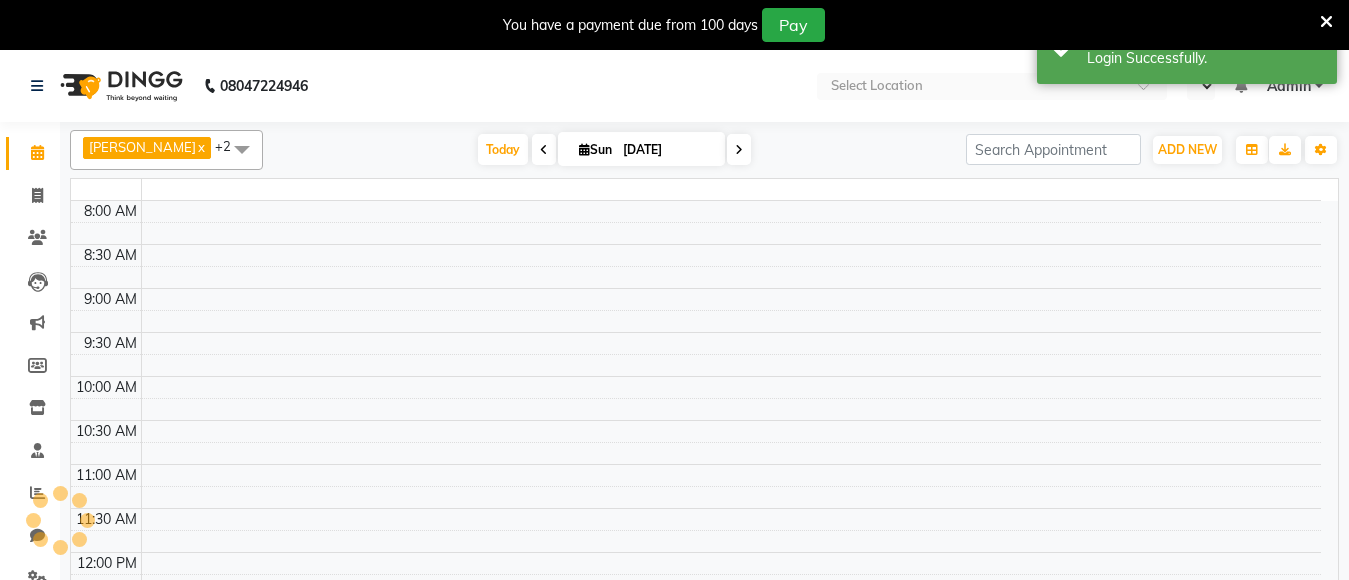 select on "en" 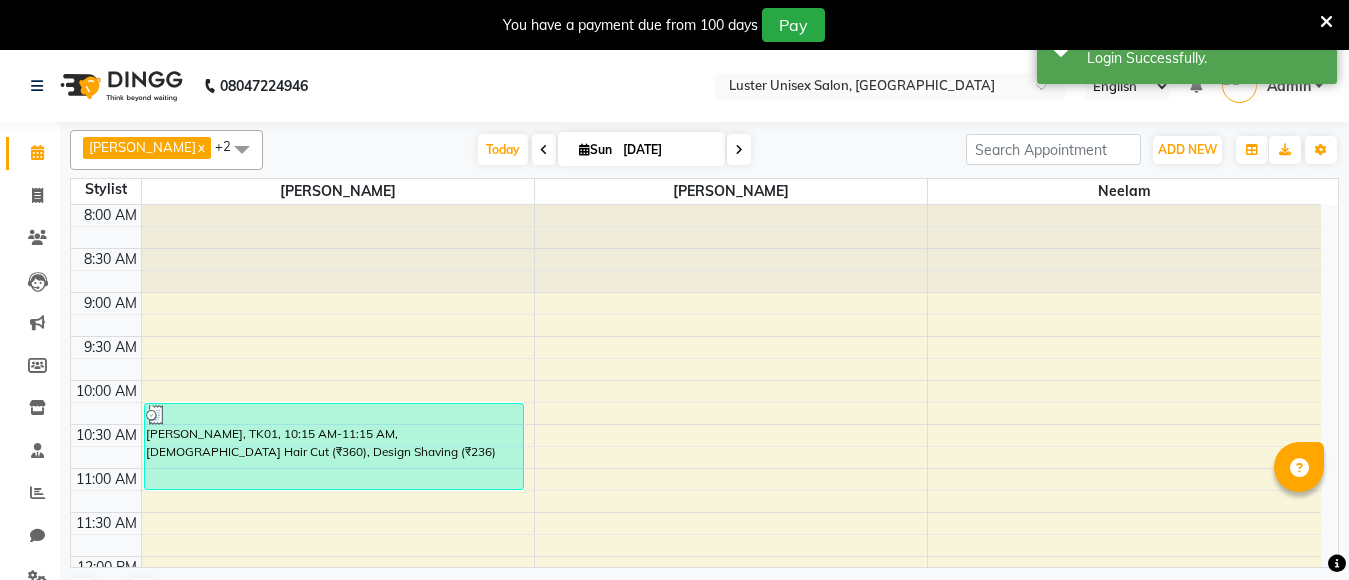 scroll, scrollTop: 0, scrollLeft: 0, axis: both 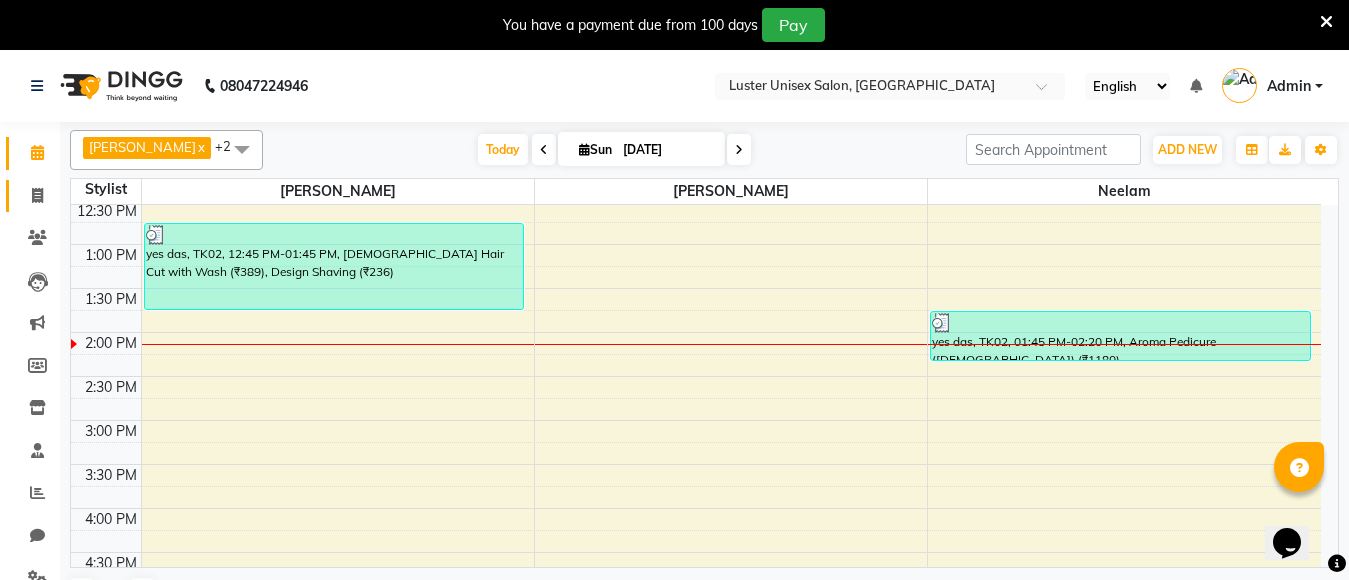 drag, startPoint x: 57, startPoint y: 173, endPoint x: 46, endPoint y: 184, distance: 15.556349 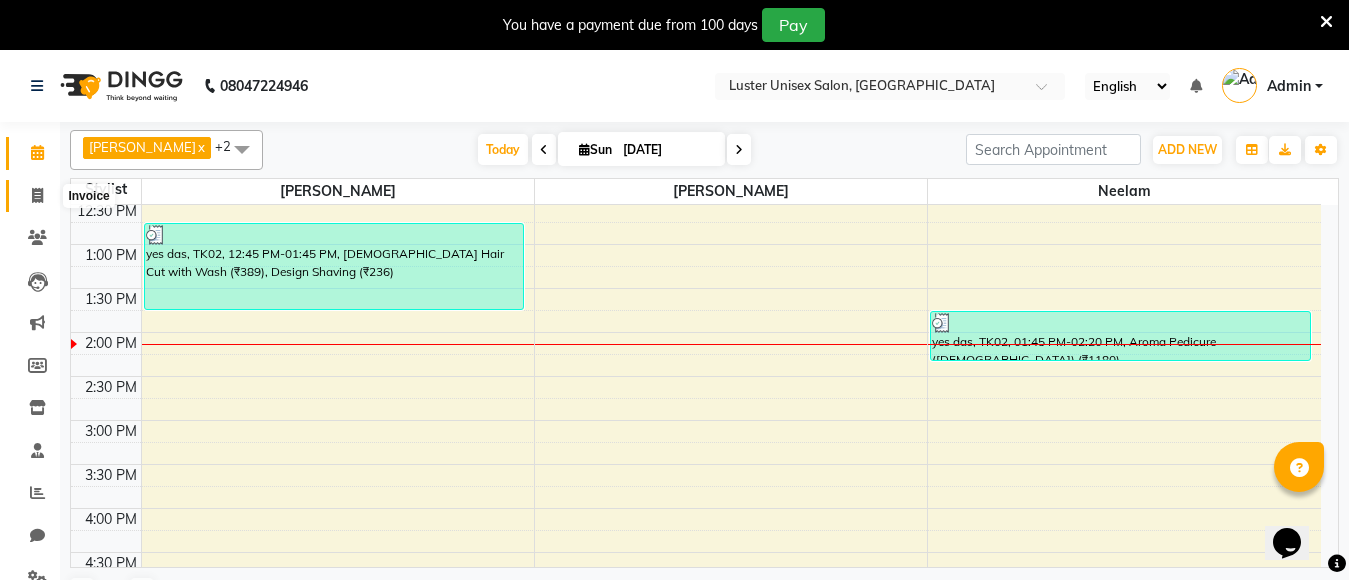 click 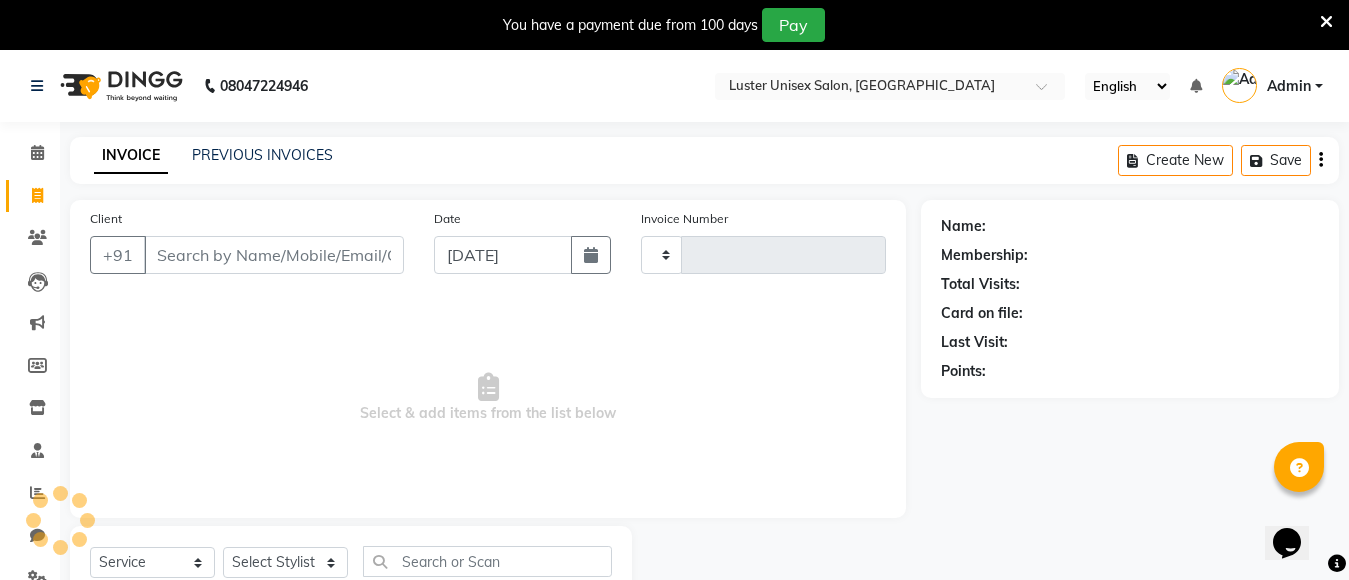 type on "0251" 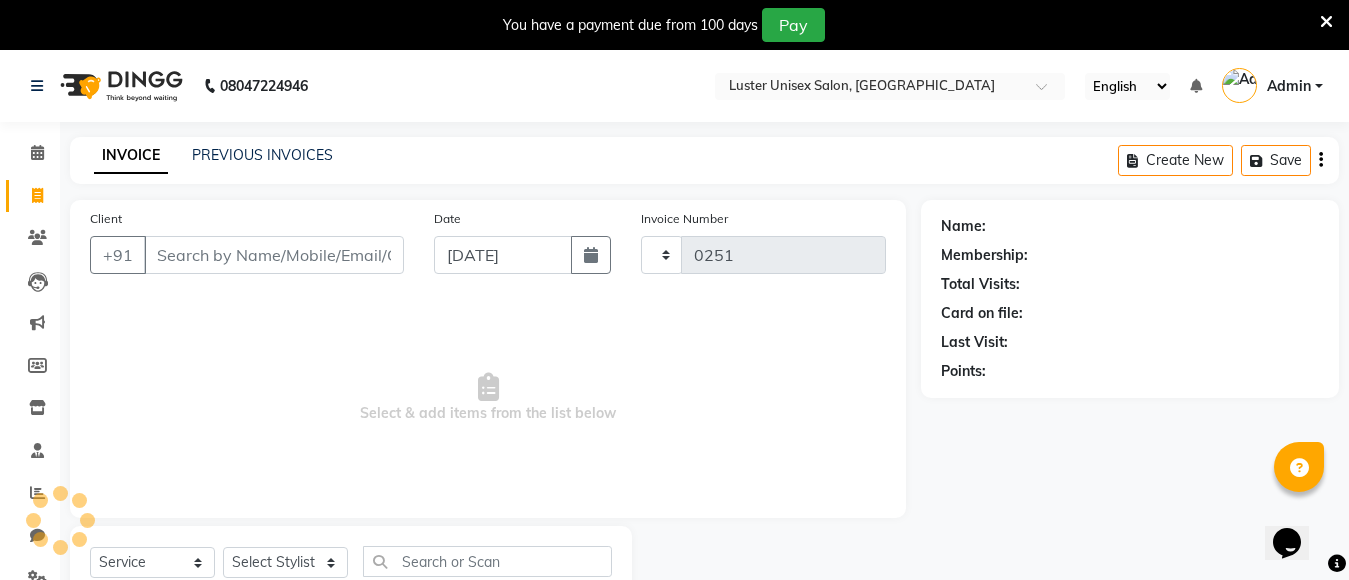 select on "7467" 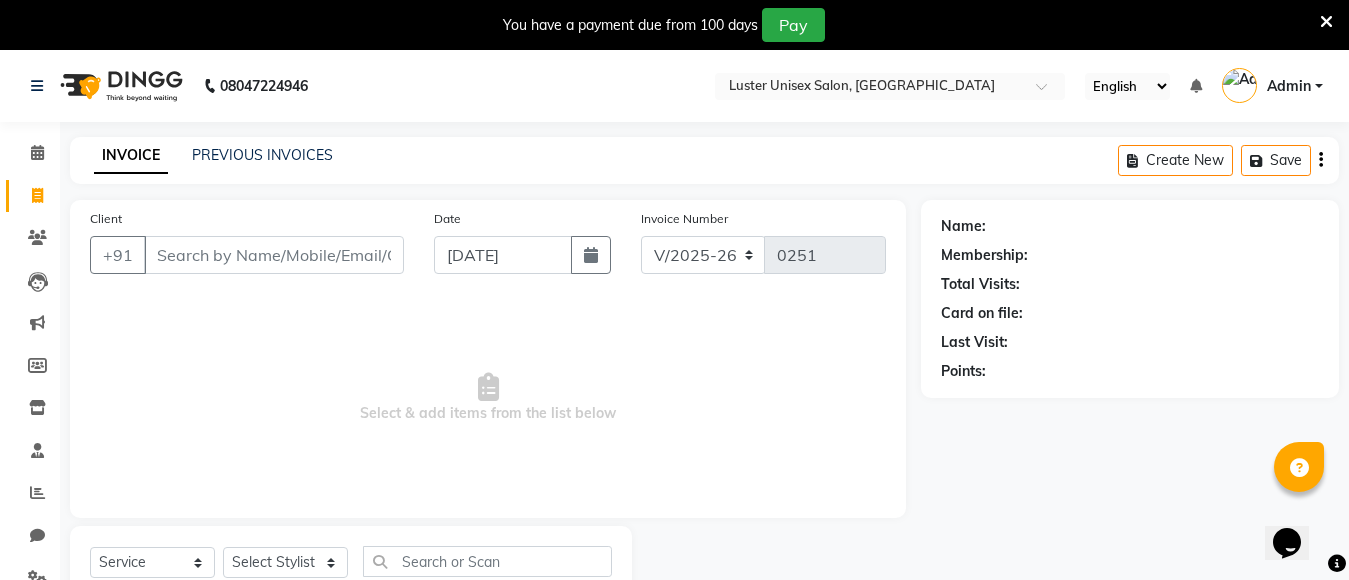 scroll, scrollTop: 71, scrollLeft: 0, axis: vertical 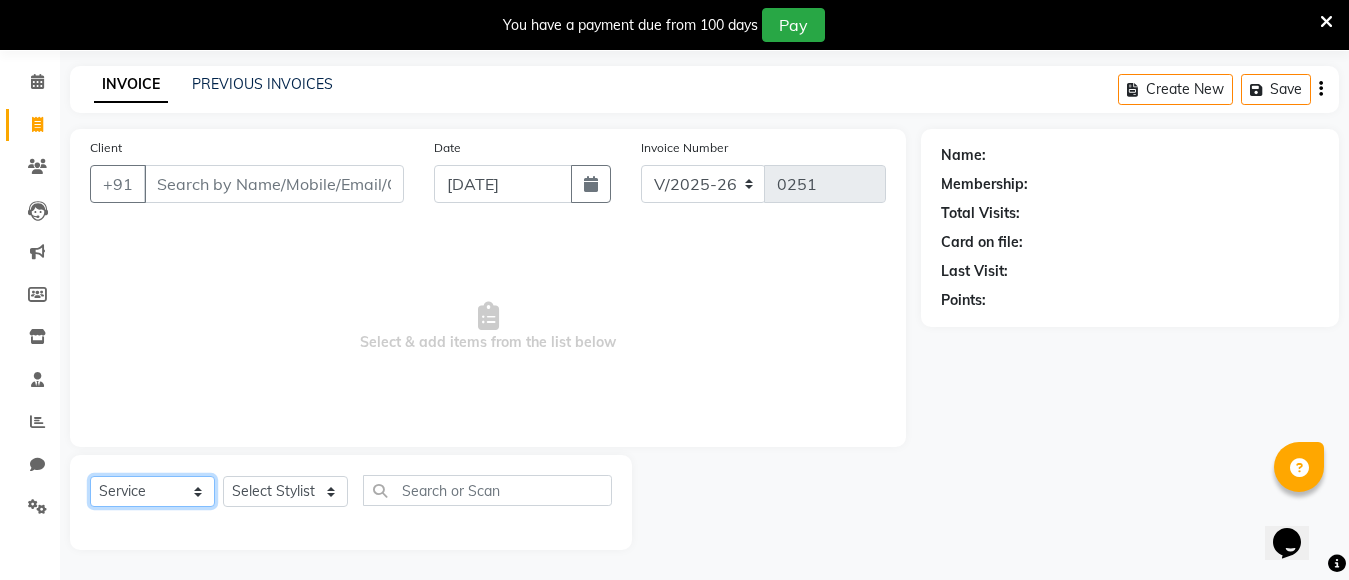 click on "Select  Service  Product  Membership  Package Voucher Prepaid Gift Card" 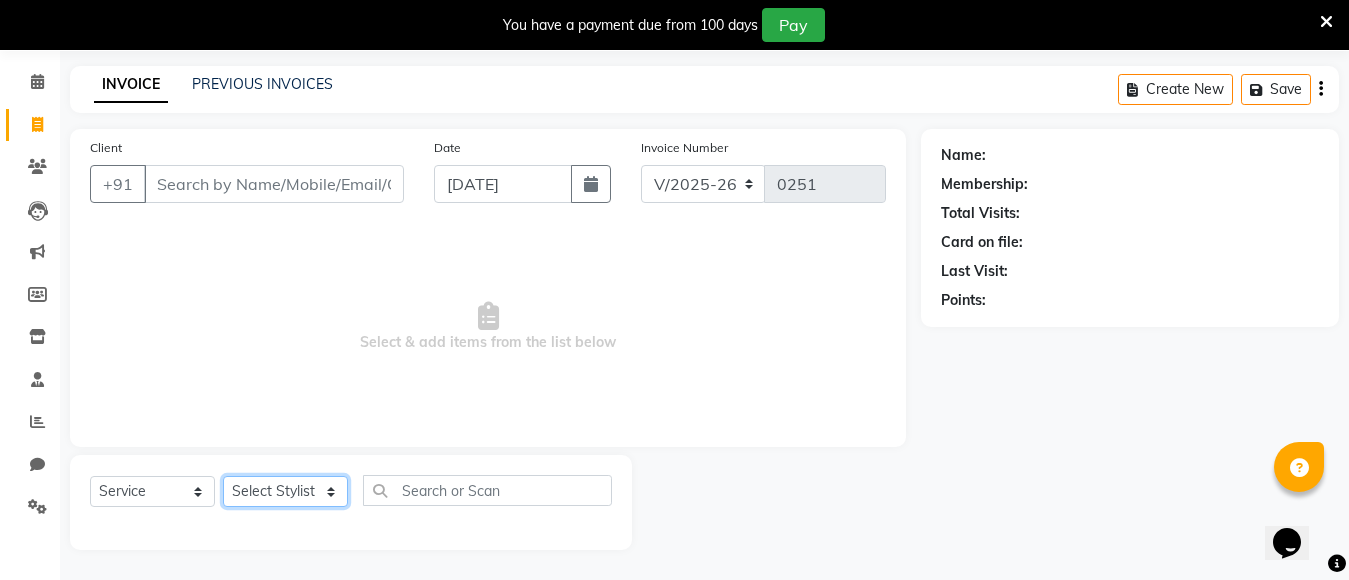 click on "Select Stylist Aparna [PERSON_NAME] [PERSON_NAME]" 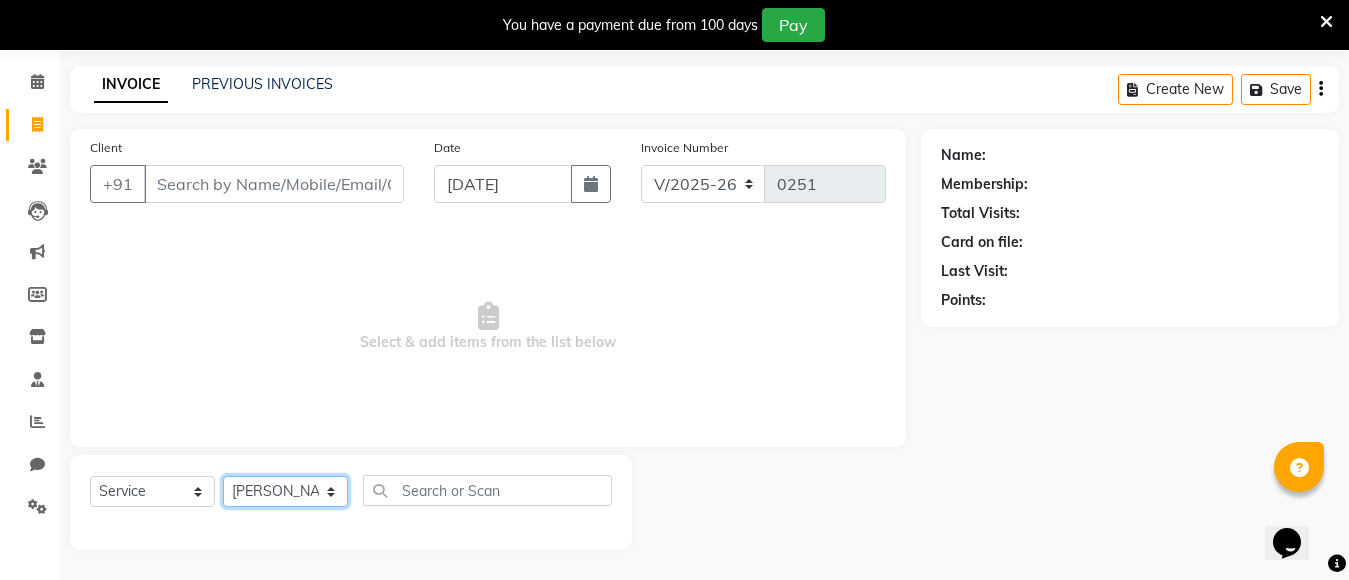 click on "Select Stylist Aparna [PERSON_NAME] [PERSON_NAME]" 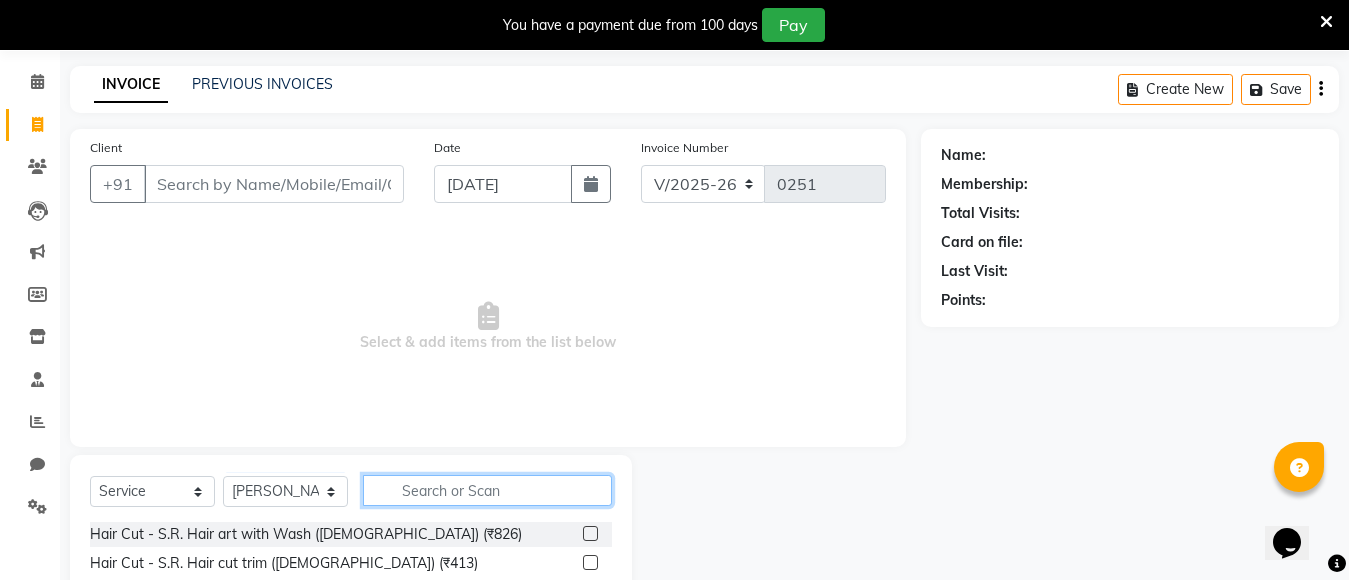 click 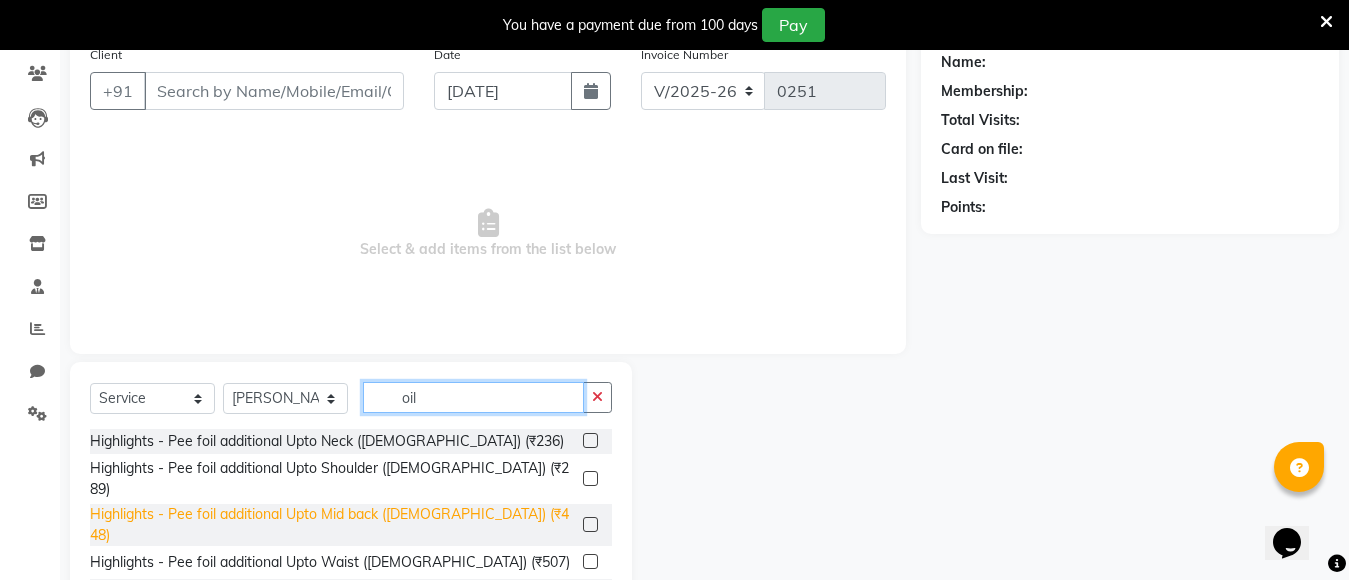 scroll, scrollTop: 271, scrollLeft: 0, axis: vertical 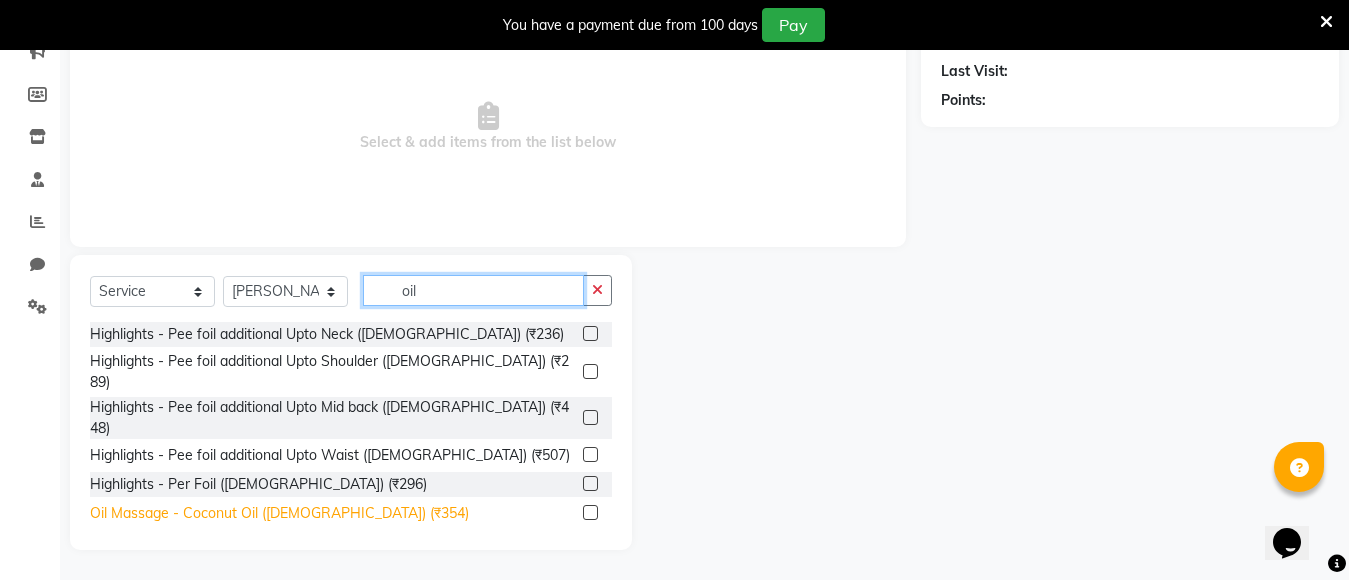 type on "oil" 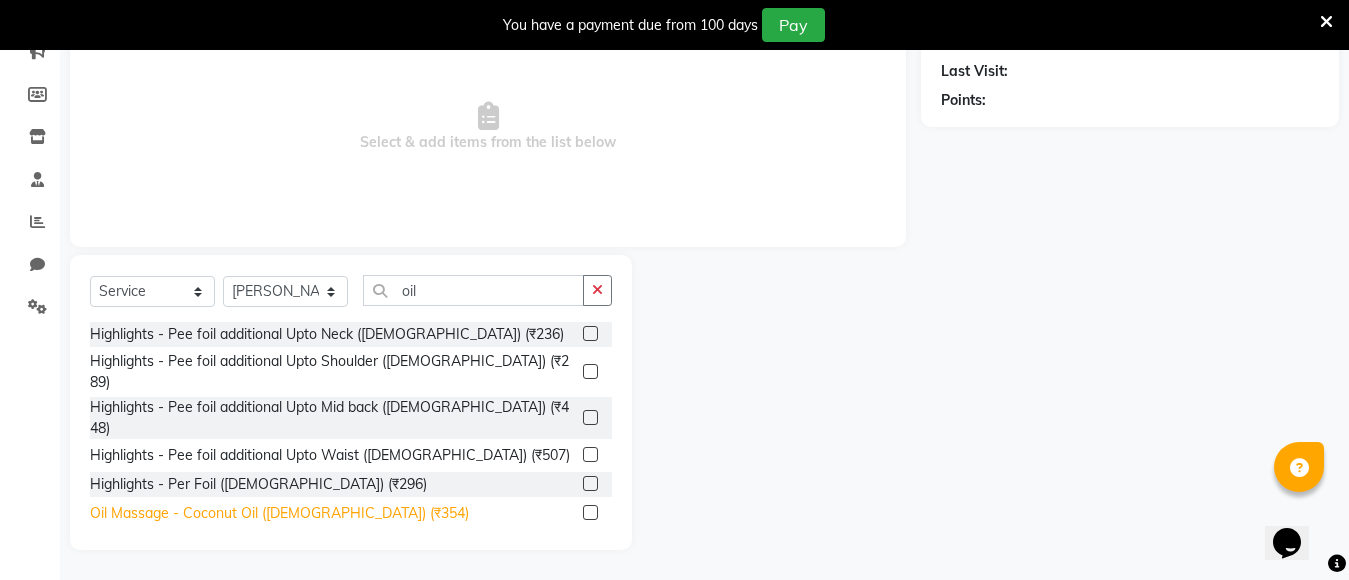 click on "Oil Massage - Coconut Oil ([DEMOGRAPHIC_DATA]) (₹354)" 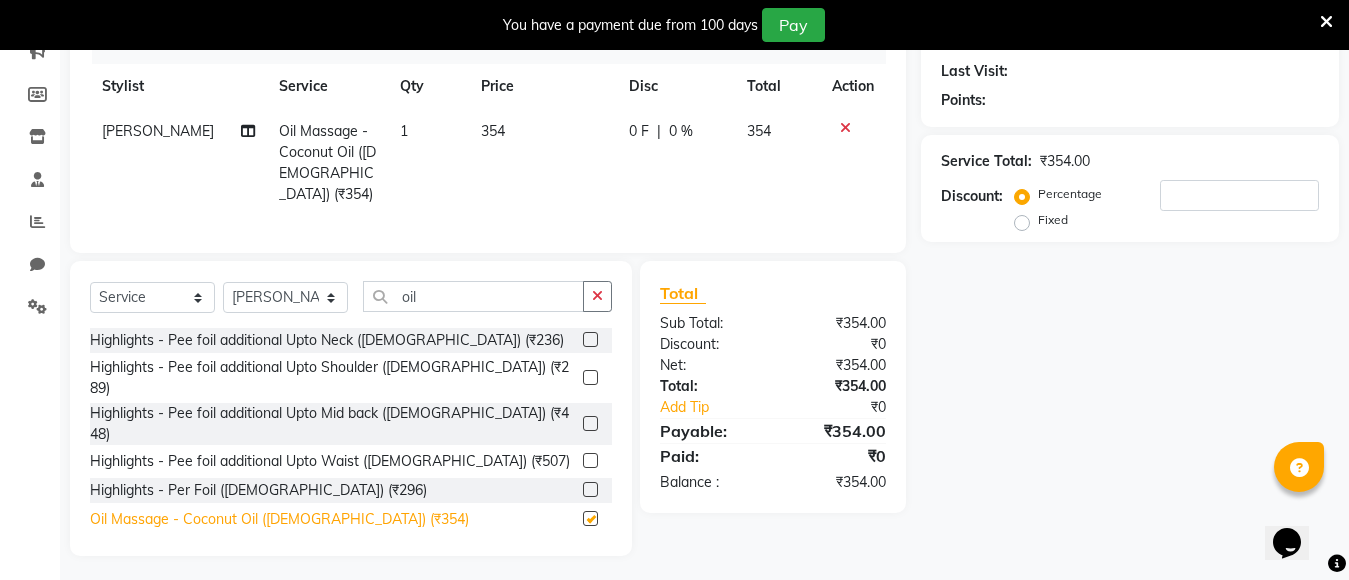 checkbox on "false" 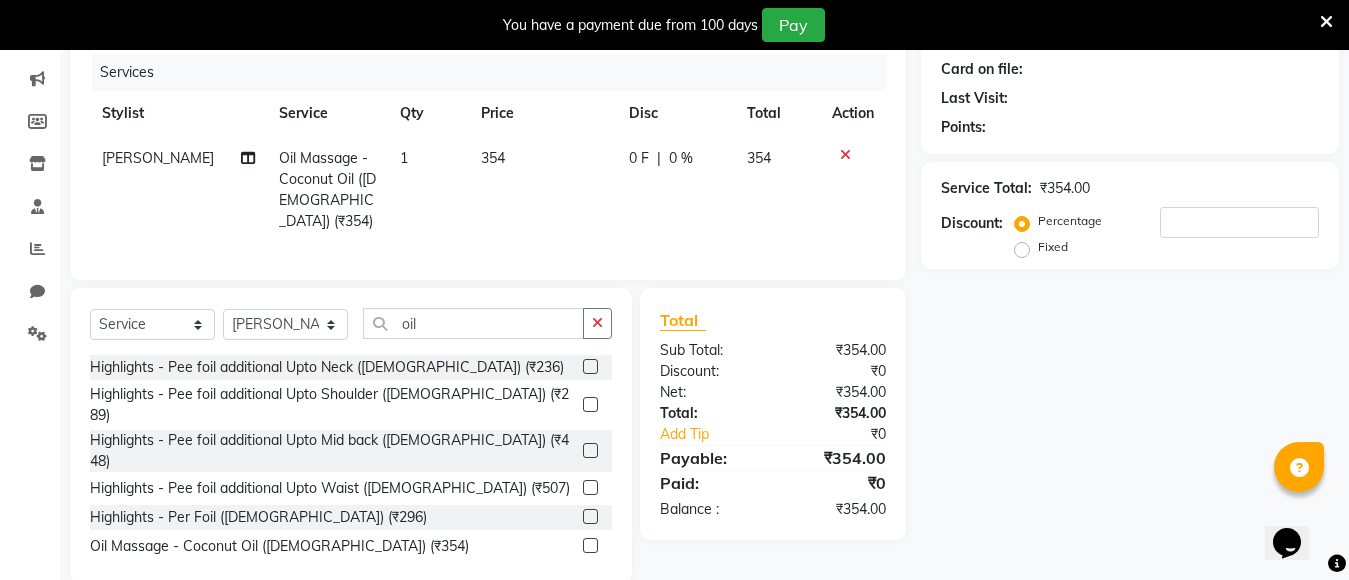 scroll, scrollTop: 273, scrollLeft: 0, axis: vertical 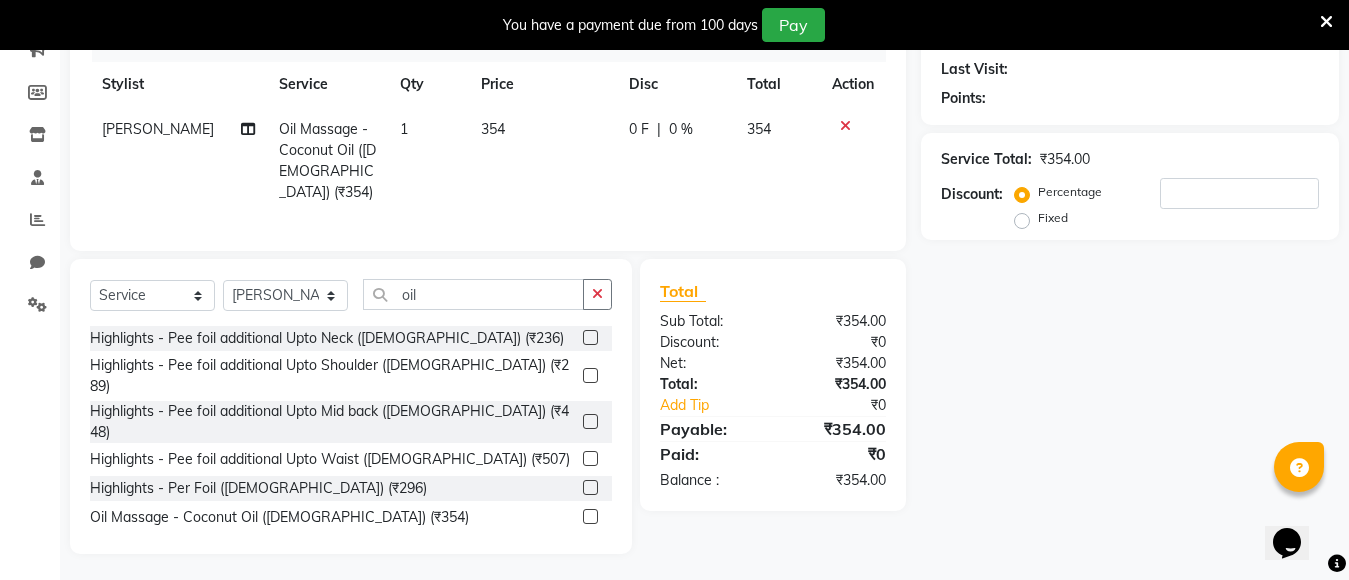 click on "Service Total:  ₹354.00  Discount:  Percentage   Fixed" 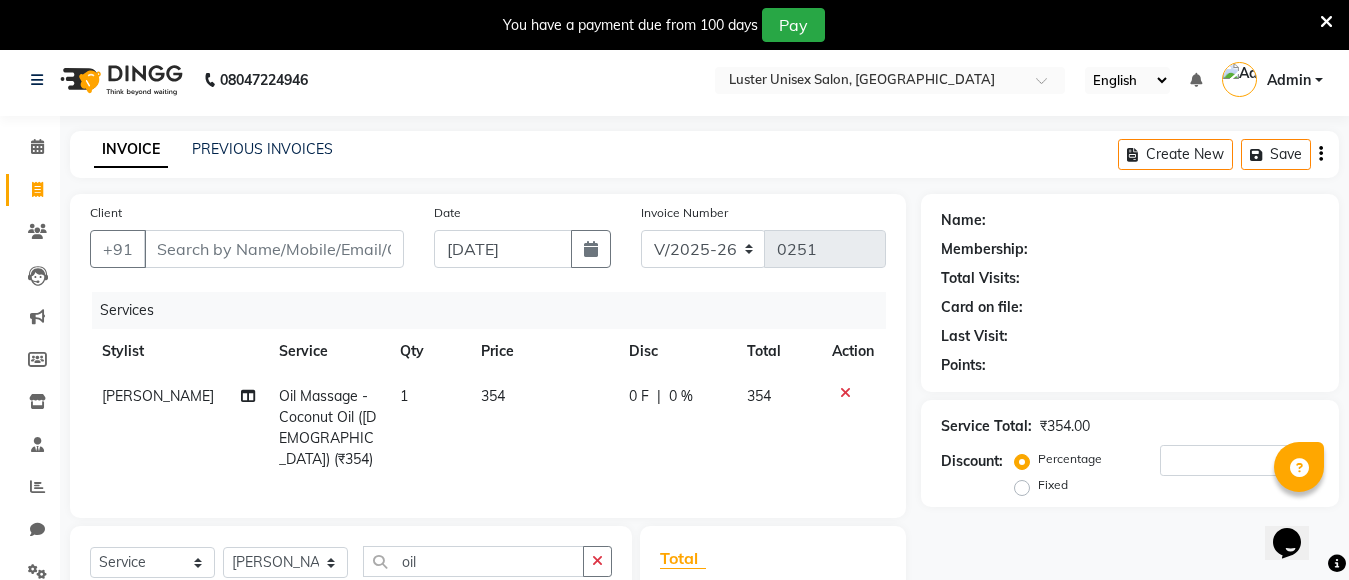 scroll, scrollTop: 0, scrollLeft: 0, axis: both 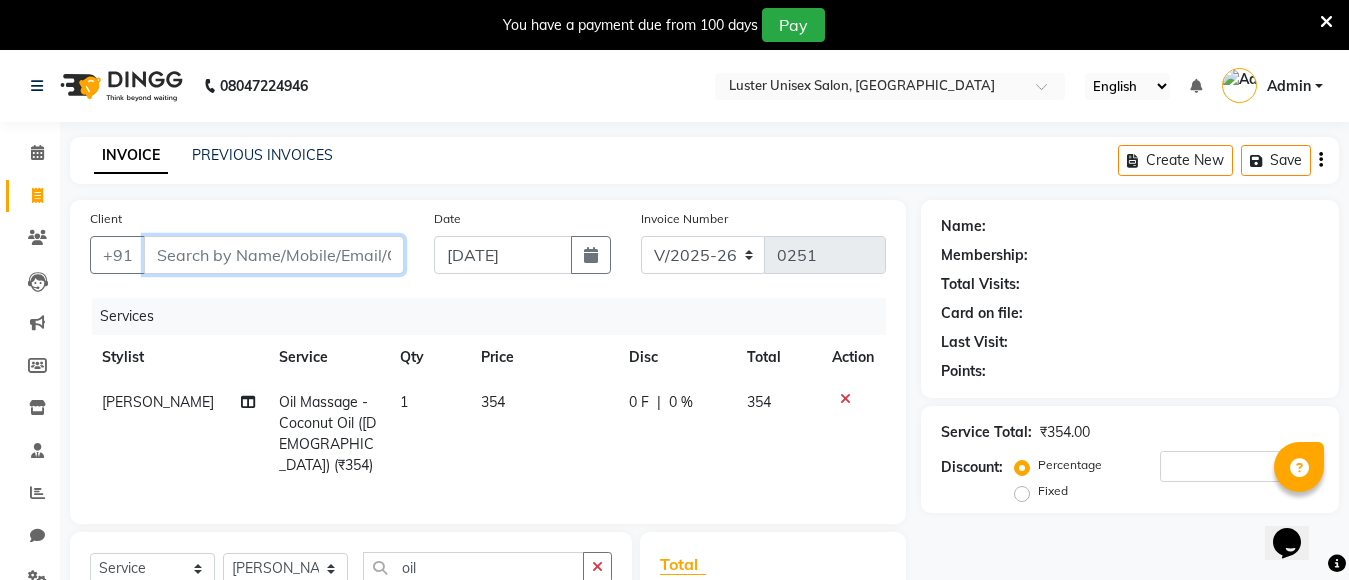 click on "Client" at bounding box center (274, 255) 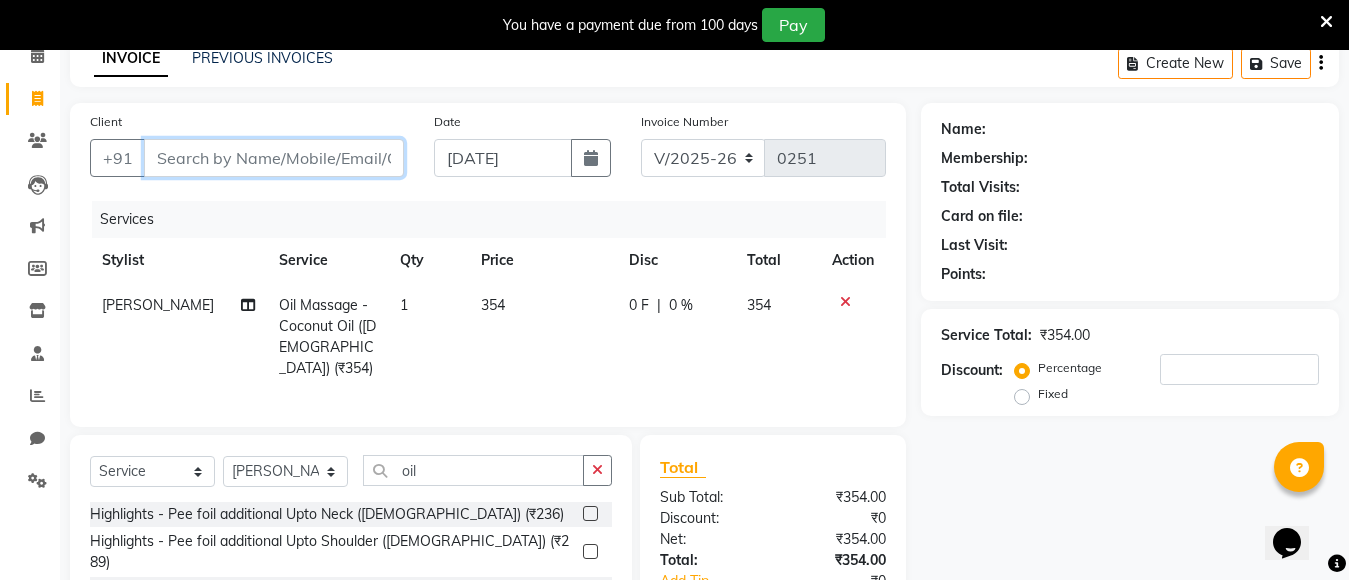 scroll, scrollTop: 200, scrollLeft: 0, axis: vertical 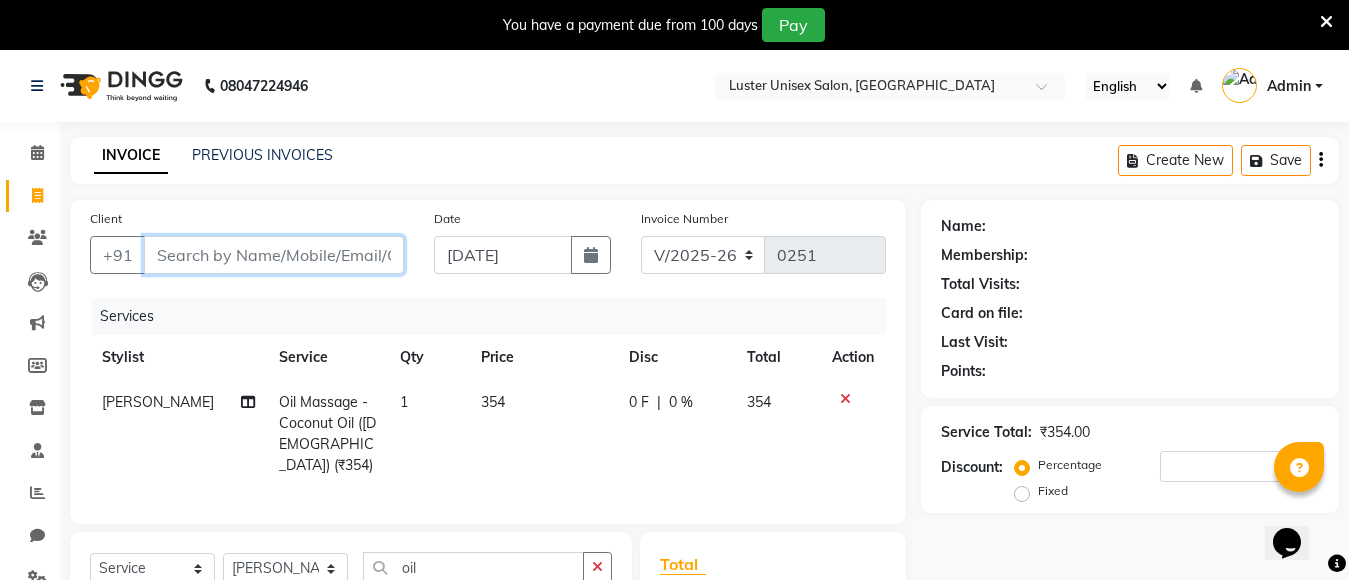 click on "Client" at bounding box center [274, 255] 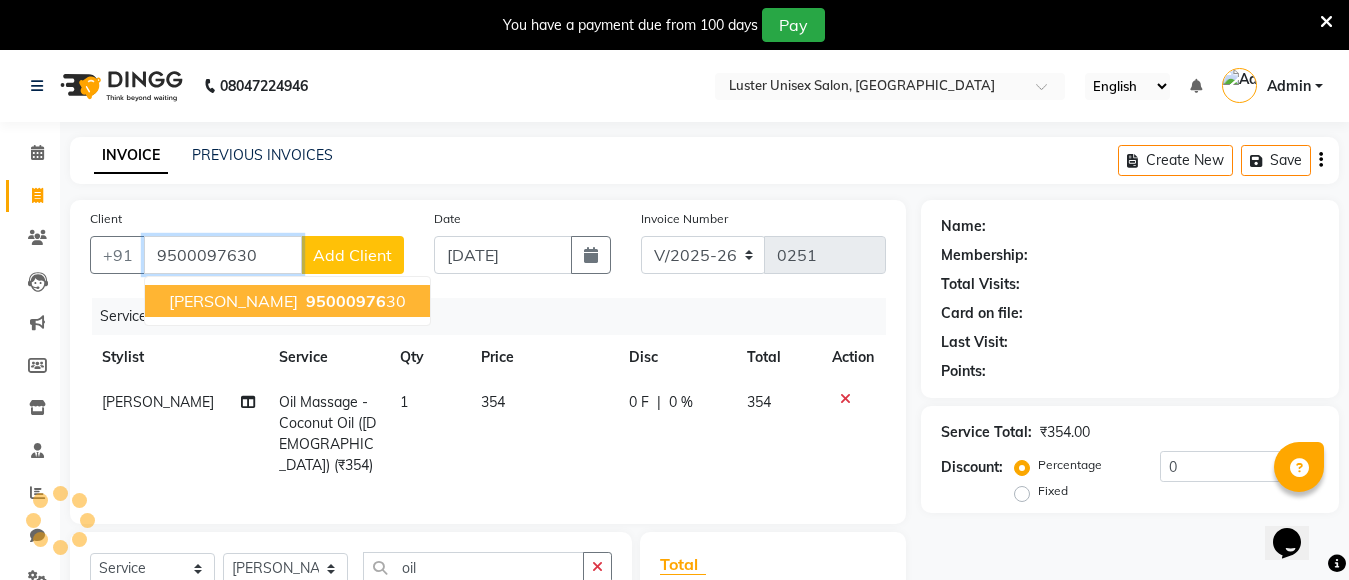 type on "9500097630" 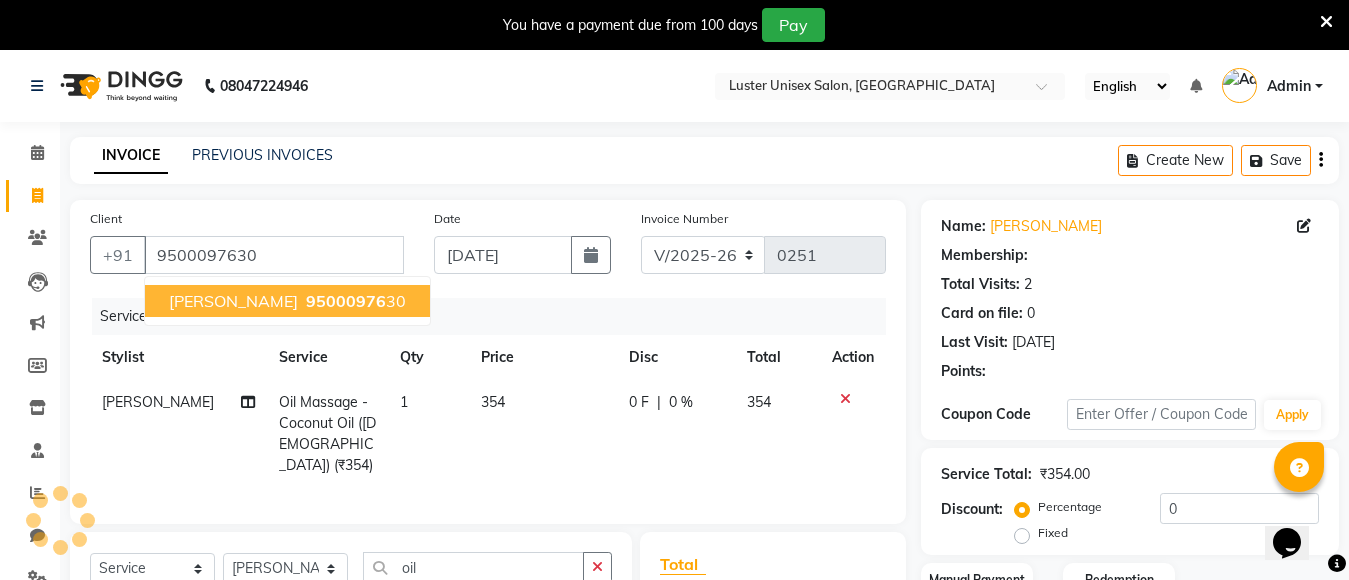 select on "1: Object" 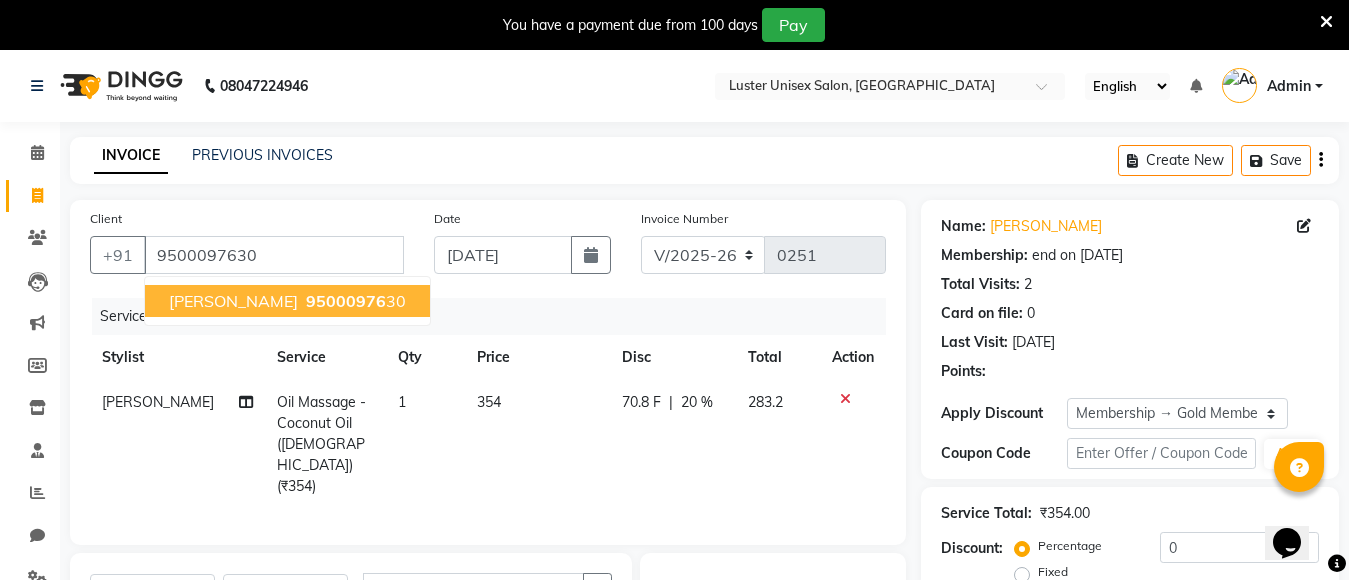 type on "20" 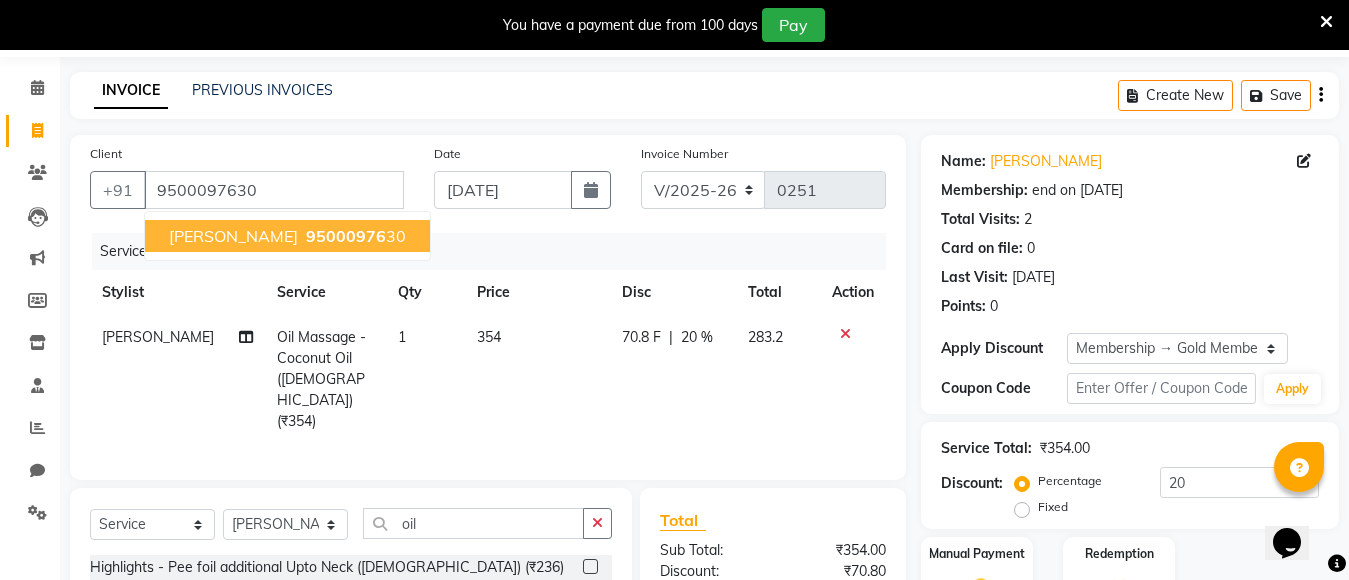 scroll, scrollTop: 100, scrollLeft: 0, axis: vertical 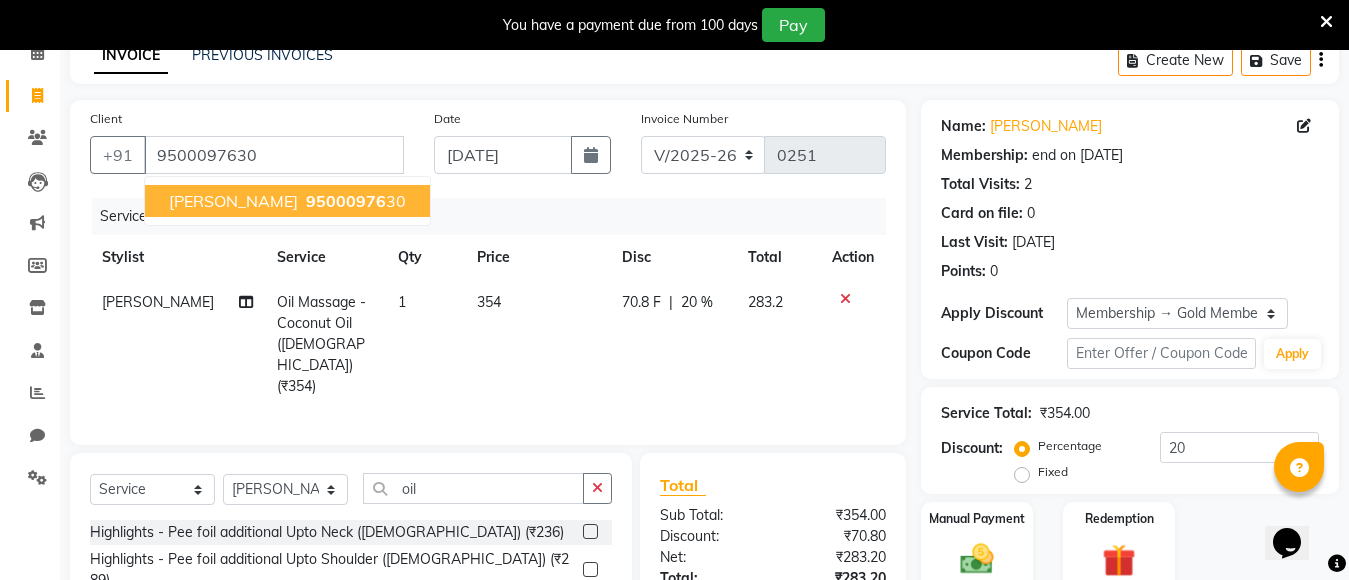 click on "Oil Massage - Coconut Oil ([DEMOGRAPHIC_DATA]) (₹354)" 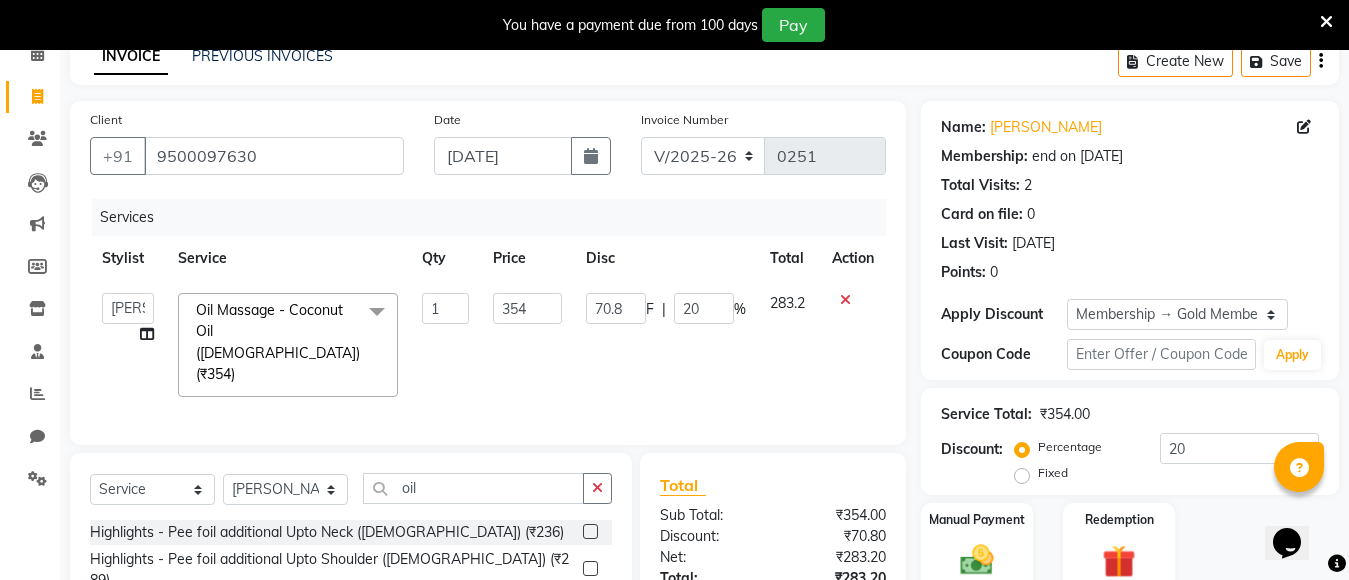 scroll, scrollTop: 100, scrollLeft: 0, axis: vertical 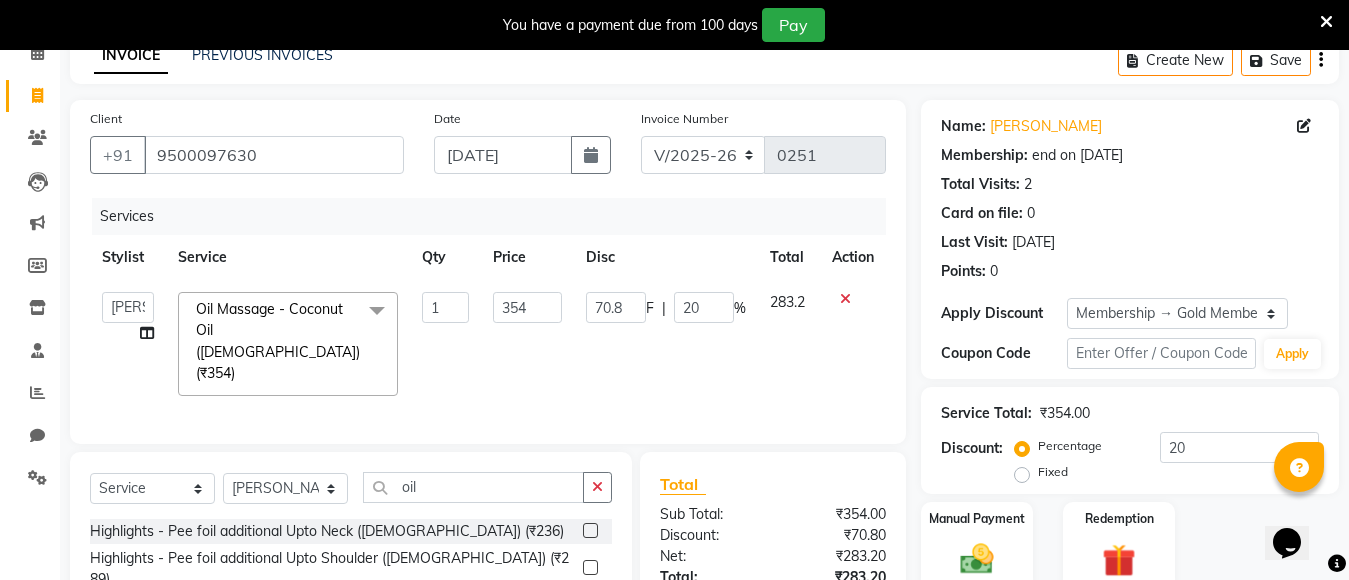 click 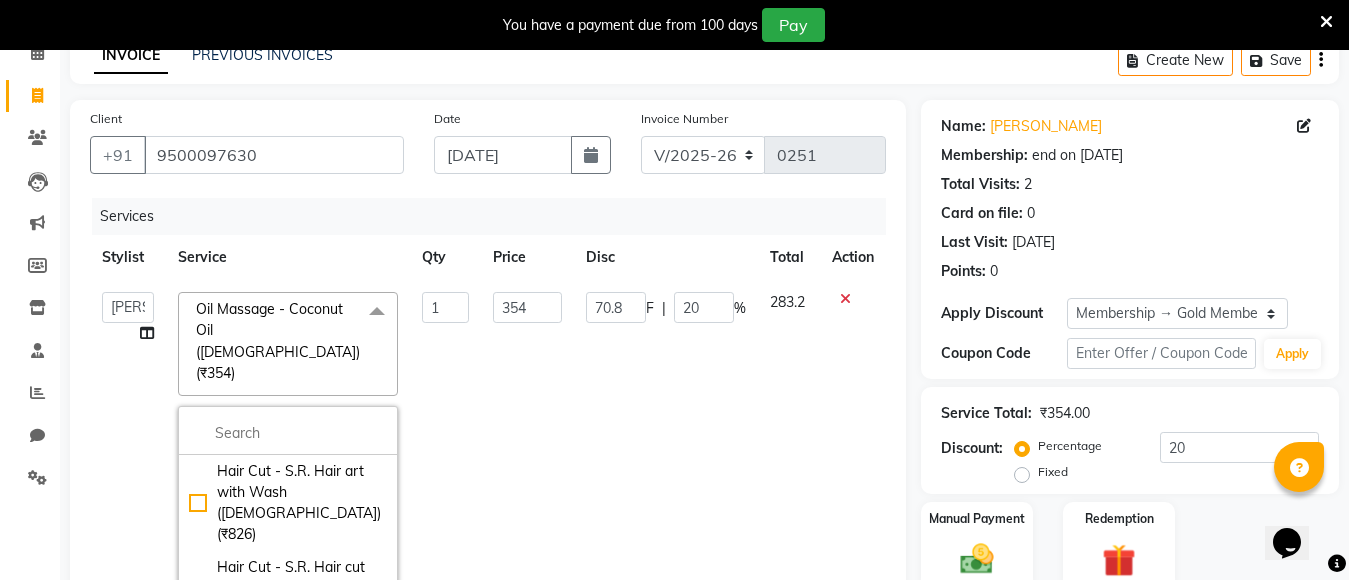 click 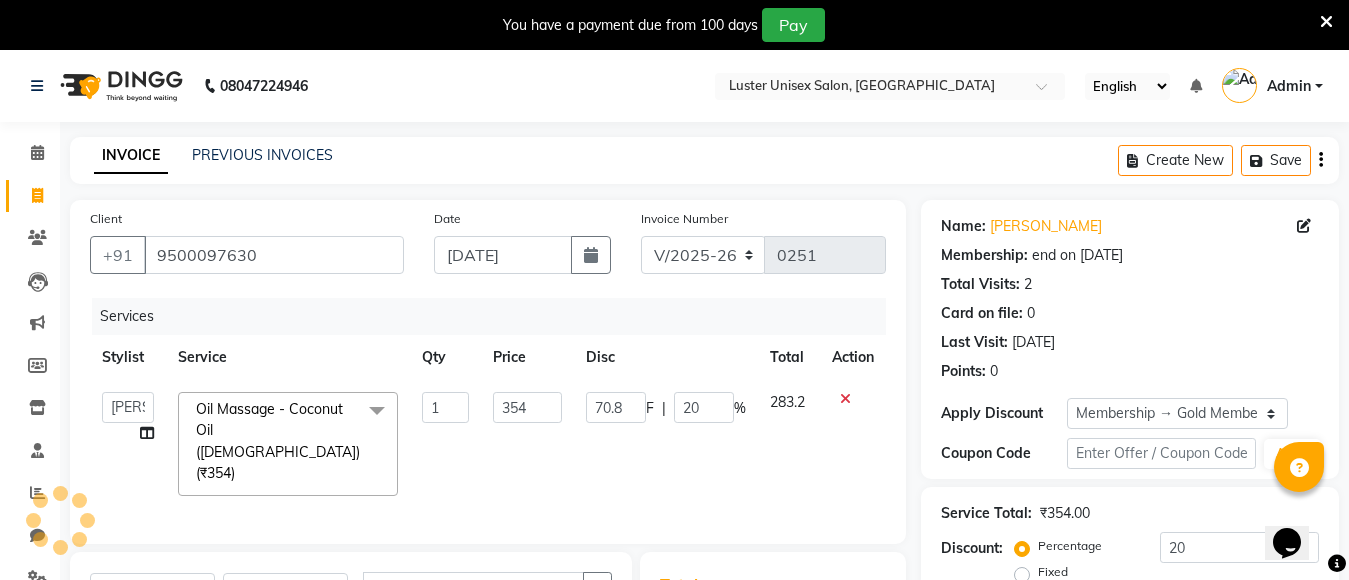 scroll, scrollTop: 271, scrollLeft: 0, axis: vertical 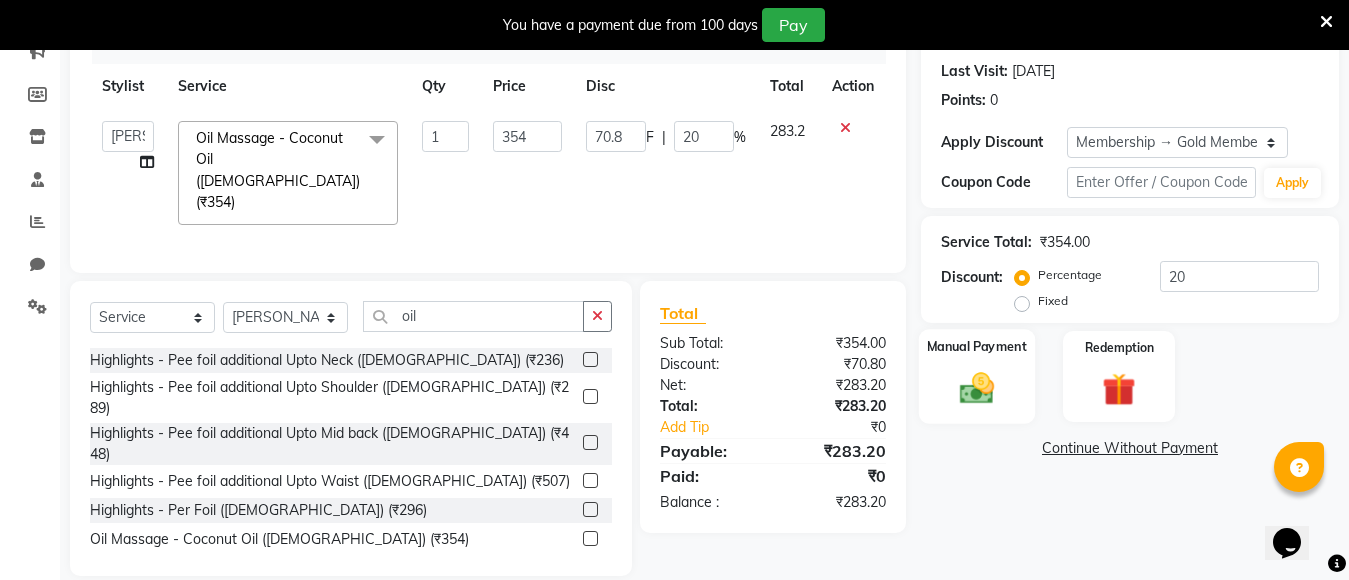 click 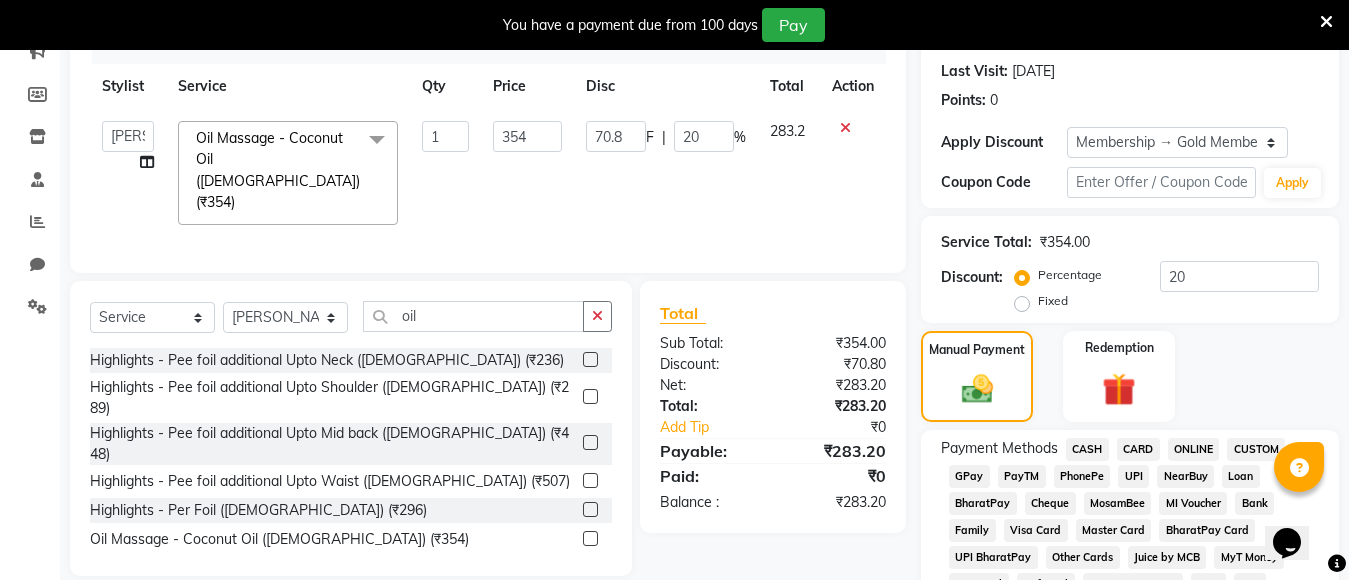 click at bounding box center (1326, 22) 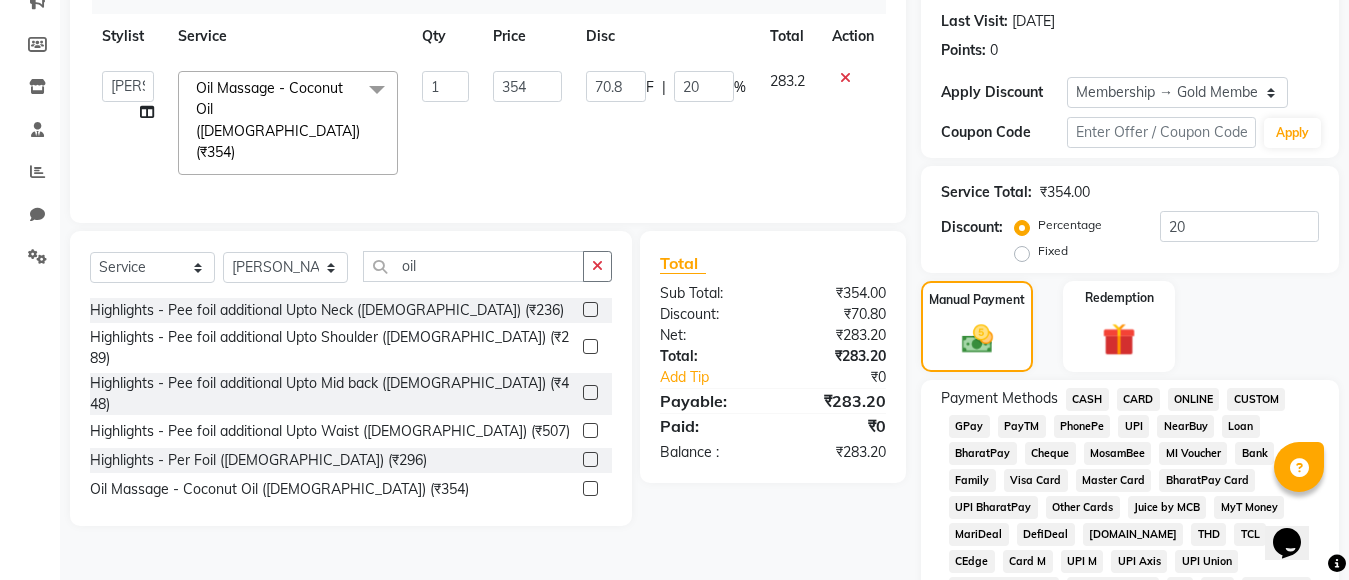 scroll, scrollTop: 471, scrollLeft: 0, axis: vertical 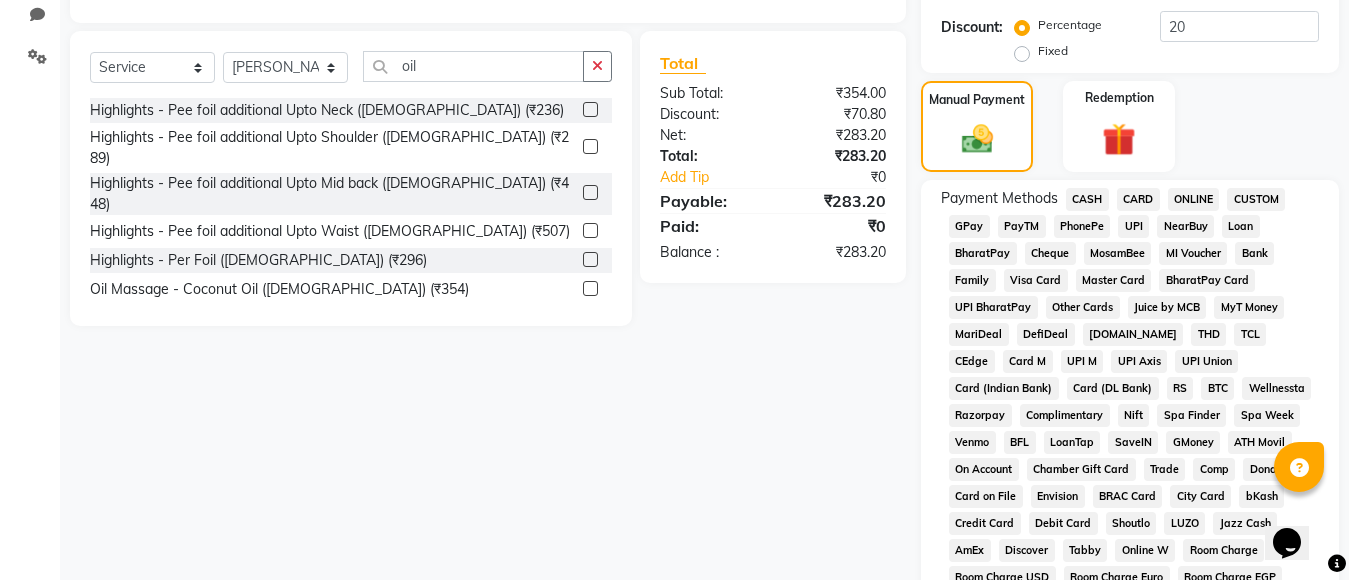 click on "GPay" 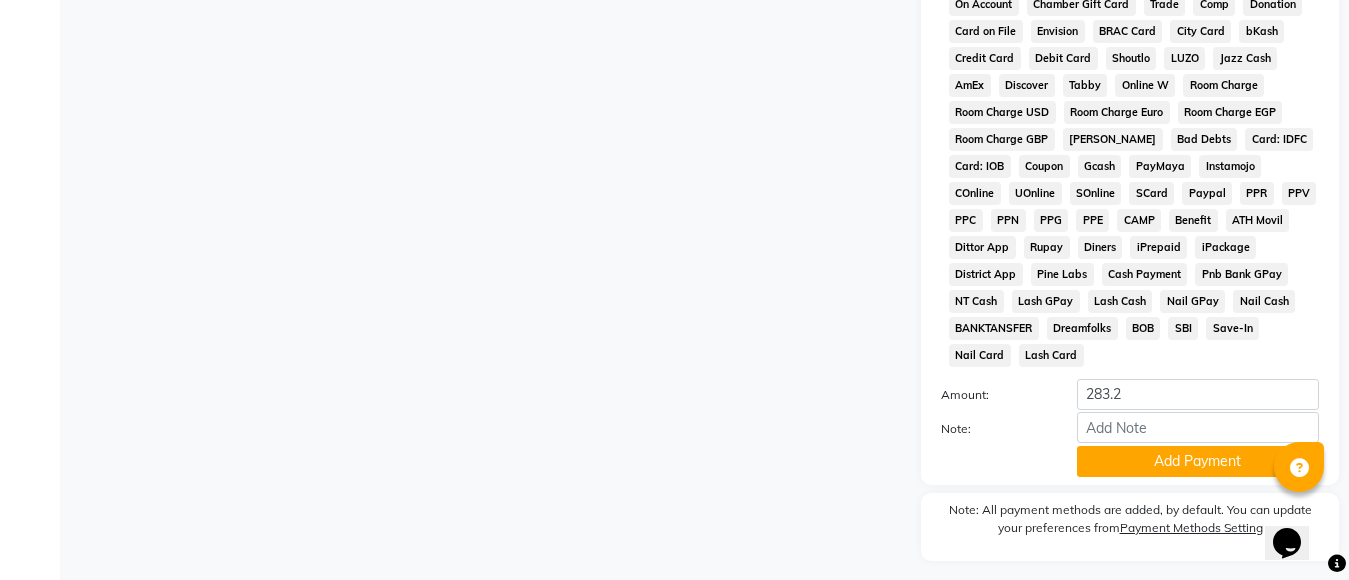 scroll, scrollTop: 961, scrollLeft: 0, axis: vertical 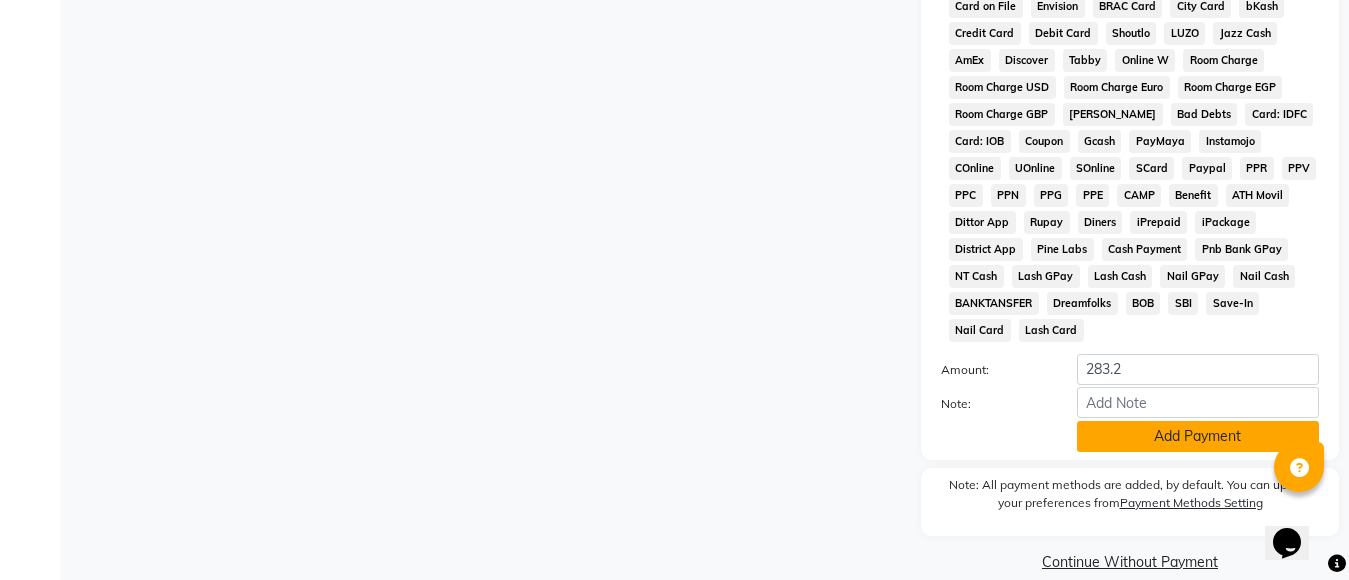 click on "Add Payment" 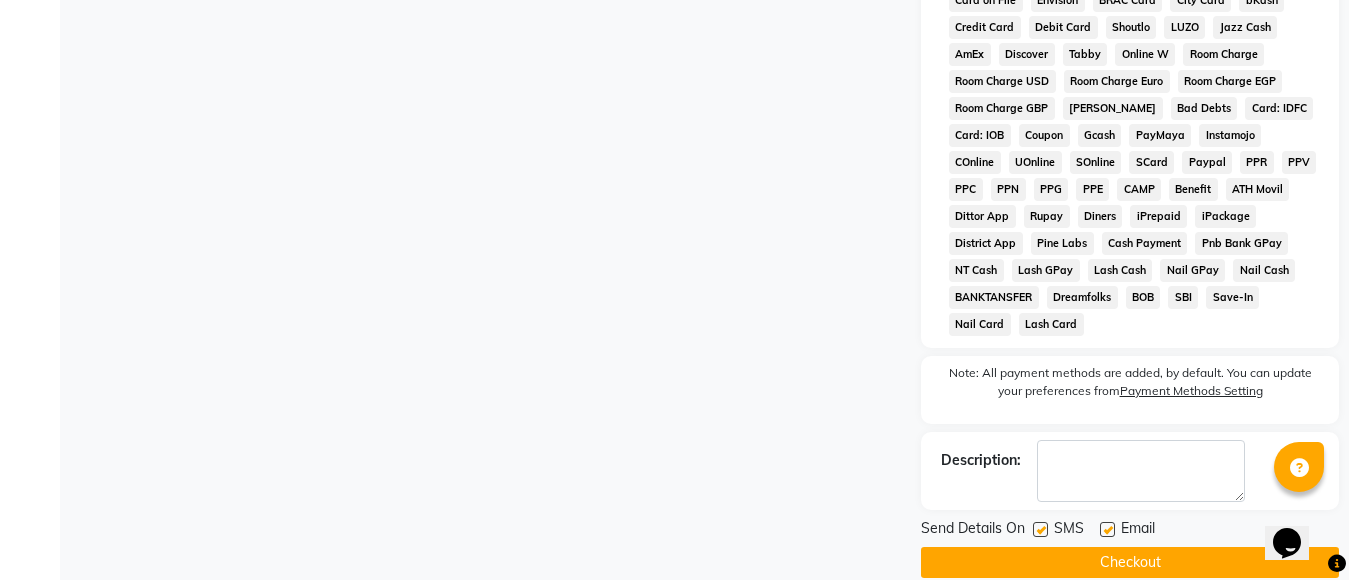 scroll, scrollTop: 968, scrollLeft: 0, axis: vertical 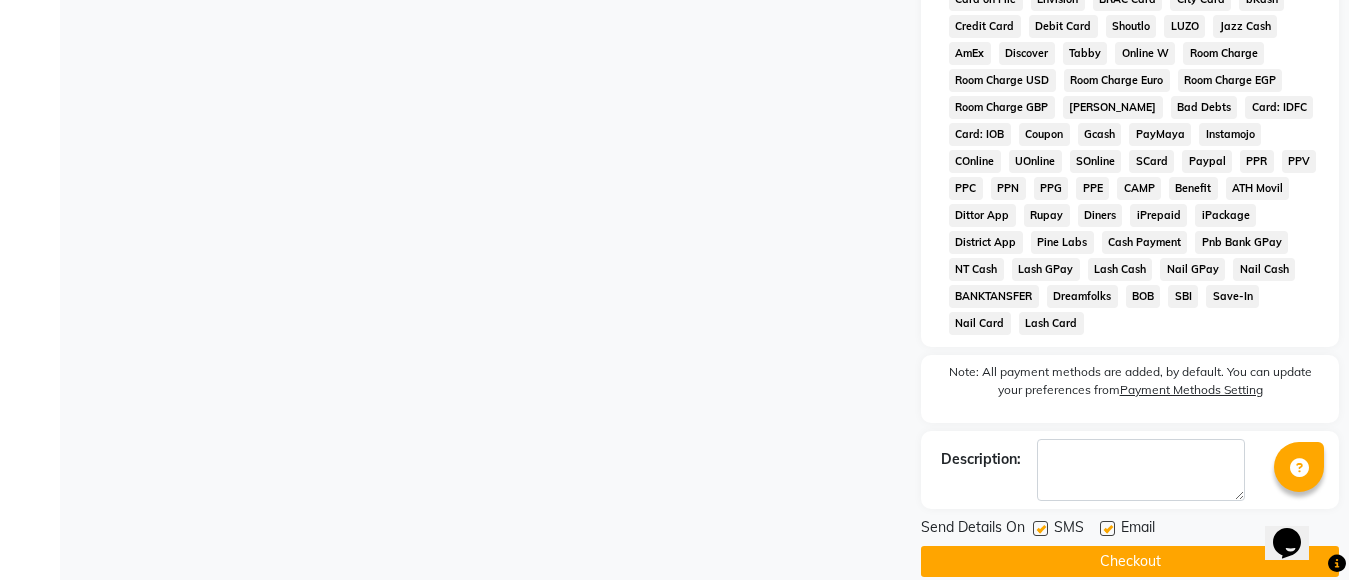 click on "Checkout" 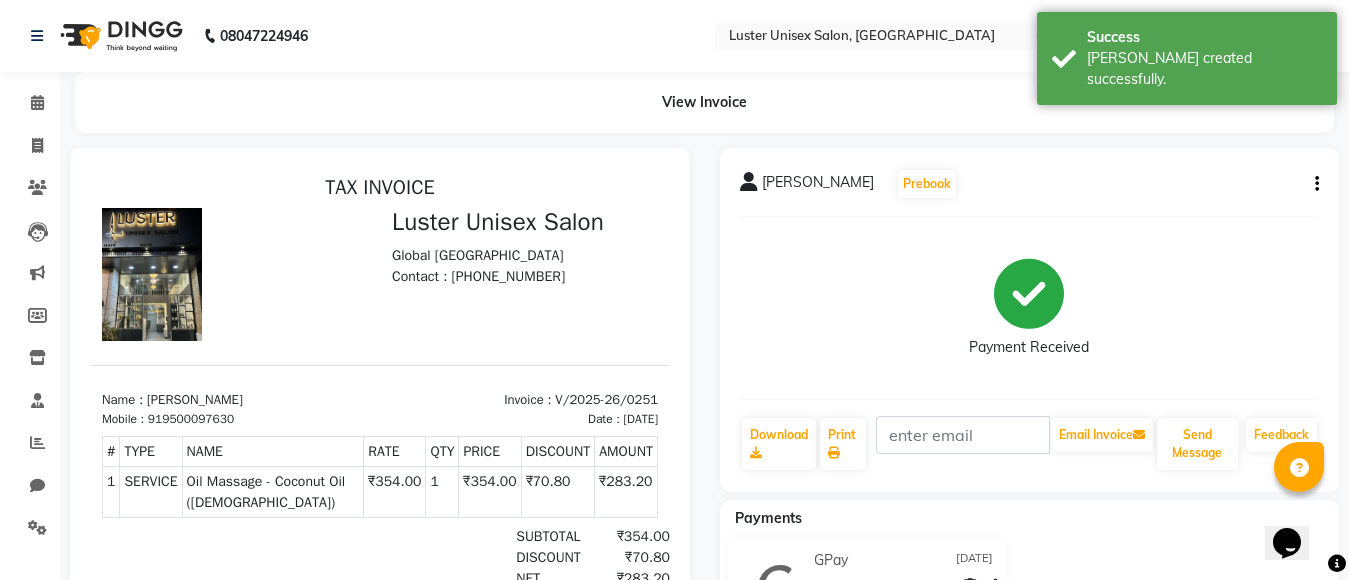 scroll, scrollTop: 0, scrollLeft: 0, axis: both 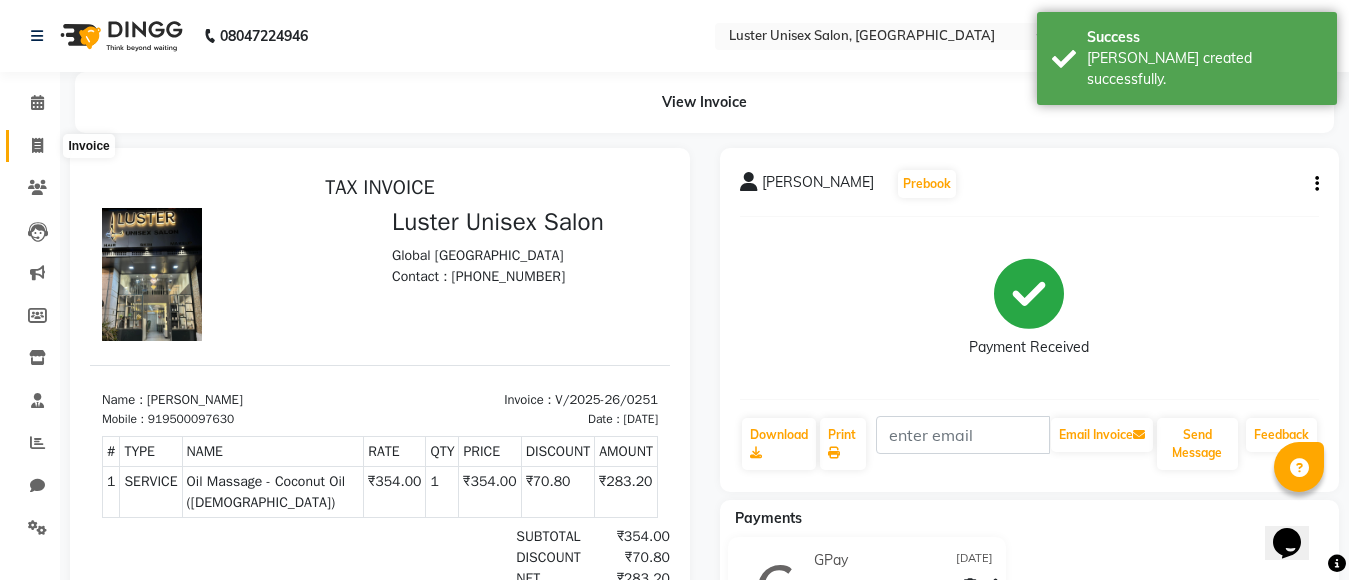 click 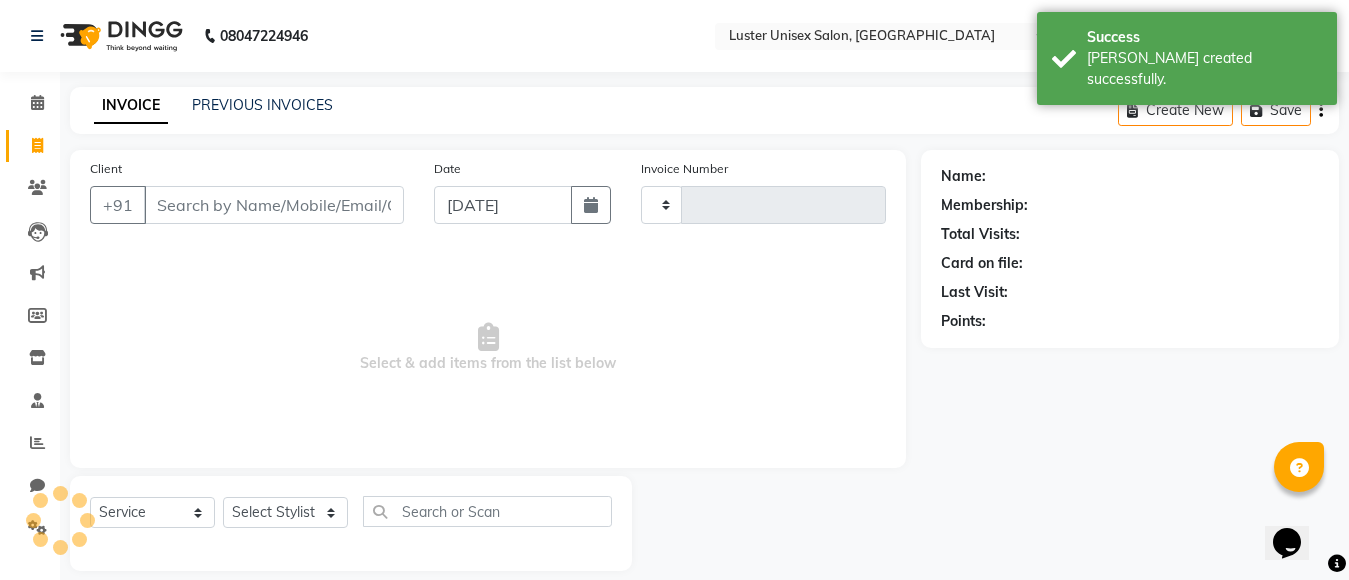 scroll, scrollTop: 21, scrollLeft: 0, axis: vertical 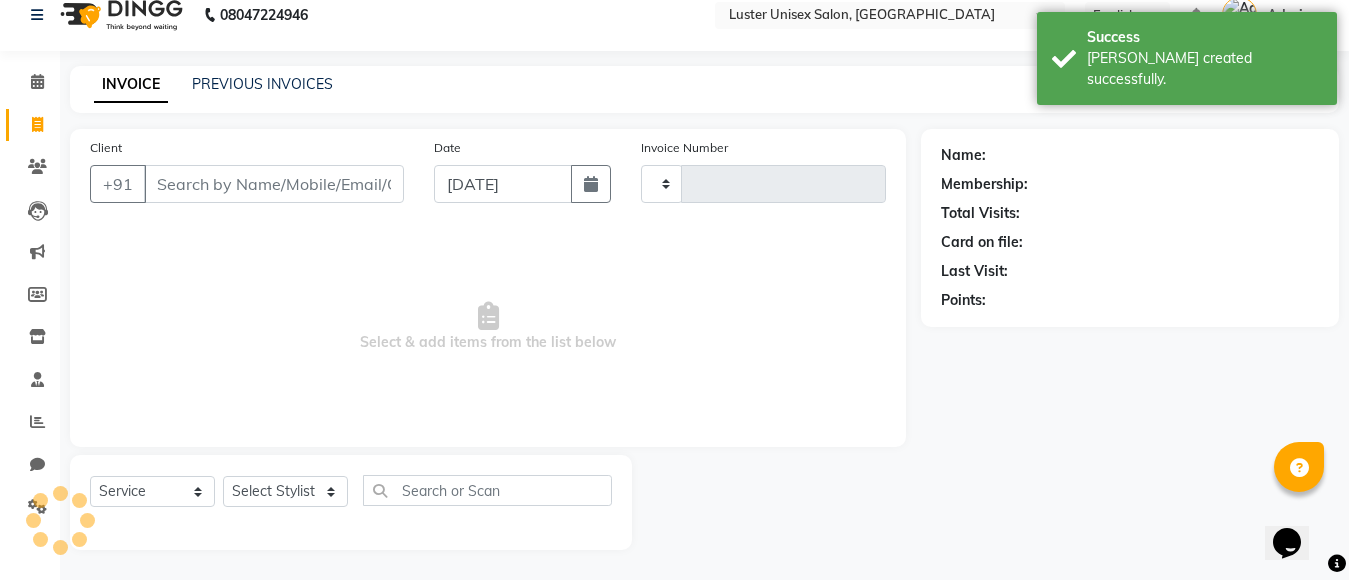 click on "Client" at bounding box center (274, 184) 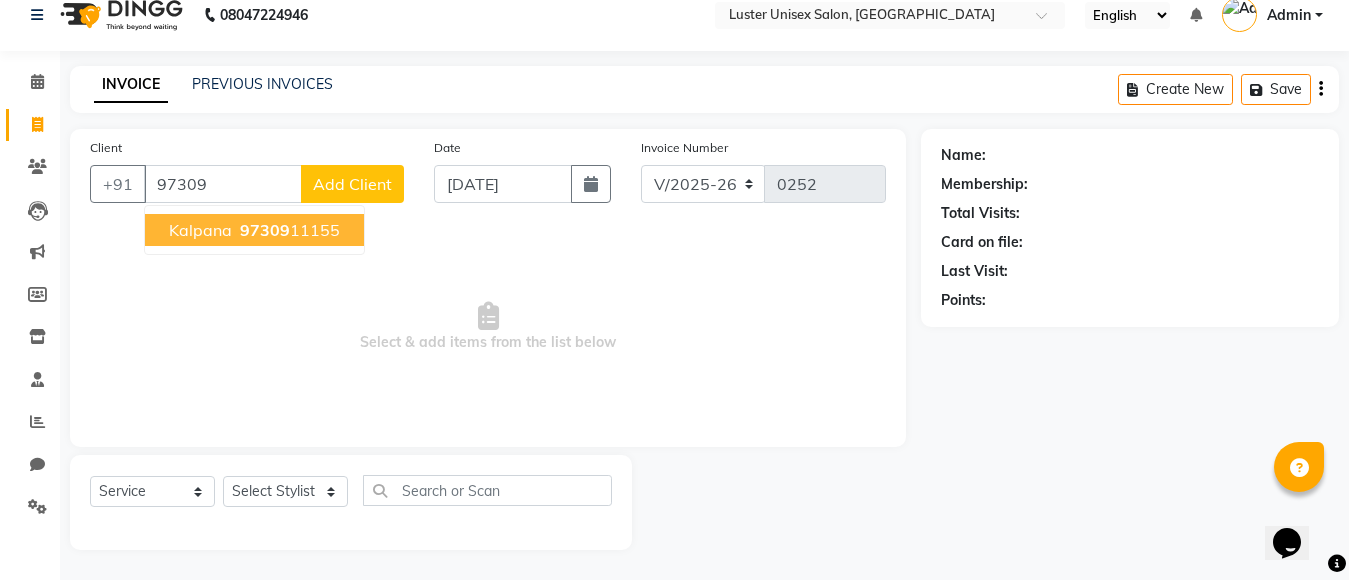 click on "97309 11155" at bounding box center (288, 230) 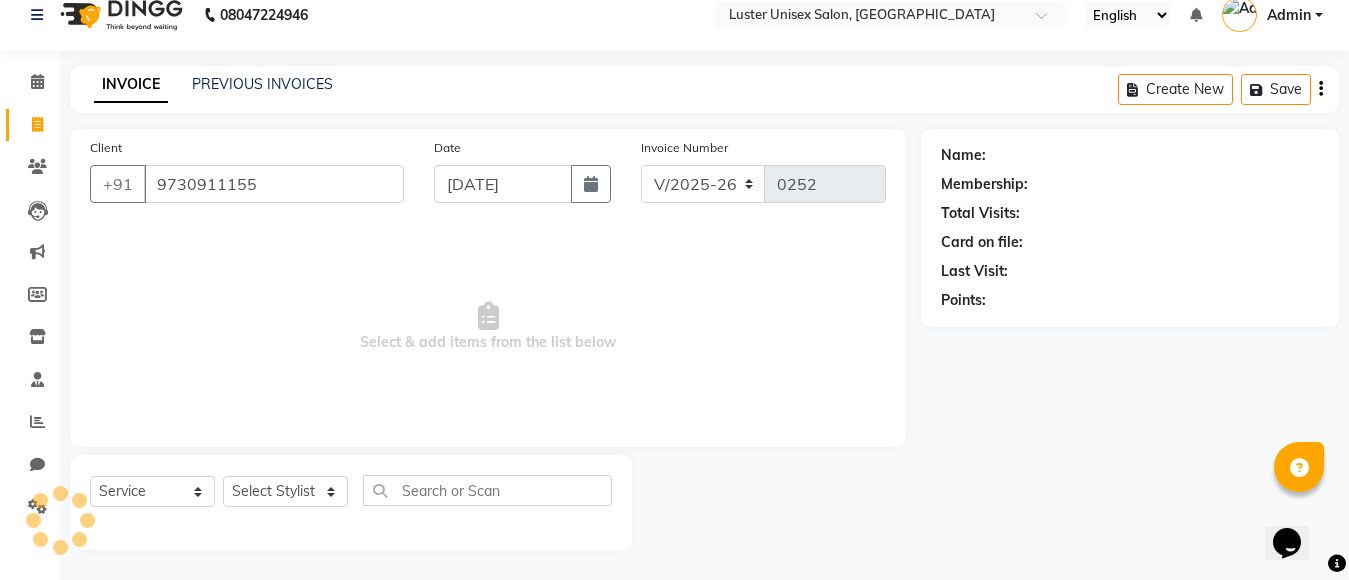 type on "9730911155" 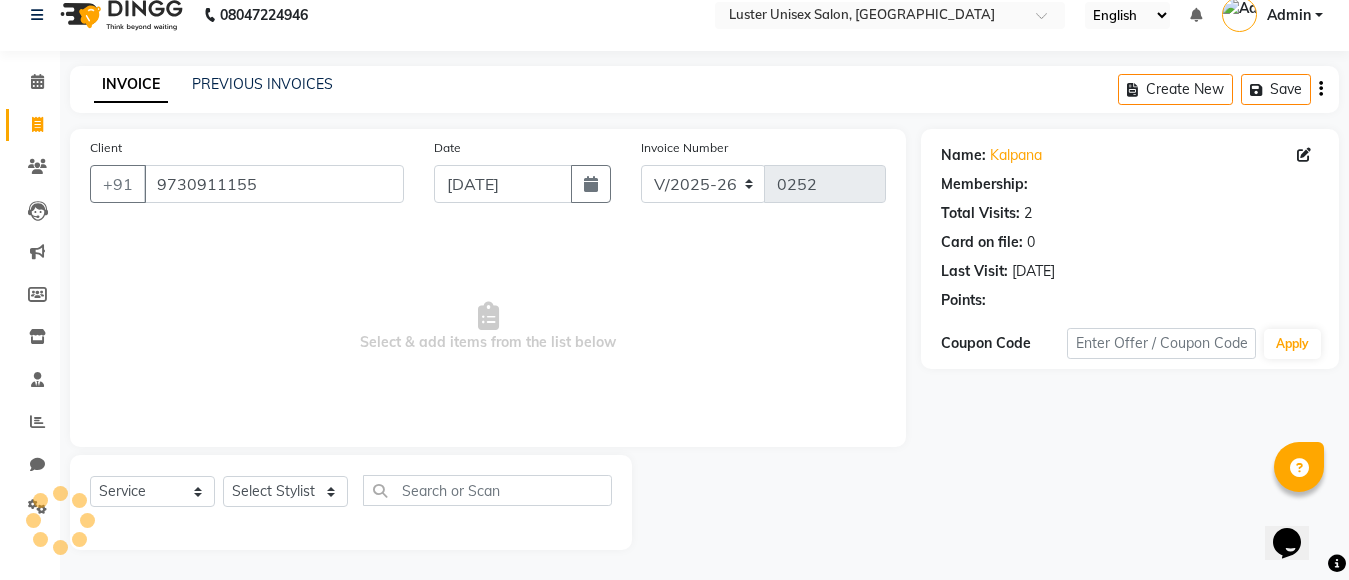 select on "1: Object" 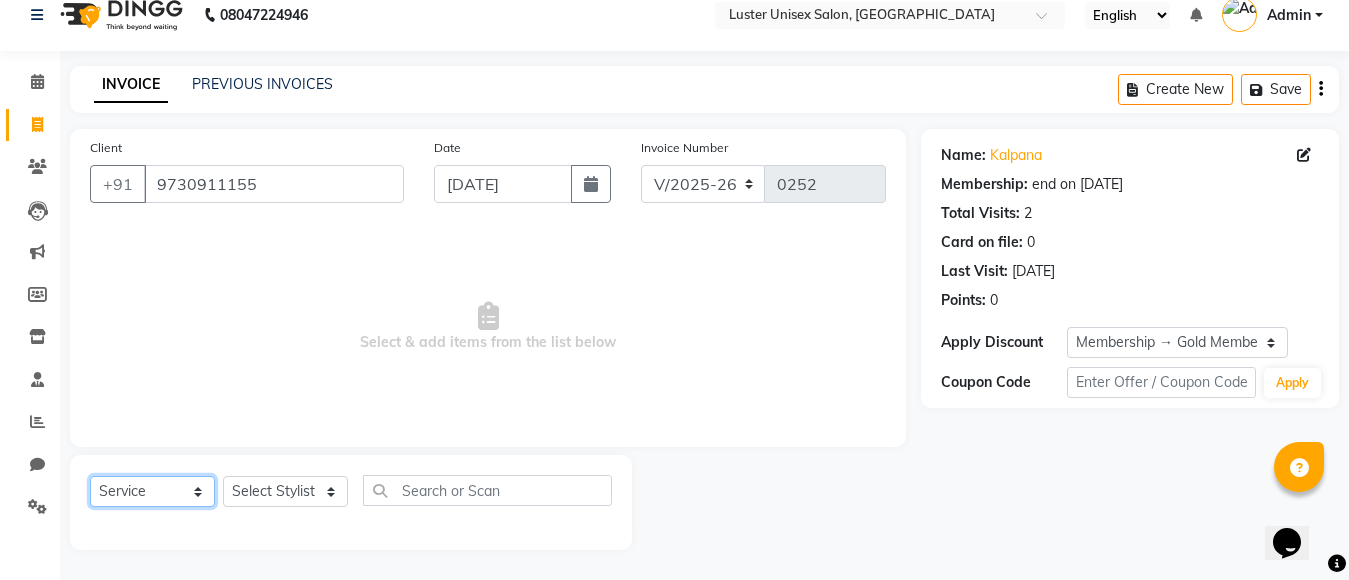 click on "Select  Service  Product  Membership  Package Voucher Prepaid Gift Card" 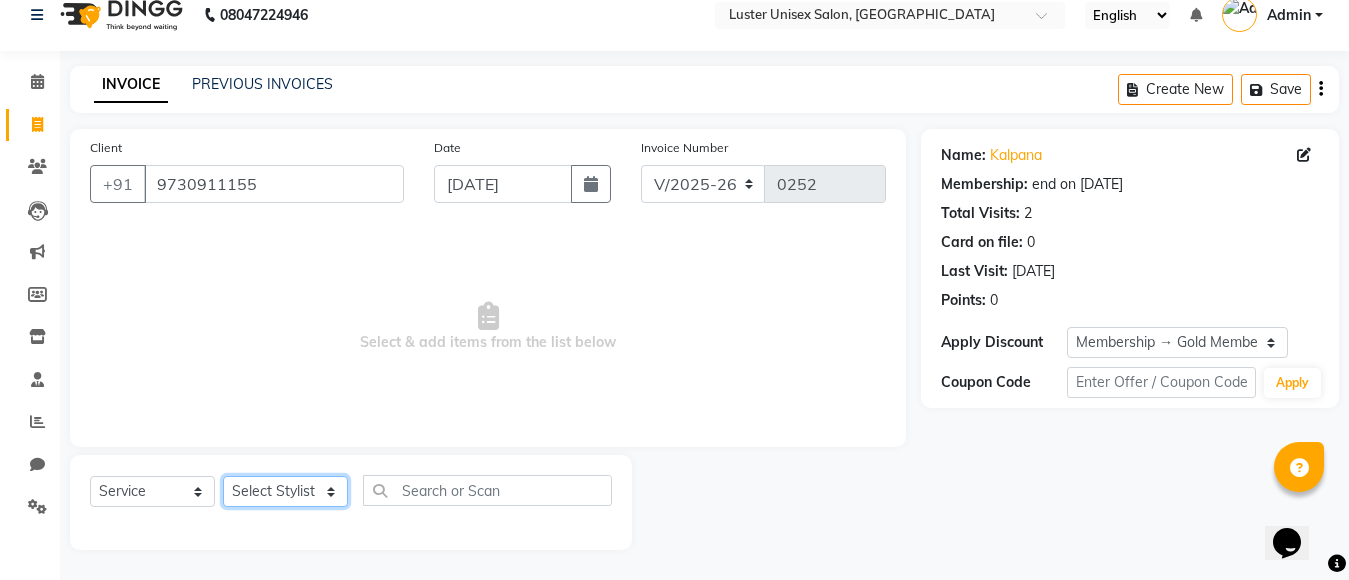 drag, startPoint x: 303, startPoint y: 492, endPoint x: 297, endPoint y: 477, distance: 16.155495 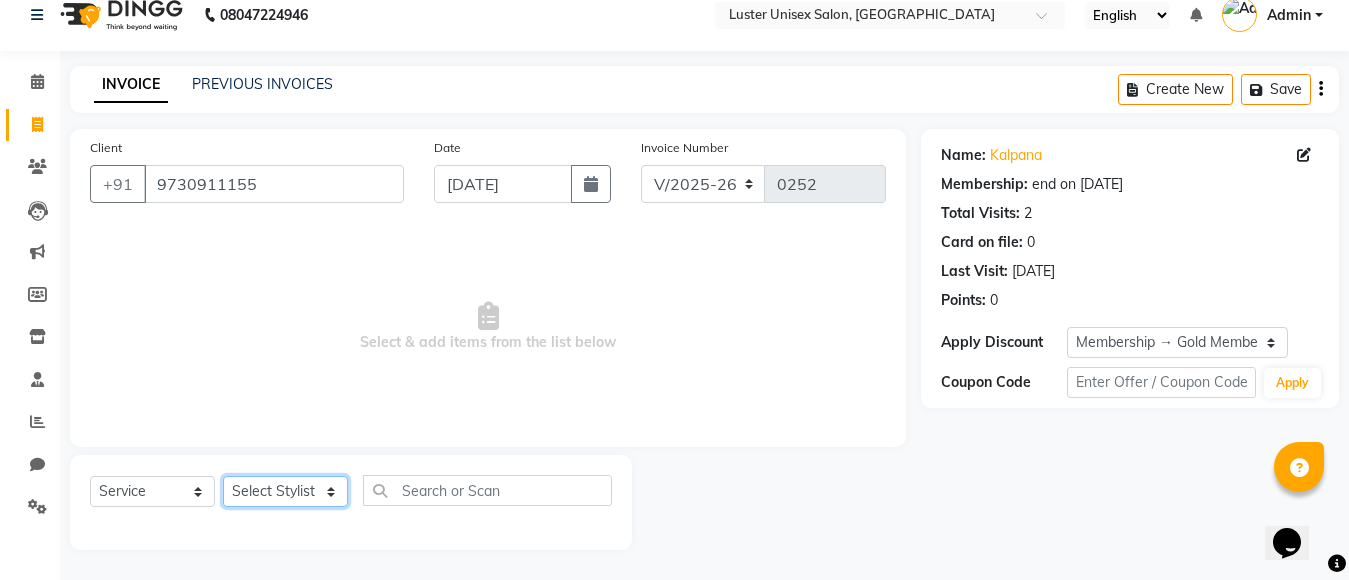 select on "68086" 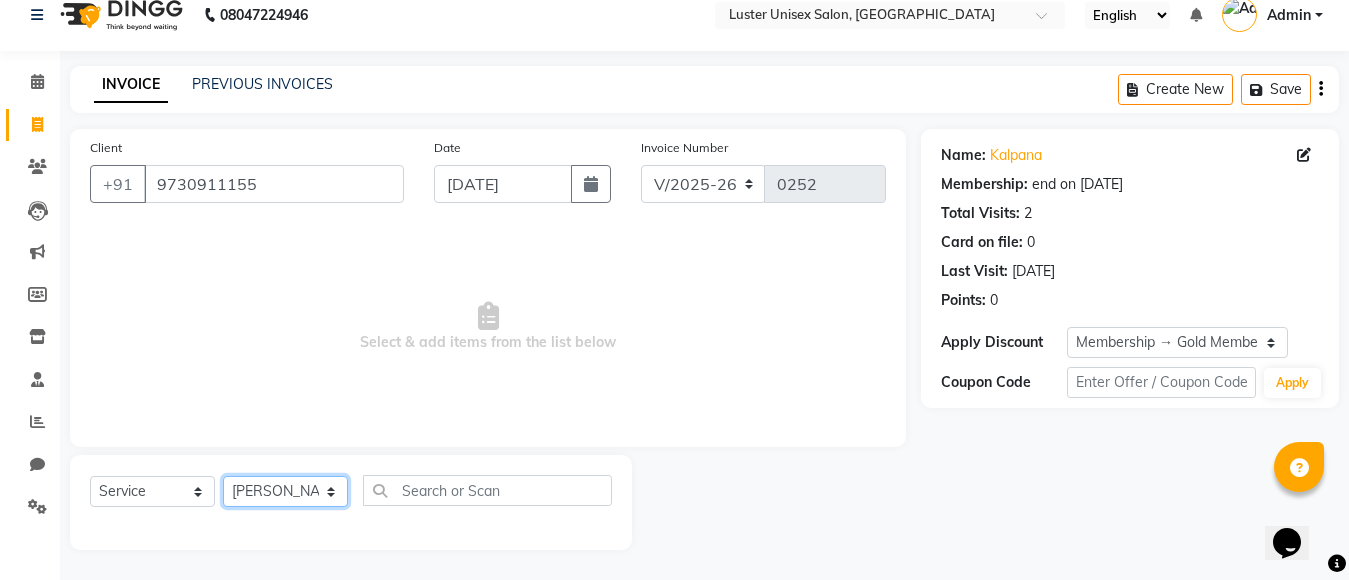 click on "Select Stylist Aparna [PERSON_NAME] [PERSON_NAME]" 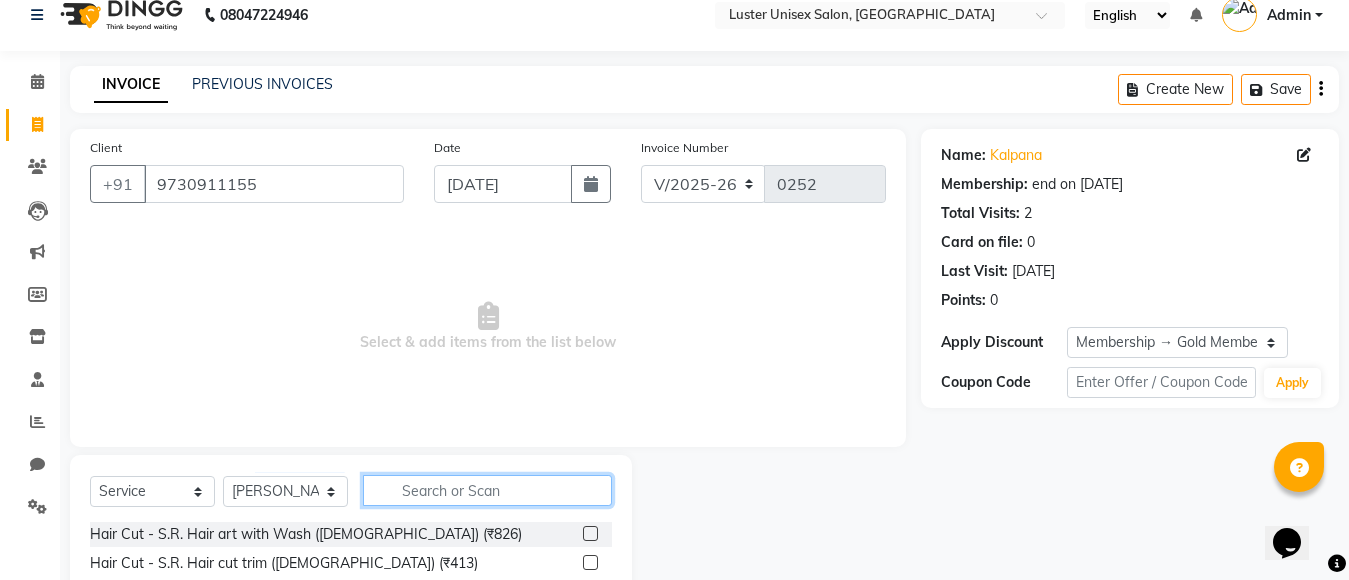 click 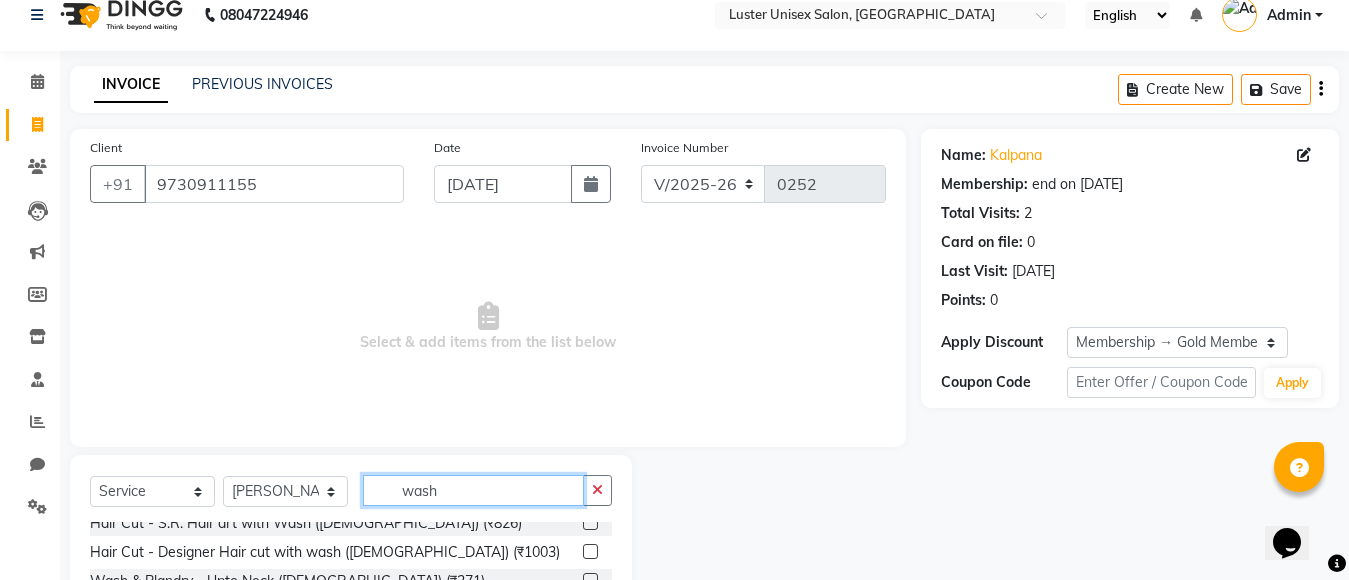 scroll, scrollTop: 0, scrollLeft: 0, axis: both 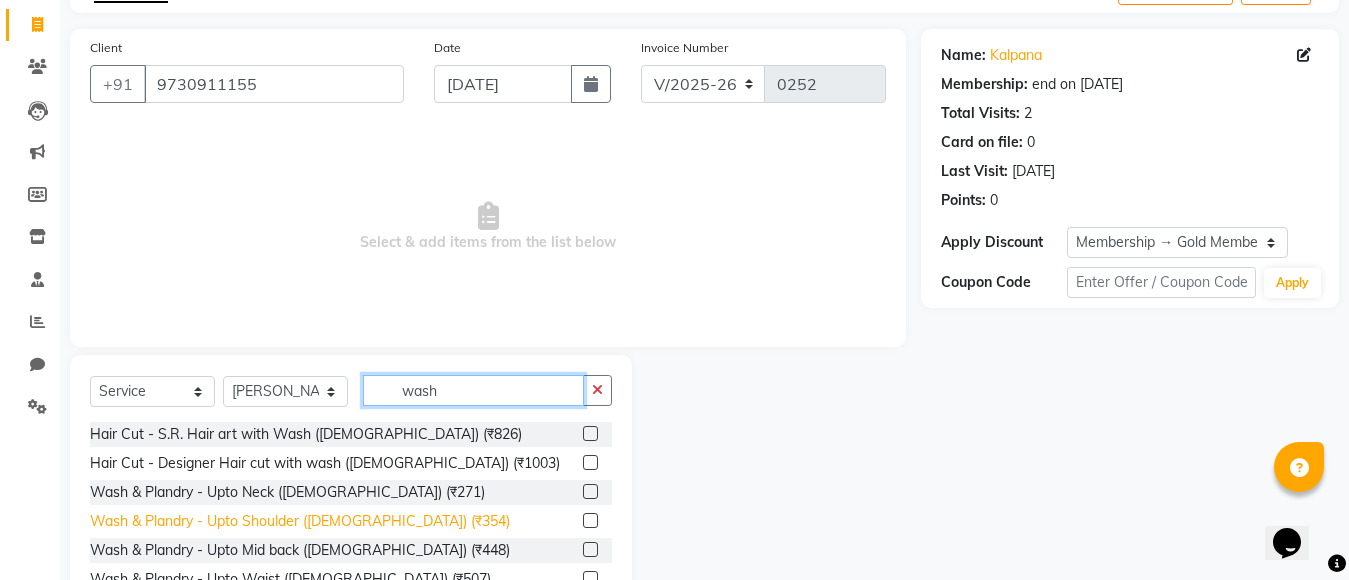 type on "wash" 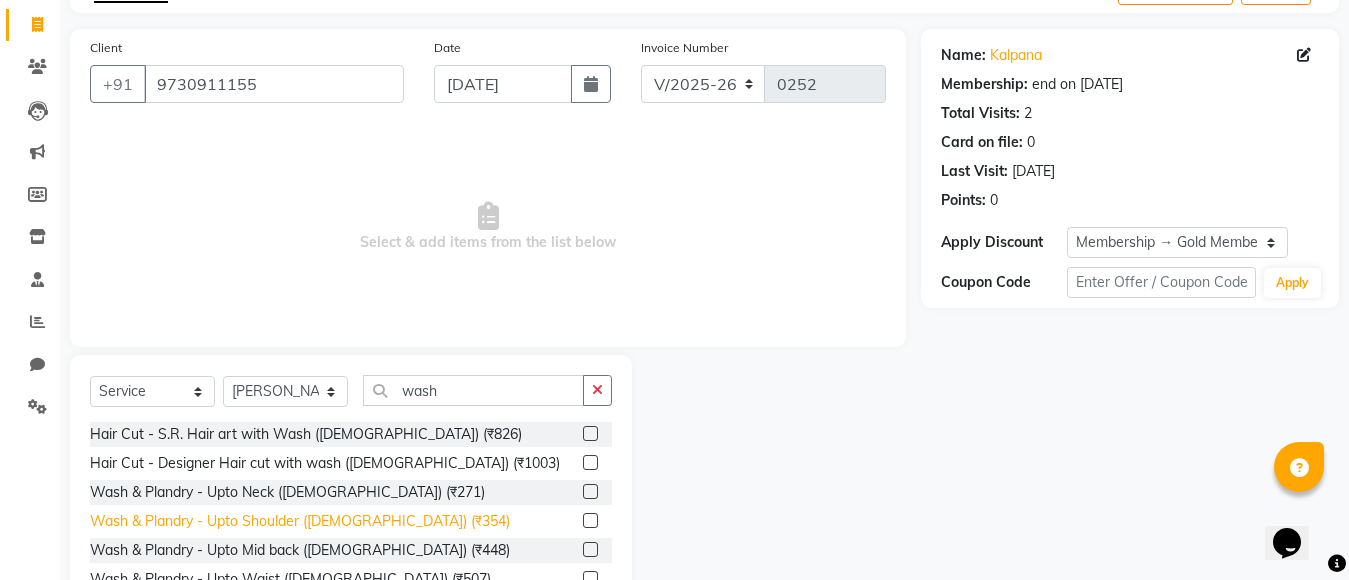 click on "Wash & Plandry - Upto Shoulder   ([DEMOGRAPHIC_DATA]) (₹354)" 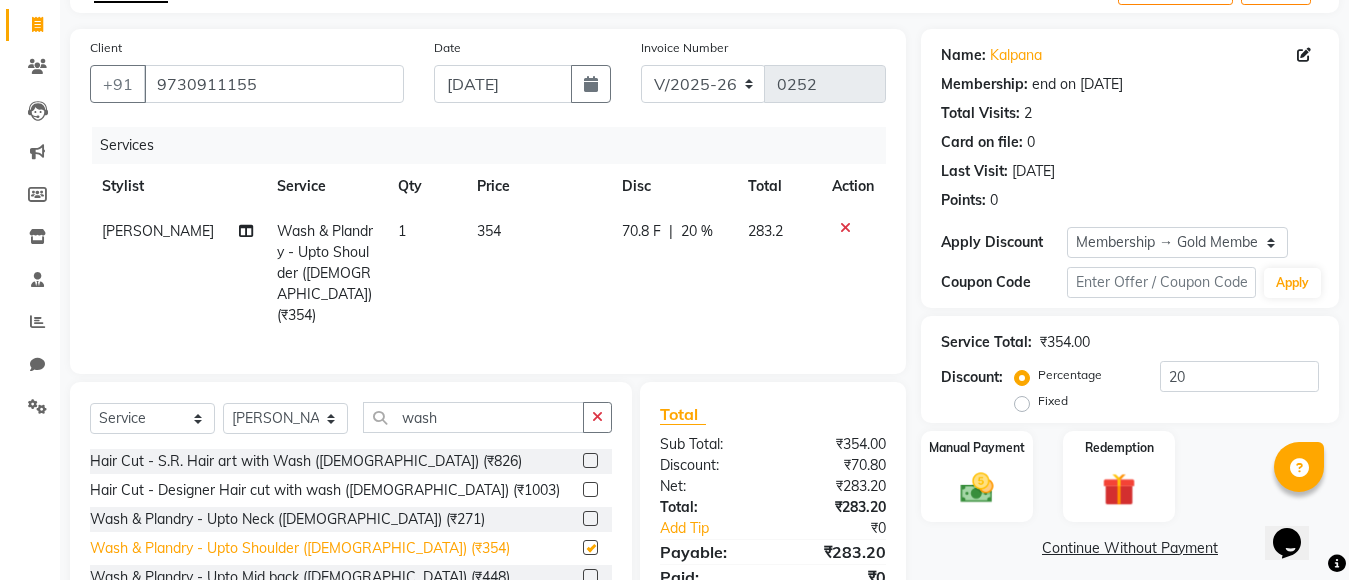 checkbox on "false" 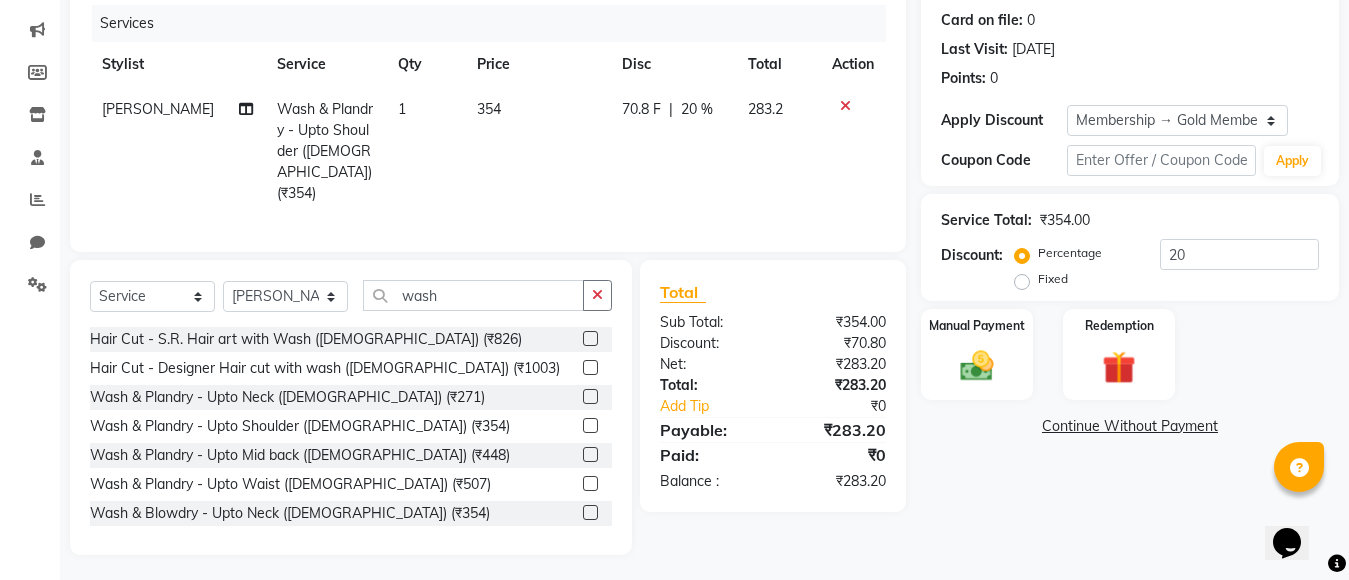 scroll, scrollTop: 244, scrollLeft: 0, axis: vertical 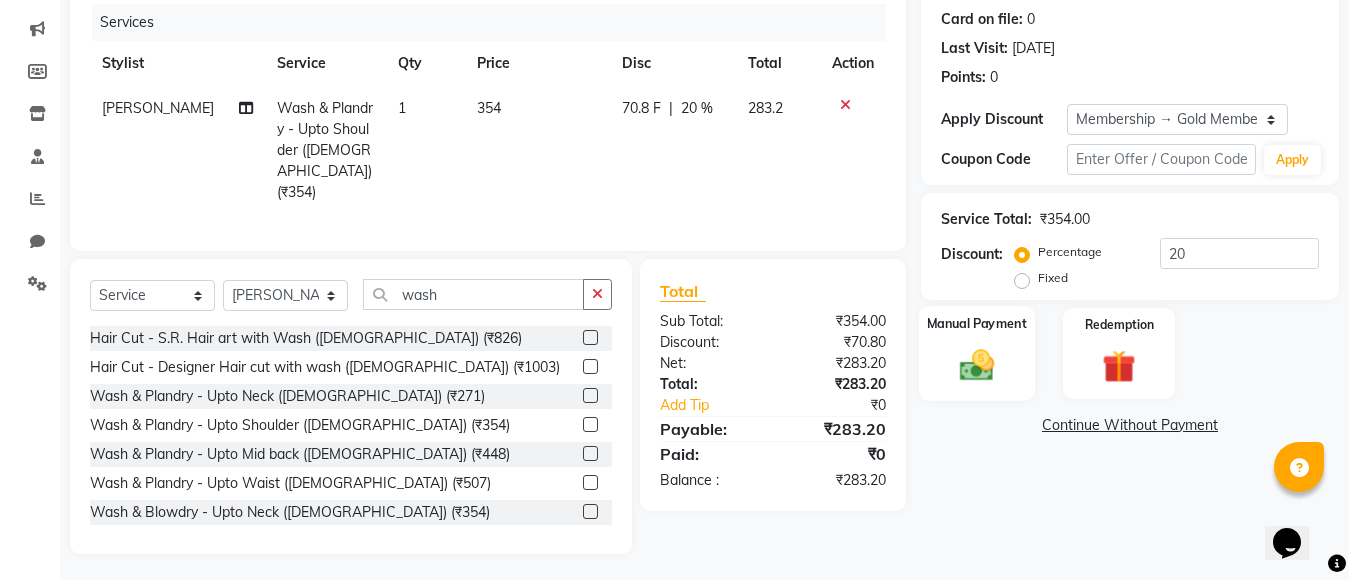 click 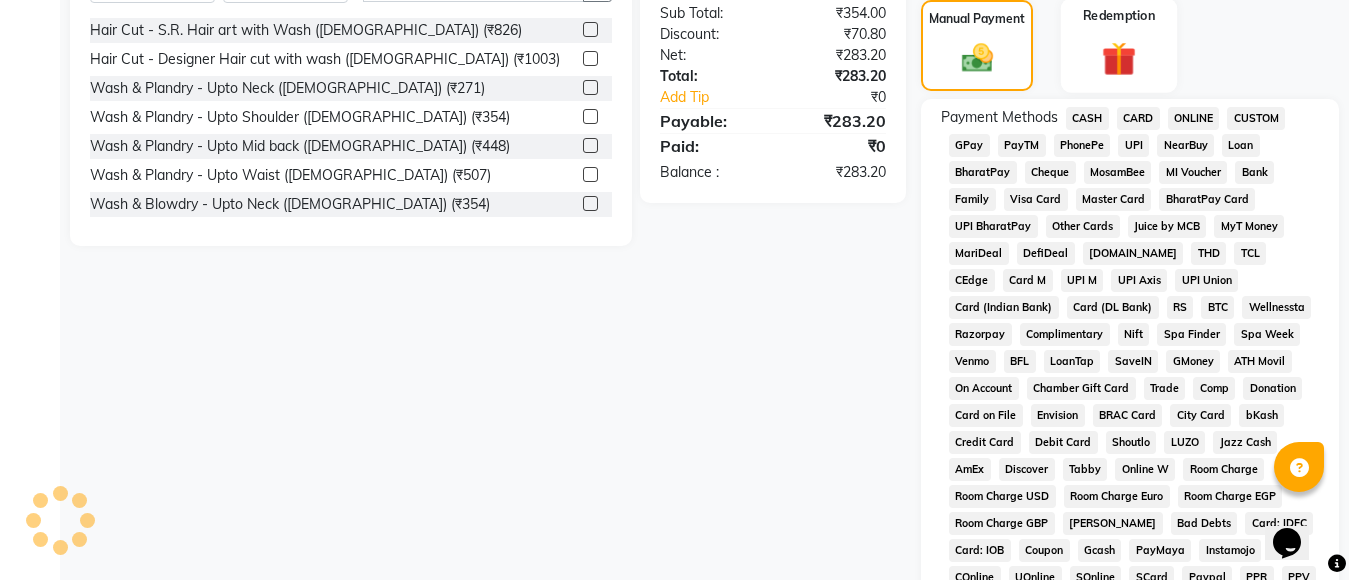 scroll, scrollTop: 344, scrollLeft: 0, axis: vertical 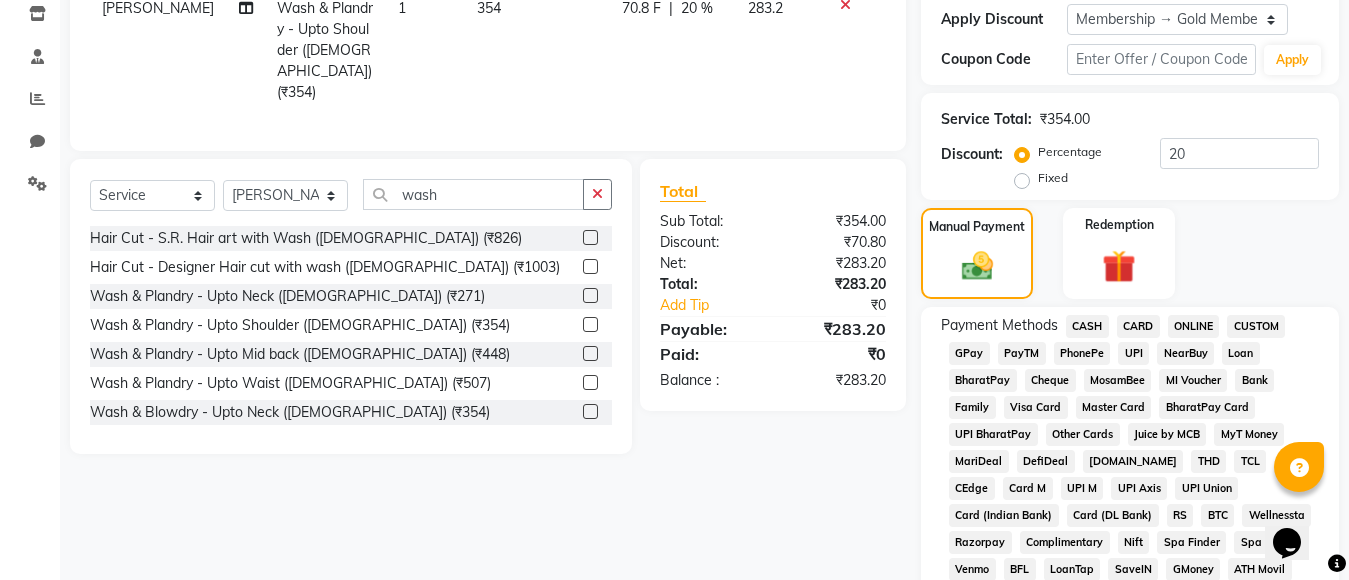 click on "GPay" 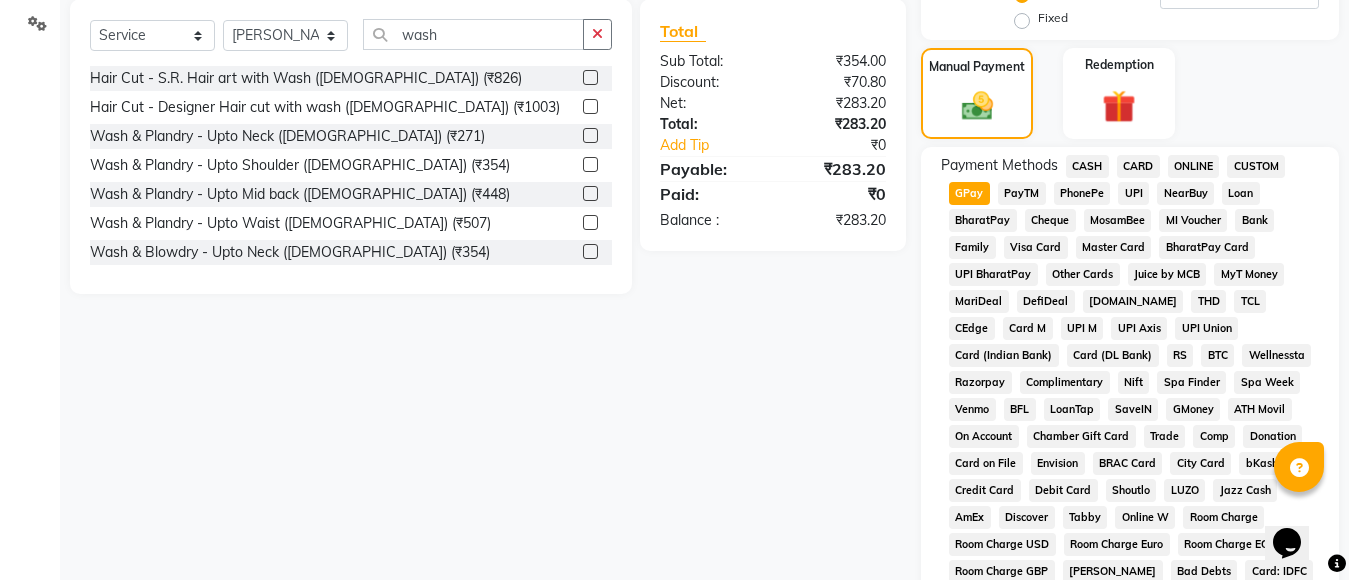 scroll, scrollTop: 461, scrollLeft: 0, axis: vertical 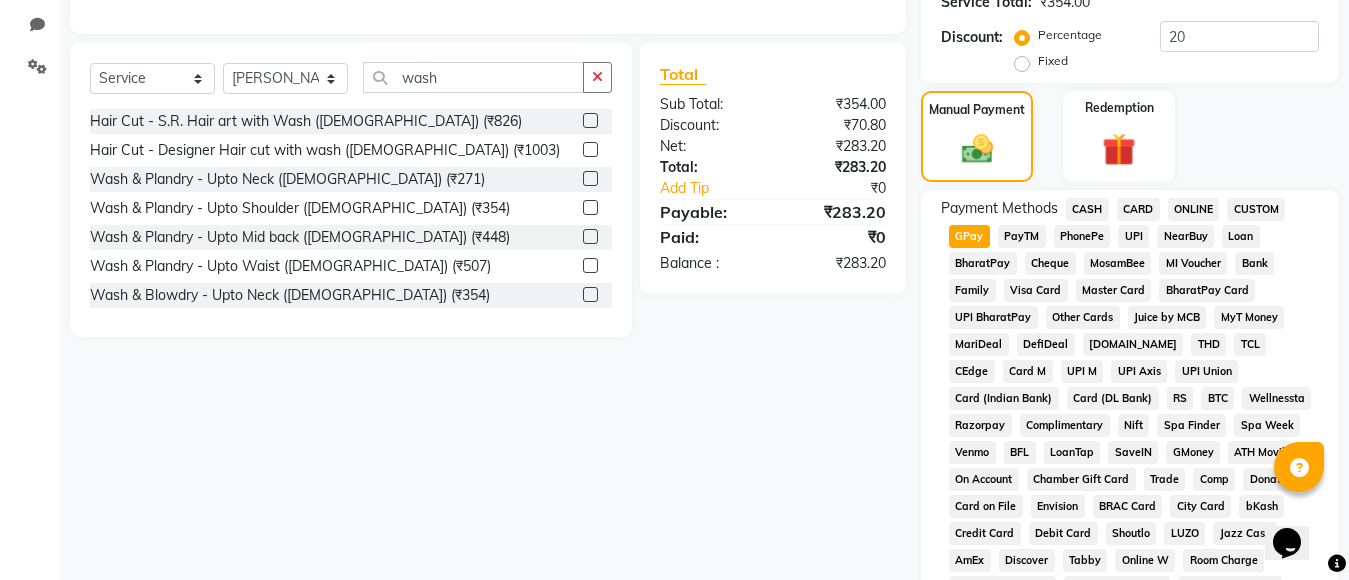 click on "CASH" 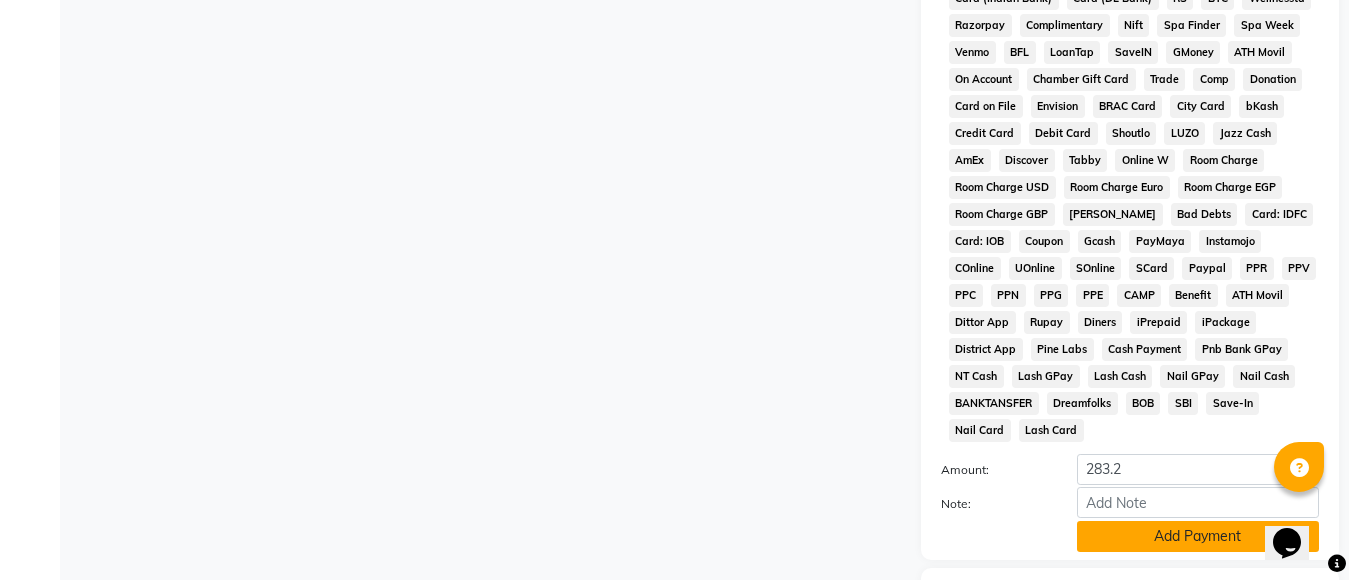 click on "Add Payment" 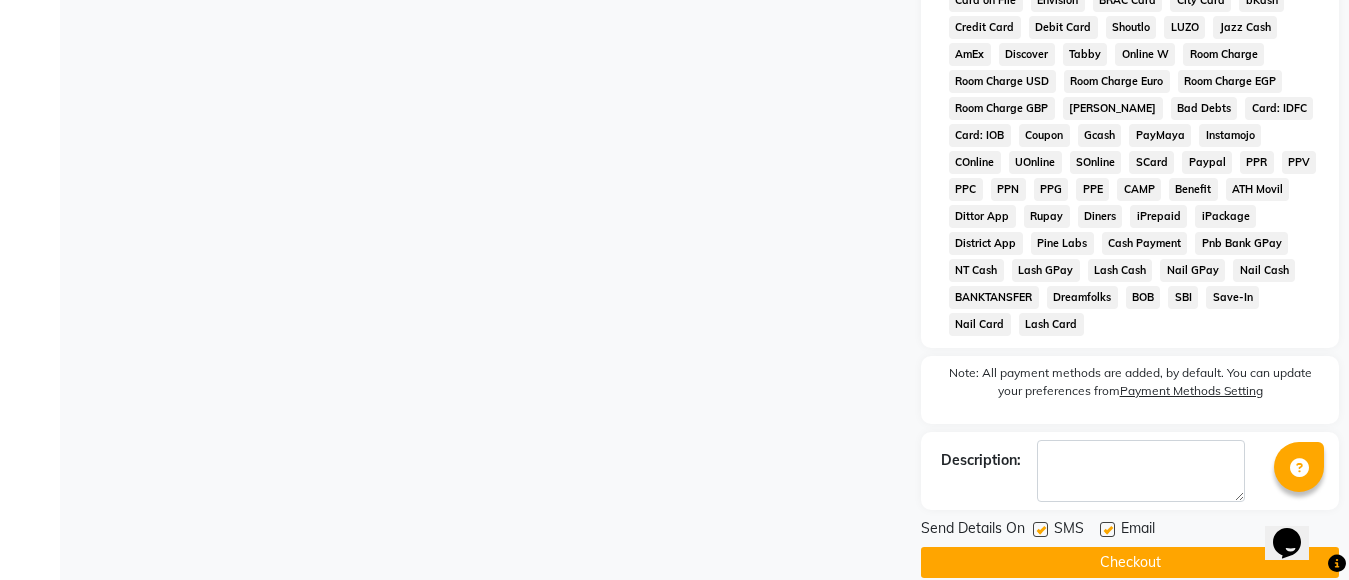 scroll, scrollTop: 968, scrollLeft: 0, axis: vertical 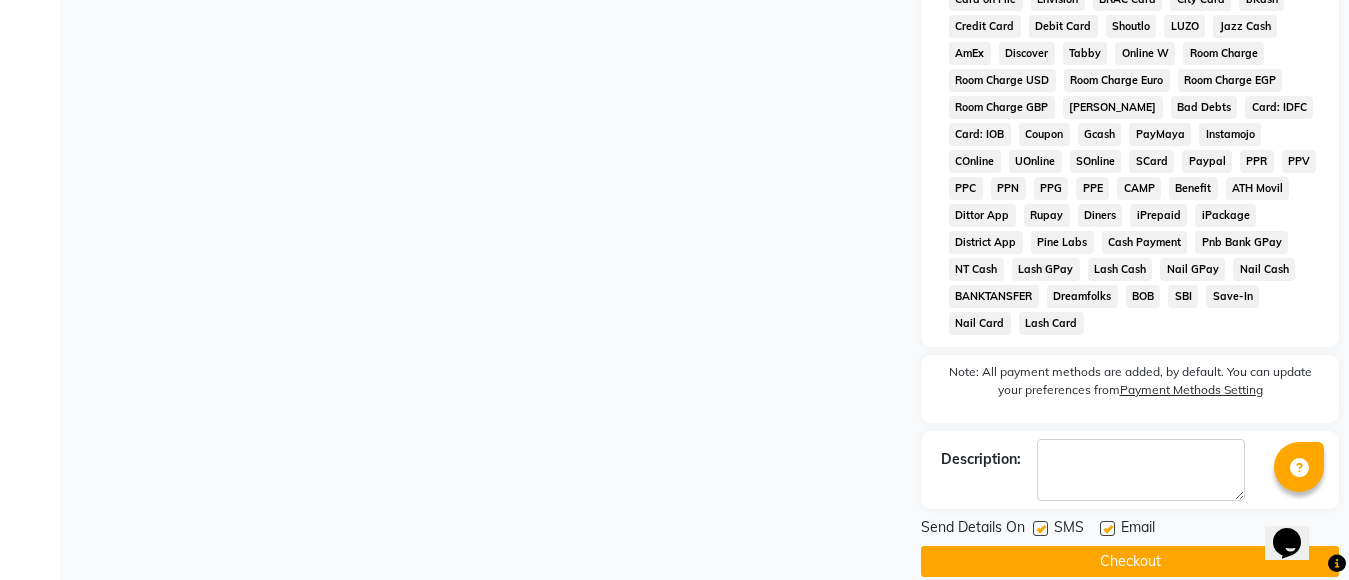 click on "Checkout" 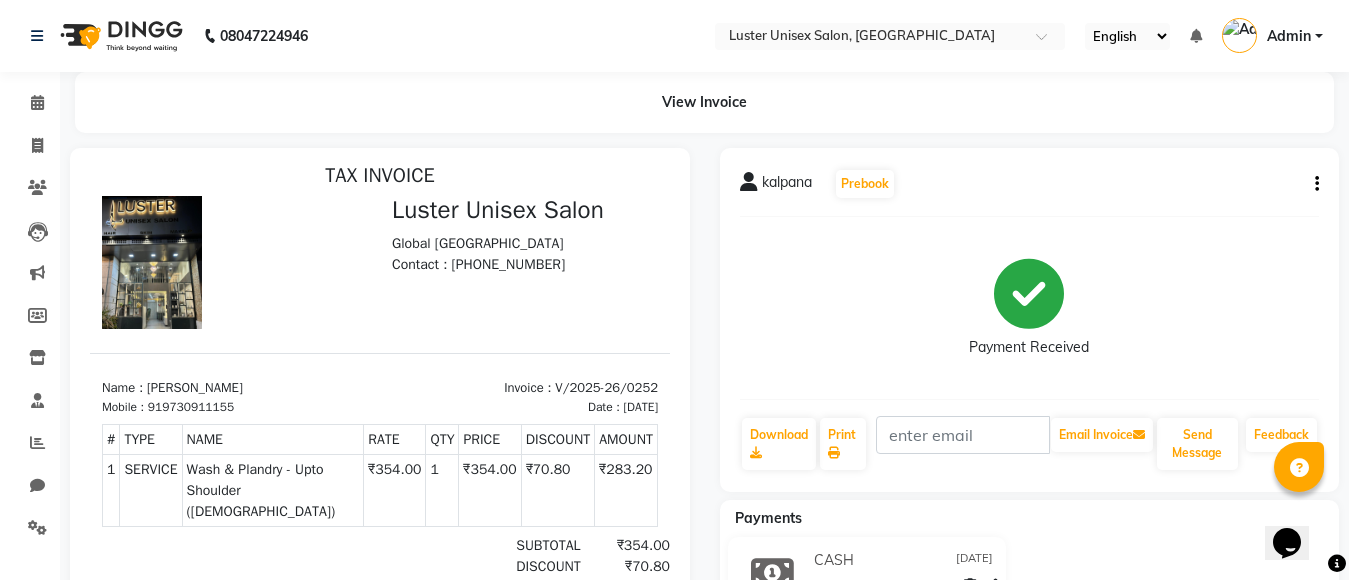 scroll, scrollTop: 16, scrollLeft: 0, axis: vertical 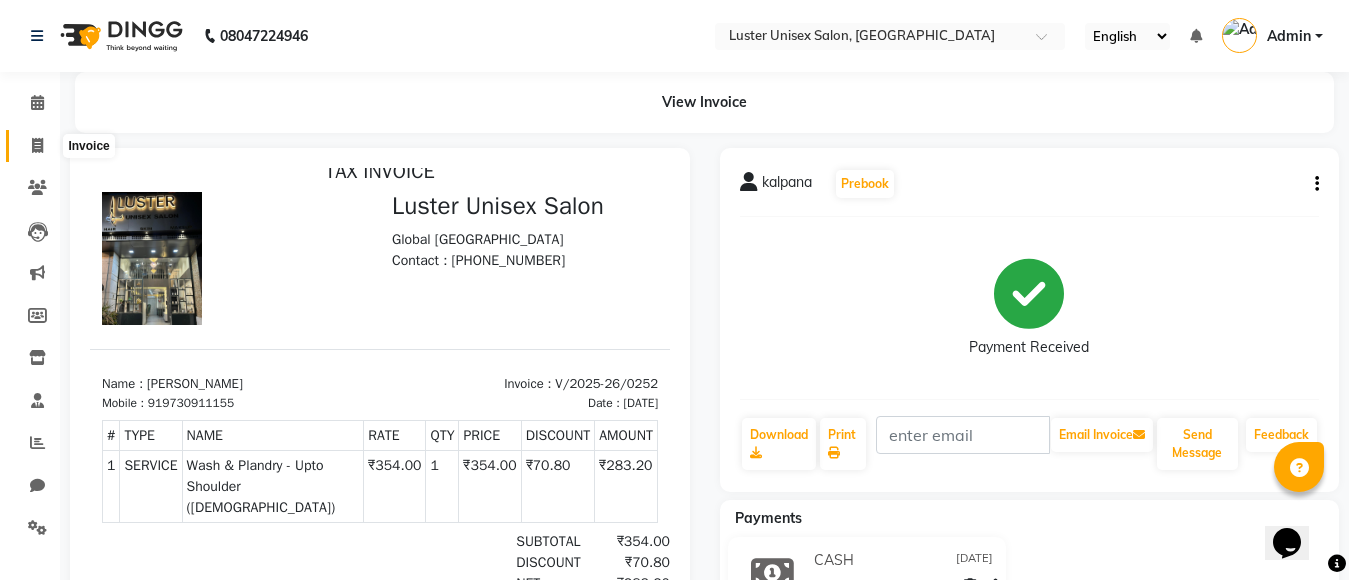 click 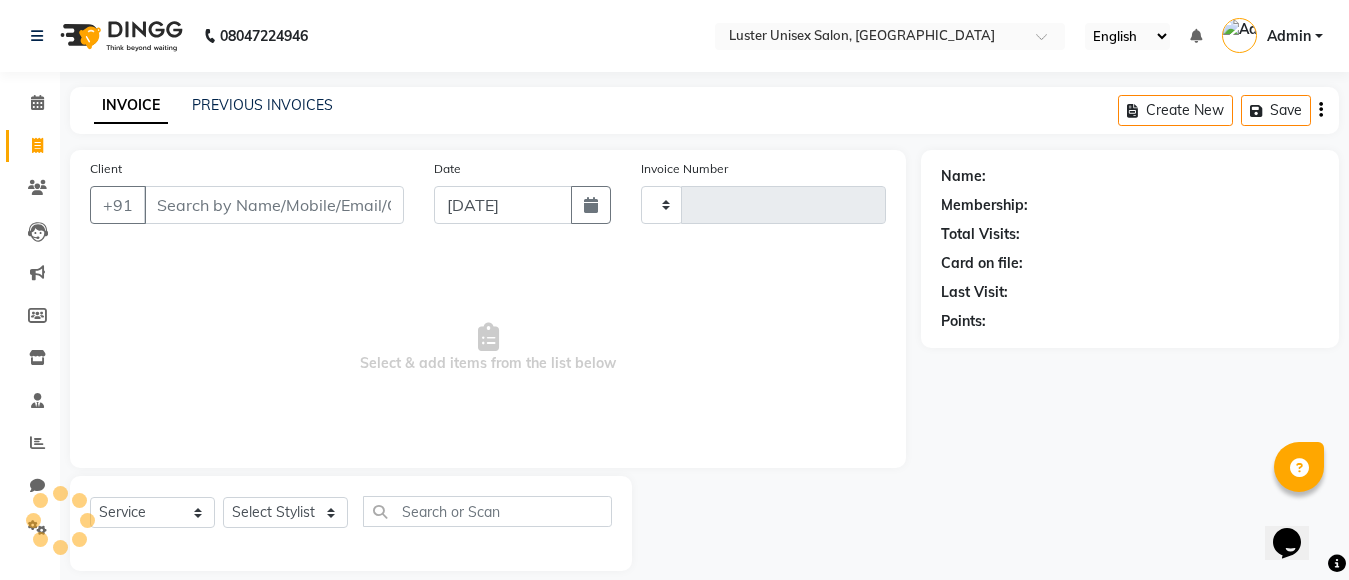 scroll, scrollTop: 21, scrollLeft: 0, axis: vertical 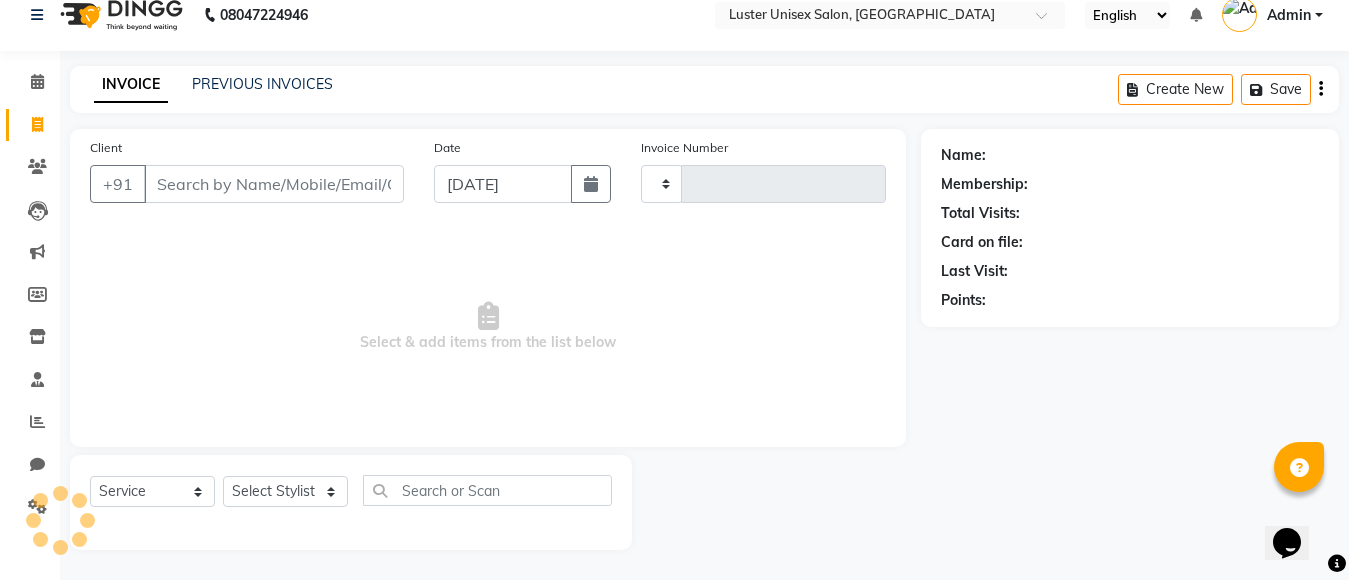 type on "0253" 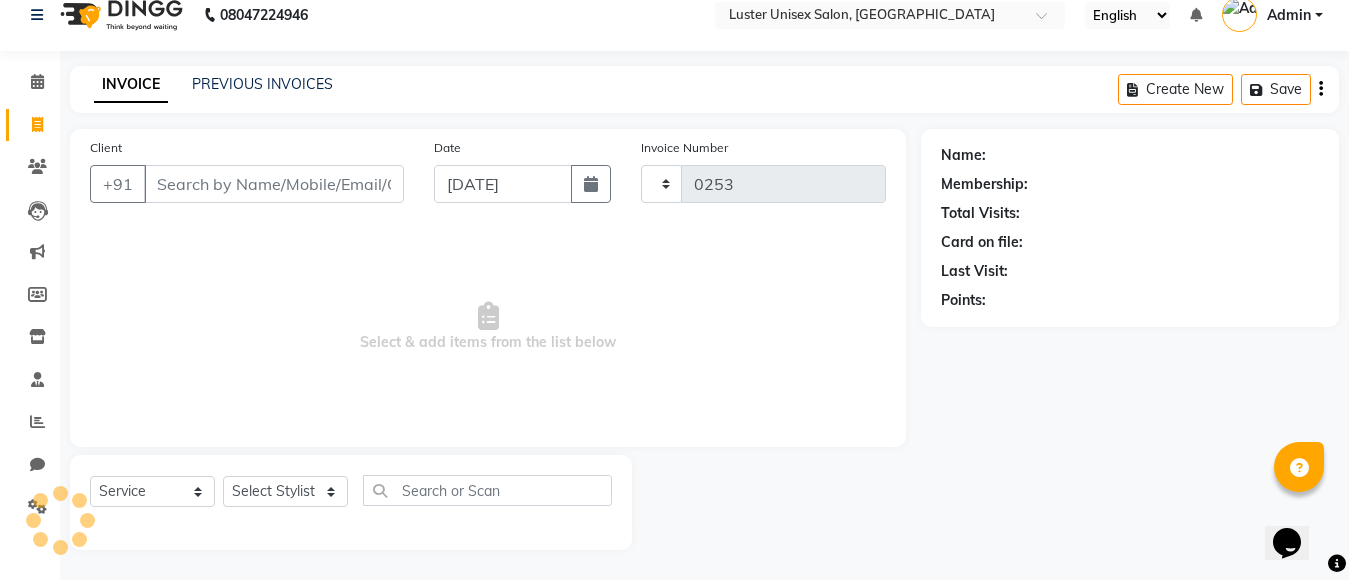 select on "7467" 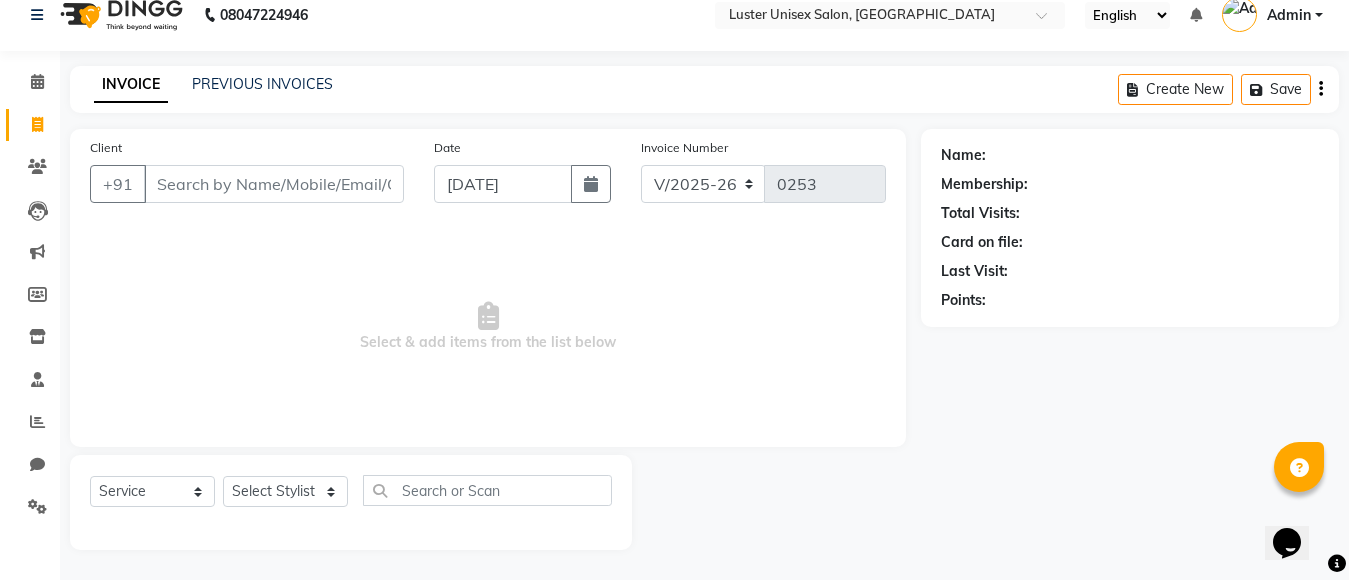 click on "INVOICE PREVIOUS INVOICES Create New   Save  Client +91 Date 13-07-2025 Invoice Number V/2025 V/2025-26 0253  Select & add items from the list below  Select  Service  Product  Membership  Package Voucher Prepaid Gift Card  Select Stylist Aparna Balraj neelam sahil Name: Membership: Total Visits: Card on file: Last Visit:  Points:" 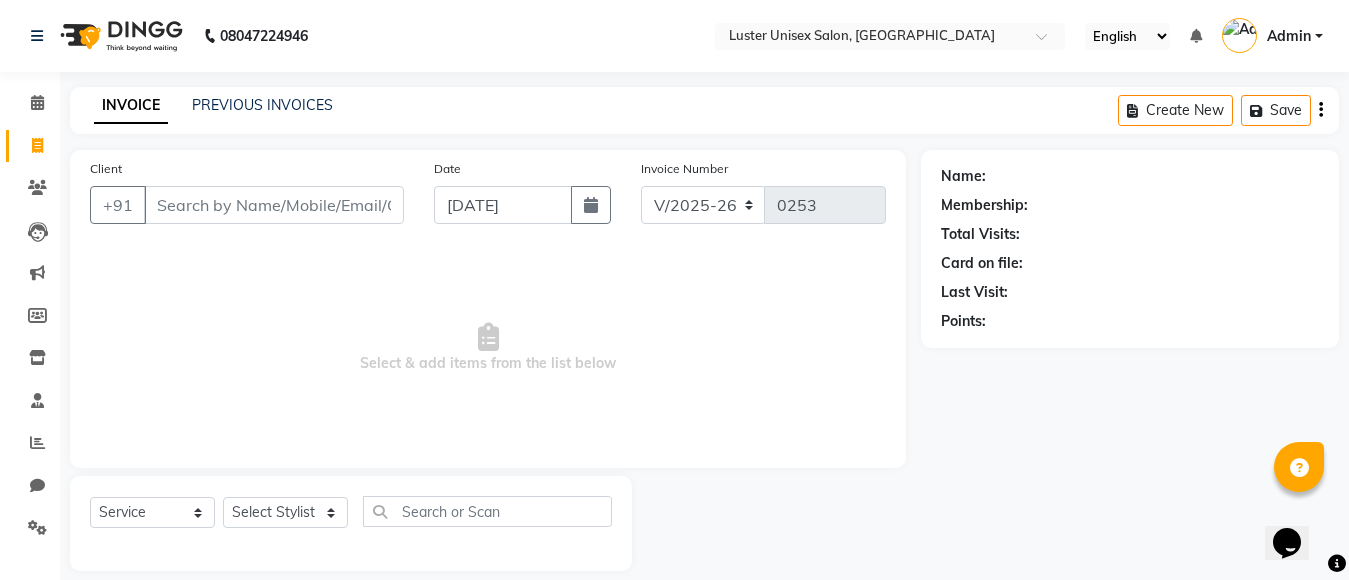 scroll, scrollTop: 21, scrollLeft: 0, axis: vertical 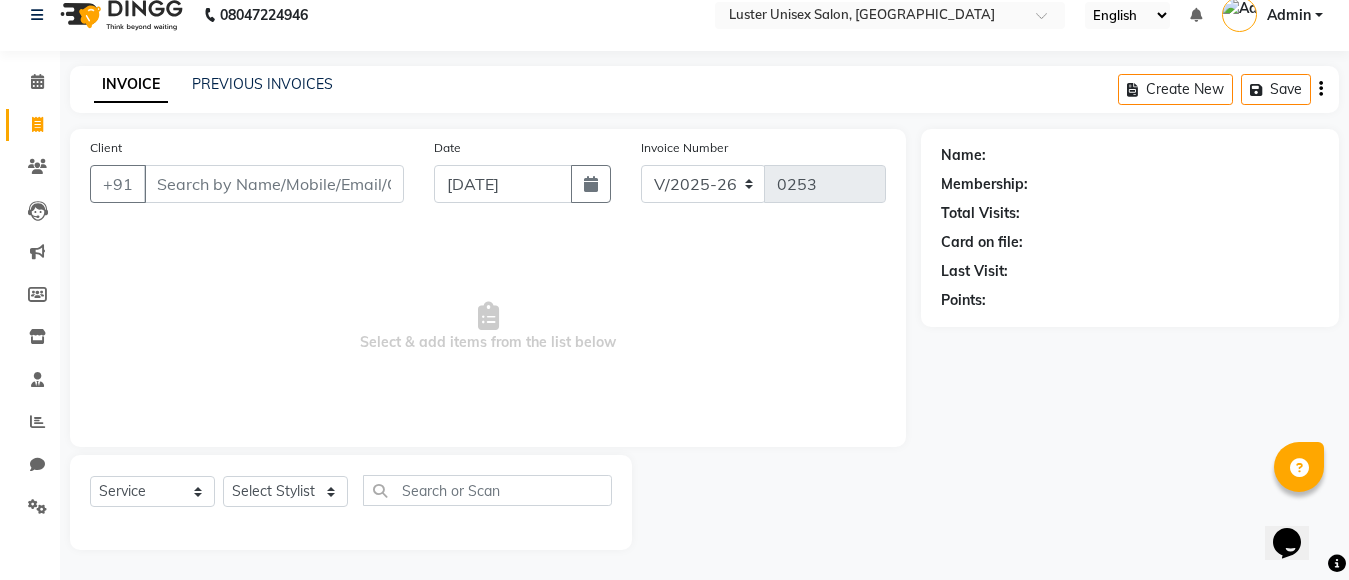 click 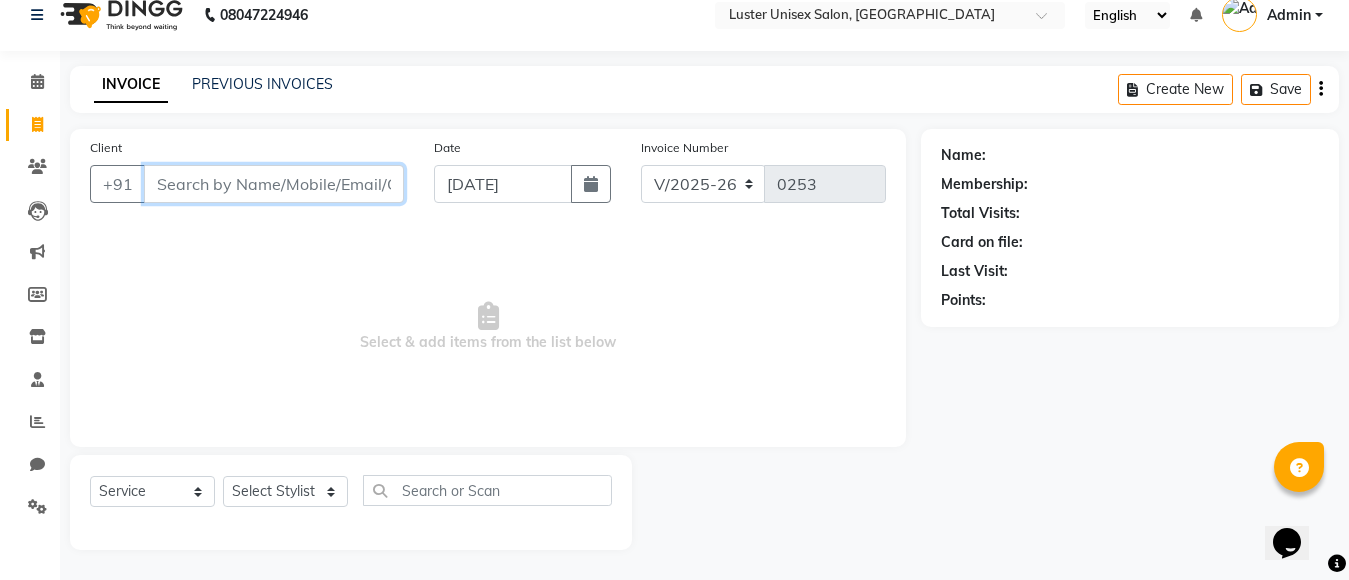 click on "Client" at bounding box center [274, 184] 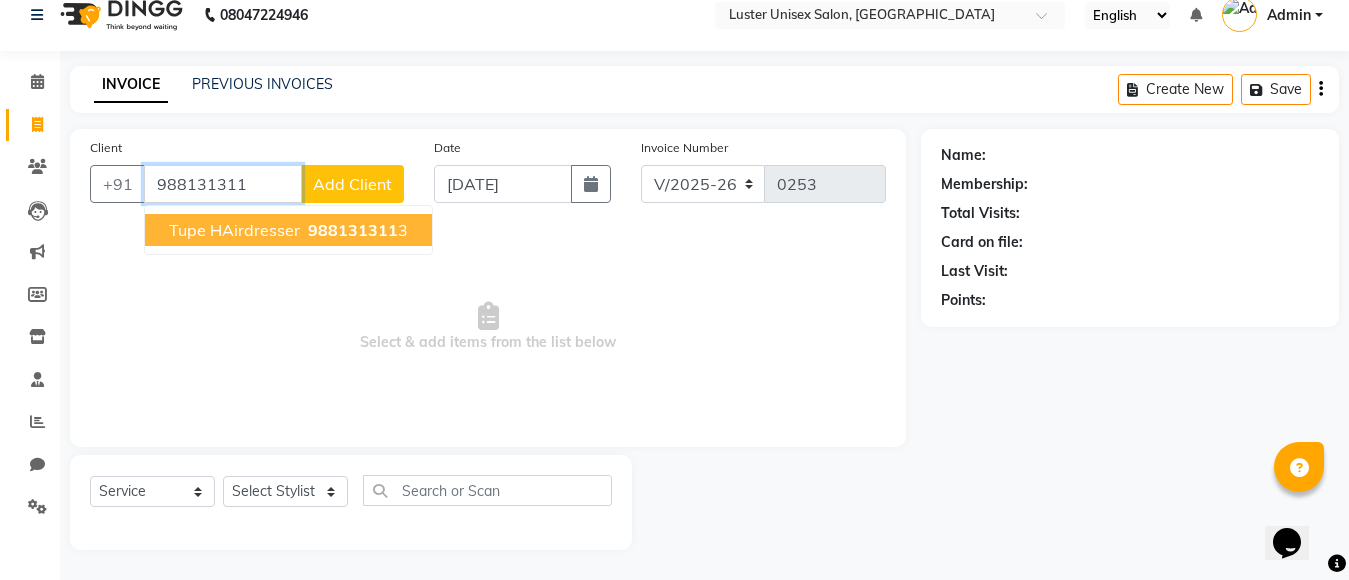 click on "tupe HAirdresser   988131311 3" at bounding box center [288, 230] 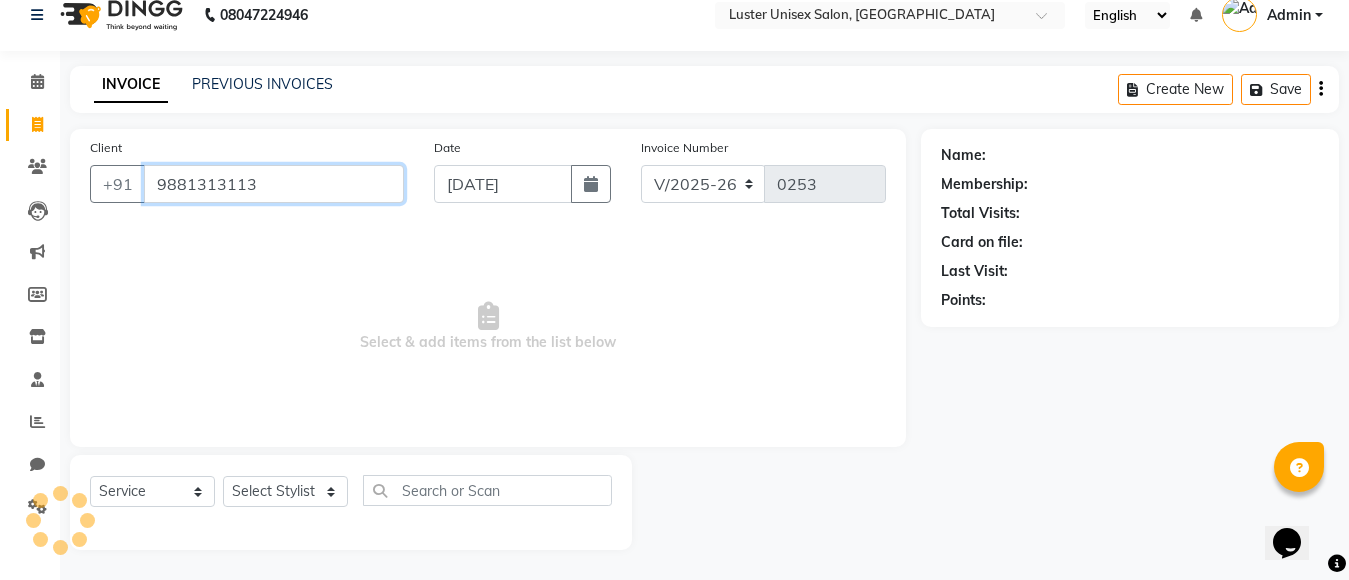 type on "9881313113" 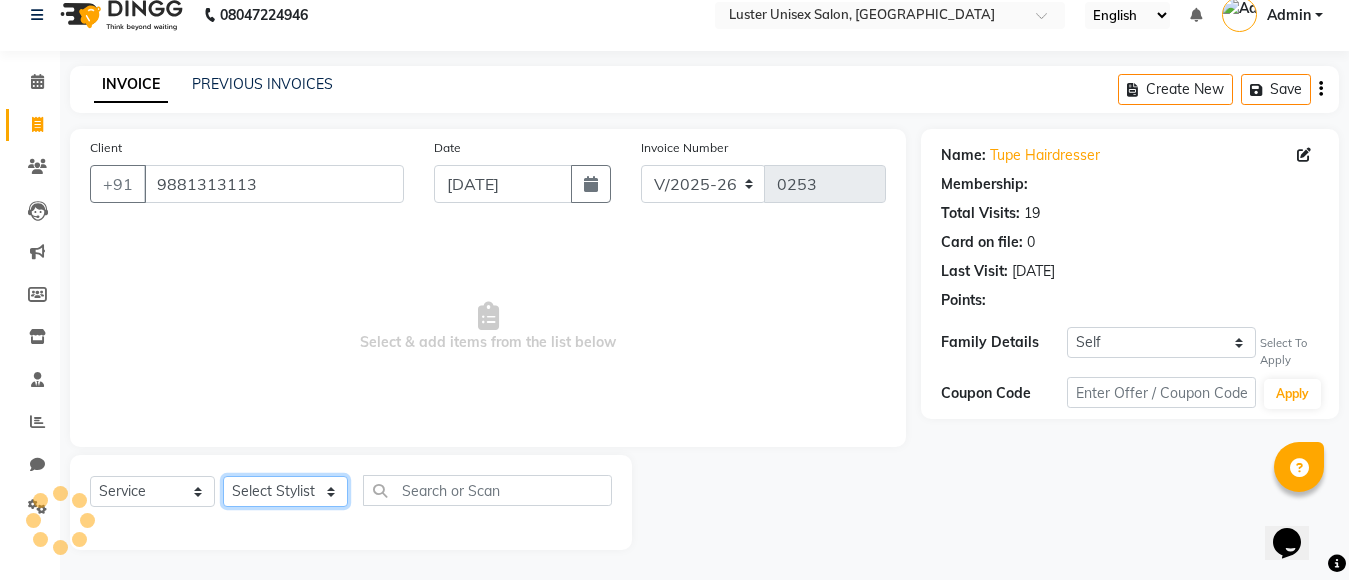 click on "Select Stylist Aparna [PERSON_NAME] [PERSON_NAME]" 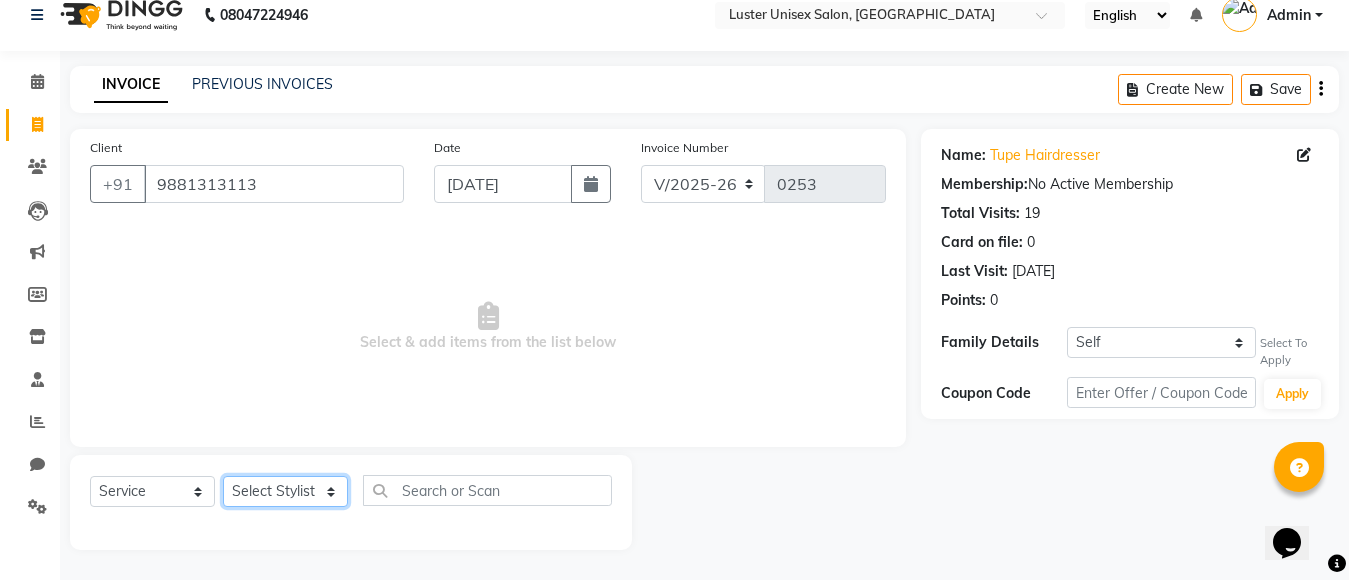select on "68086" 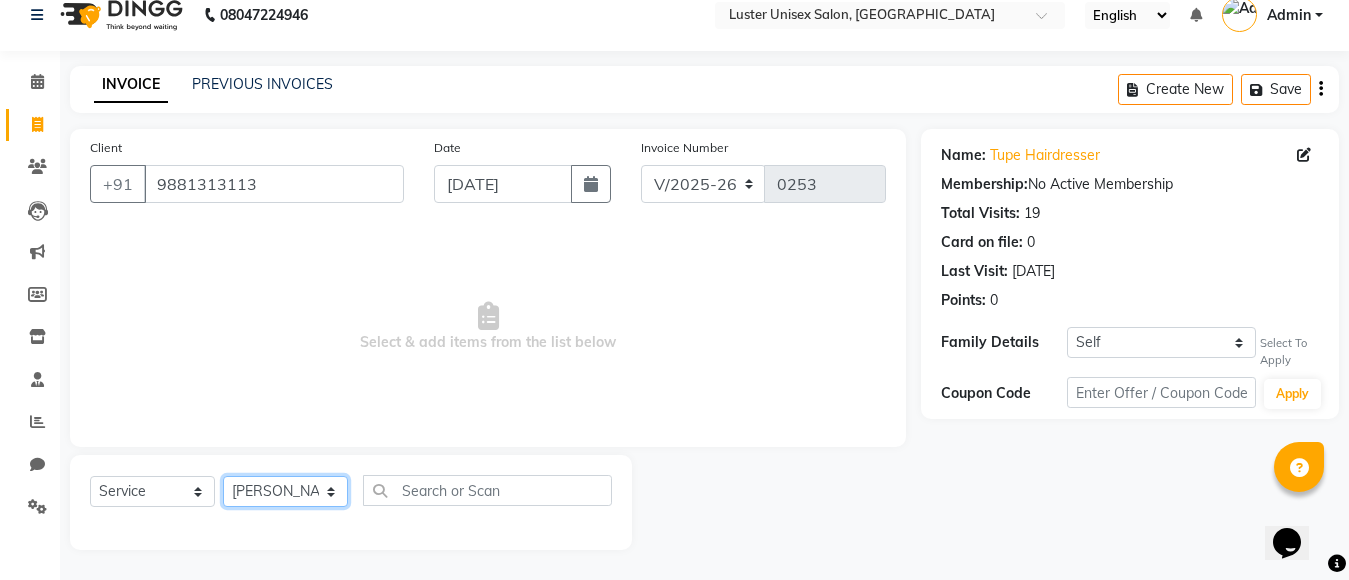 click on "Select Stylist Aparna [PERSON_NAME] [PERSON_NAME]" 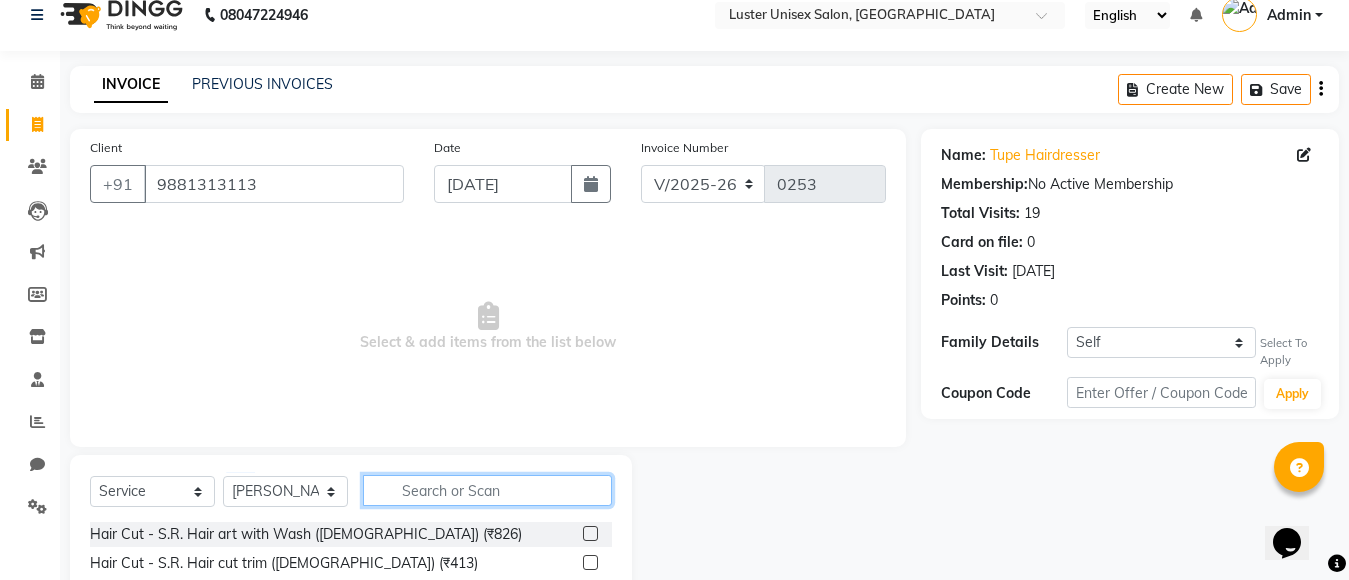 click 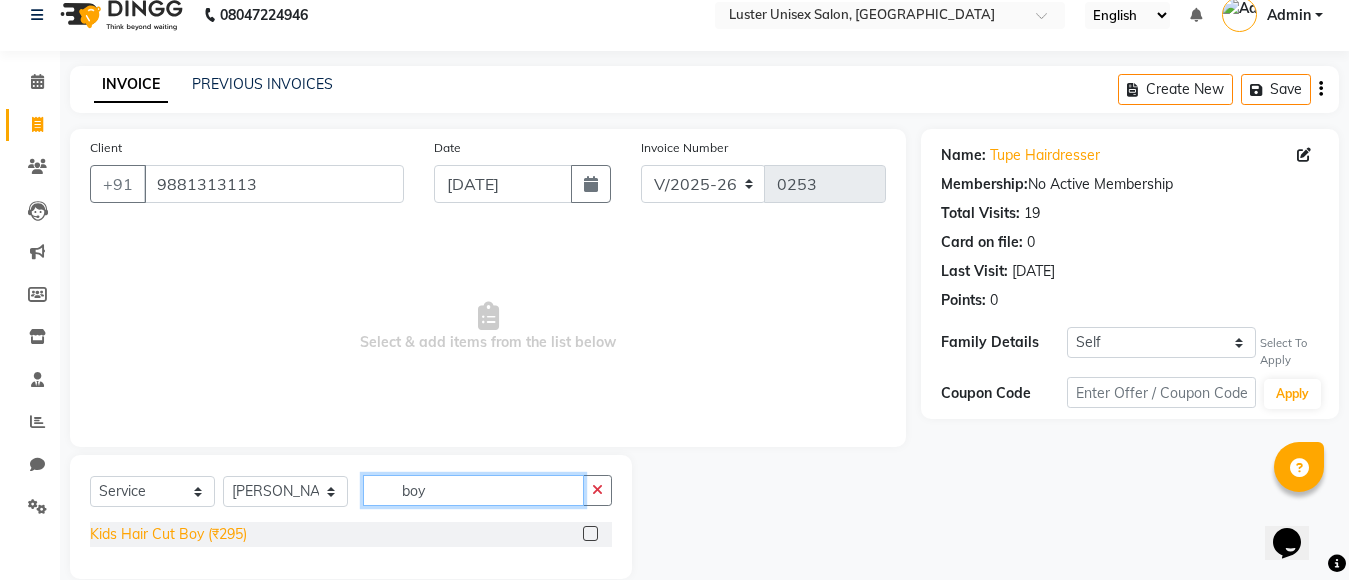 type on "boy" 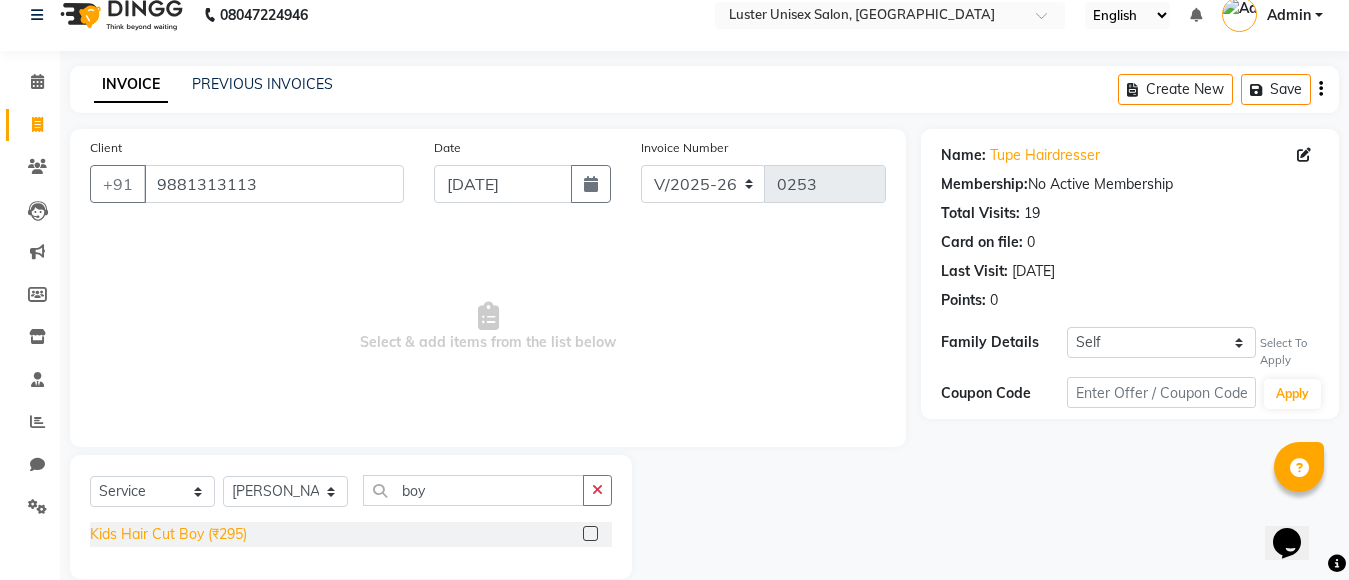 drag, startPoint x: 142, startPoint y: 538, endPoint x: 160, endPoint y: 540, distance: 18.110771 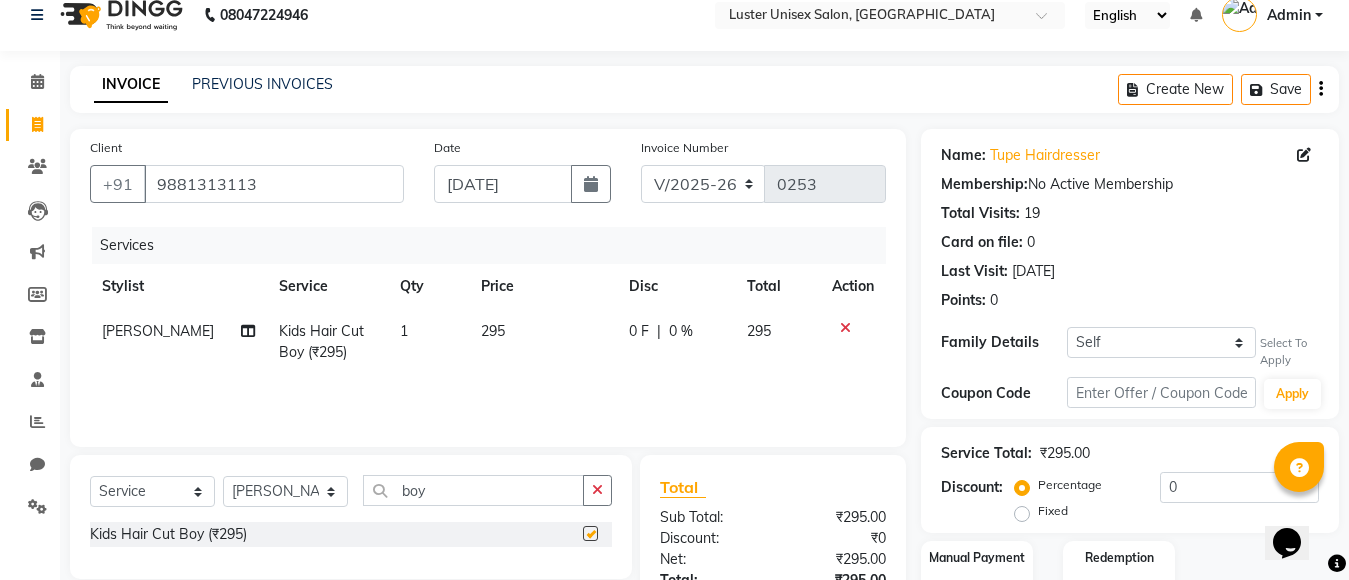 checkbox on "false" 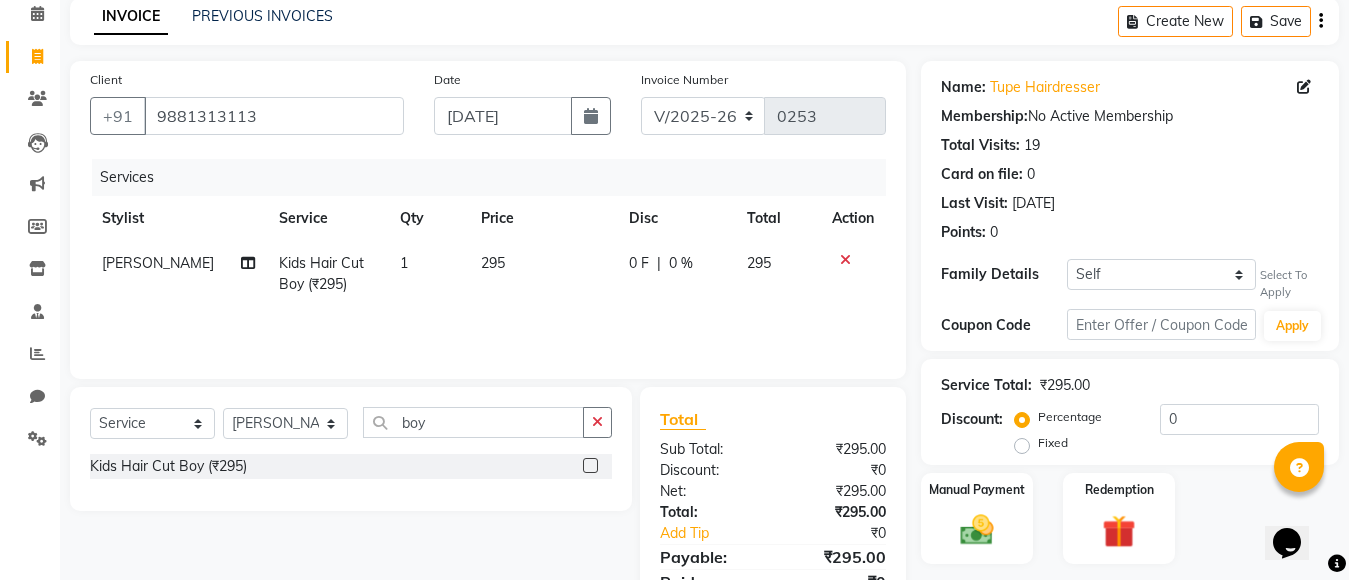 scroll, scrollTop: 178, scrollLeft: 0, axis: vertical 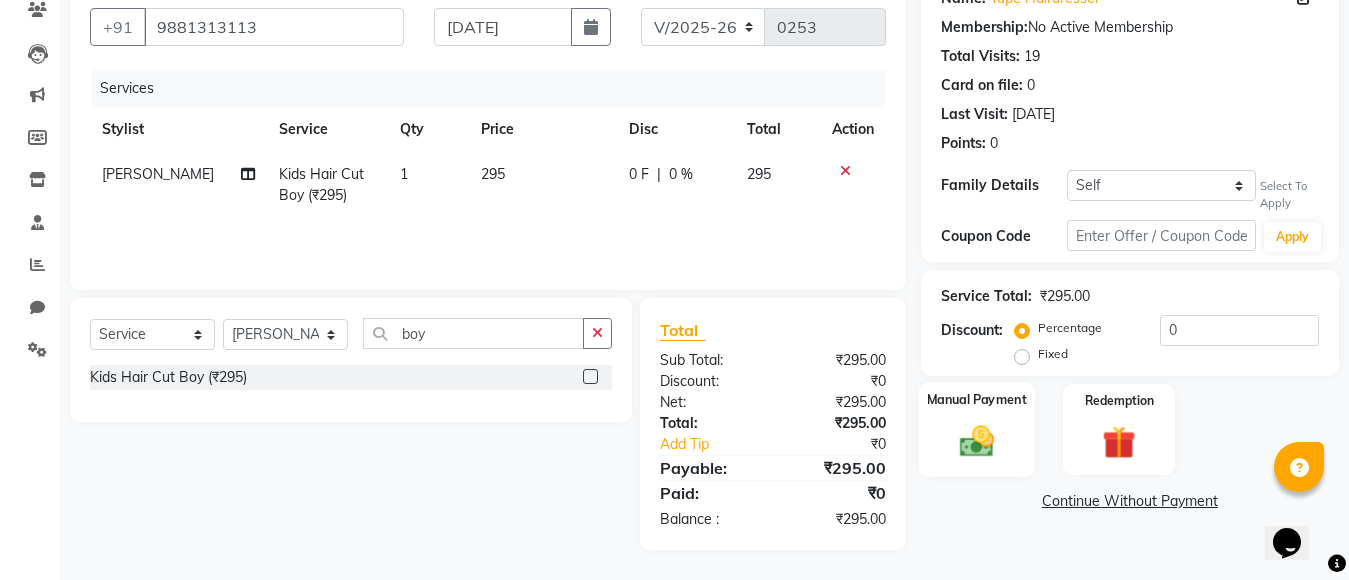 click 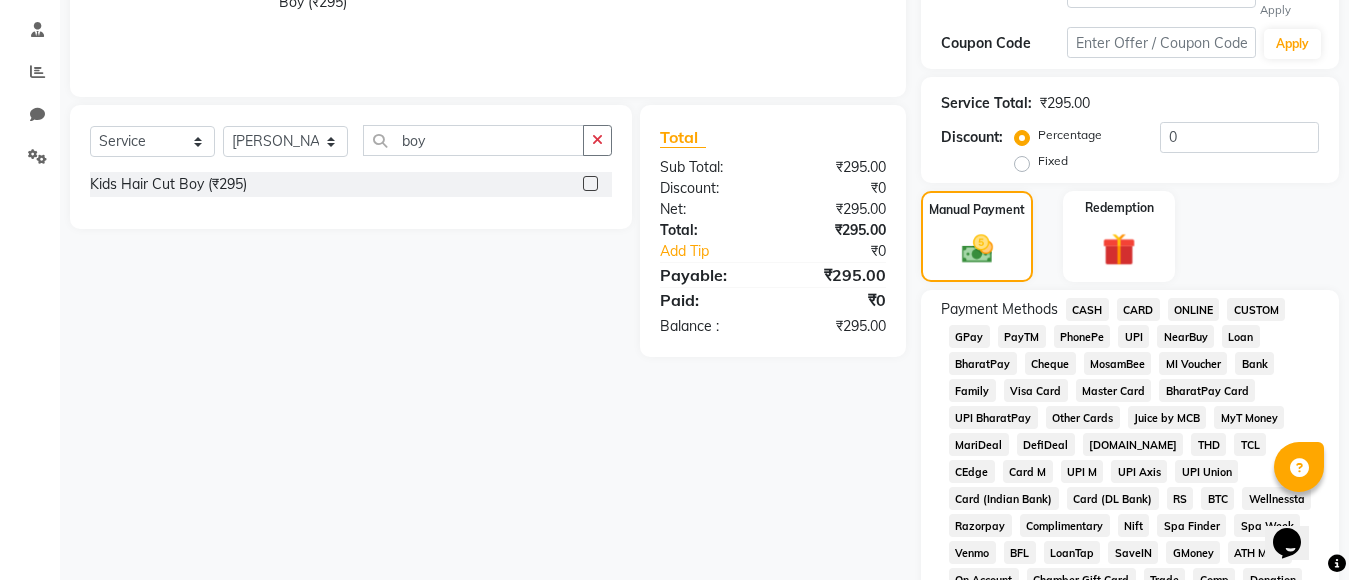 scroll, scrollTop: 378, scrollLeft: 0, axis: vertical 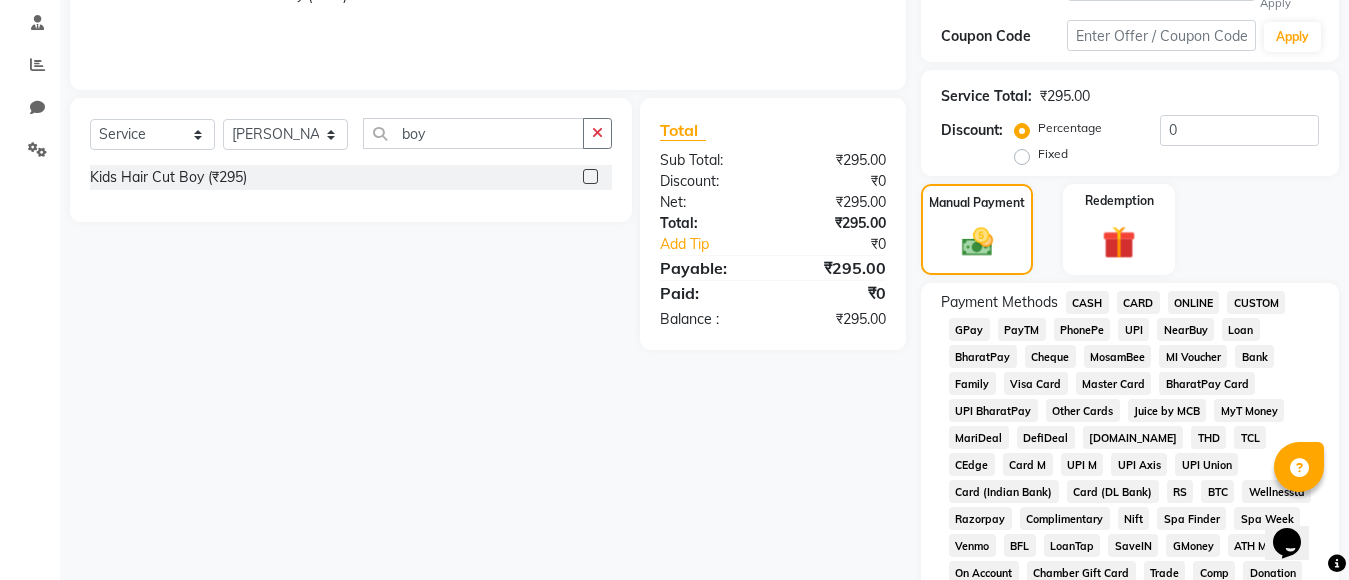 click on "CASH" 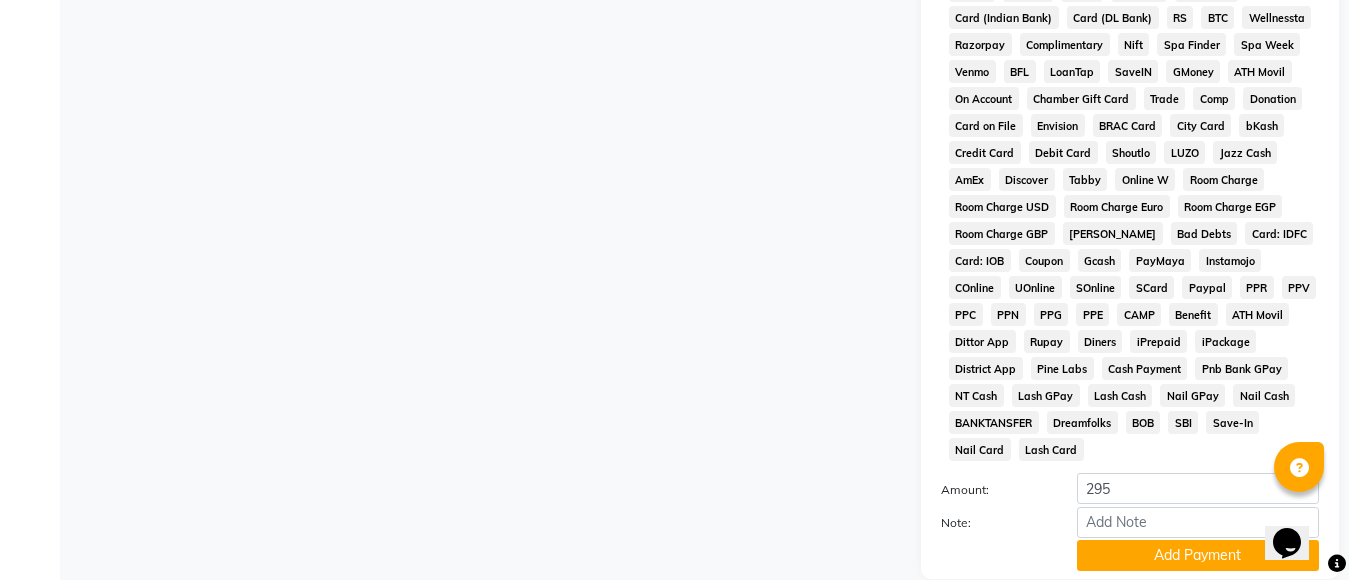 scroll, scrollTop: 878, scrollLeft: 0, axis: vertical 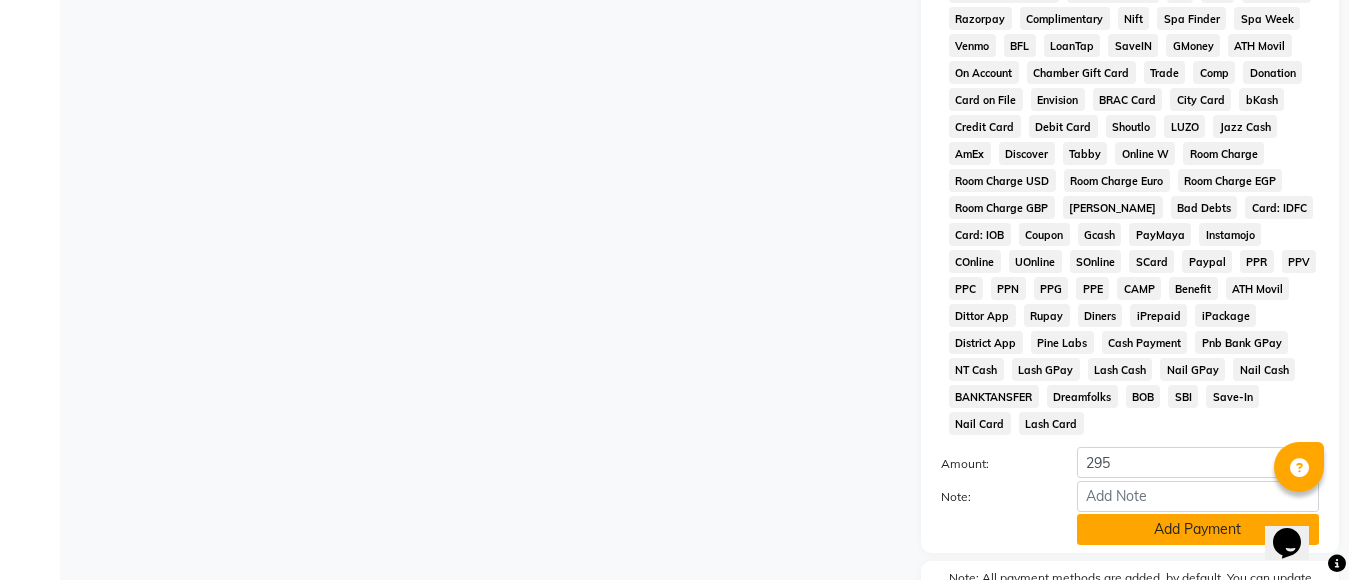 click on "Add Payment" 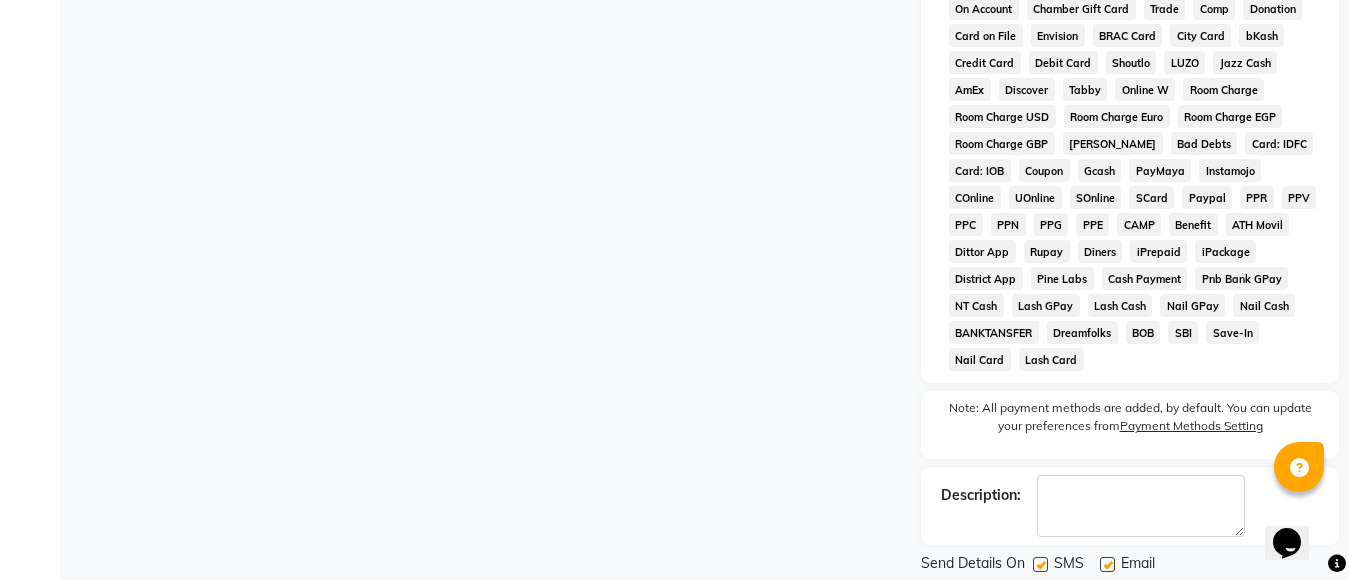 scroll, scrollTop: 978, scrollLeft: 0, axis: vertical 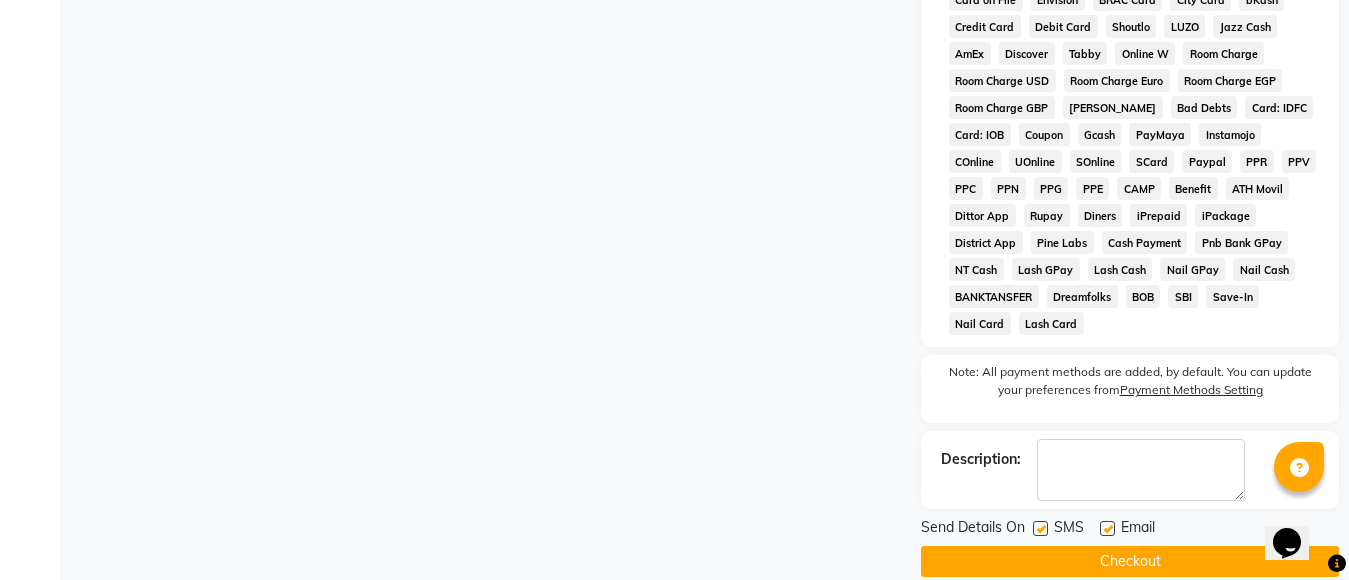 click on "Checkout" 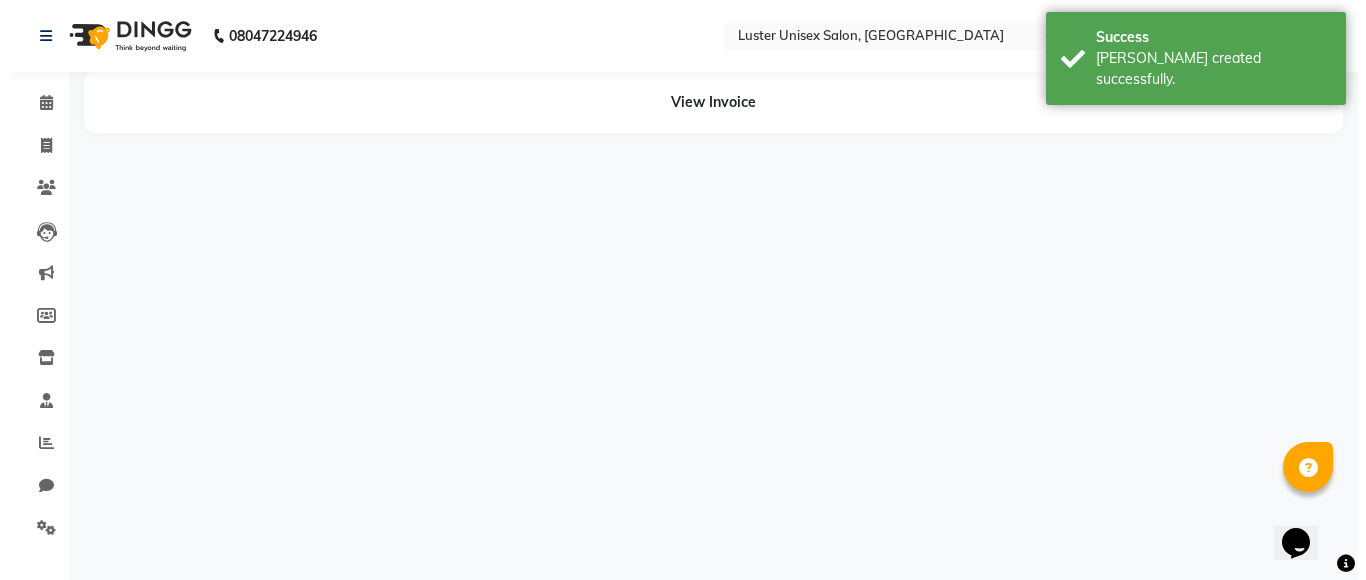 scroll, scrollTop: 0, scrollLeft: 0, axis: both 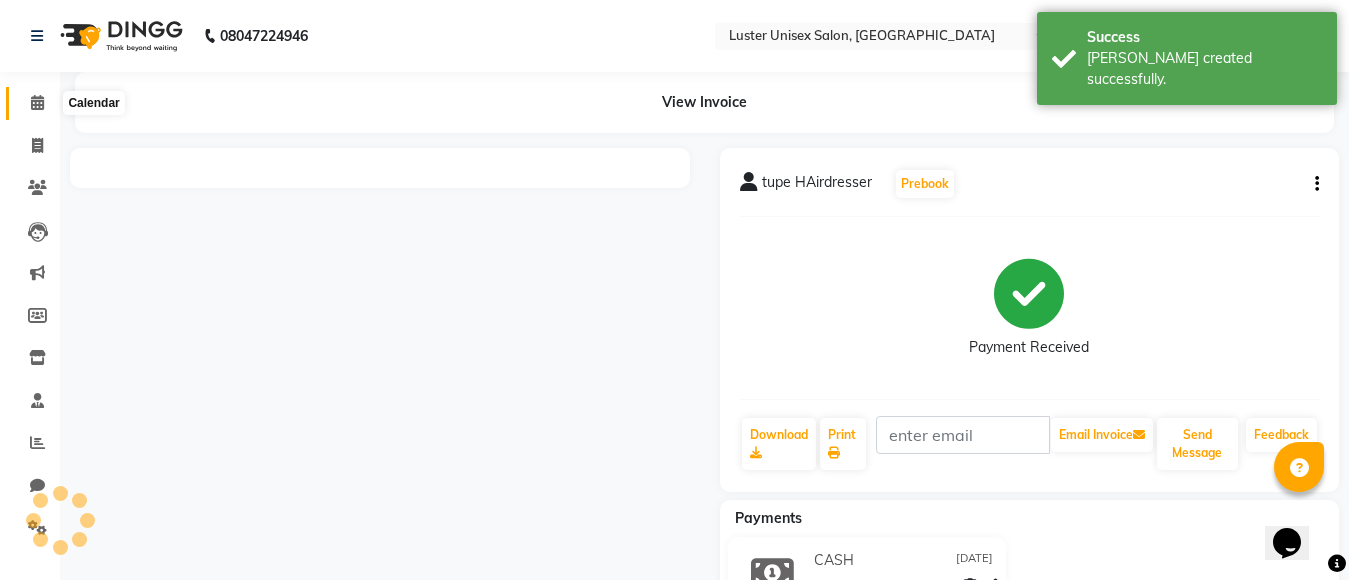 click 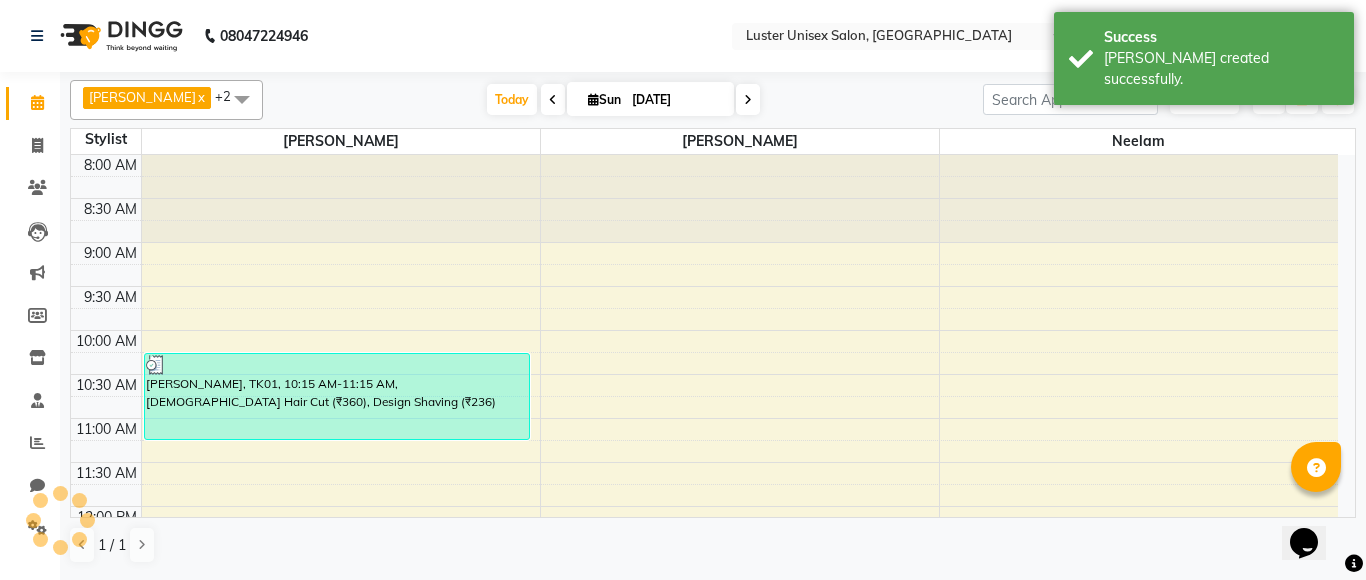 scroll, scrollTop: 0, scrollLeft: 0, axis: both 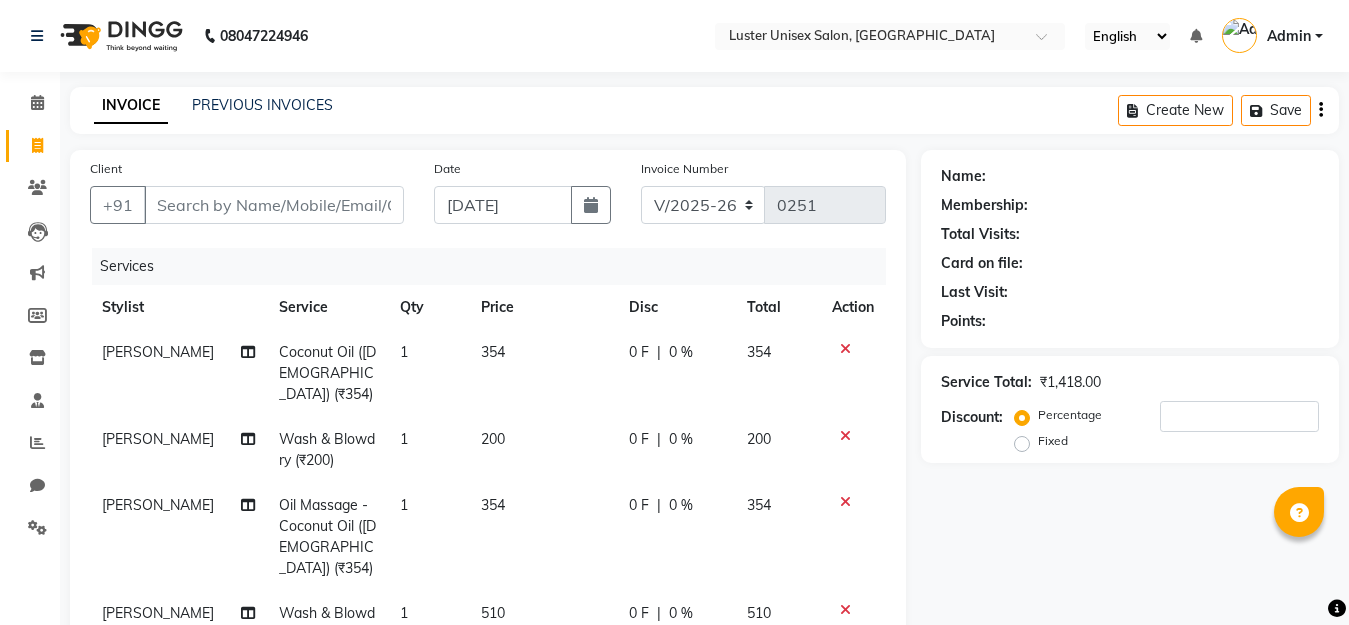 select on "7467" 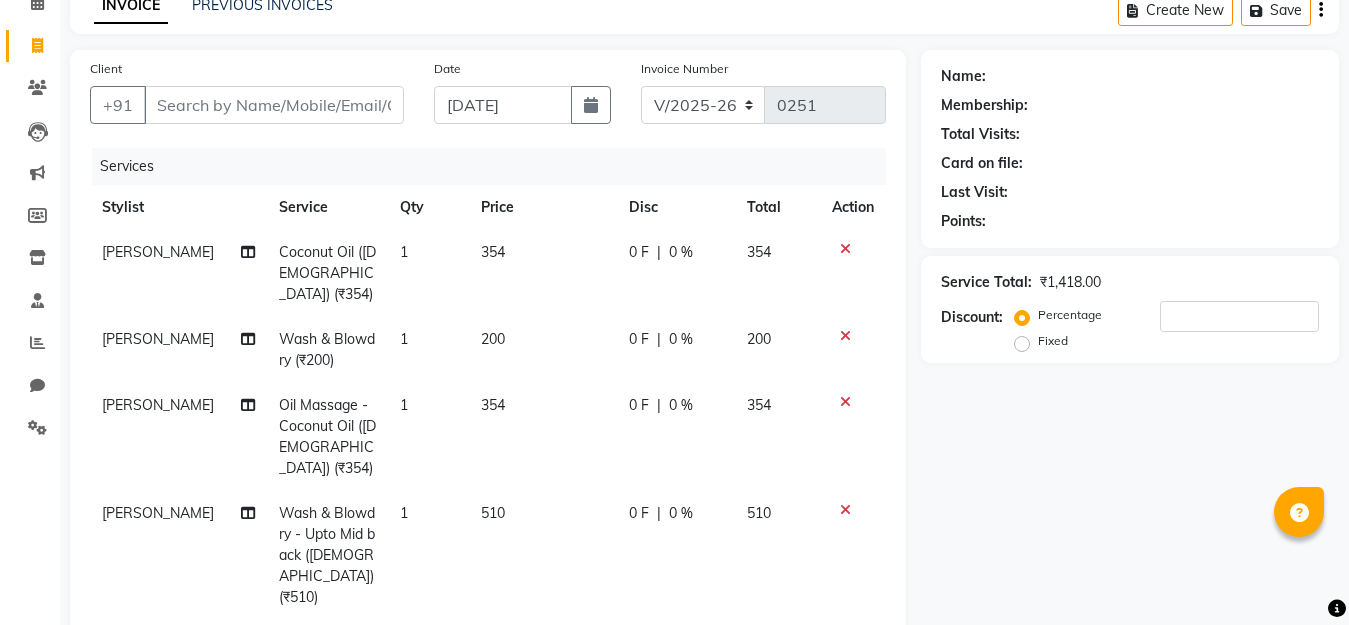 scroll, scrollTop: 0, scrollLeft: 0, axis: both 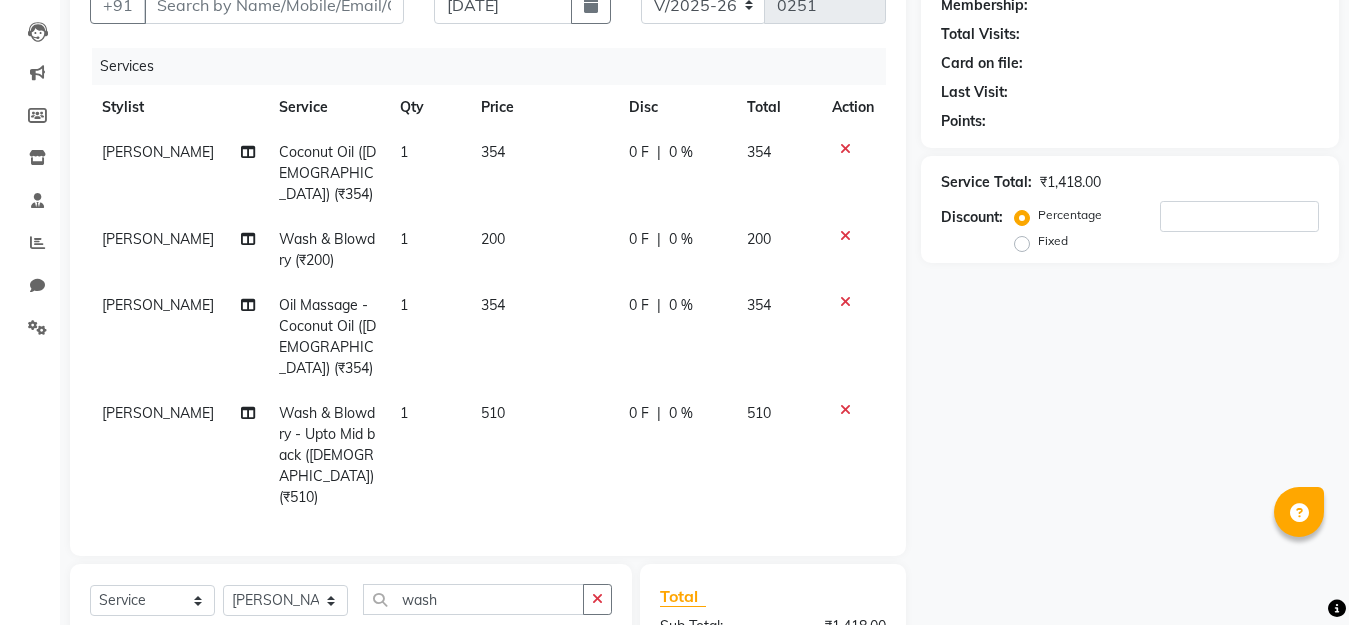 click on "[PERSON_NAME]" 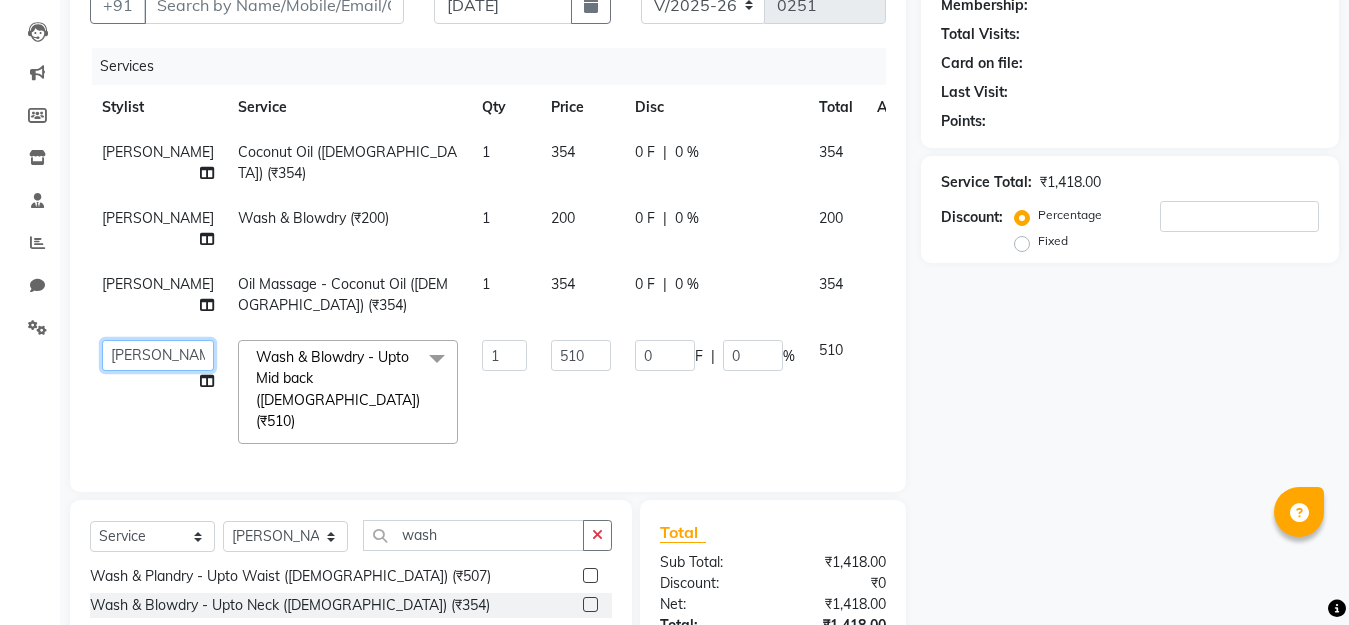 click on "Aparna   [PERSON_NAME]   [PERSON_NAME]" 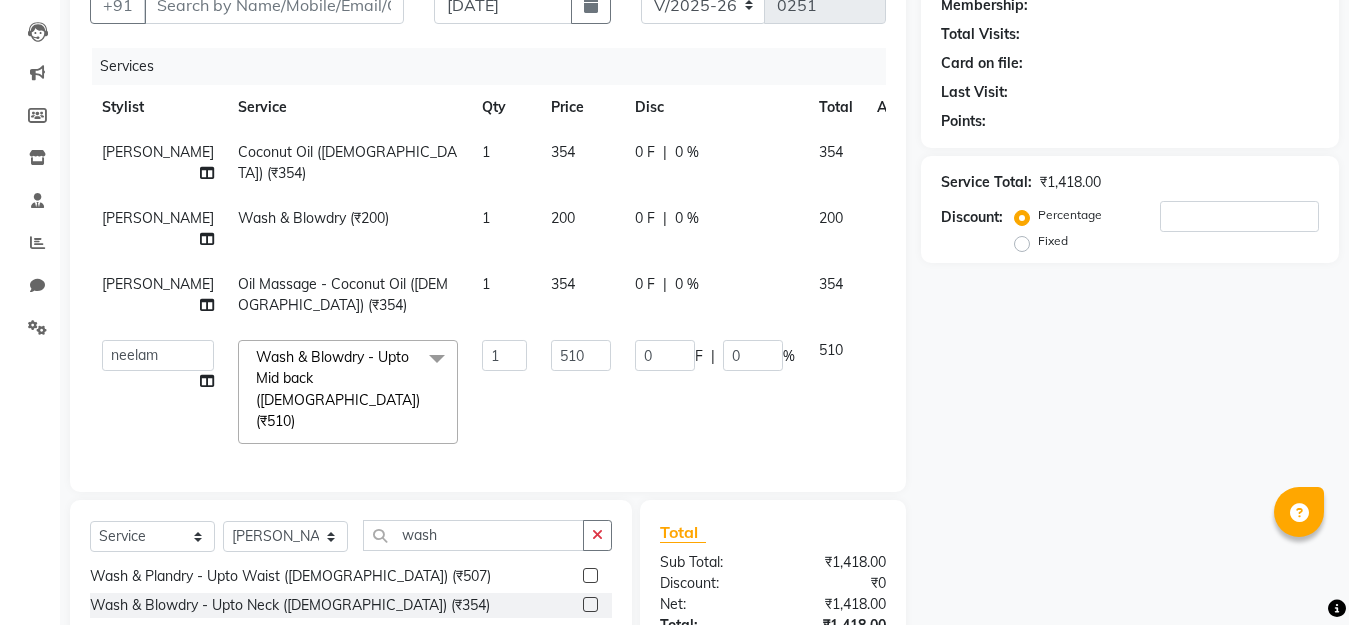 select on "68088" 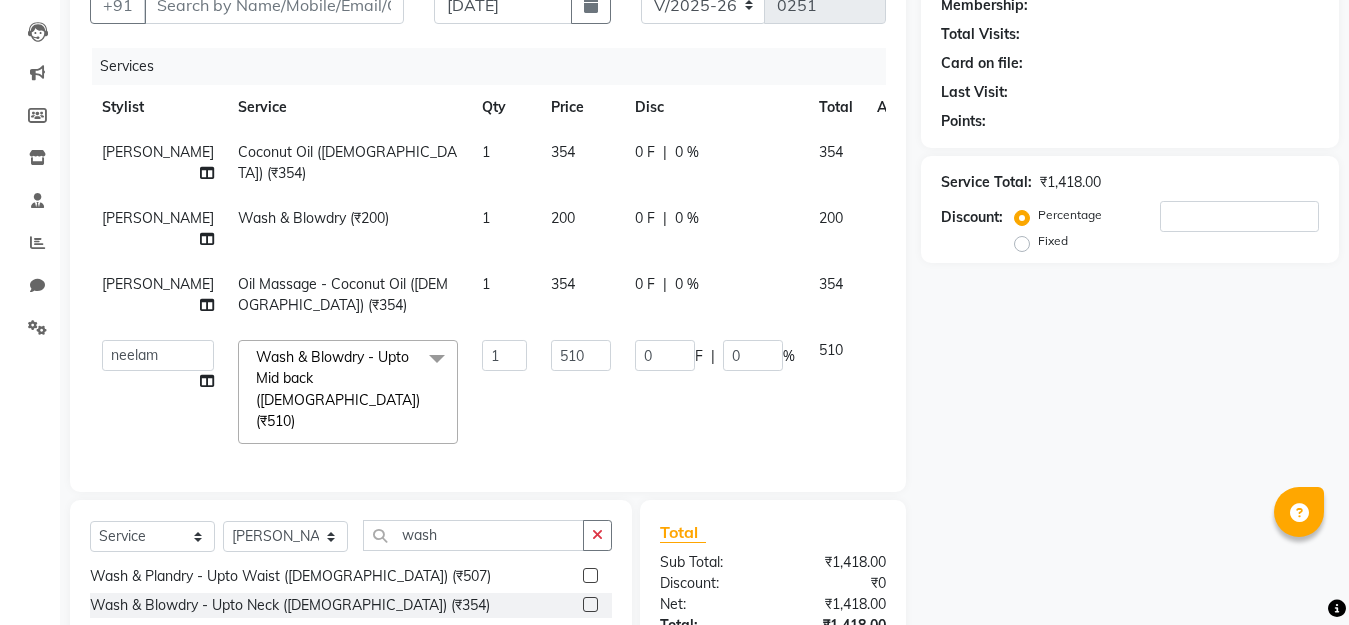 click on "Name: Membership: Total Visits: Card on file: Last Visit:  Points:  Service Total:  ₹1,418.00  Discount:  Percentage   Fixed" 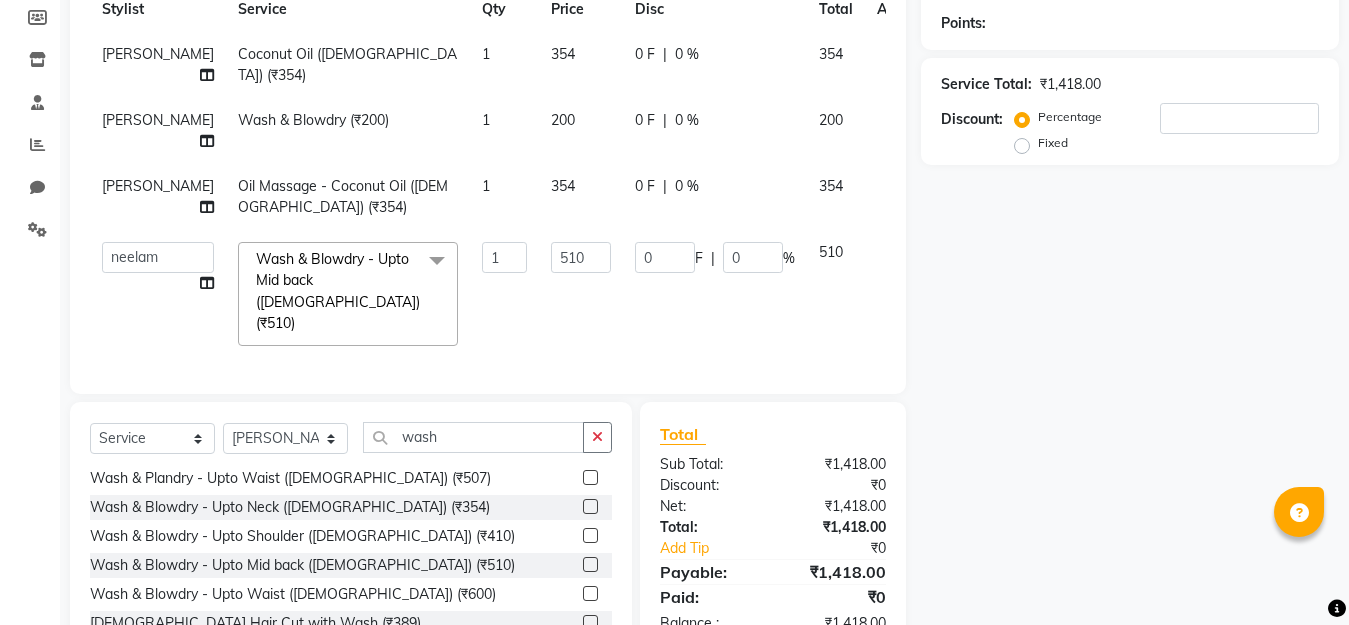 scroll, scrollTop: 300, scrollLeft: 0, axis: vertical 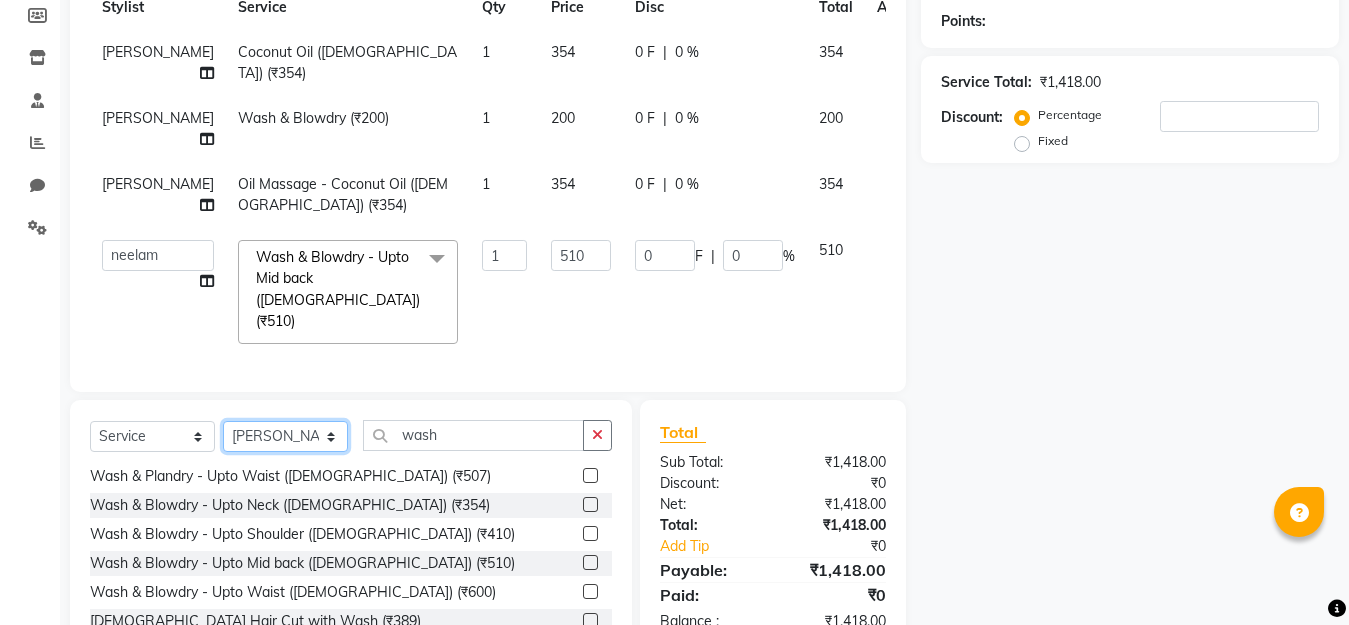 click on "Select Stylist Aparna [PERSON_NAME] [PERSON_NAME]" 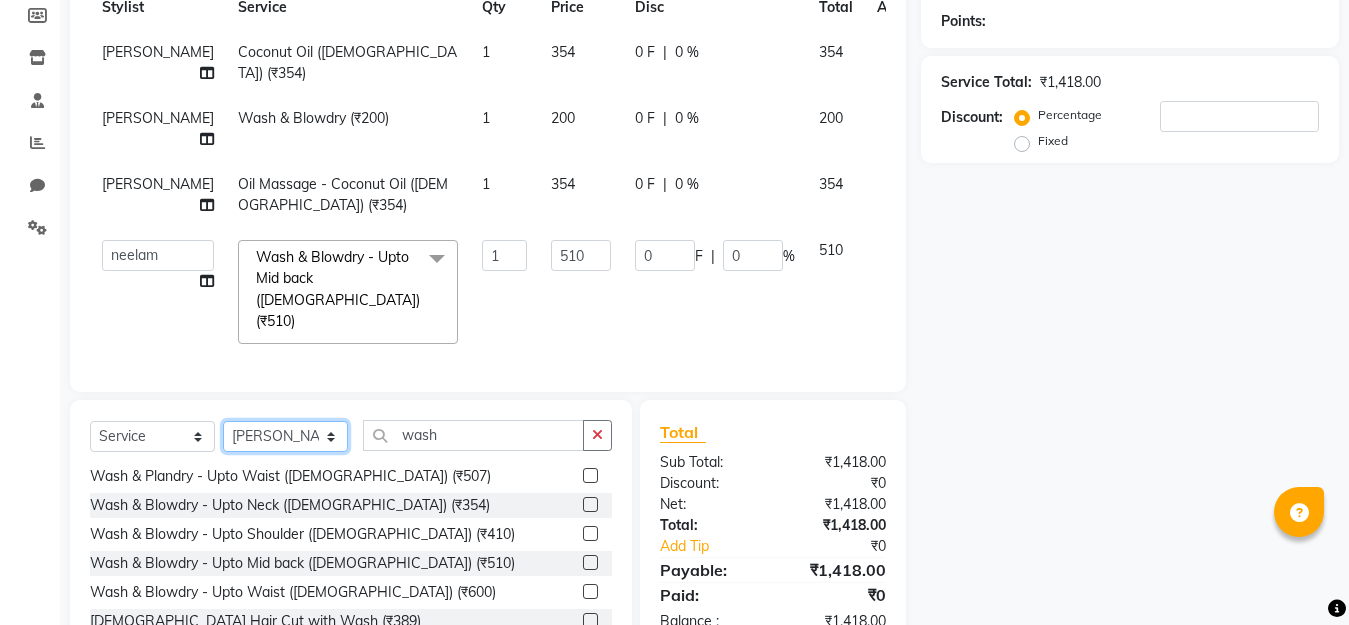 select on "68088" 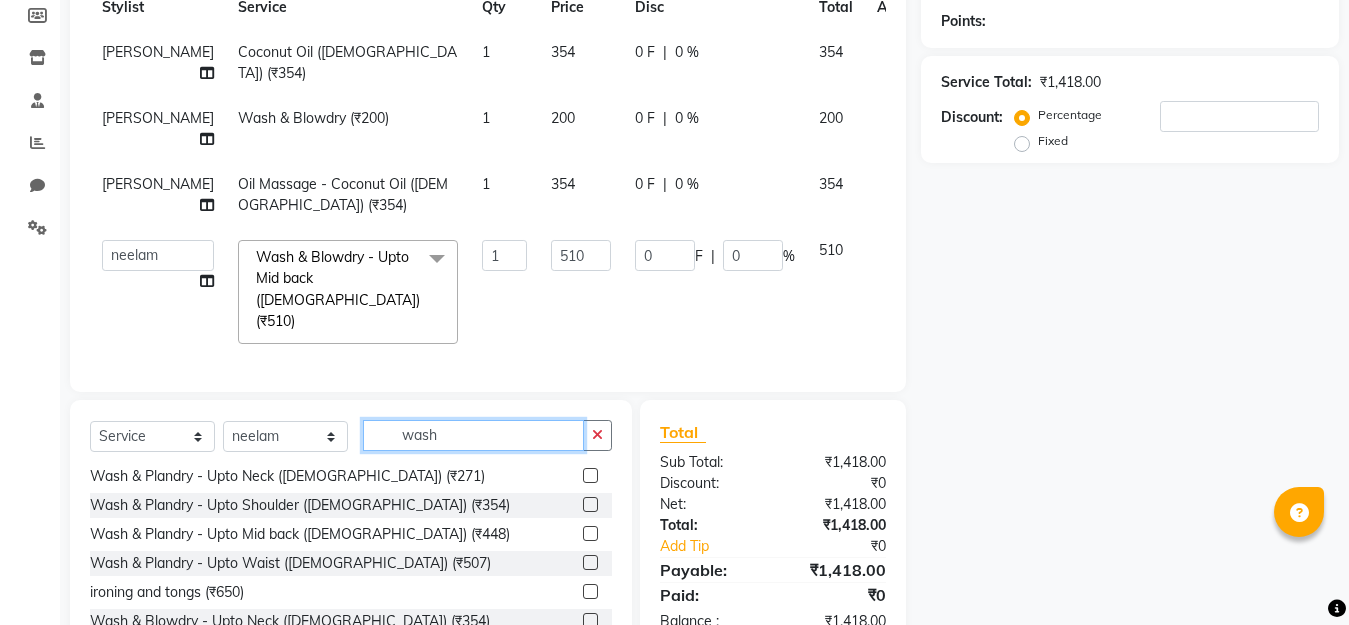 click on "wash" 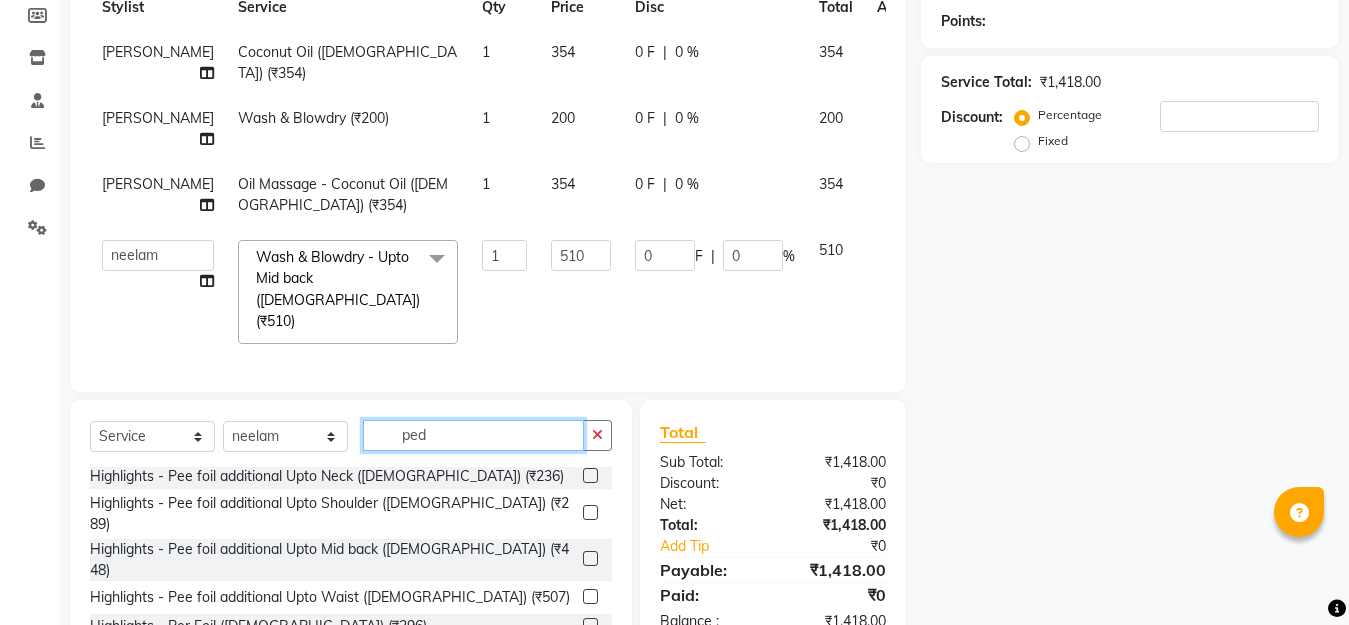 scroll, scrollTop: 0, scrollLeft: 0, axis: both 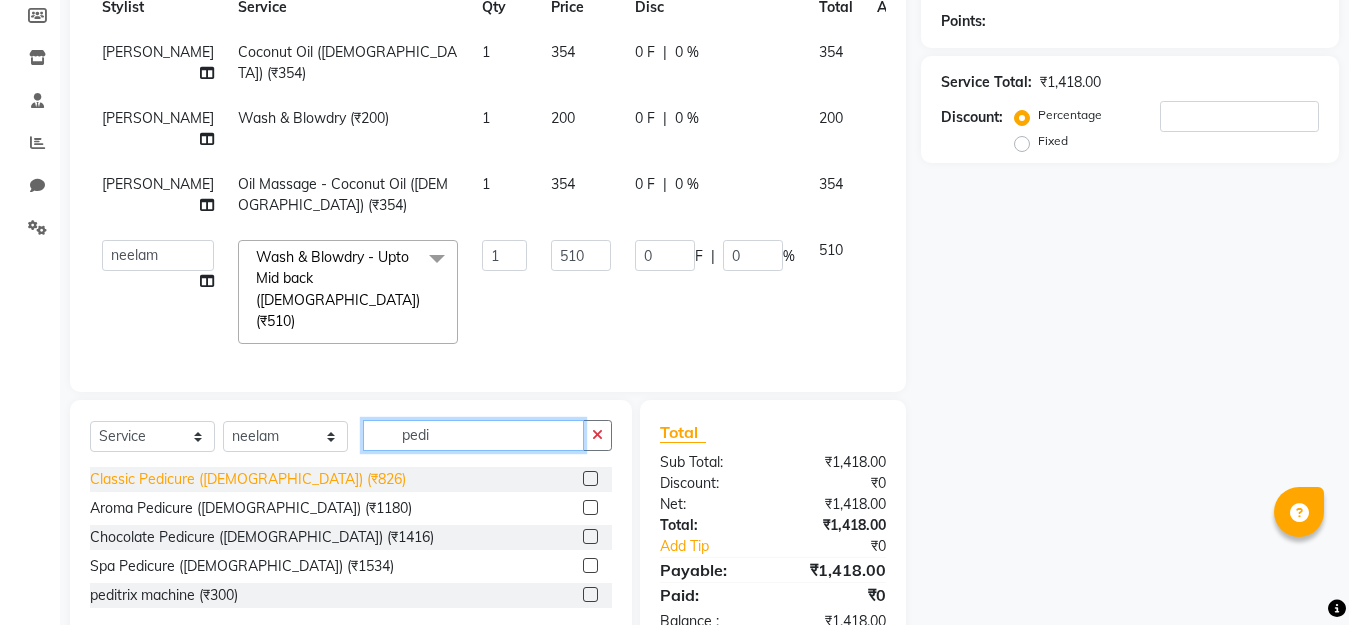 type on "pedi" 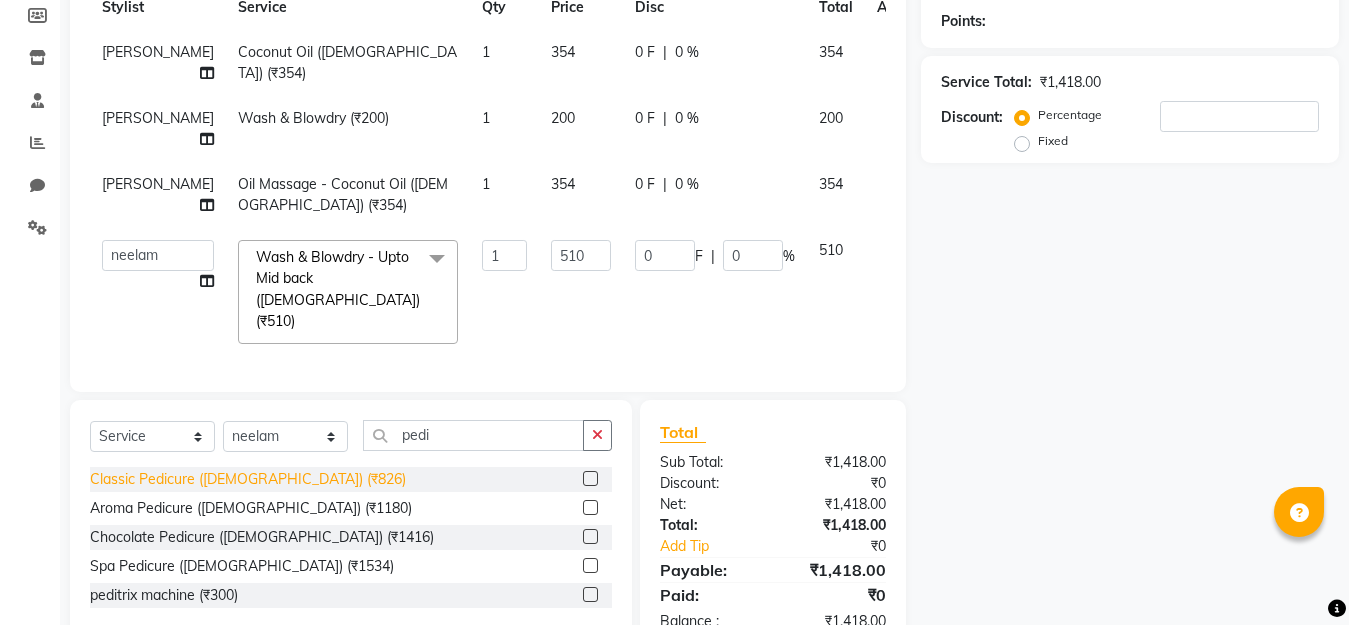 click on "Classic Pedicure   ([DEMOGRAPHIC_DATA]) (₹826)" 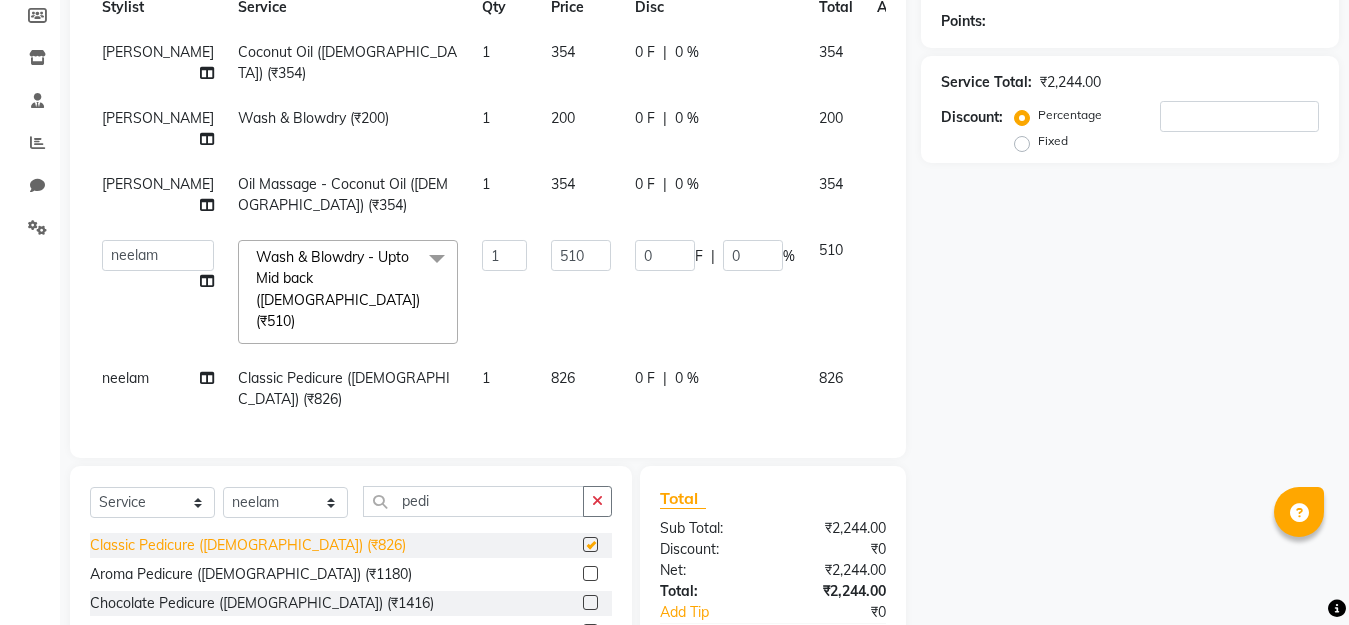 checkbox on "false" 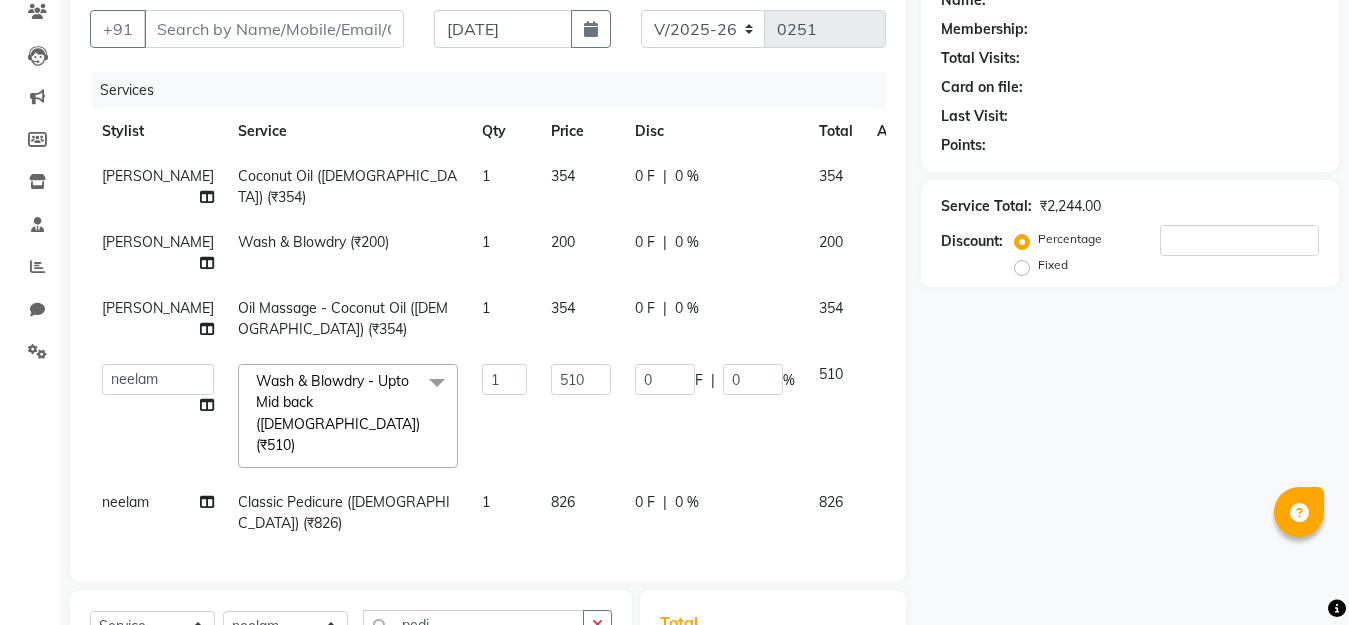 scroll, scrollTop: 376, scrollLeft: 0, axis: vertical 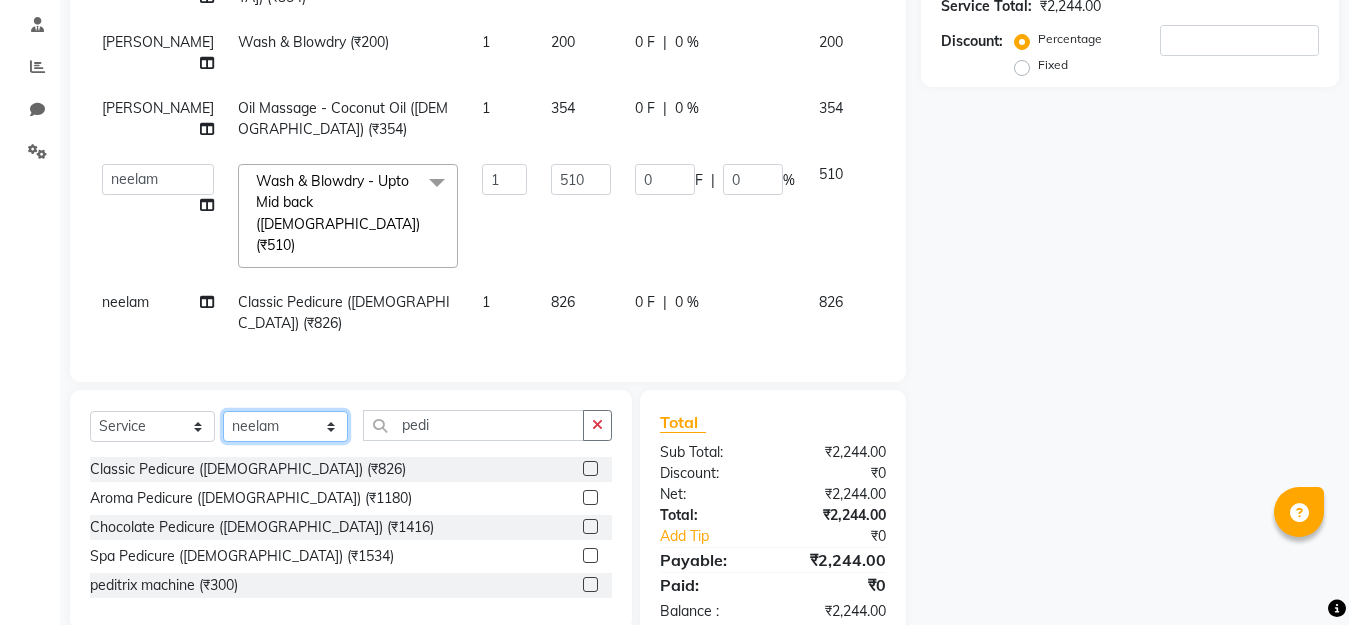 click on "Select Stylist Aparna [PERSON_NAME] [PERSON_NAME]" 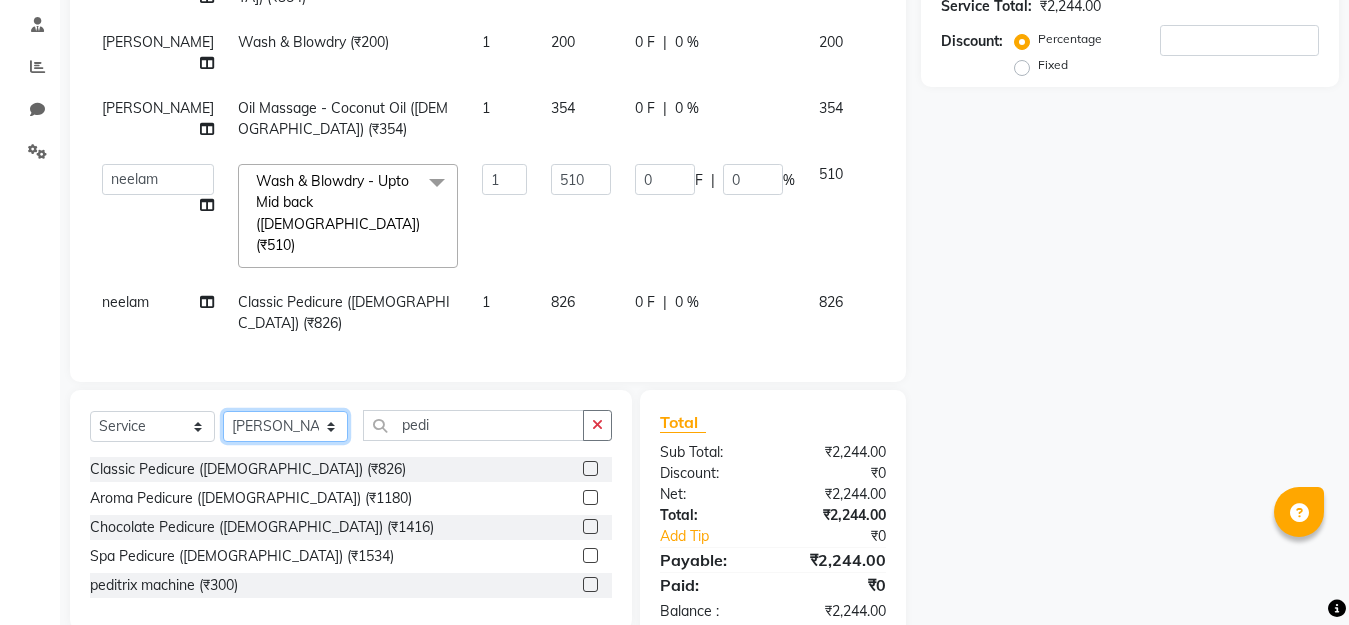click on "Select Stylist Aparna [PERSON_NAME] [PERSON_NAME]" 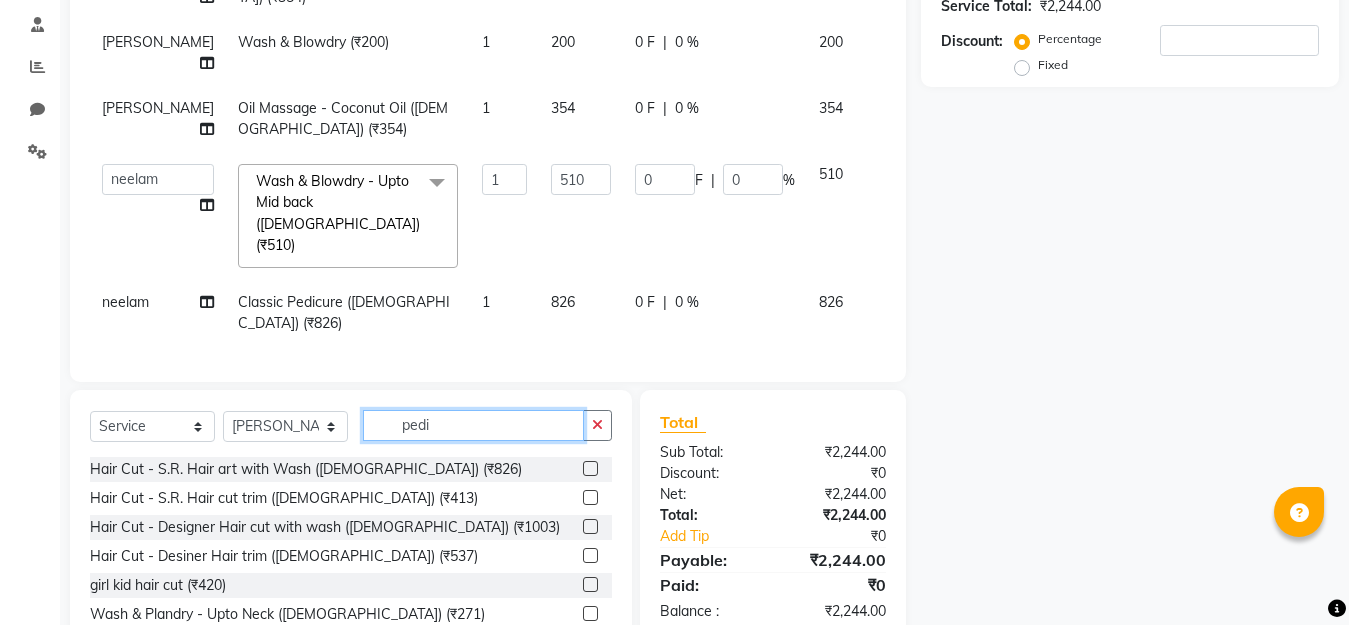 click on "pedi" 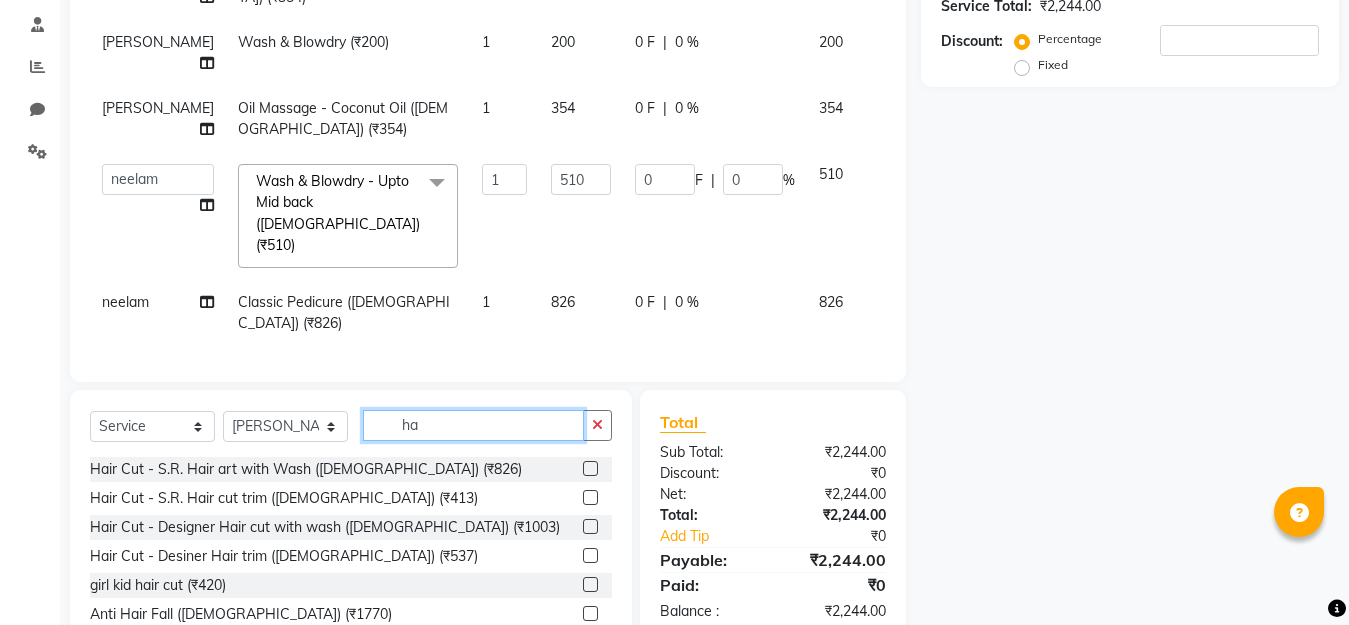 type on "h" 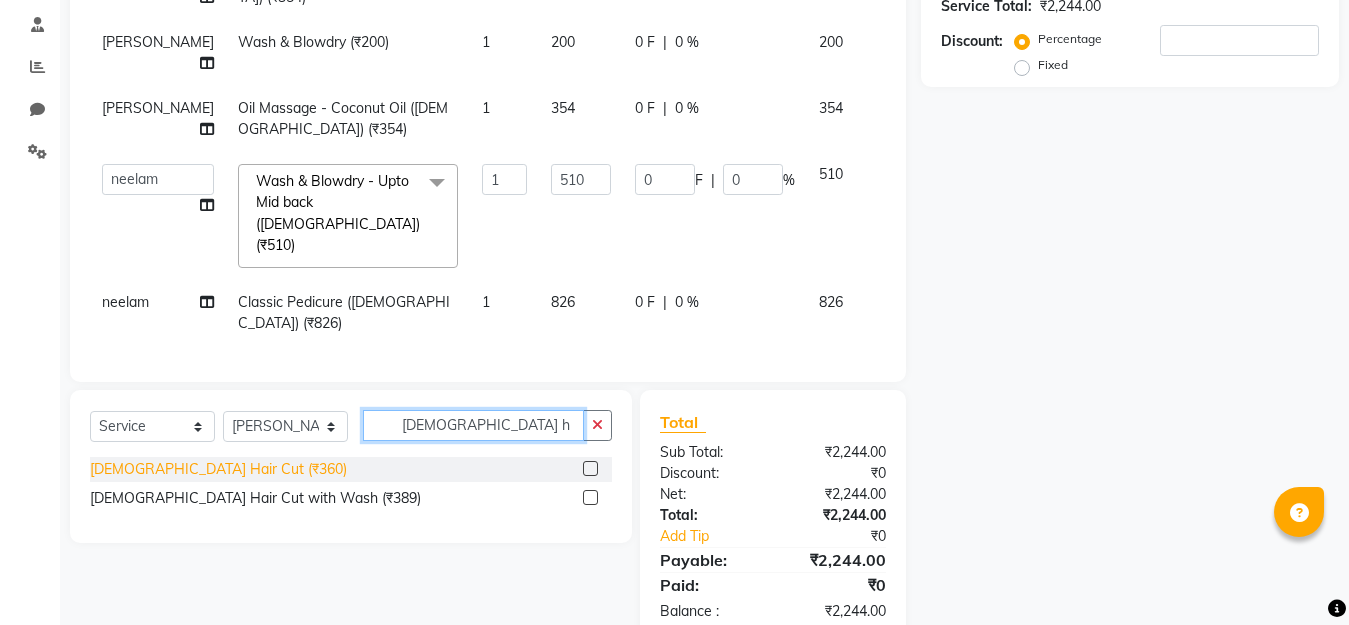 type on "[DEMOGRAPHIC_DATA] h" 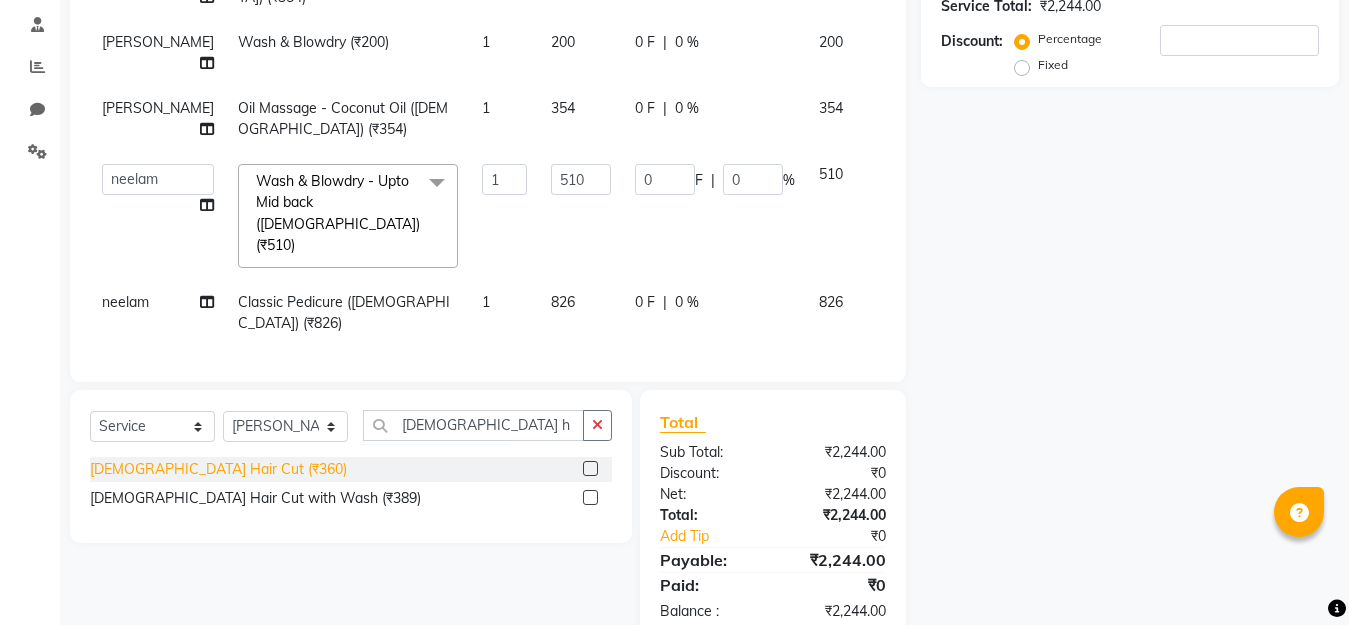 click on "[DEMOGRAPHIC_DATA] Hair Cut (₹360)" 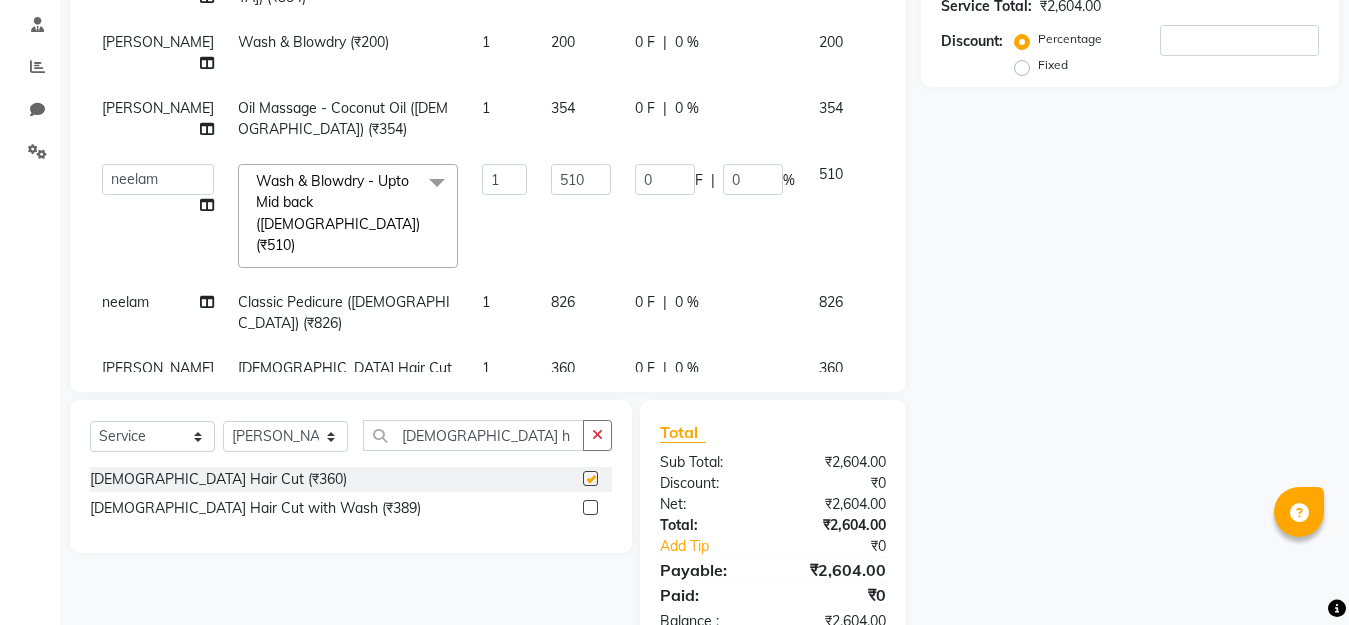 checkbox on "false" 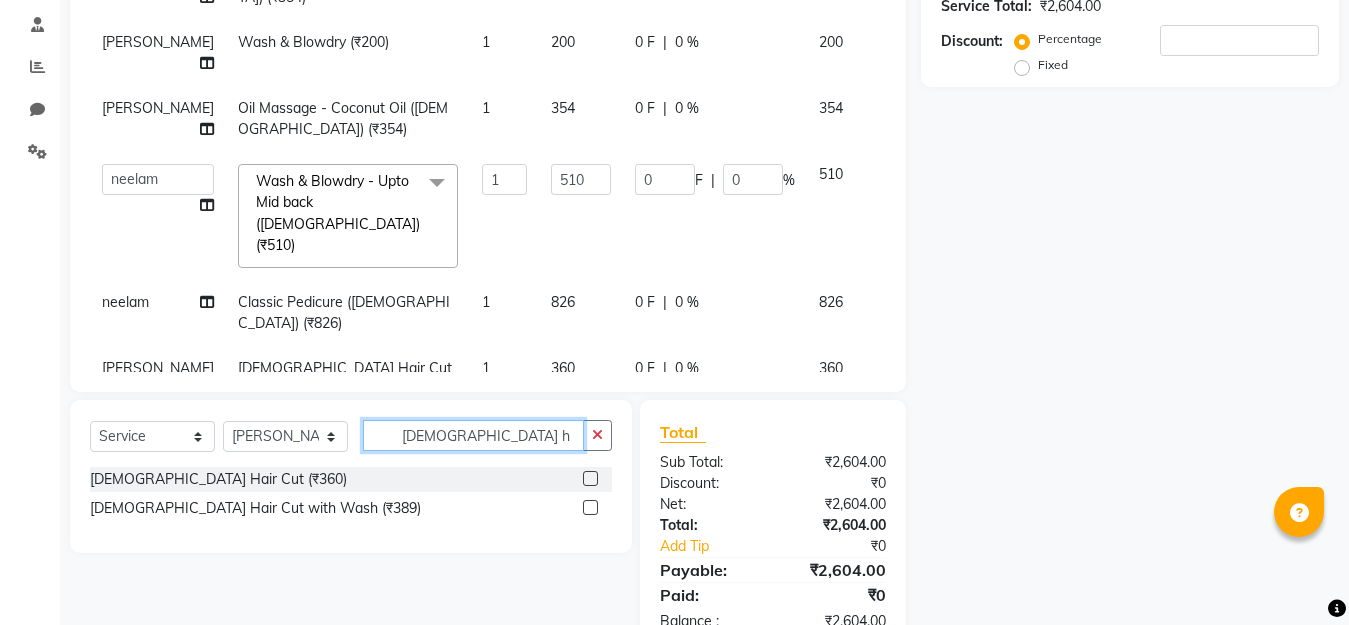 click on "[DEMOGRAPHIC_DATA] h" 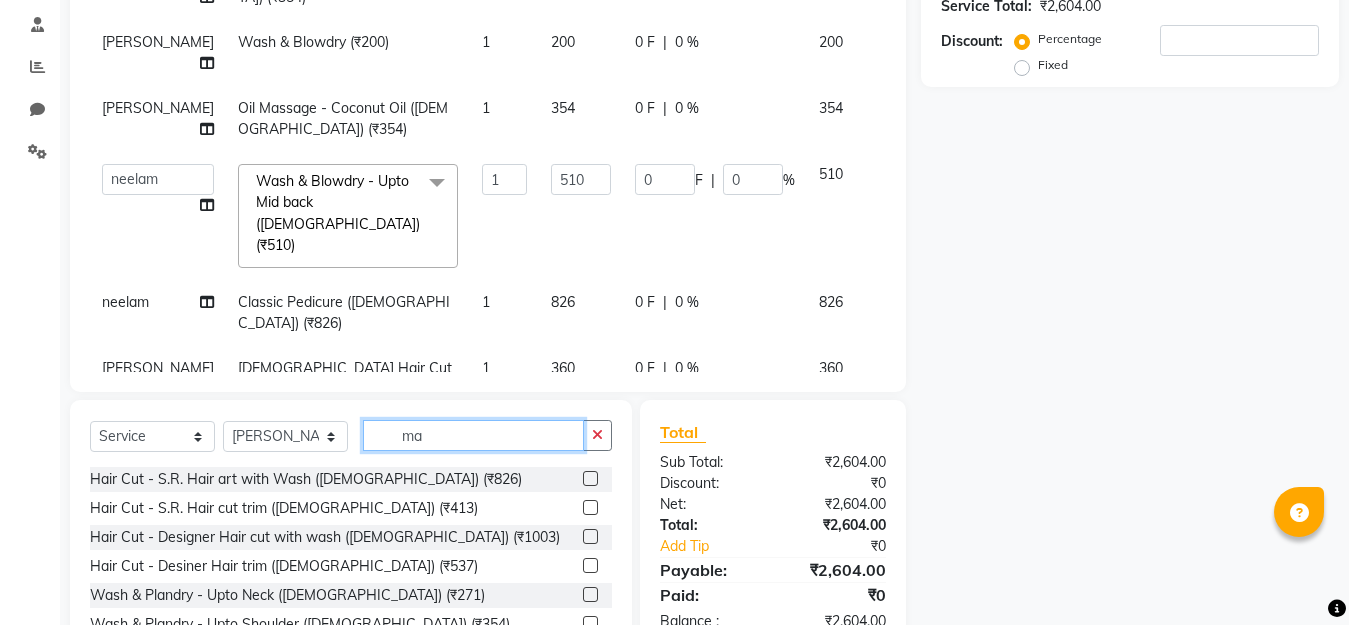 type on "m" 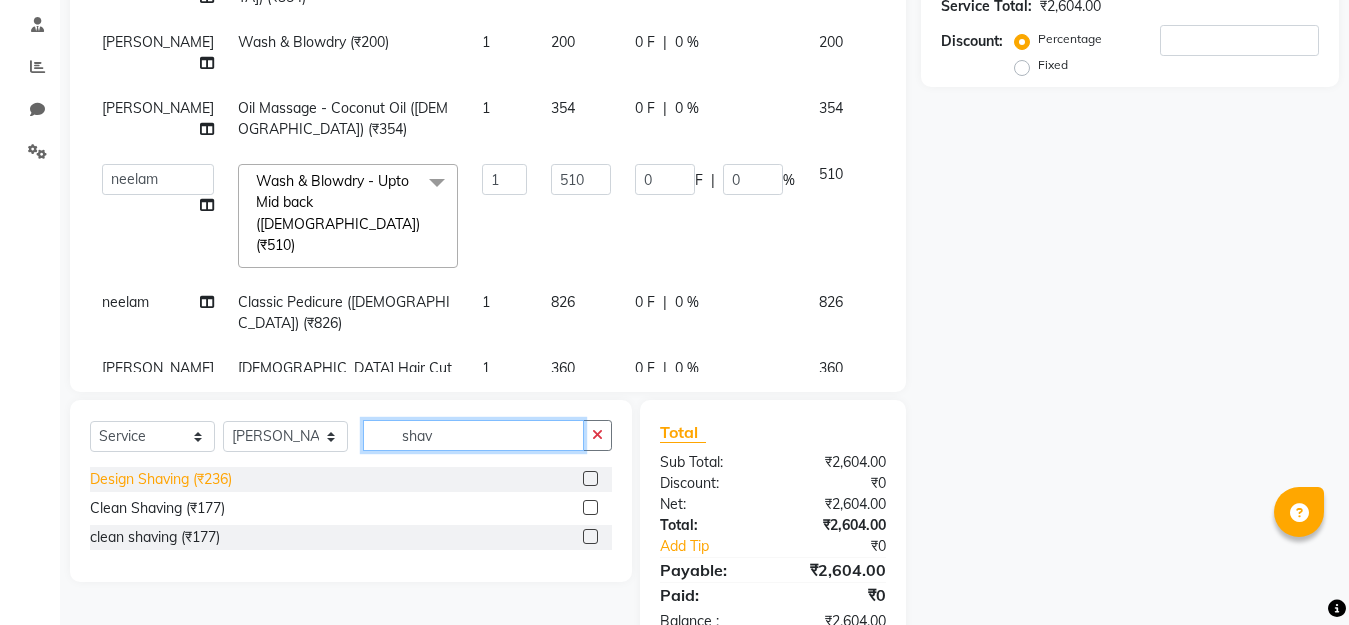 type on "shav" 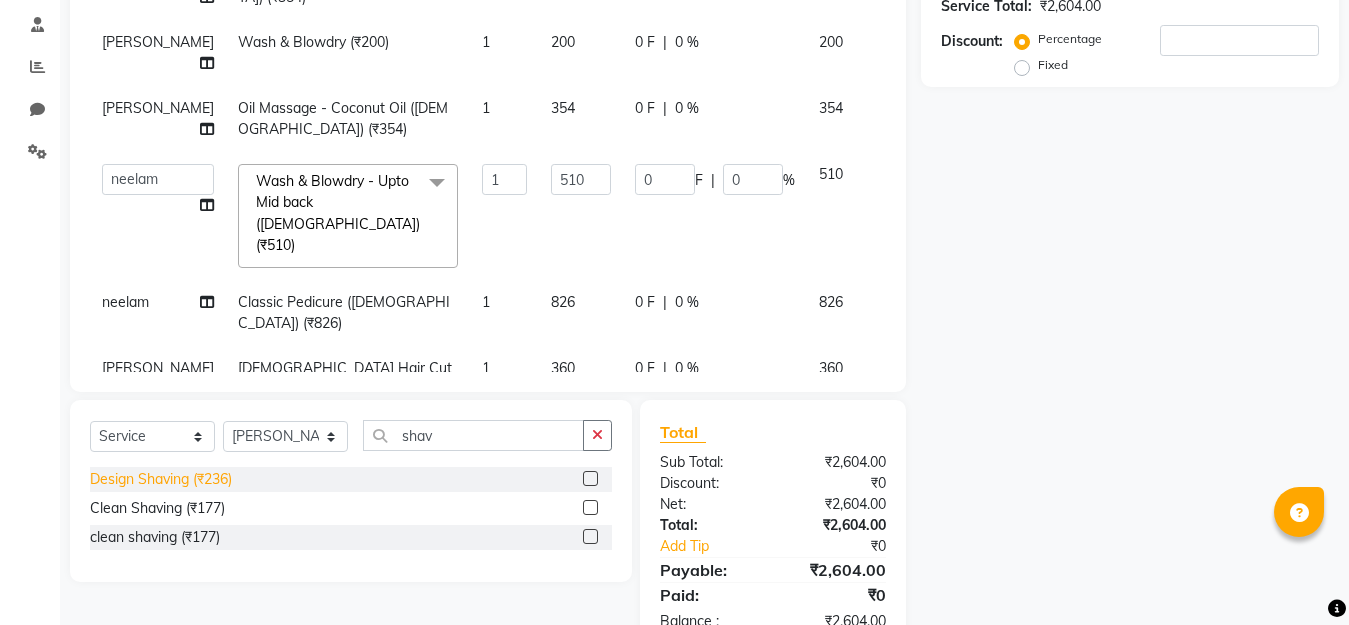 click on "Design Shaving (₹236)" 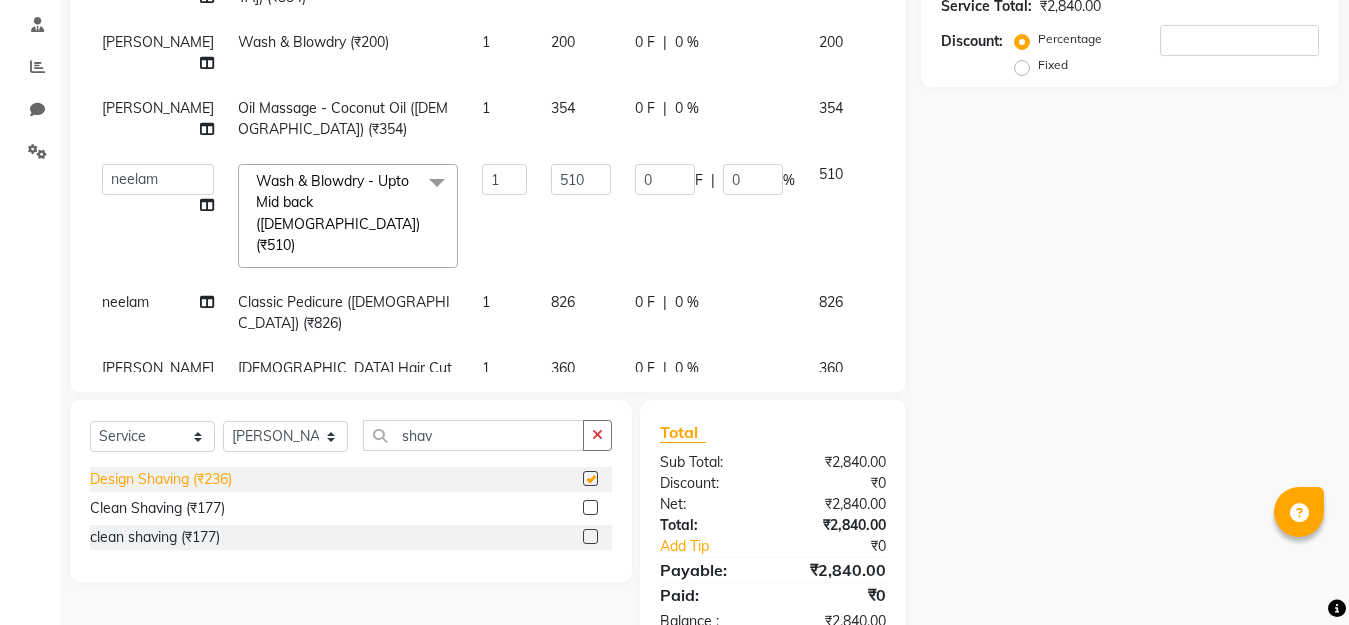 checkbox on "false" 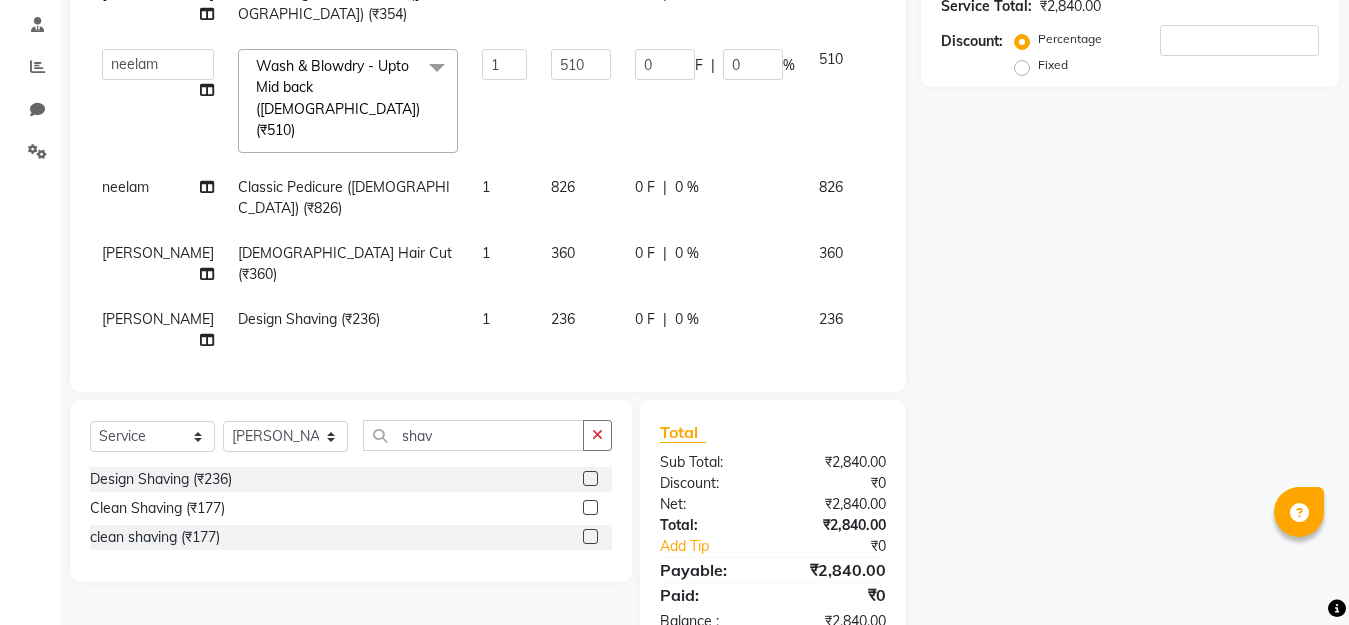 scroll, scrollTop: 117, scrollLeft: 0, axis: vertical 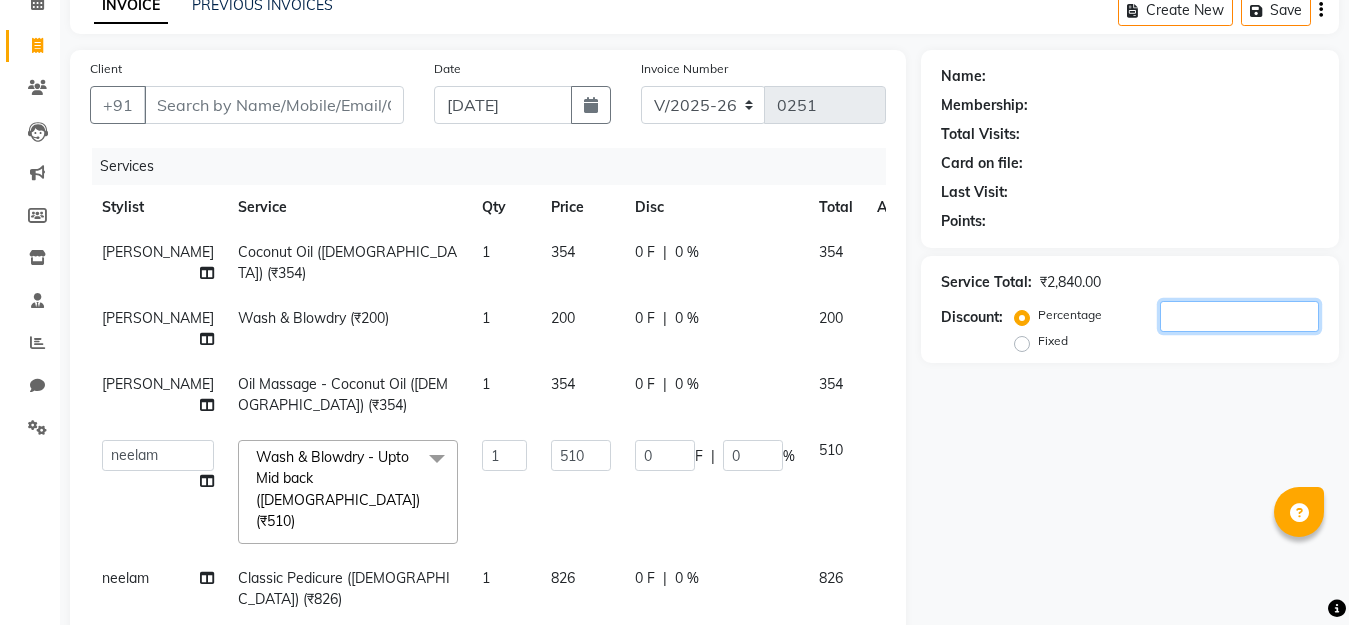 click 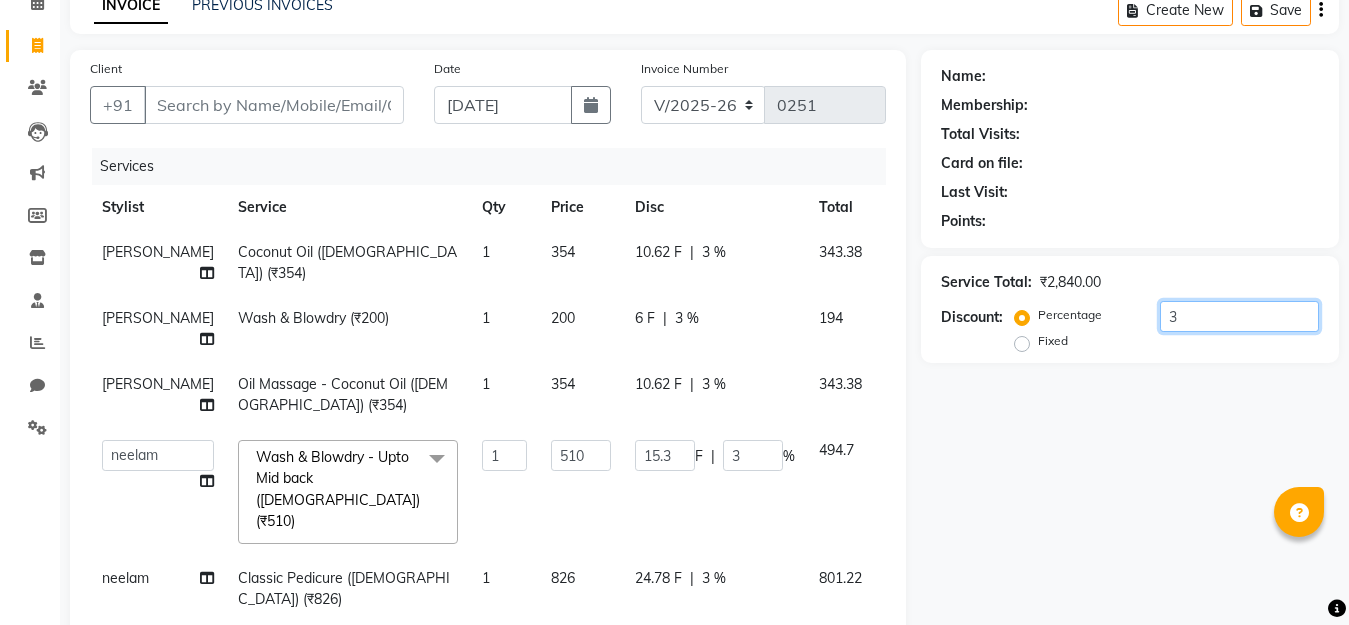 type on "30" 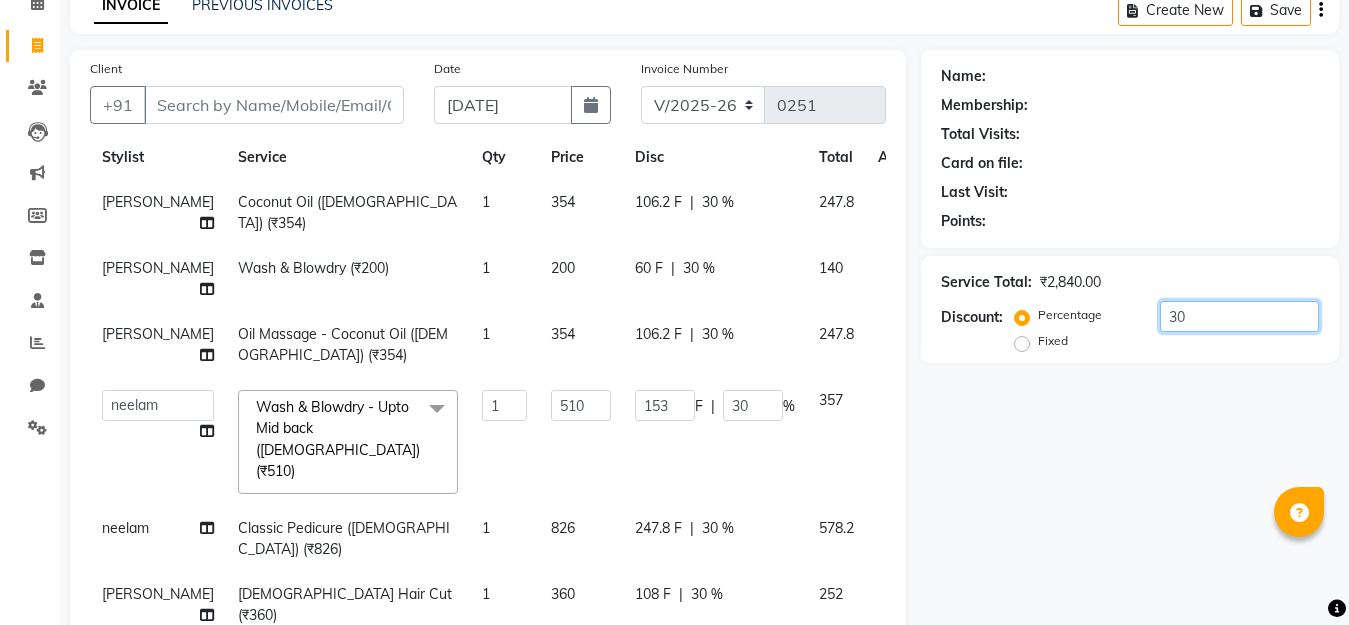 scroll, scrollTop: 100, scrollLeft: 0, axis: vertical 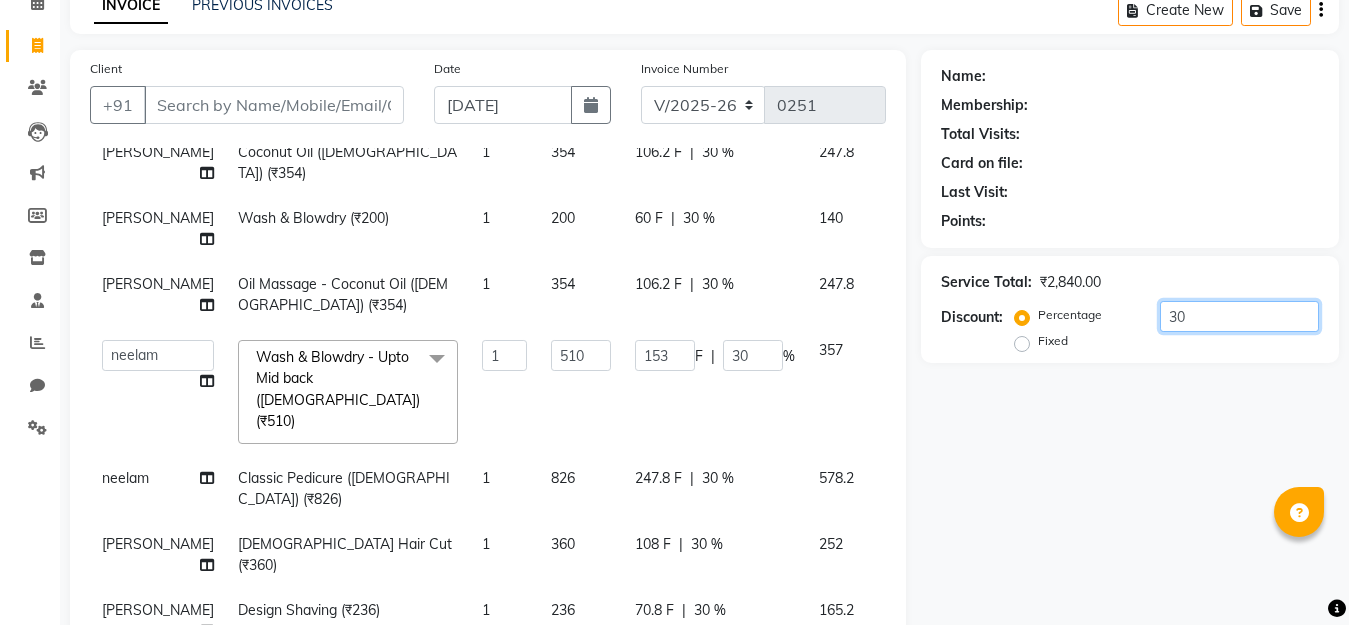 type on "30" 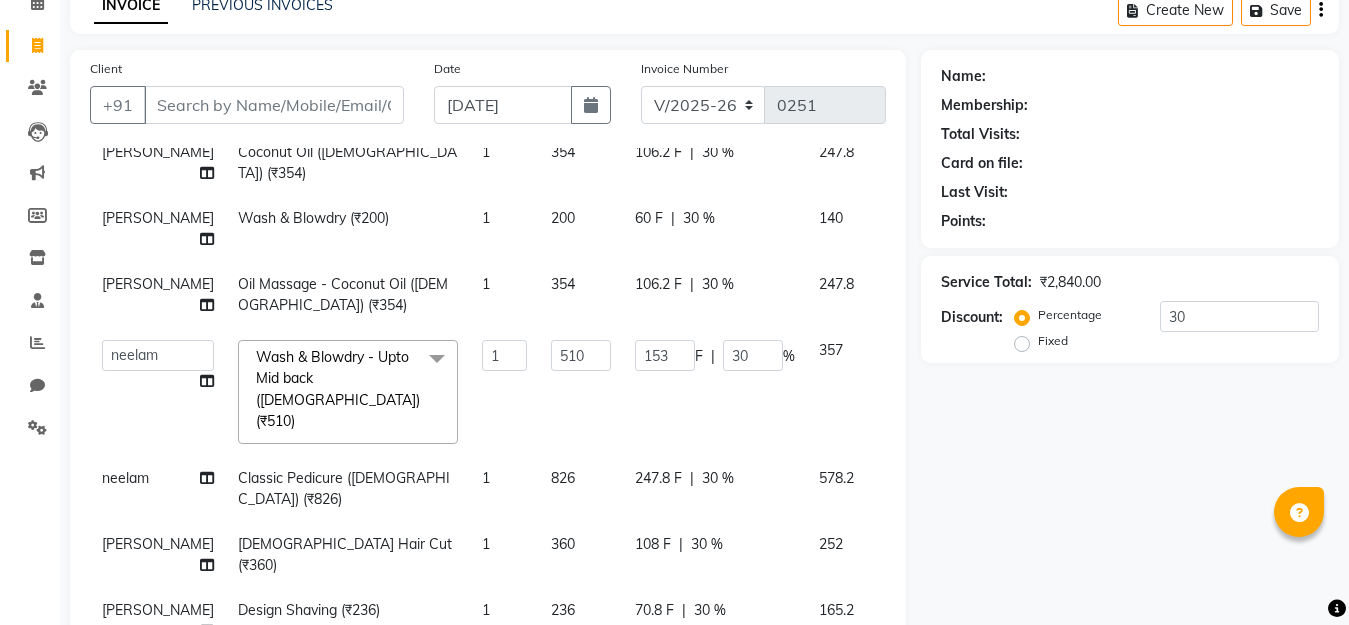 click on "106.2 F | 30 %" 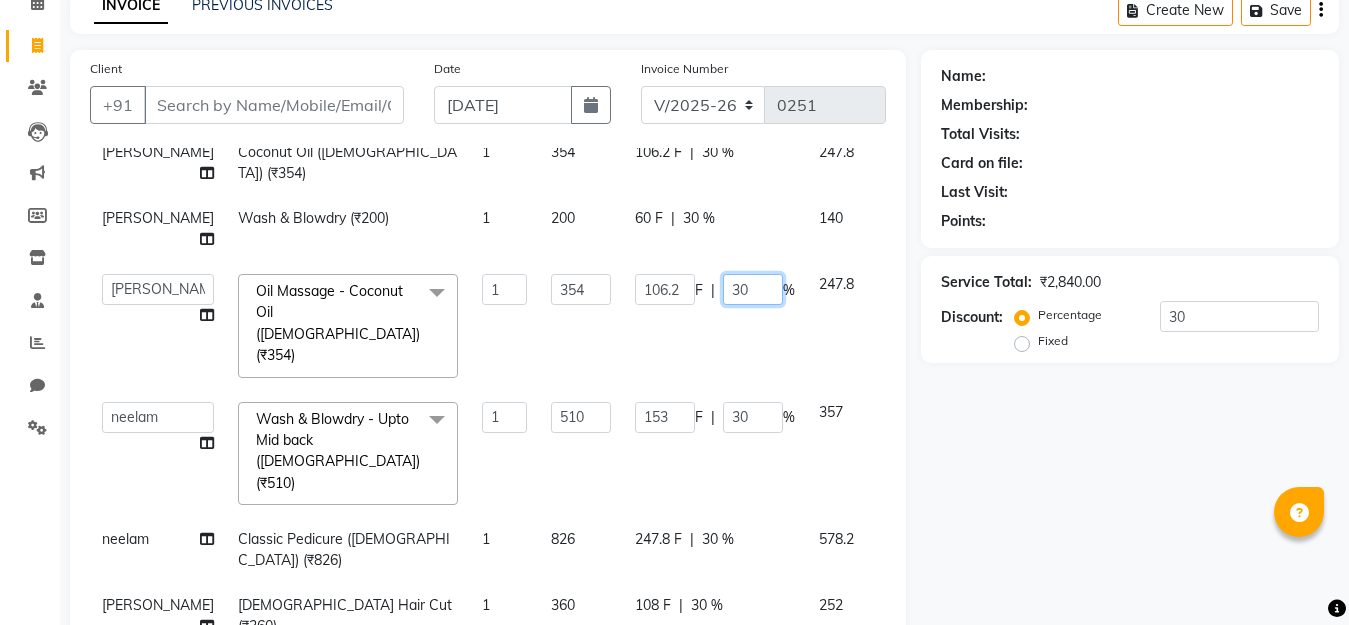 click on "30" 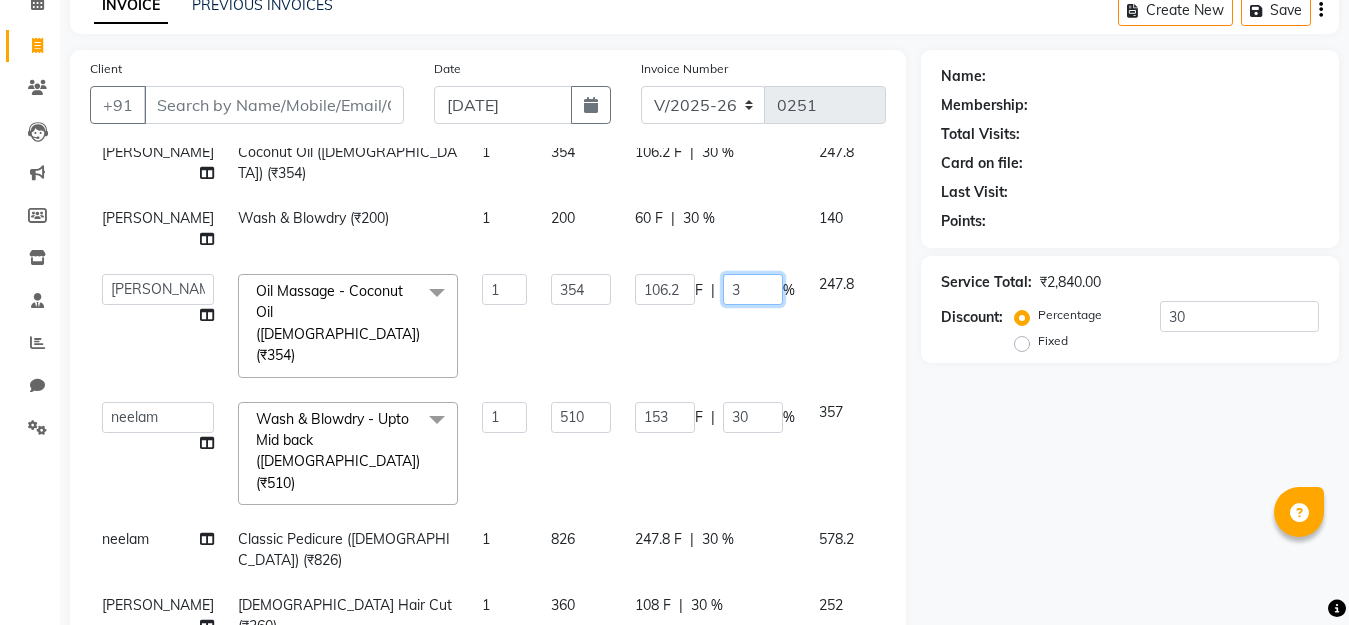 type on "30" 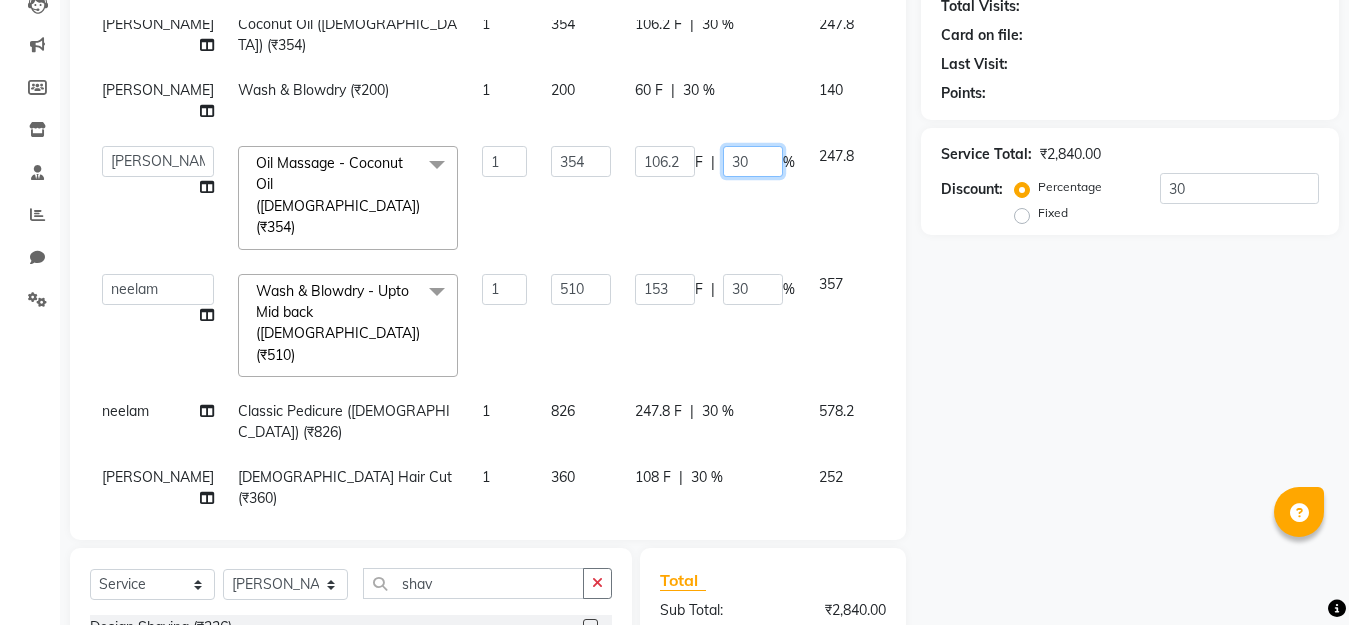 scroll, scrollTop: 300, scrollLeft: 0, axis: vertical 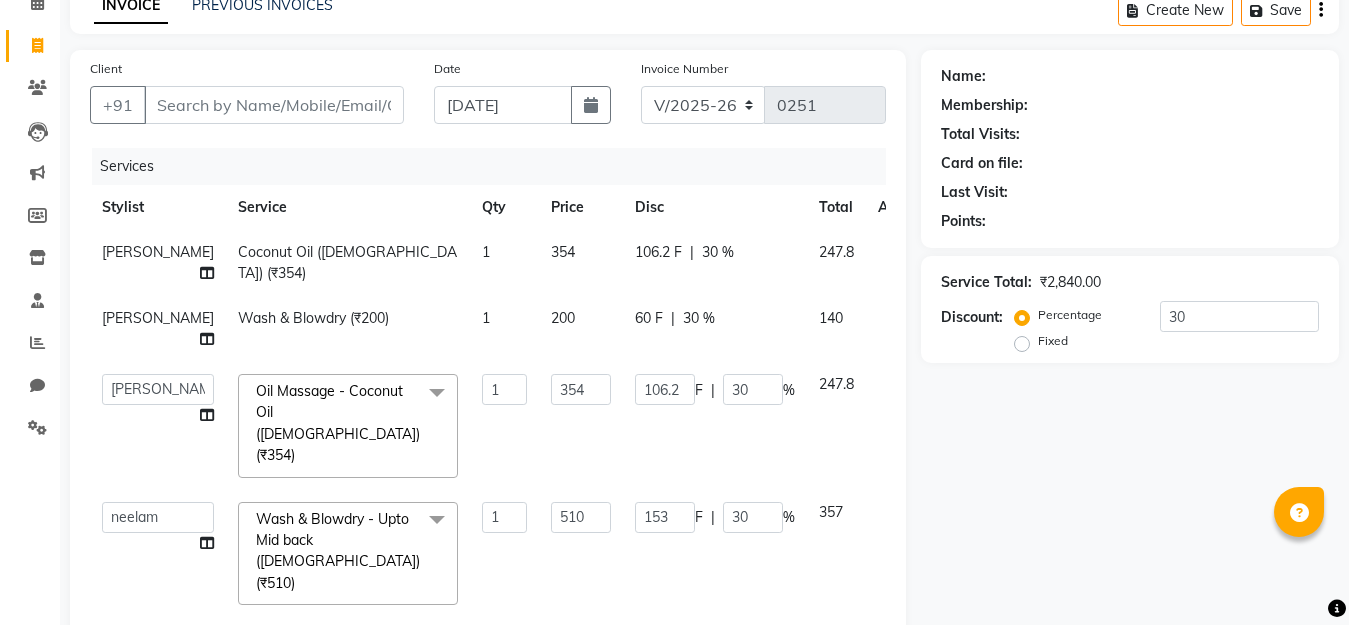 click on "30 %" 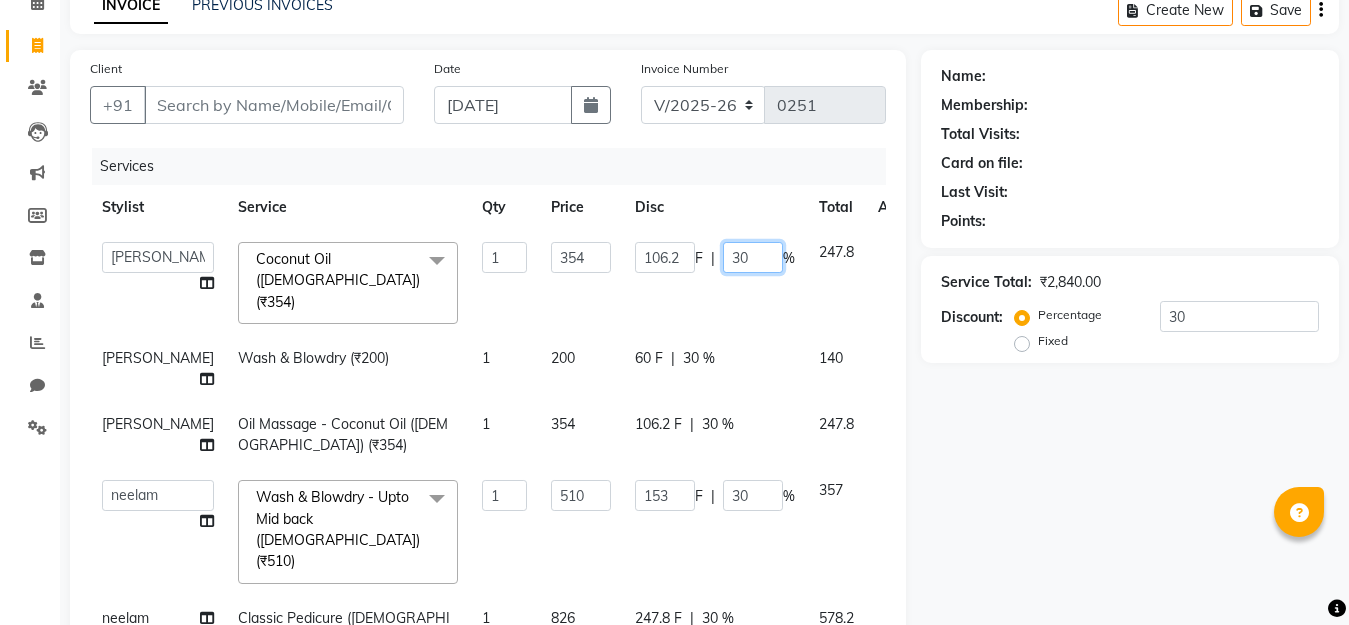 click on "30" 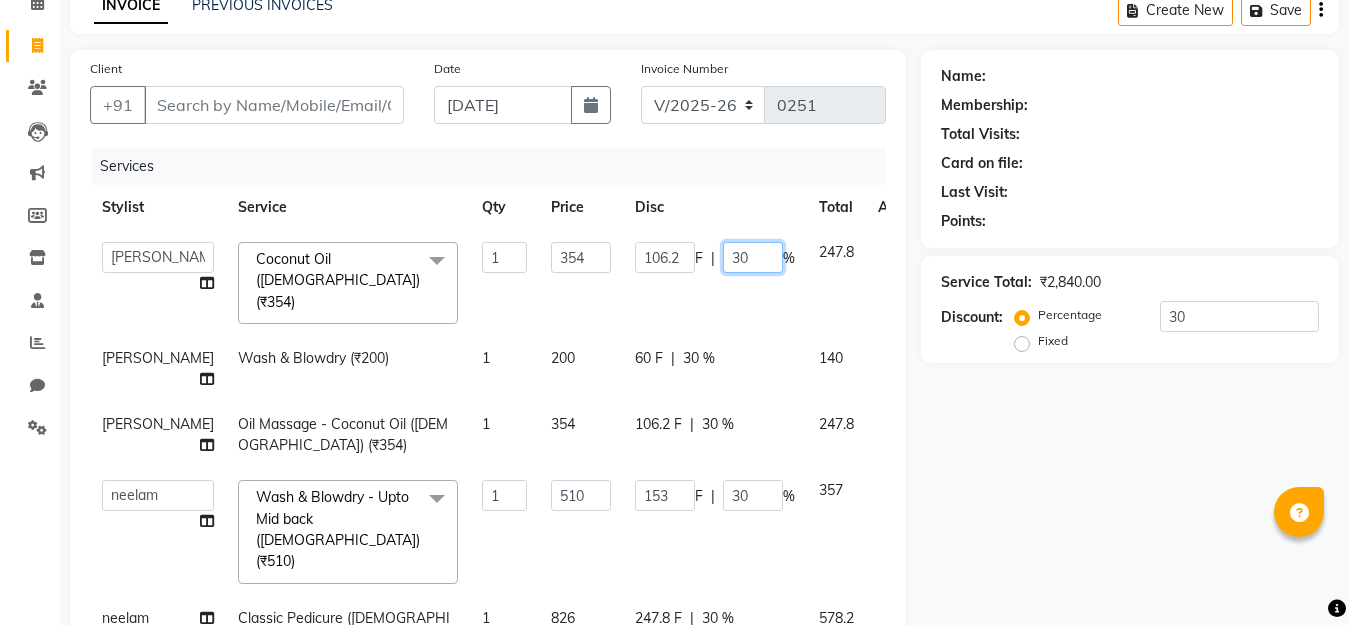type on "3" 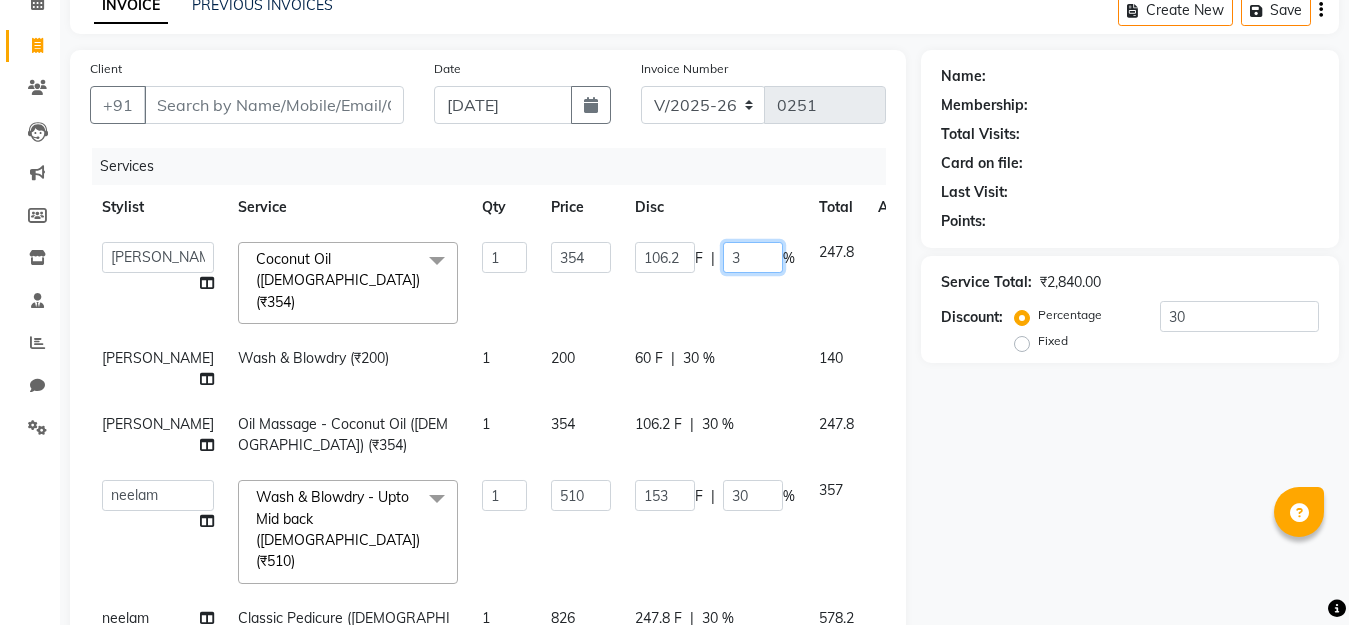 type 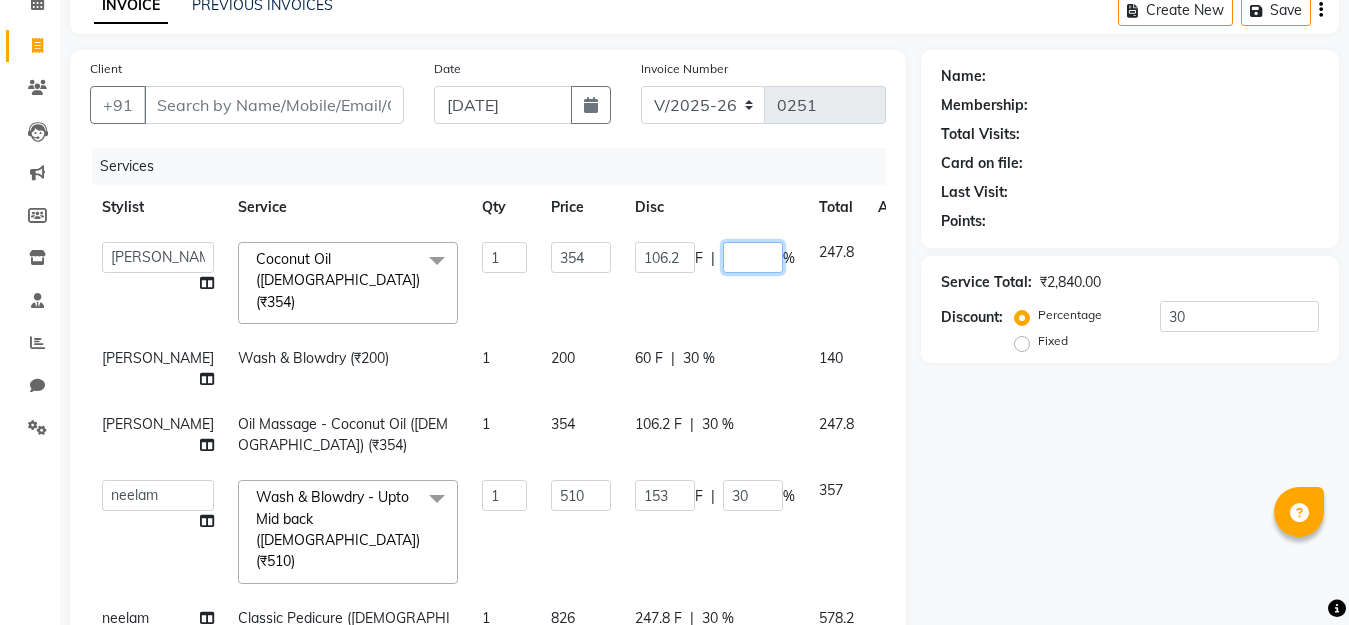 scroll, scrollTop: 100, scrollLeft: 0, axis: vertical 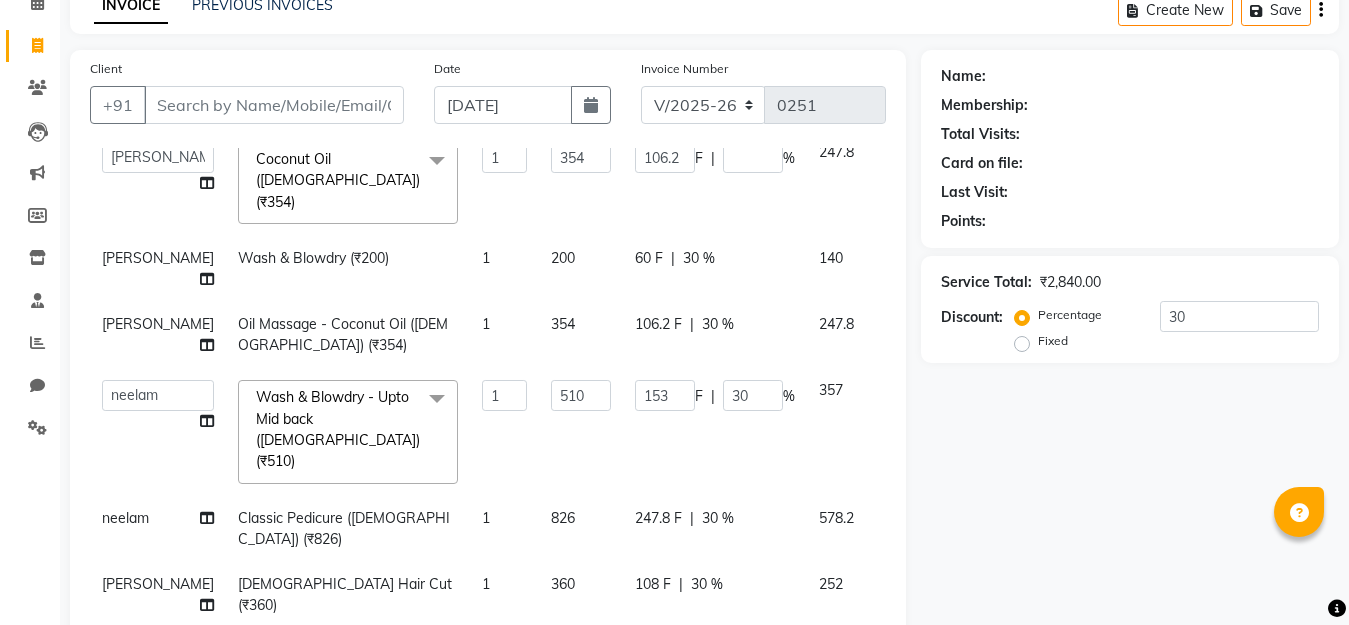 click on "60 F | 30 %" 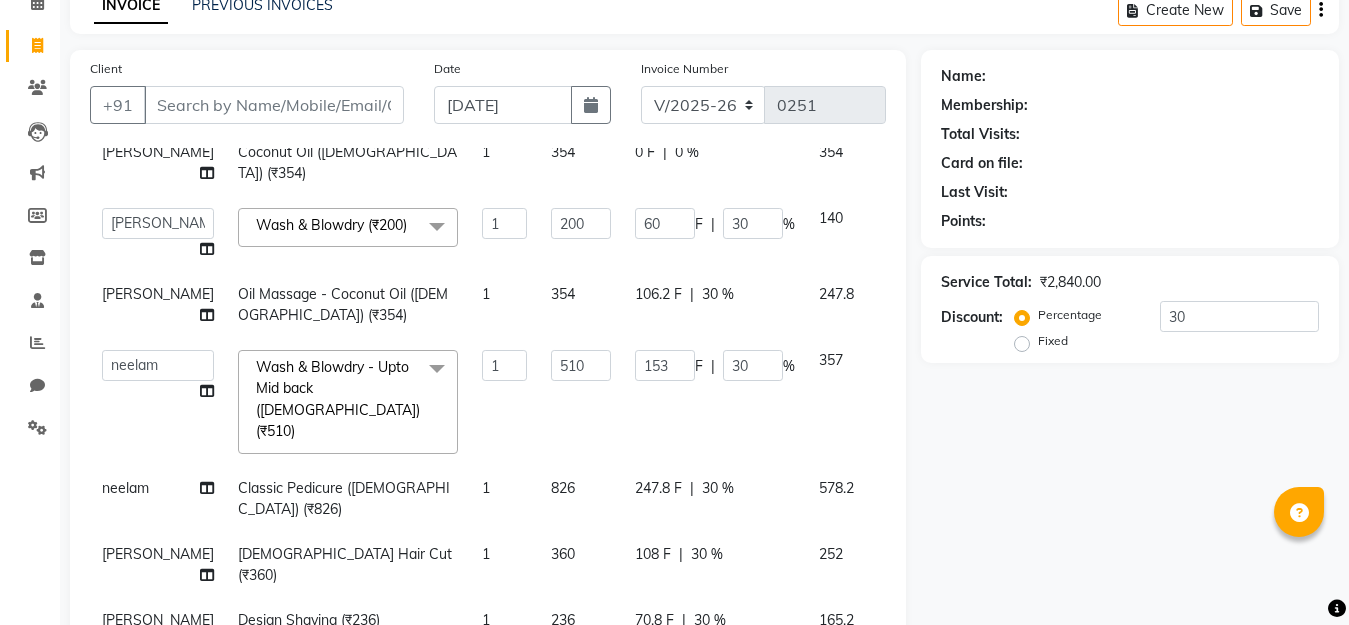 scroll, scrollTop: 90, scrollLeft: 0, axis: vertical 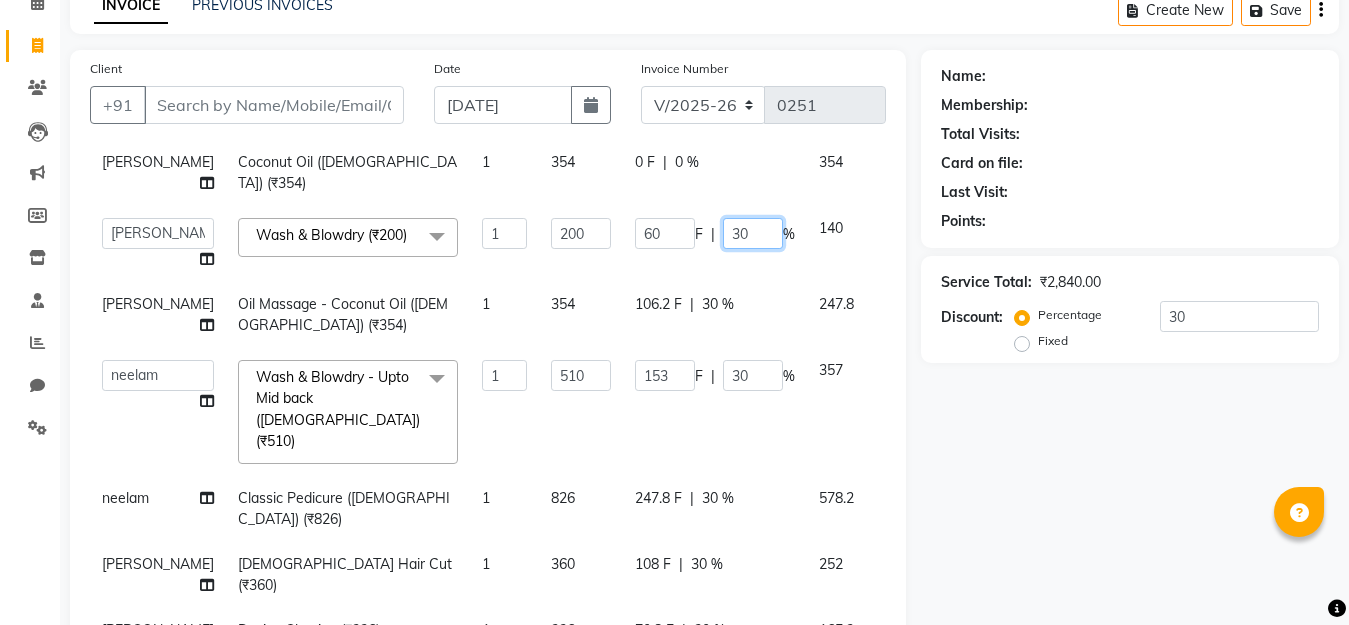 click on "30" 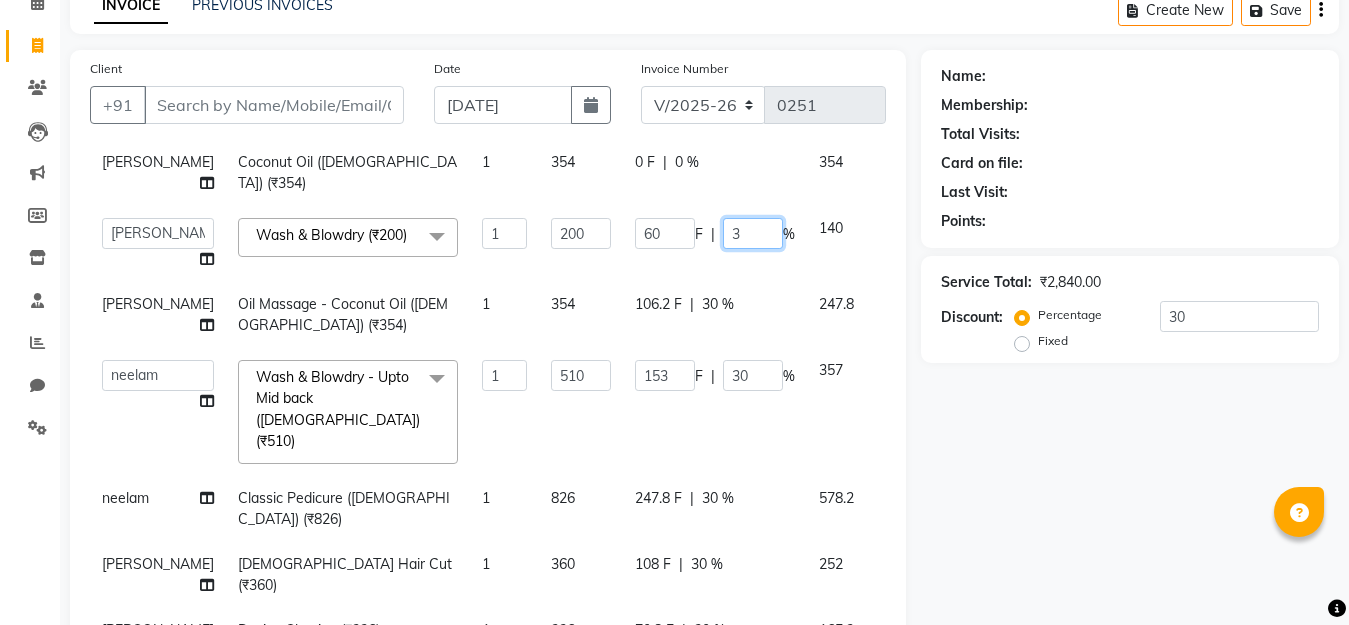 type 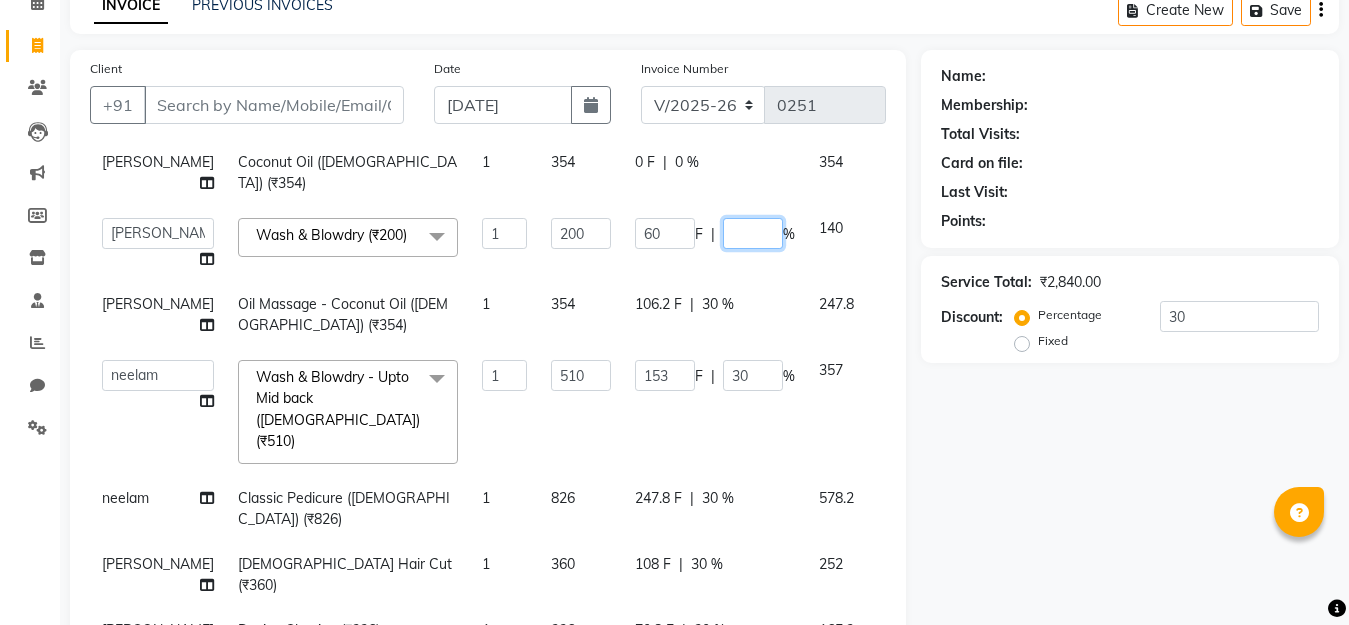 scroll, scrollTop: 127, scrollLeft: 0, axis: vertical 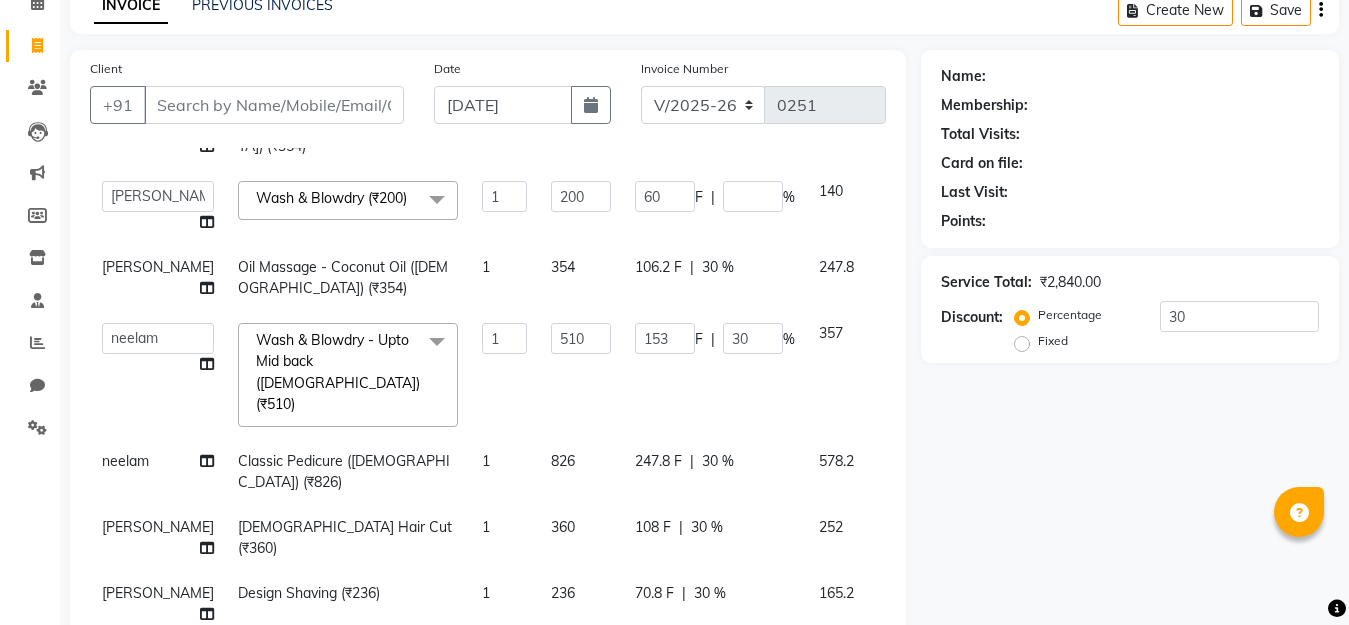 click on "30 %" 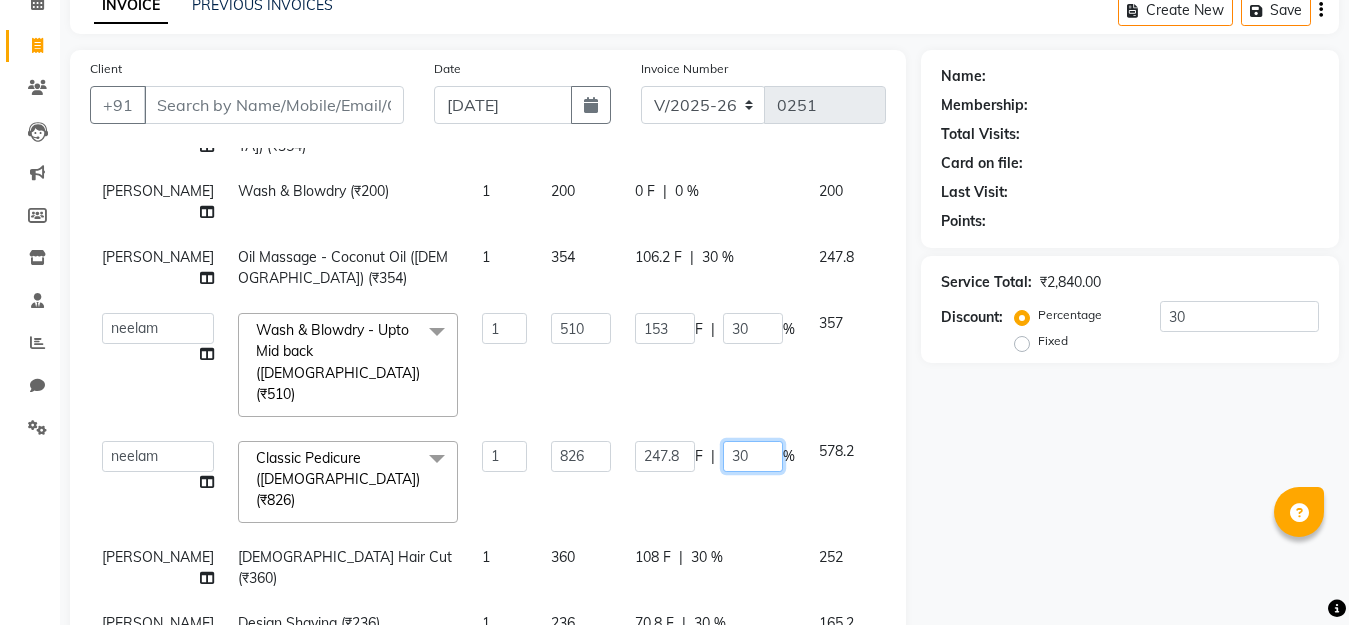 click on "30" 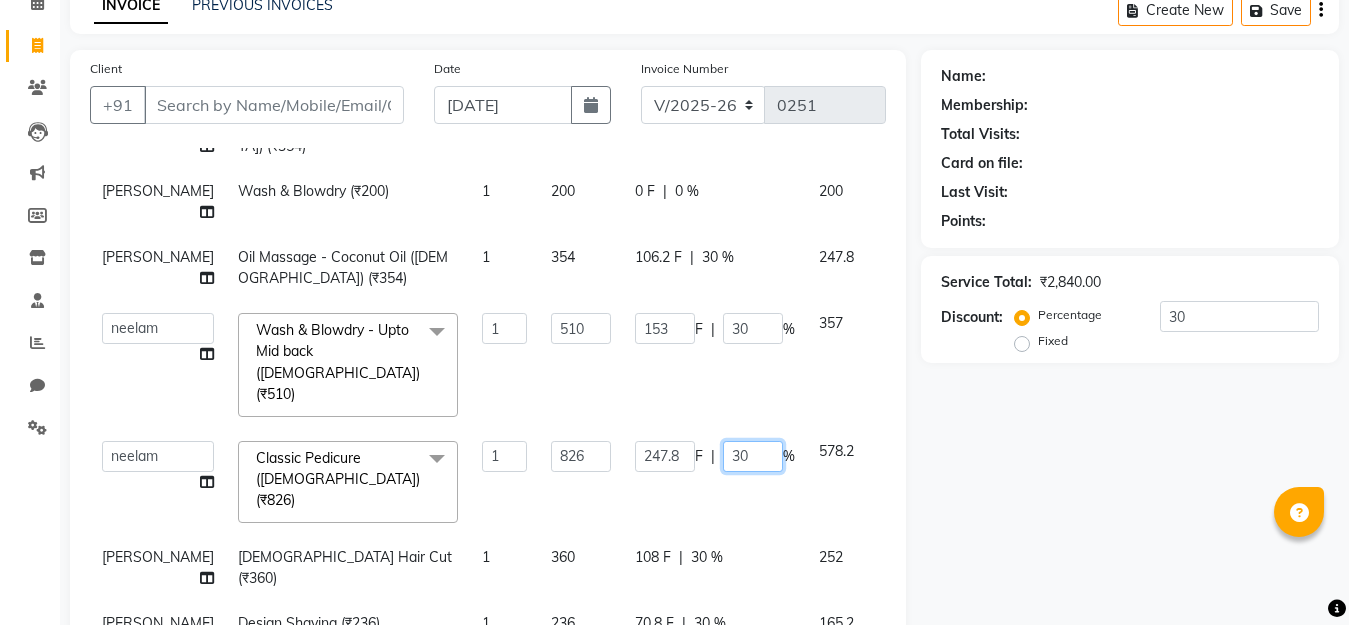 type on "3" 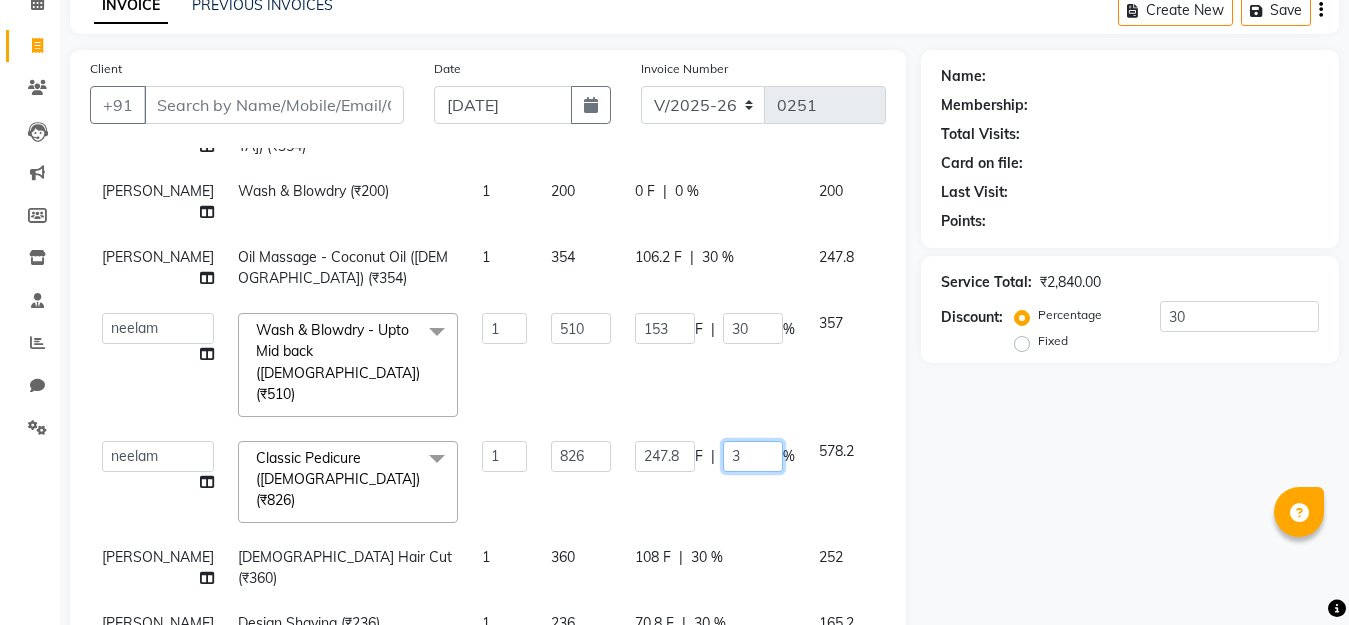 type 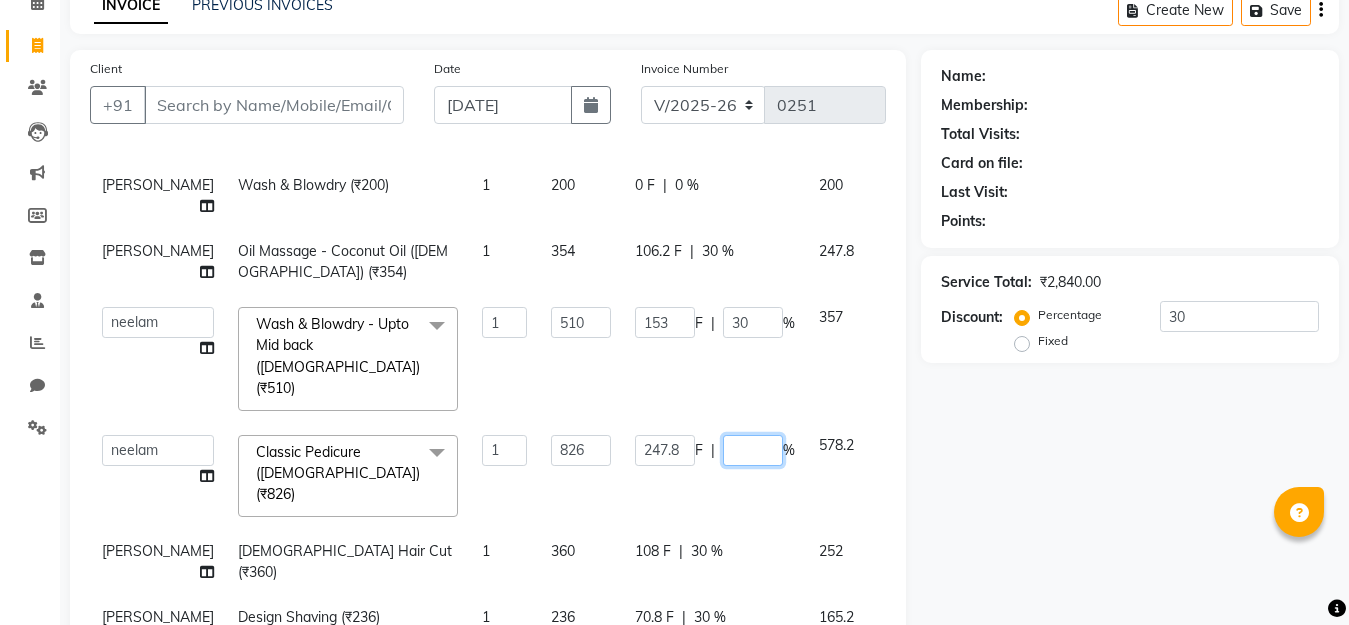 scroll, scrollTop: 136, scrollLeft: 0, axis: vertical 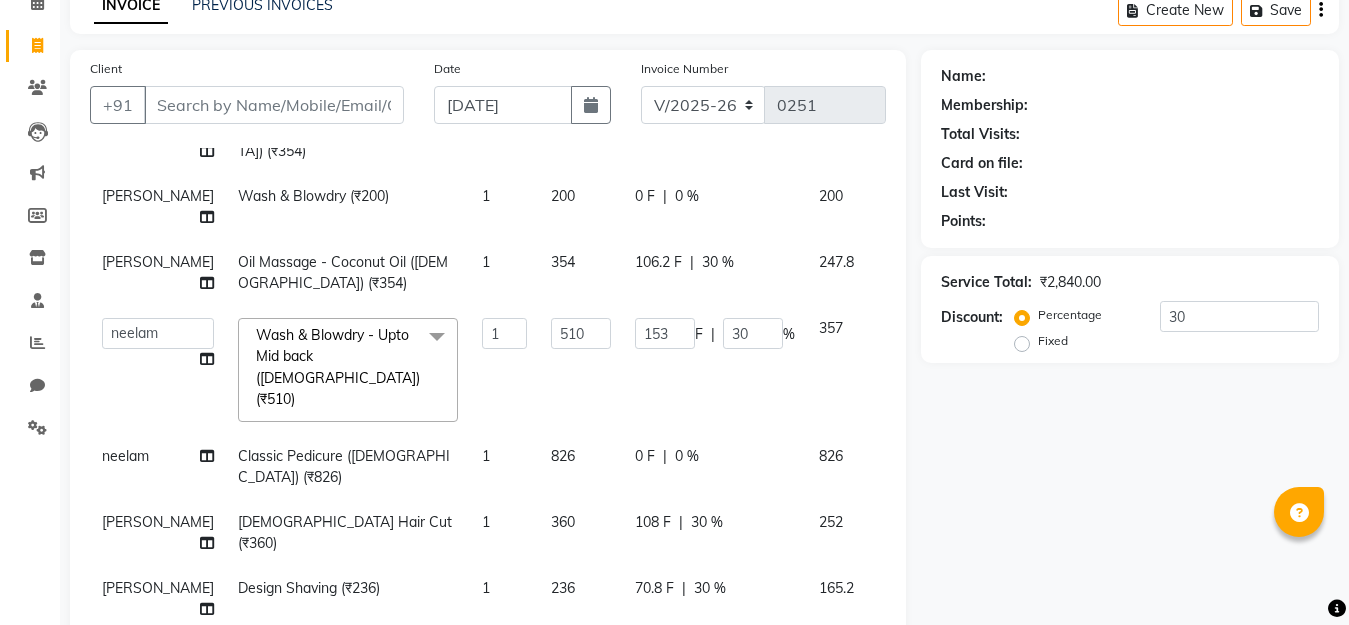 click on "30 %" 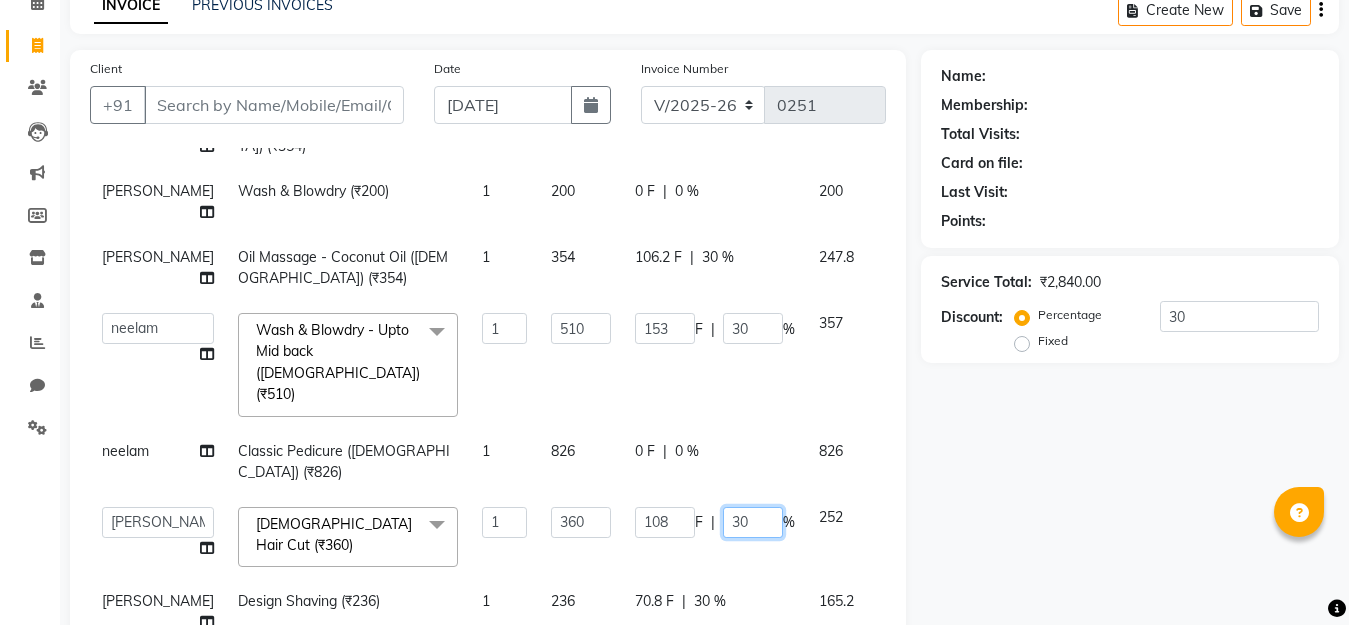 click on "30" 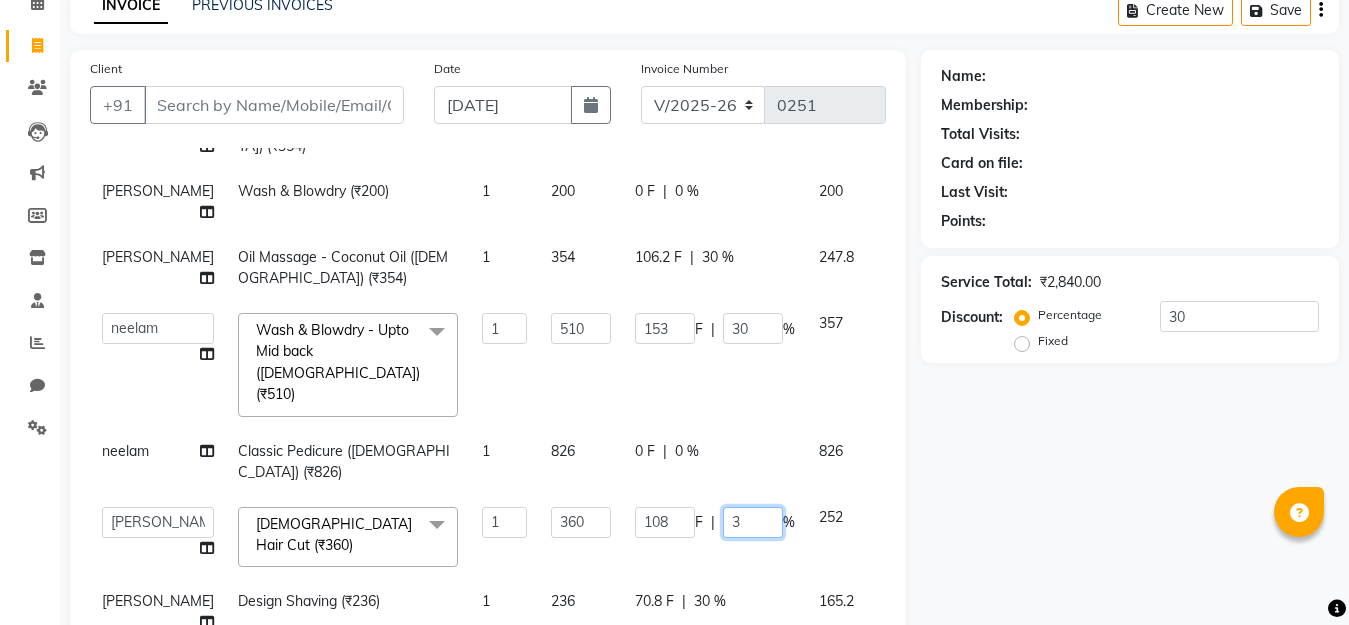 type 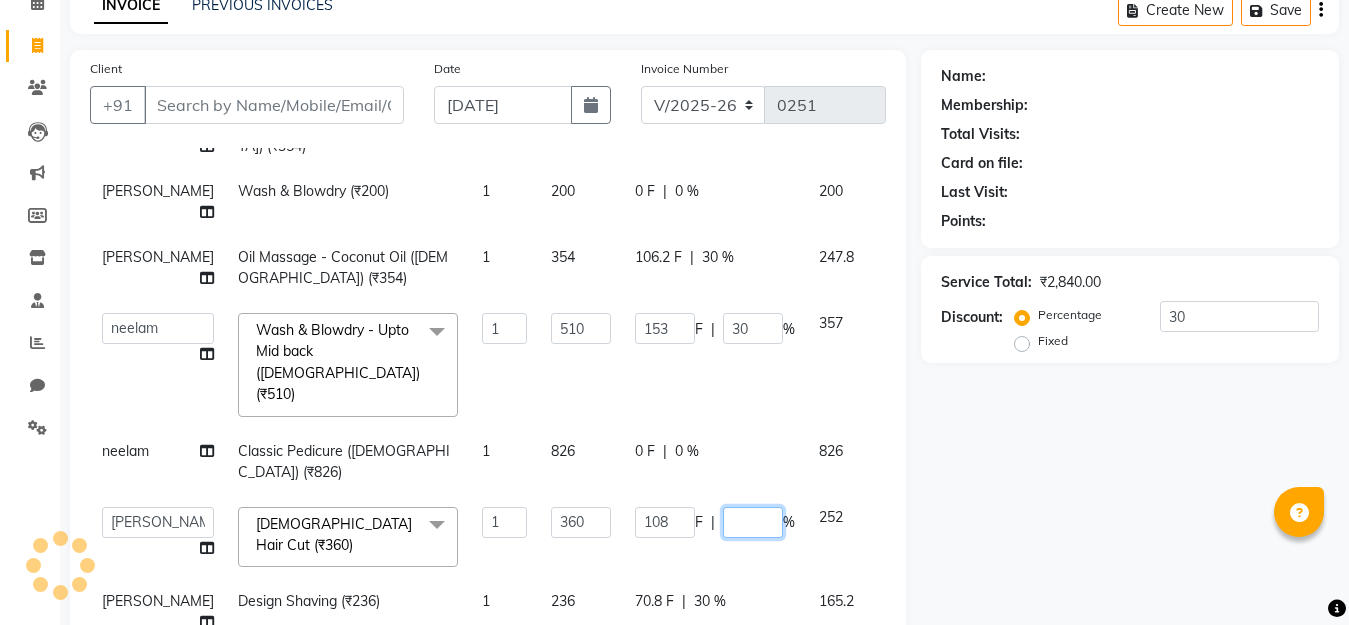 scroll, scrollTop: 300, scrollLeft: 0, axis: vertical 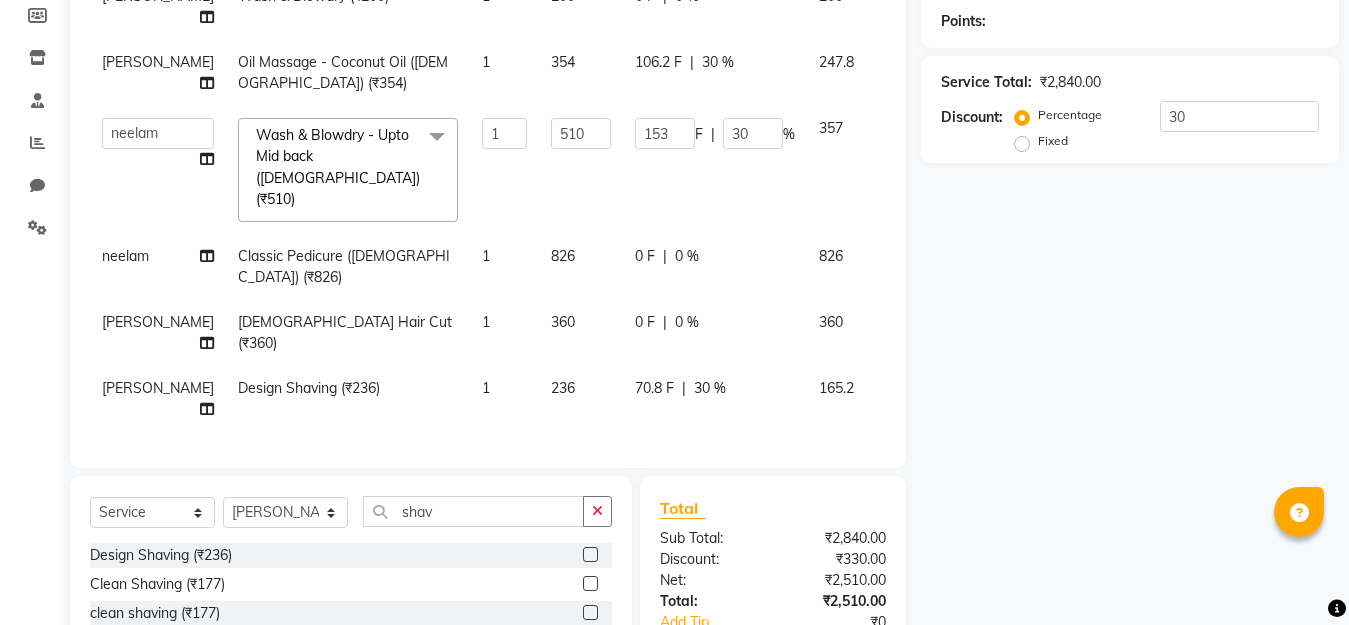 click on "30 %" 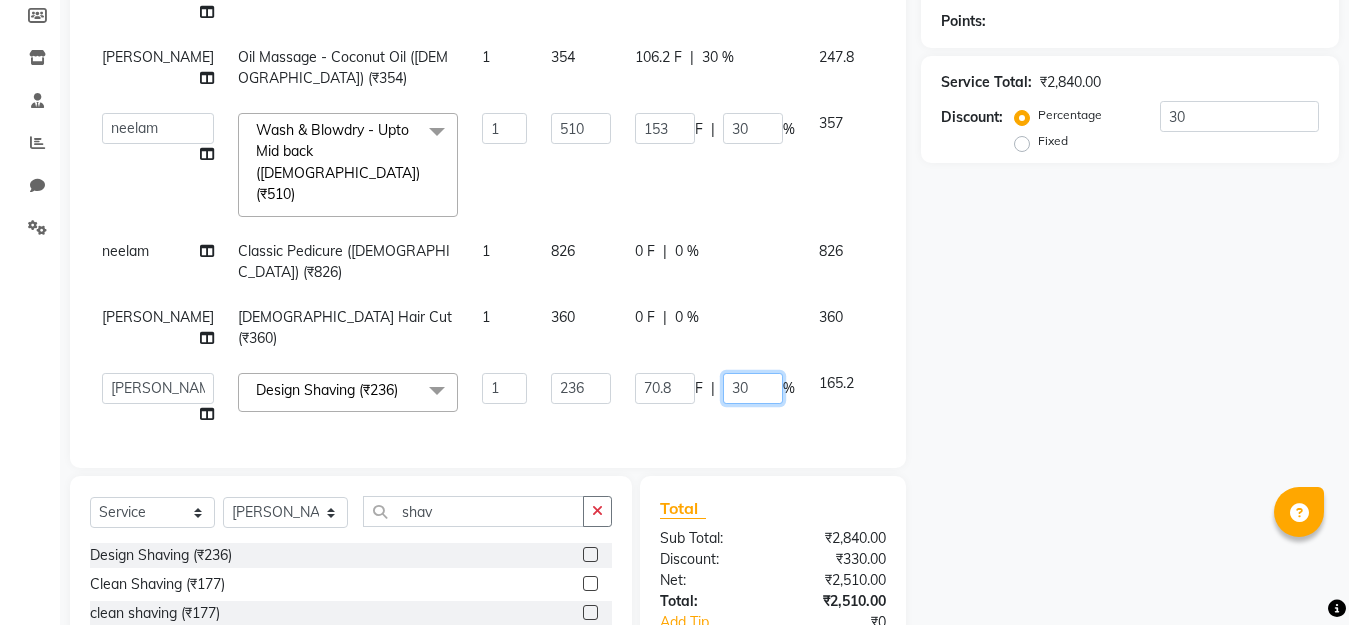 click on "30" 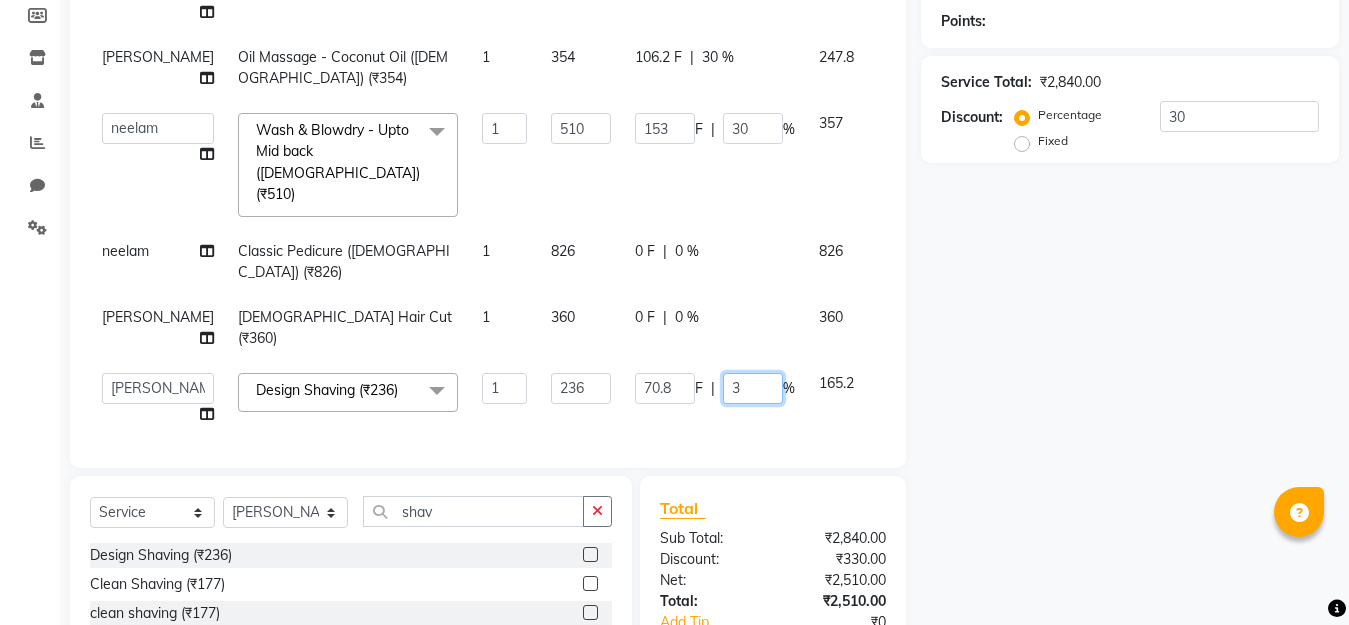 type 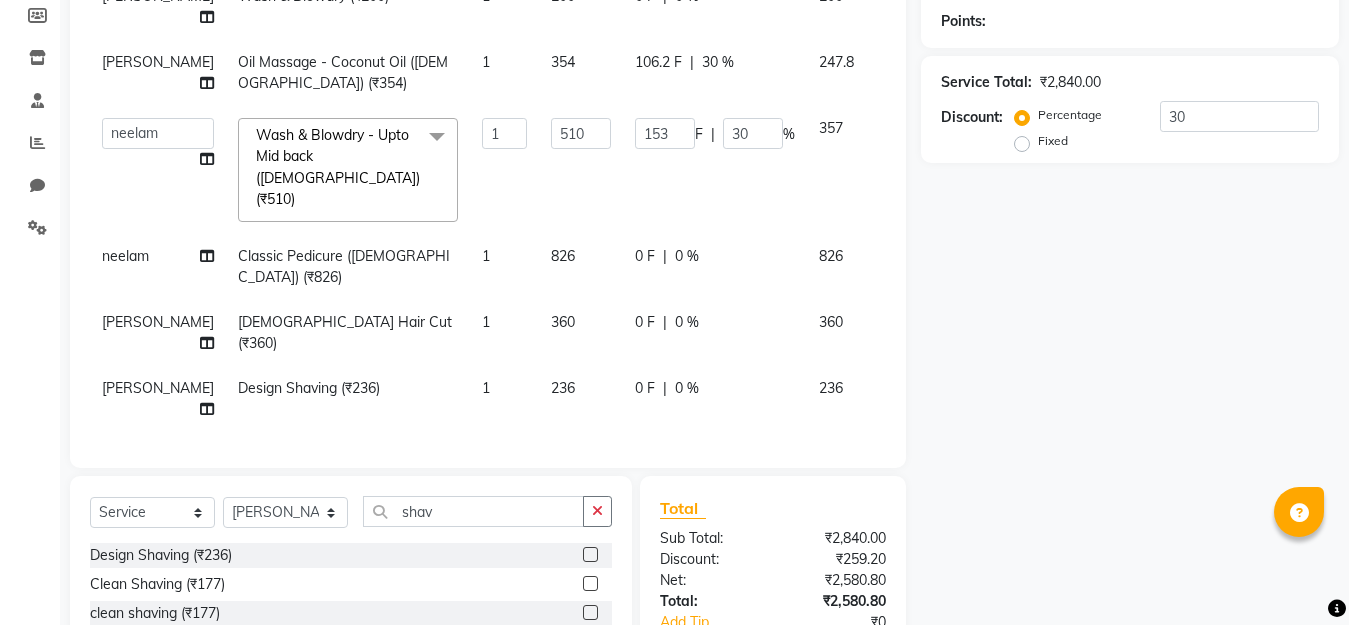 click on "Name: Membership: Total Visits: Card on file: Last Visit:  Points:  Service Total:  ₹2,840.00  Discount:  Percentage   Fixed  30" 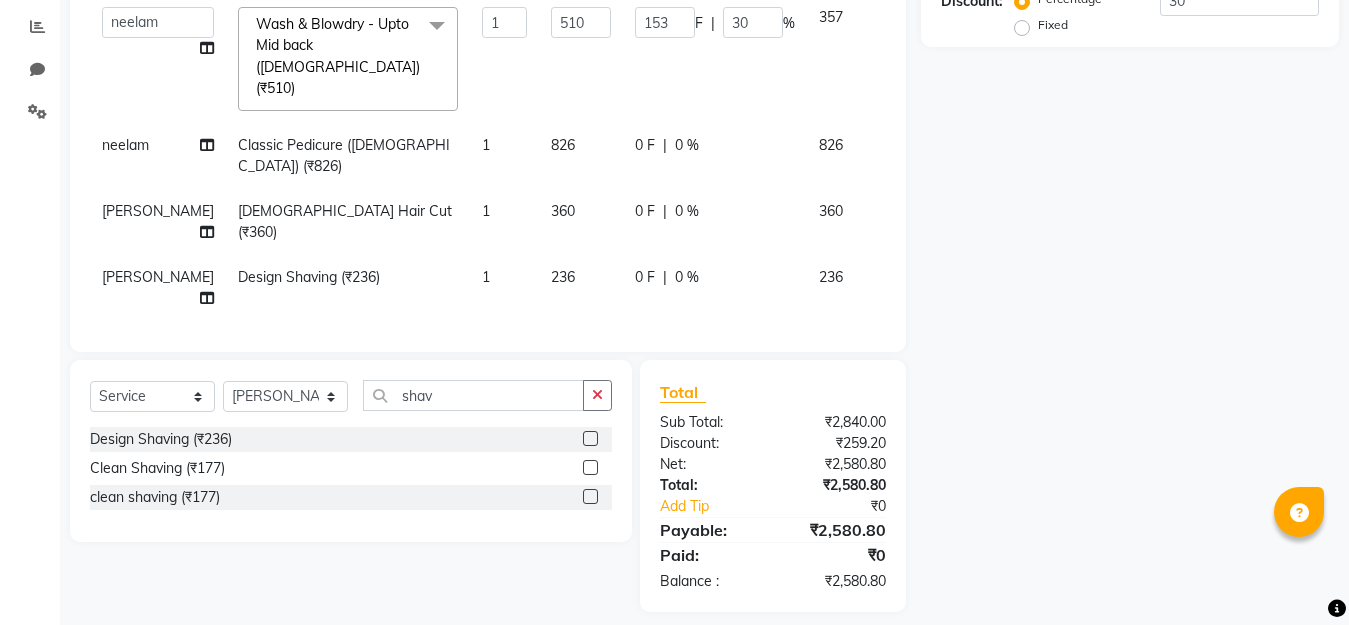 scroll, scrollTop: 433, scrollLeft: 0, axis: vertical 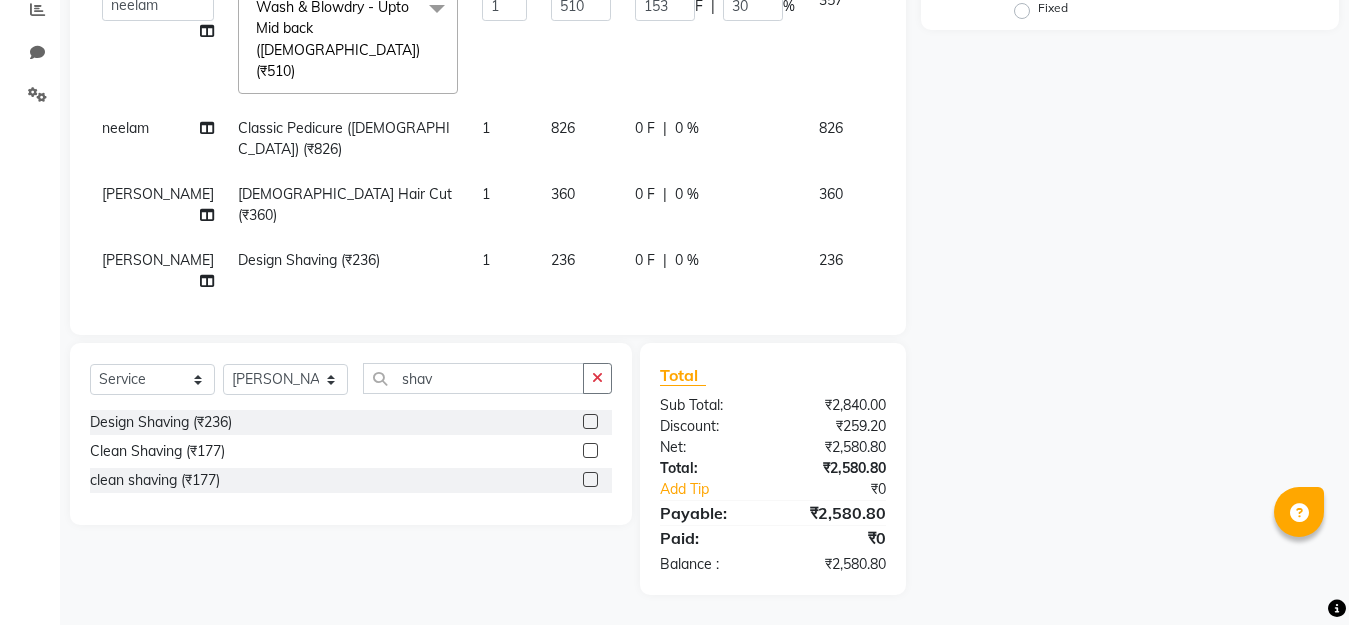 click on "Design Shaving (₹236)" 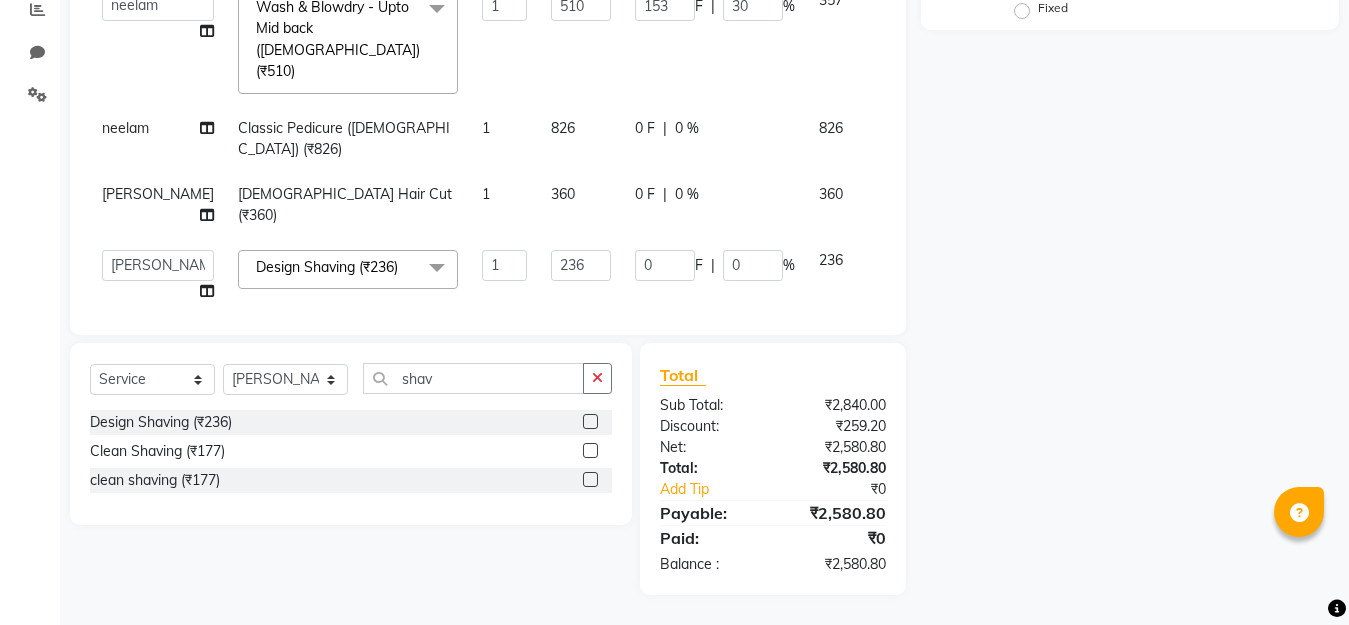 scroll, scrollTop: 127, scrollLeft: 0, axis: vertical 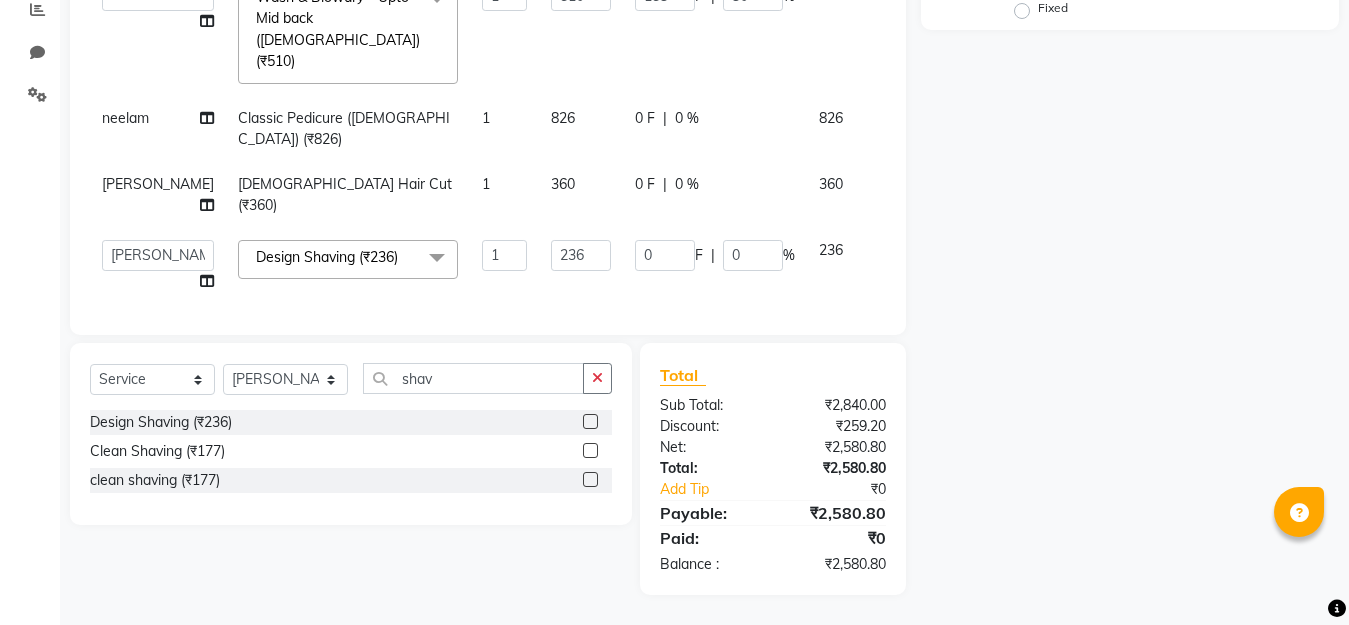 click on "Design Shaving (₹236)" 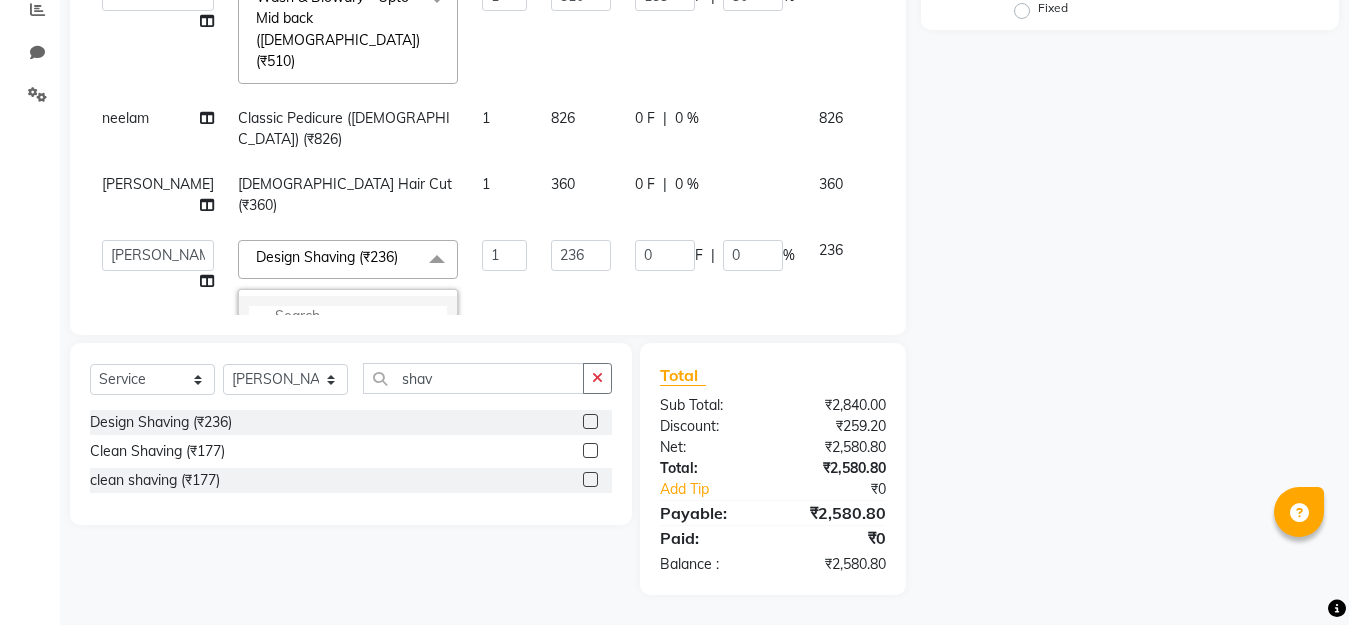 click 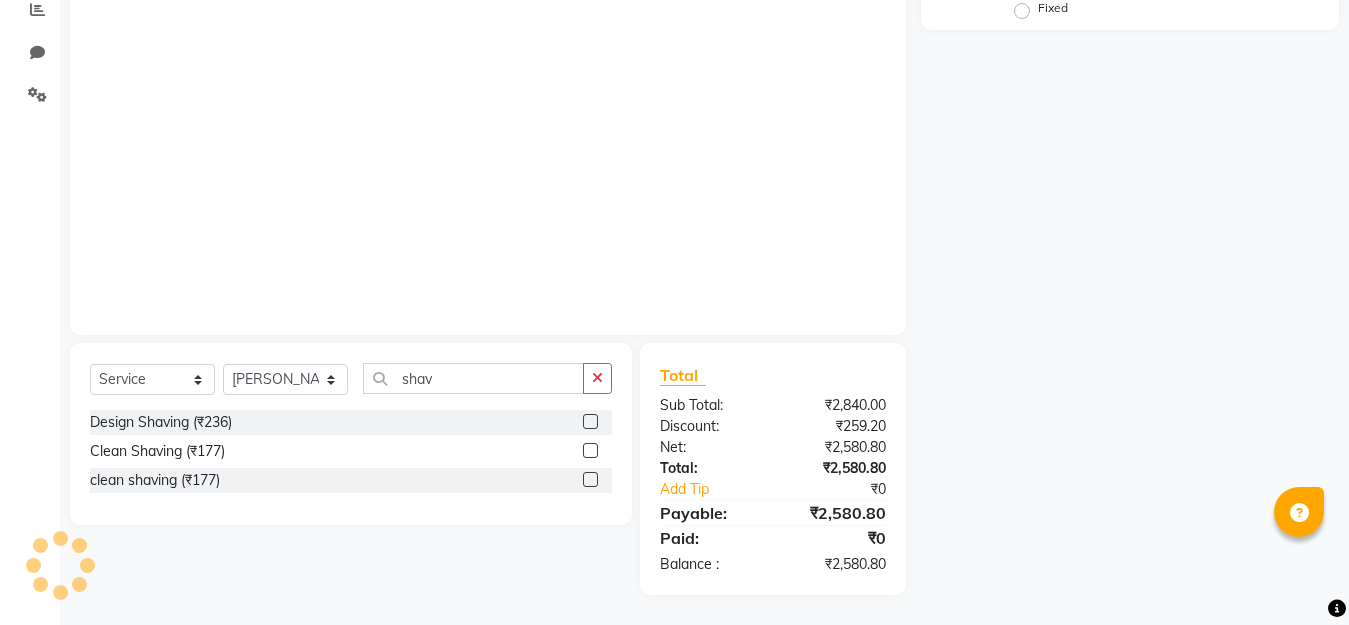 click on "Name: Membership: Total Visits: Card on file: Last Visit:  Points:  Service Total:  ₹2,840.00  Discount:  Percentage   Fixed  30" 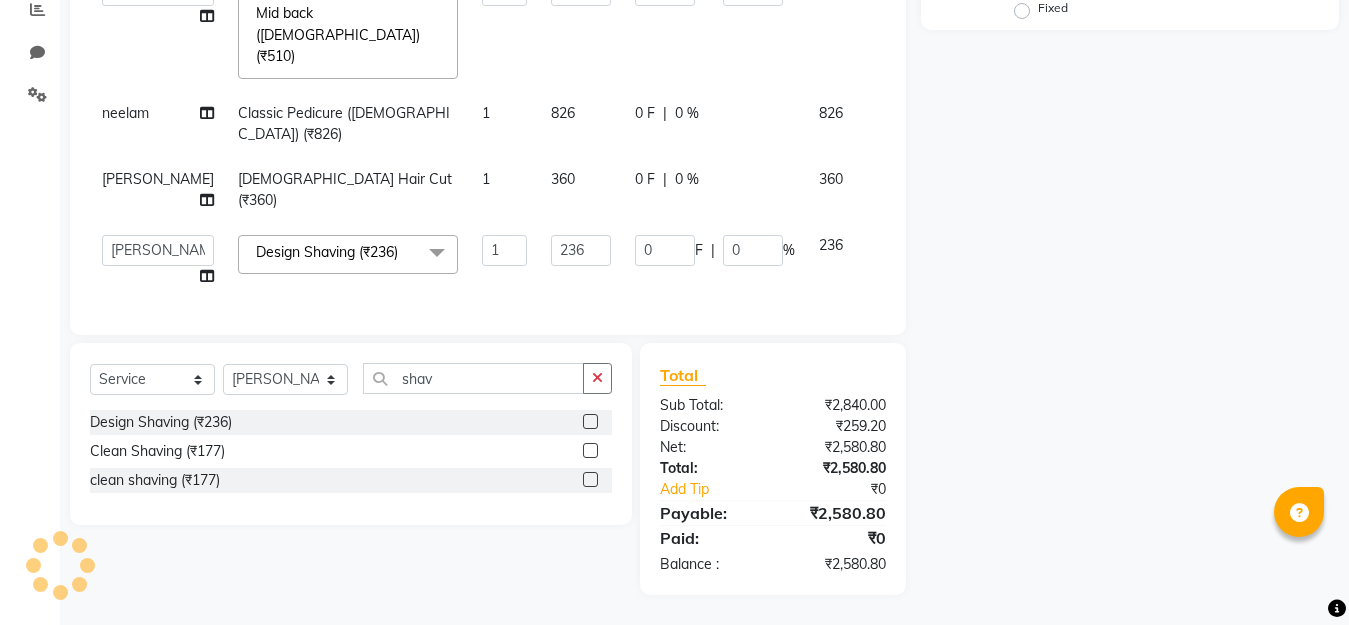 scroll, scrollTop: 127, scrollLeft: 0, axis: vertical 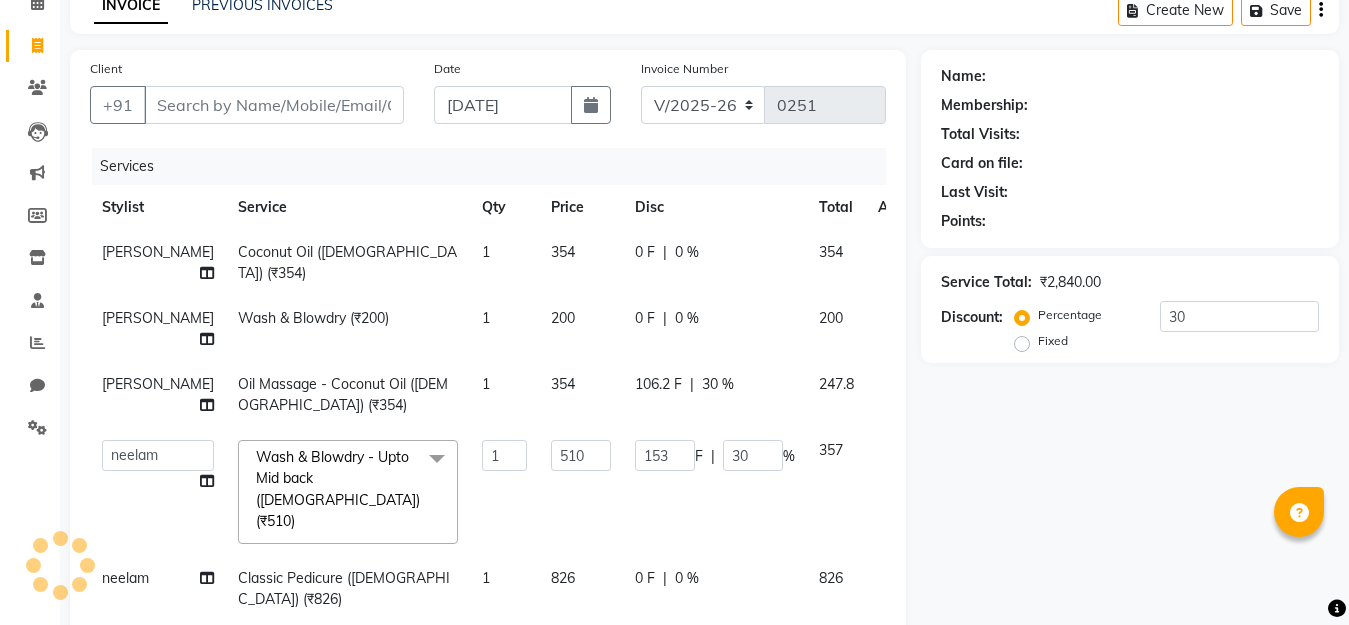 drag, startPoint x: 614, startPoint y: 257, endPoint x: 649, endPoint y: 307, distance: 61.03278 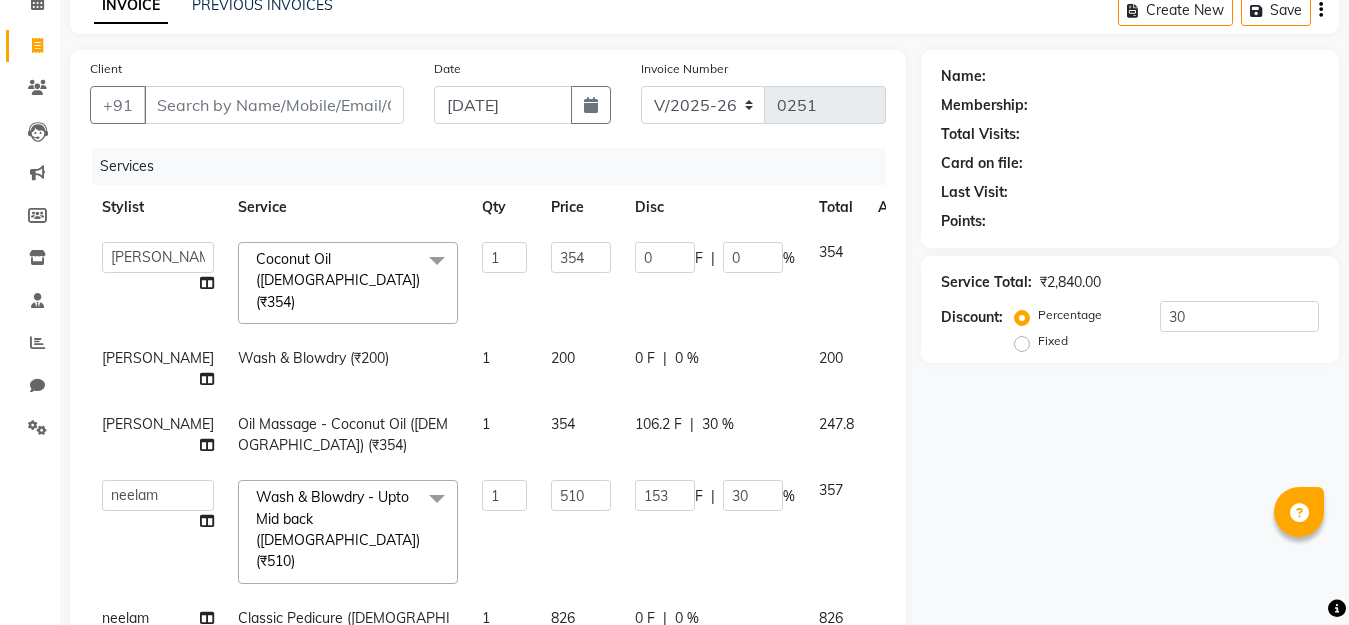 click on "Name: Membership: Total Visits: Card on file: Last Visit:  Points:  Service Total:  ₹2,840.00  Discount:  Percentage   Fixed  30" 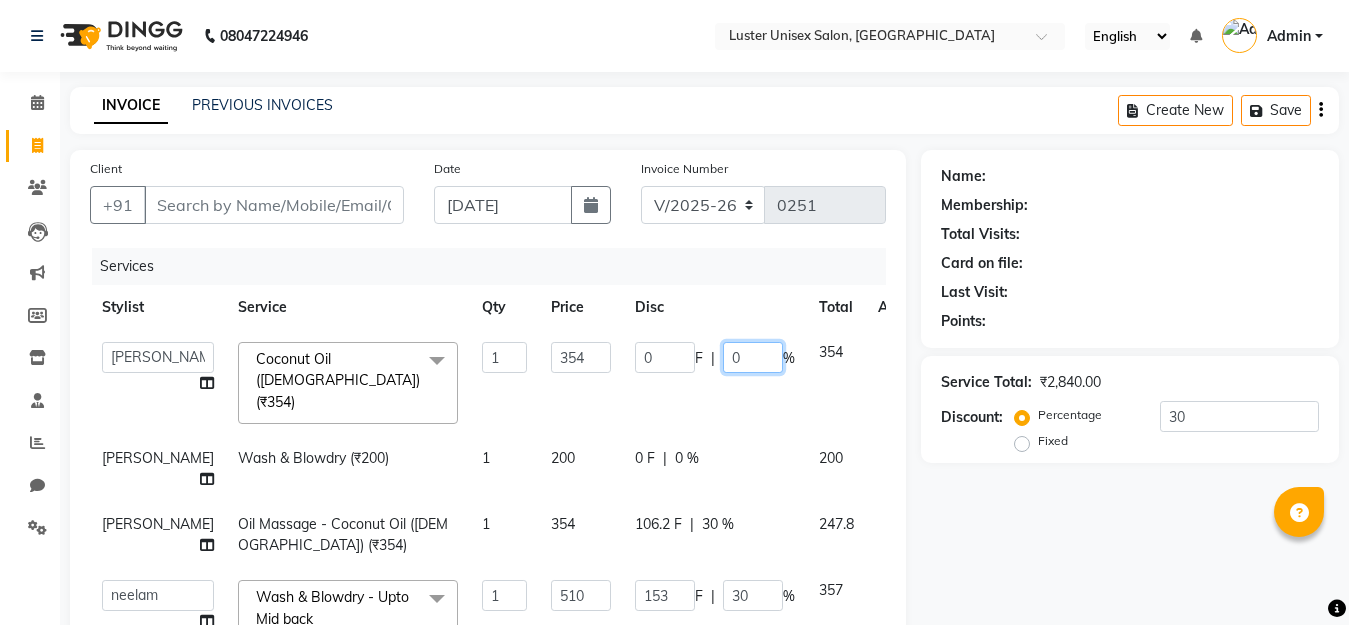 click on "0" 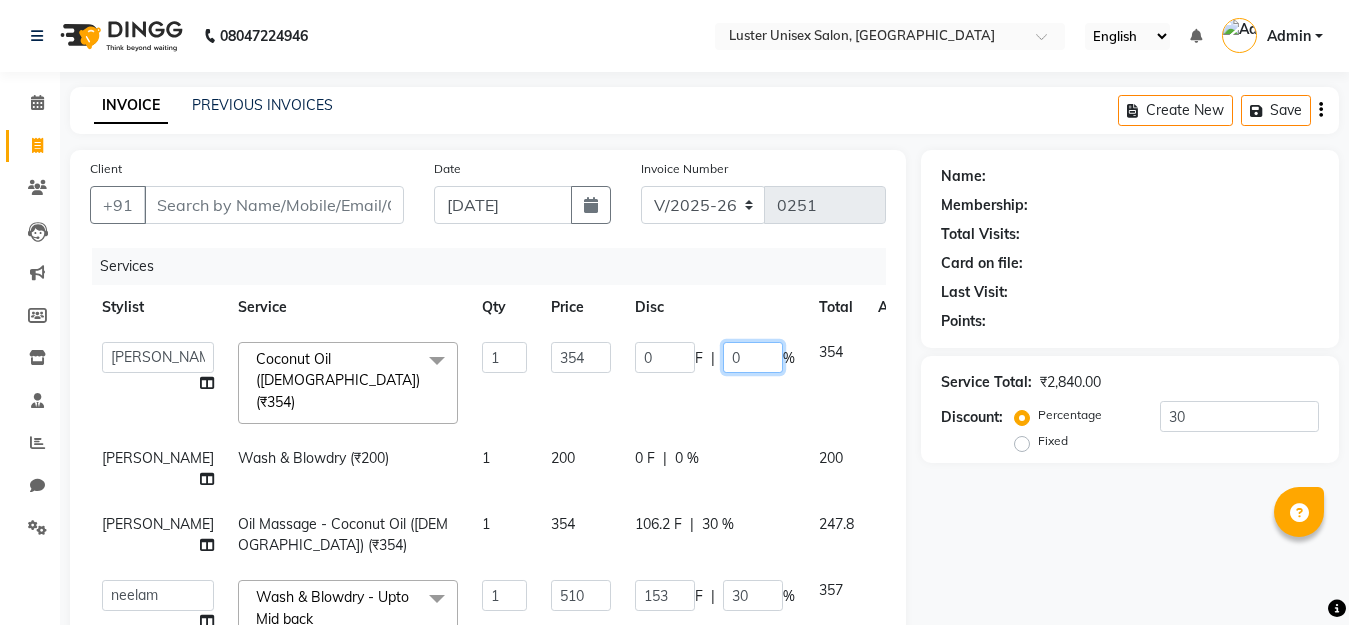 click on "0" 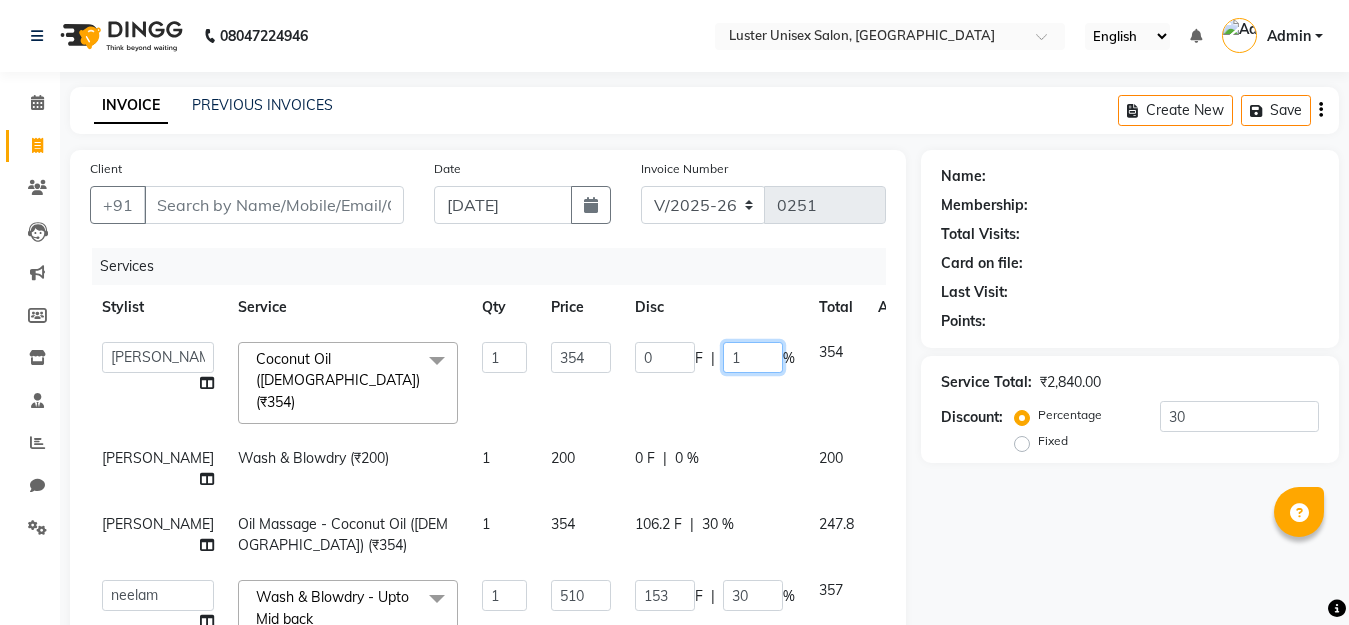 type on "10" 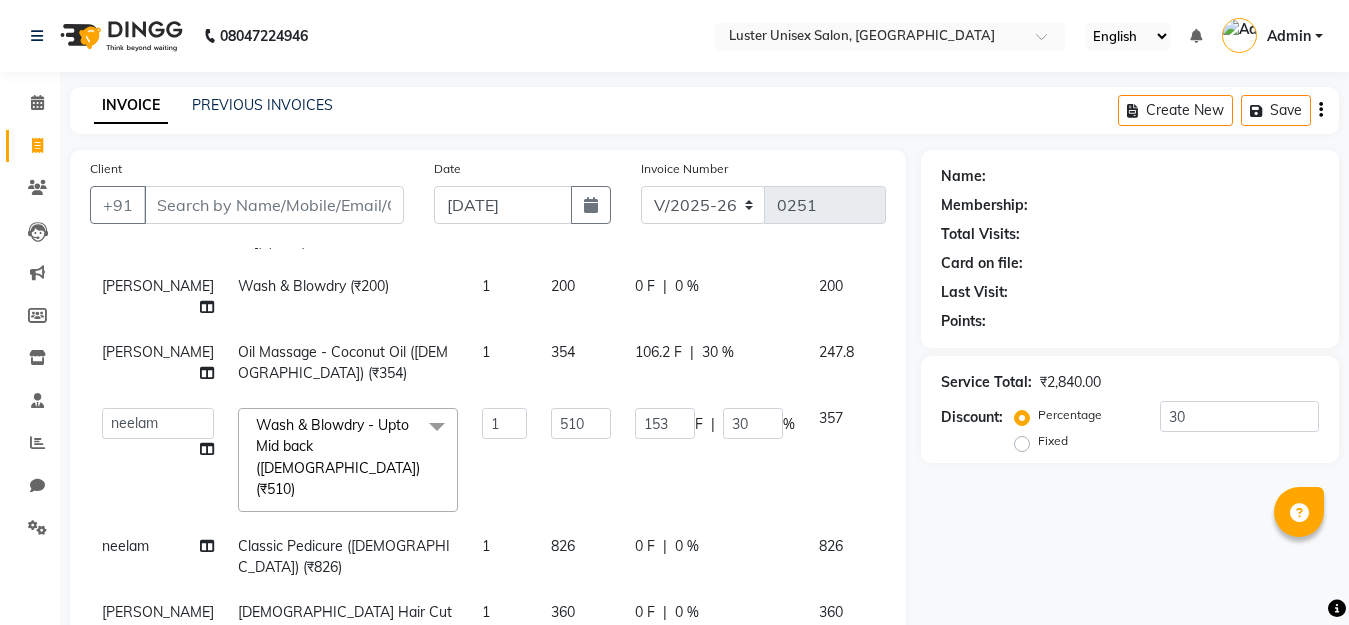 click on "0 F | 0 %" 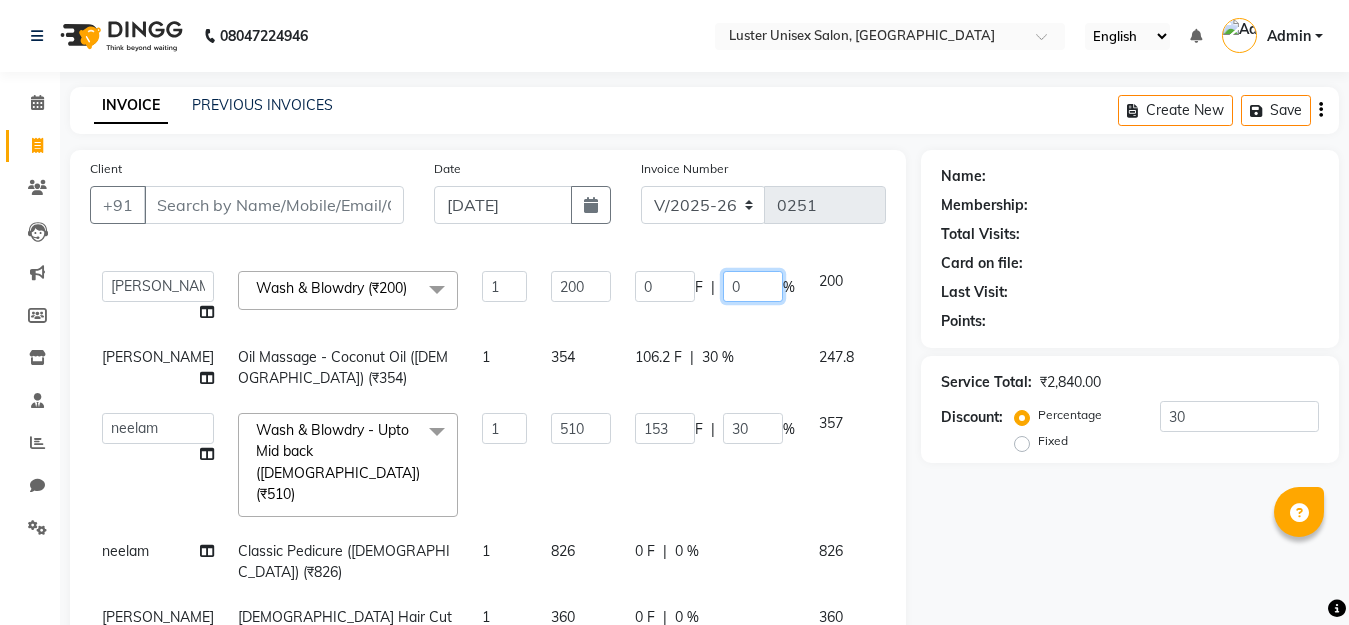 click on "0" 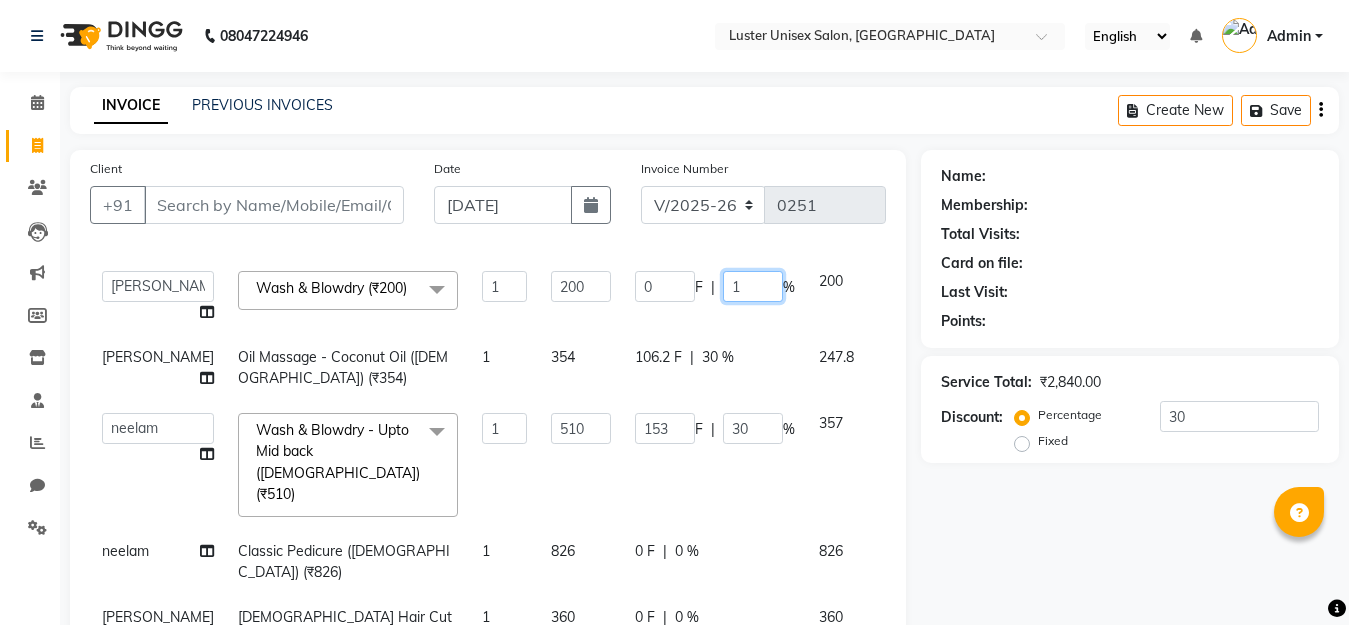 type on "10" 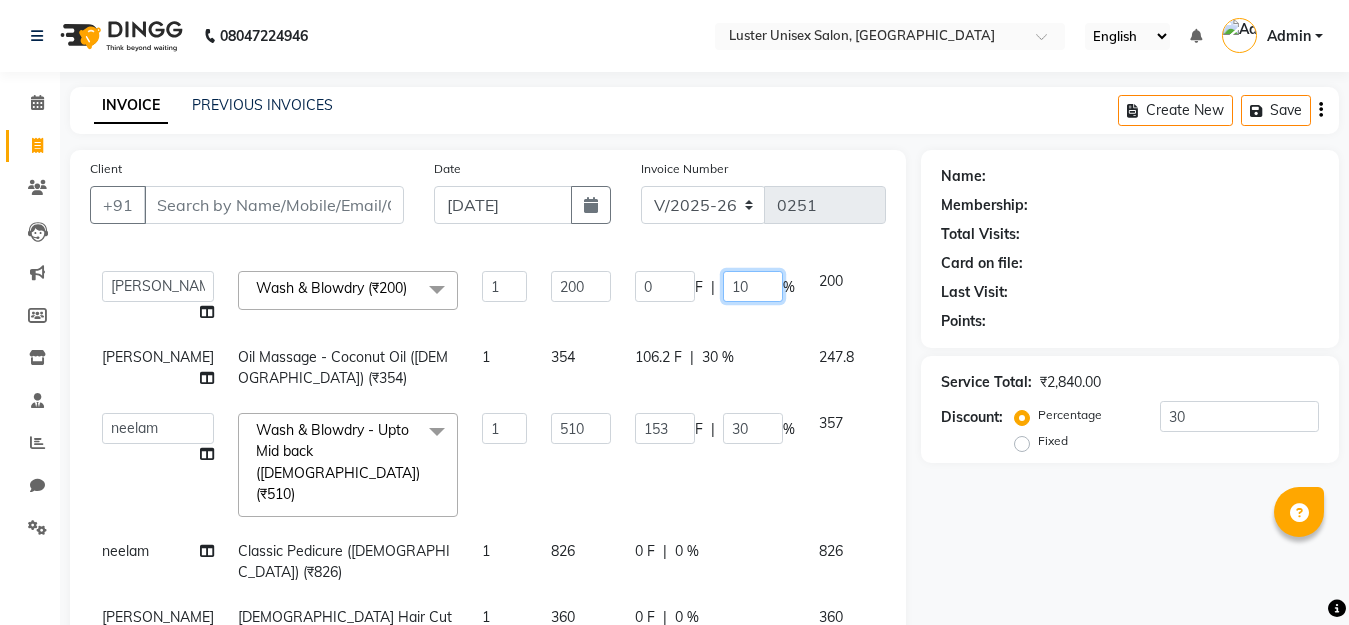 scroll, scrollTop: 200, scrollLeft: 0, axis: vertical 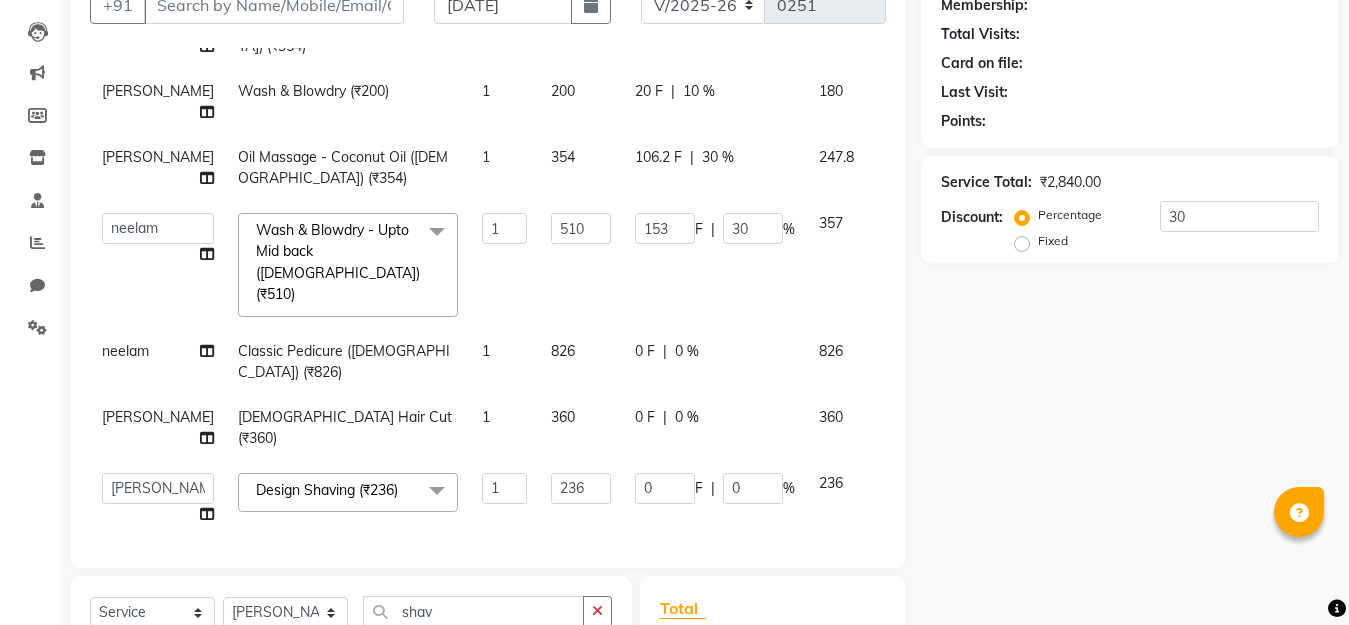 click on "0 F | 0 %" 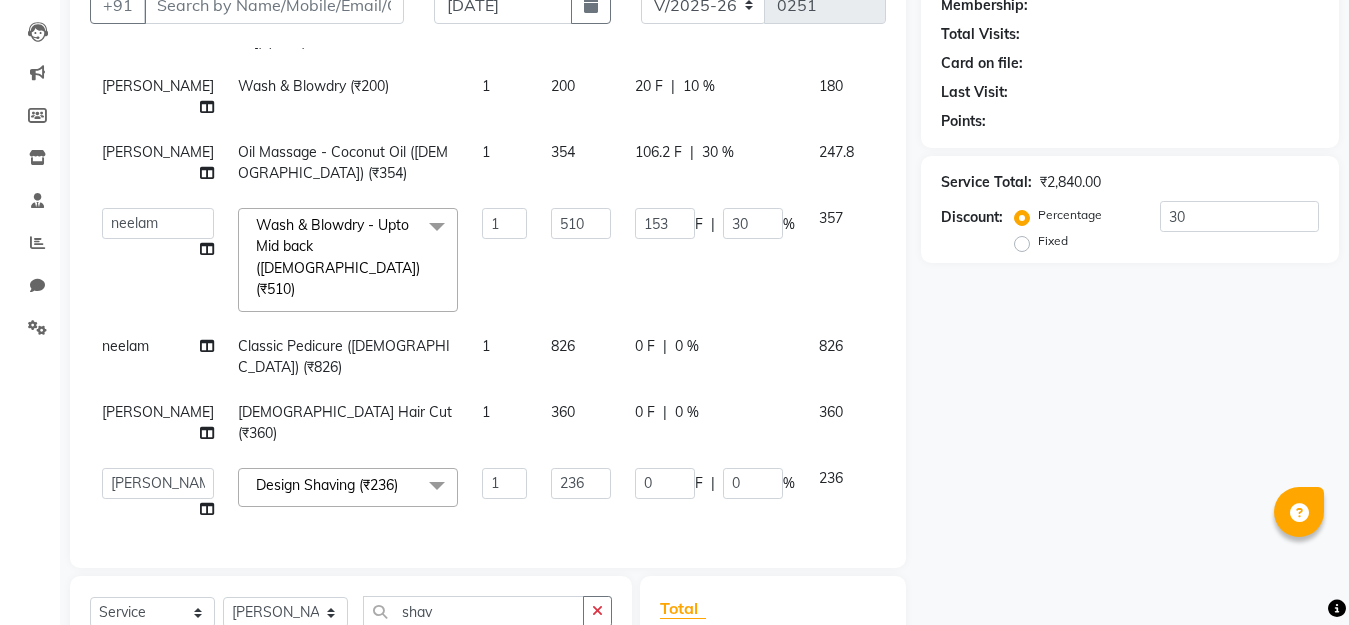 select on "68088" 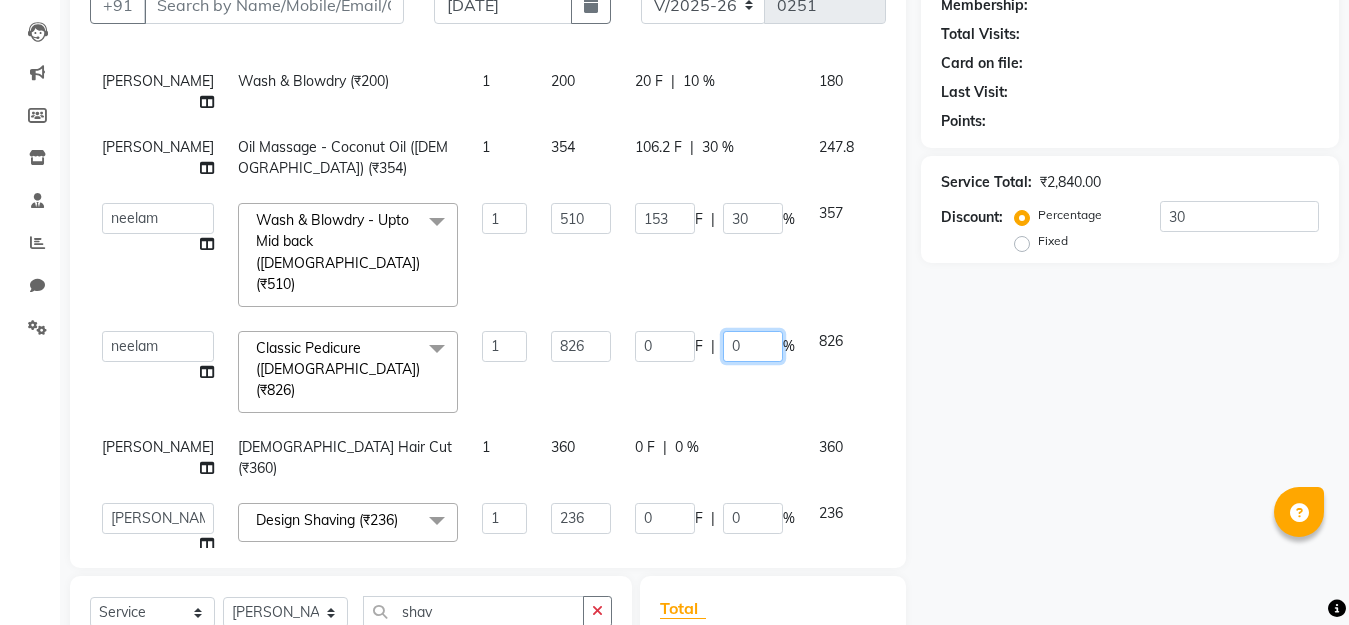 click on "0" 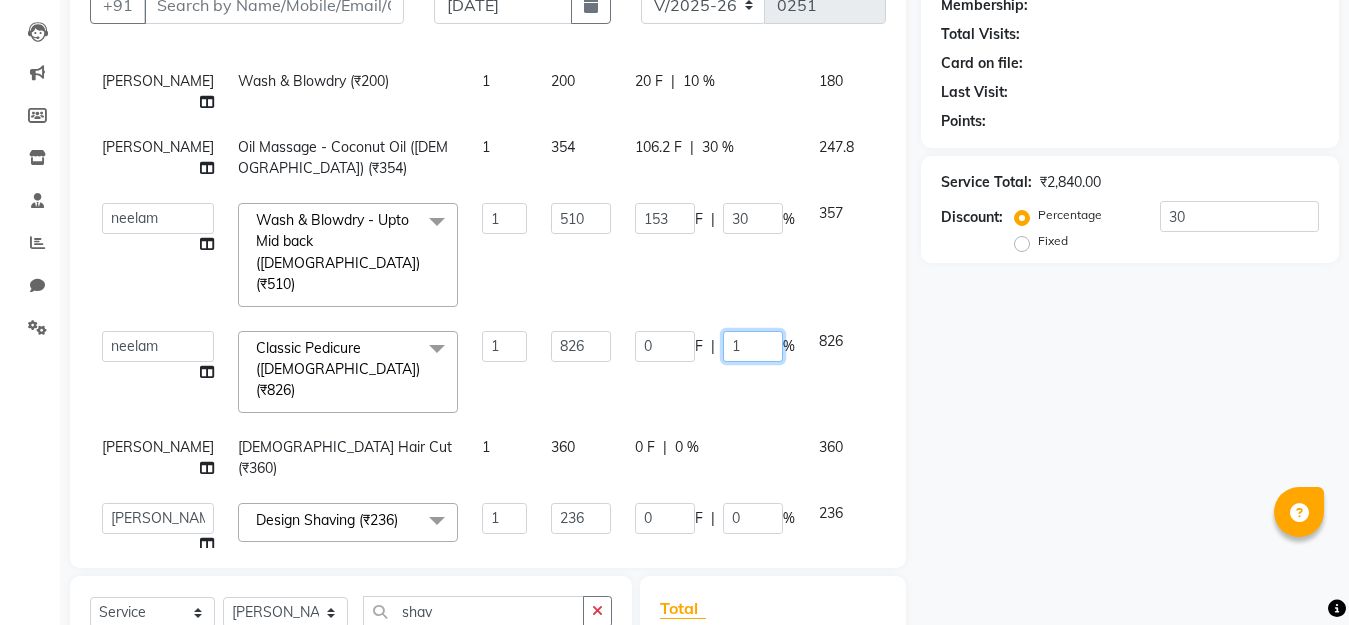 type on "10" 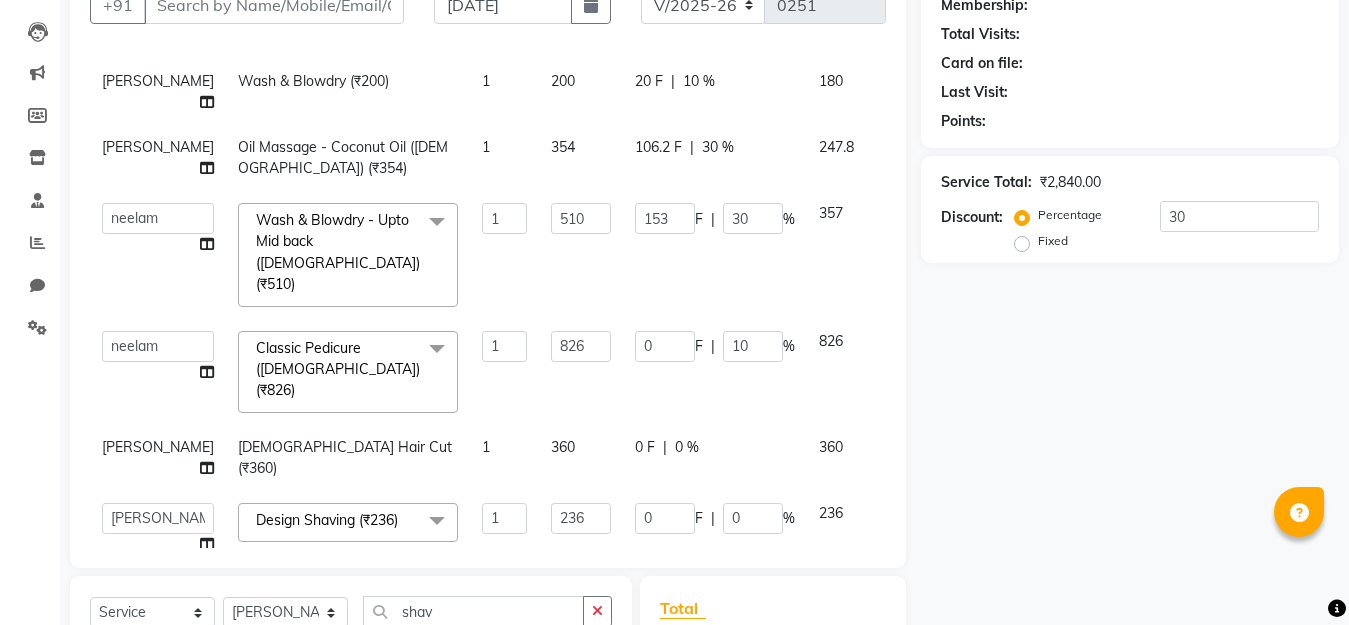 click on "0 %" 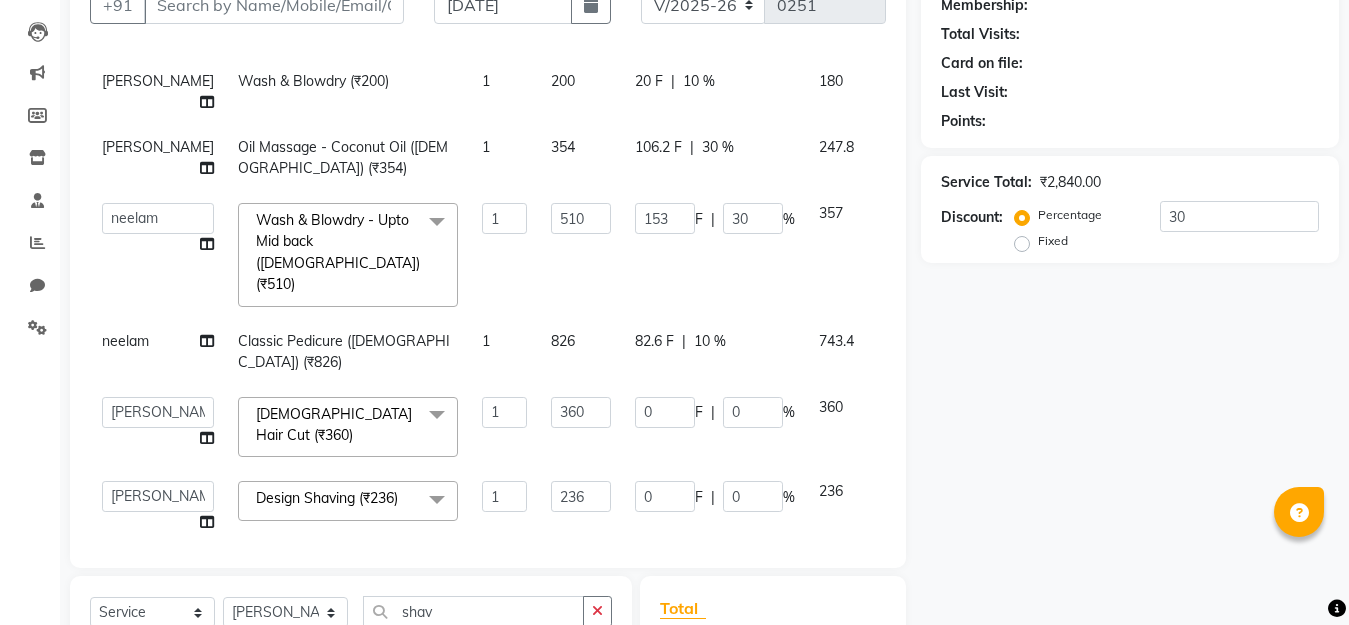 scroll, scrollTop: 137, scrollLeft: 0, axis: vertical 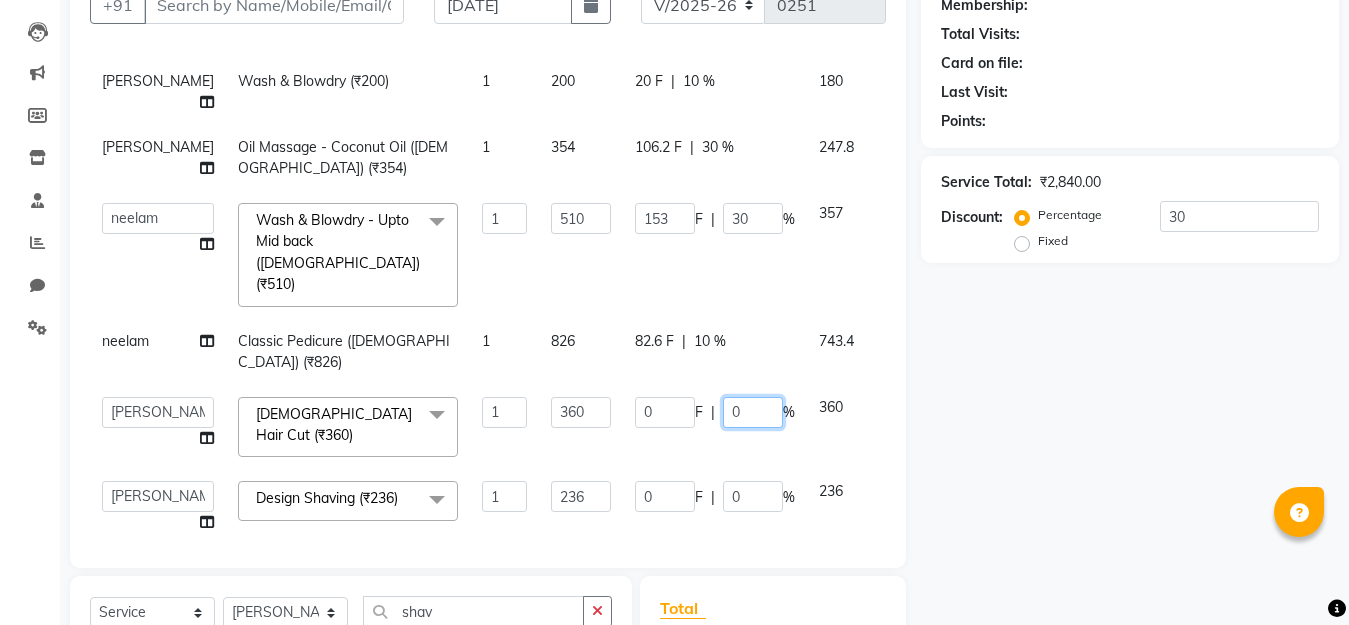 click on "0" 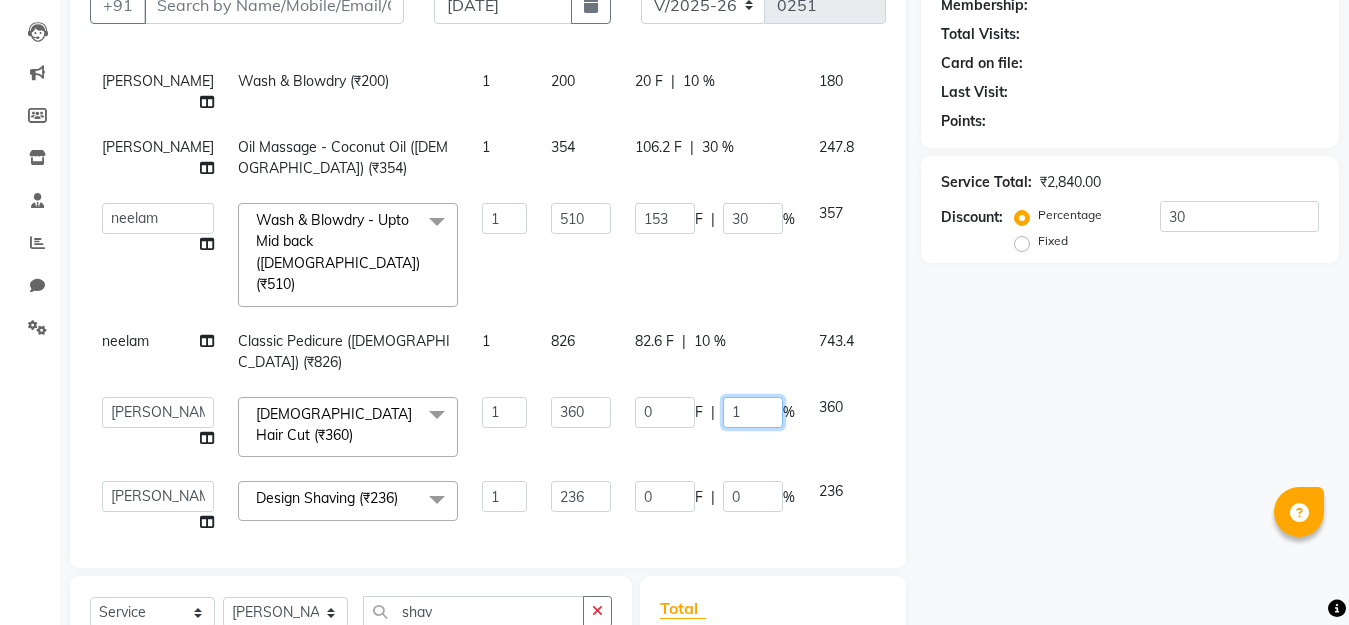 type on "10" 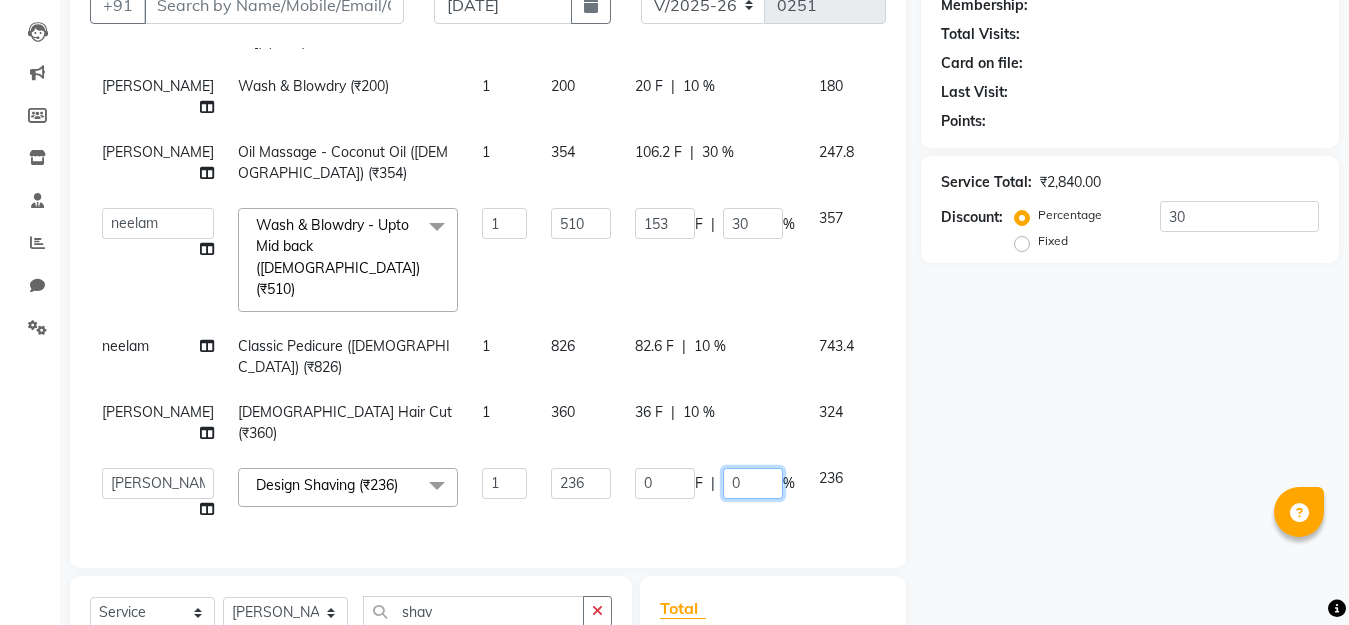 scroll, scrollTop: 127, scrollLeft: 0, axis: vertical 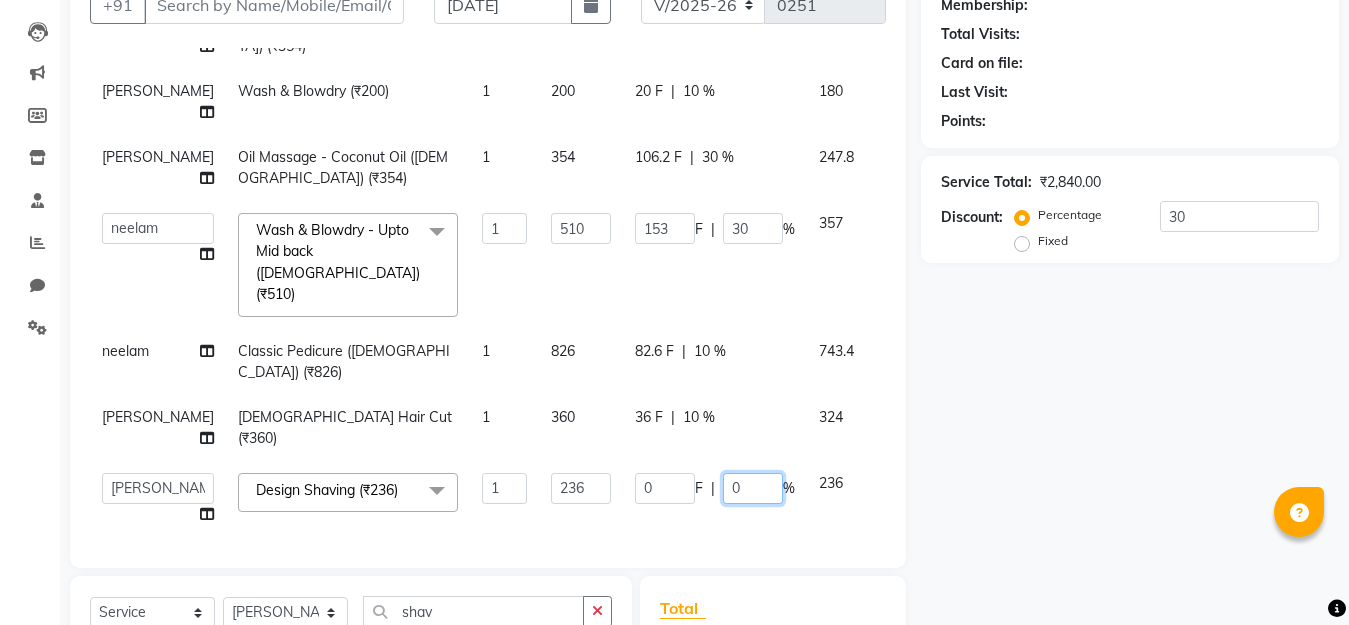 click on "0" 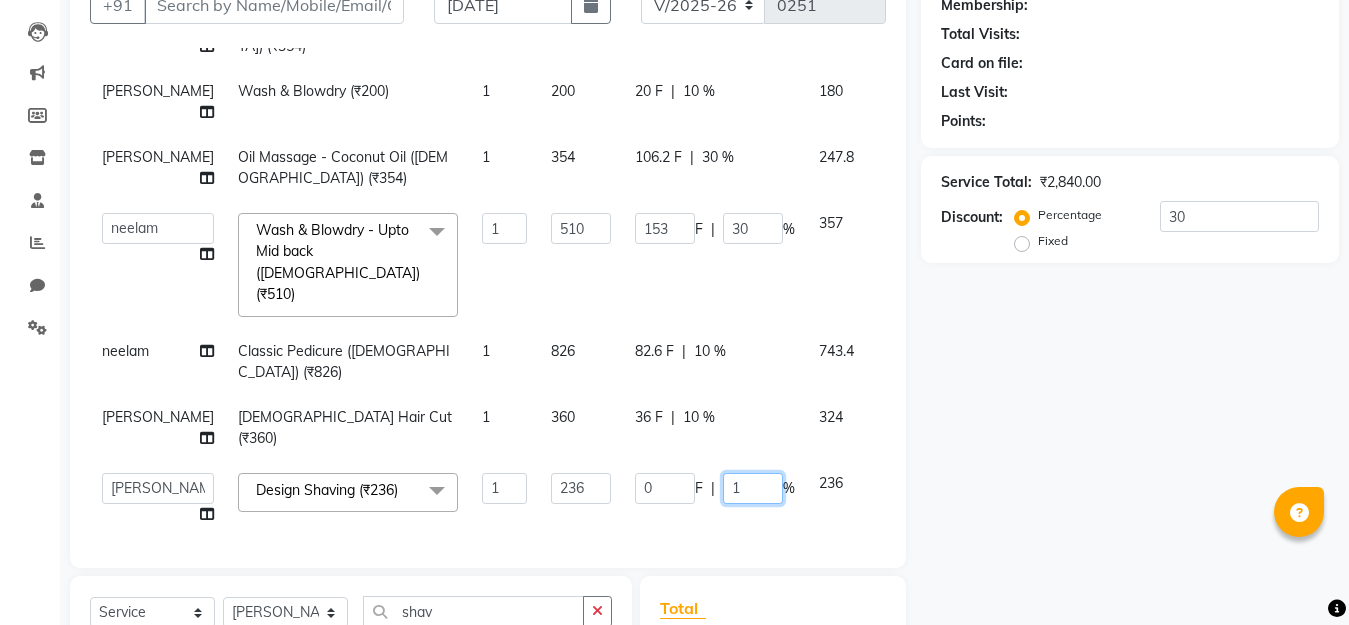 type on "10" 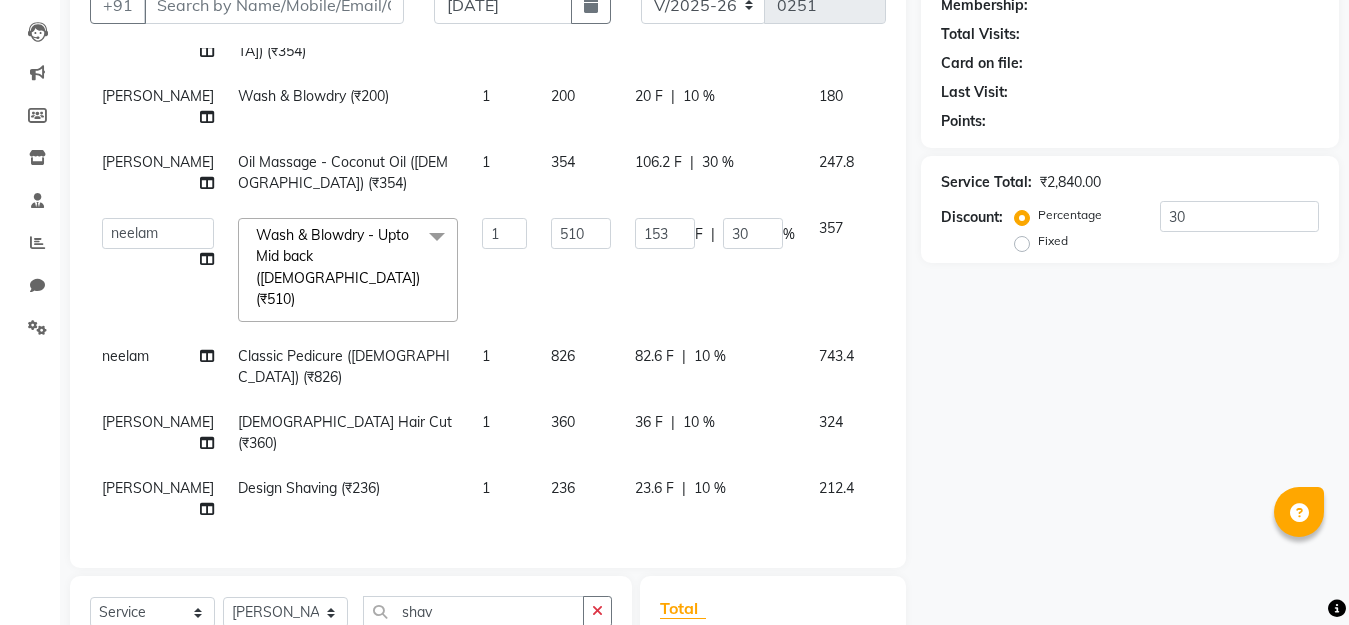 scroll, scrollTop: 117, scrollLeft: 0, axis: vertical 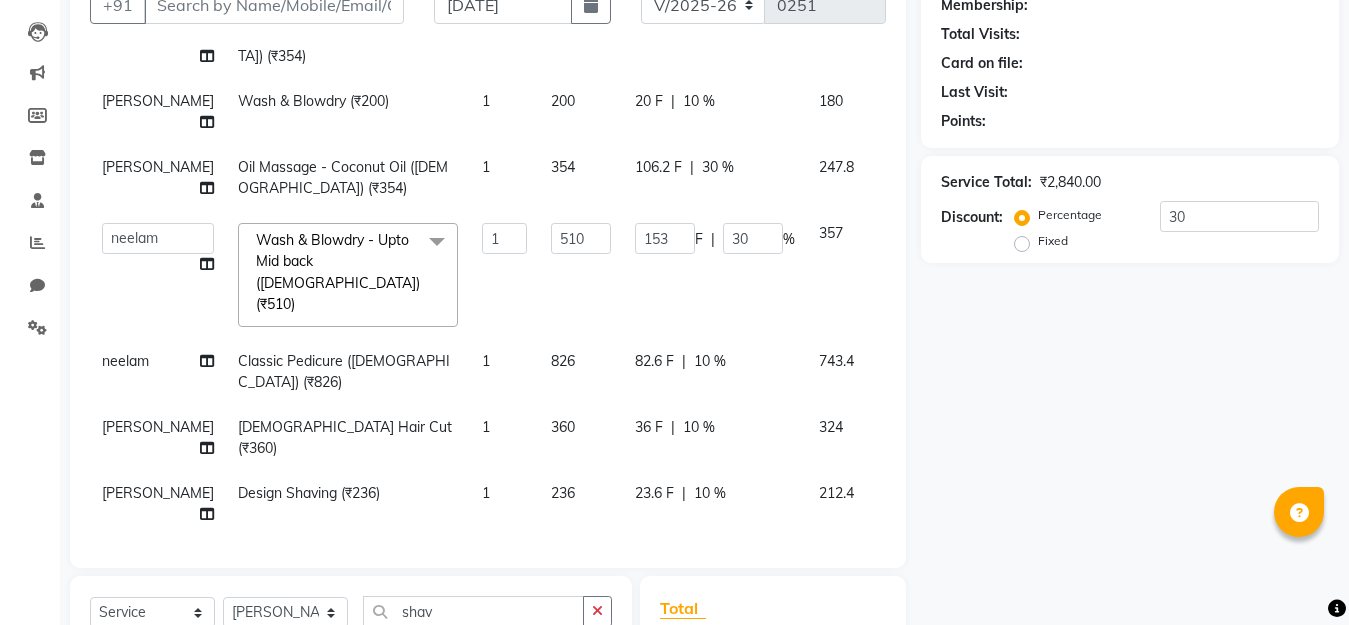click on "Name: Membership: Total Visits: Card on file: Last Visit:  Points:  Service Total:  ₹2,840.00  Discount:  Percentage   Fixed  30" 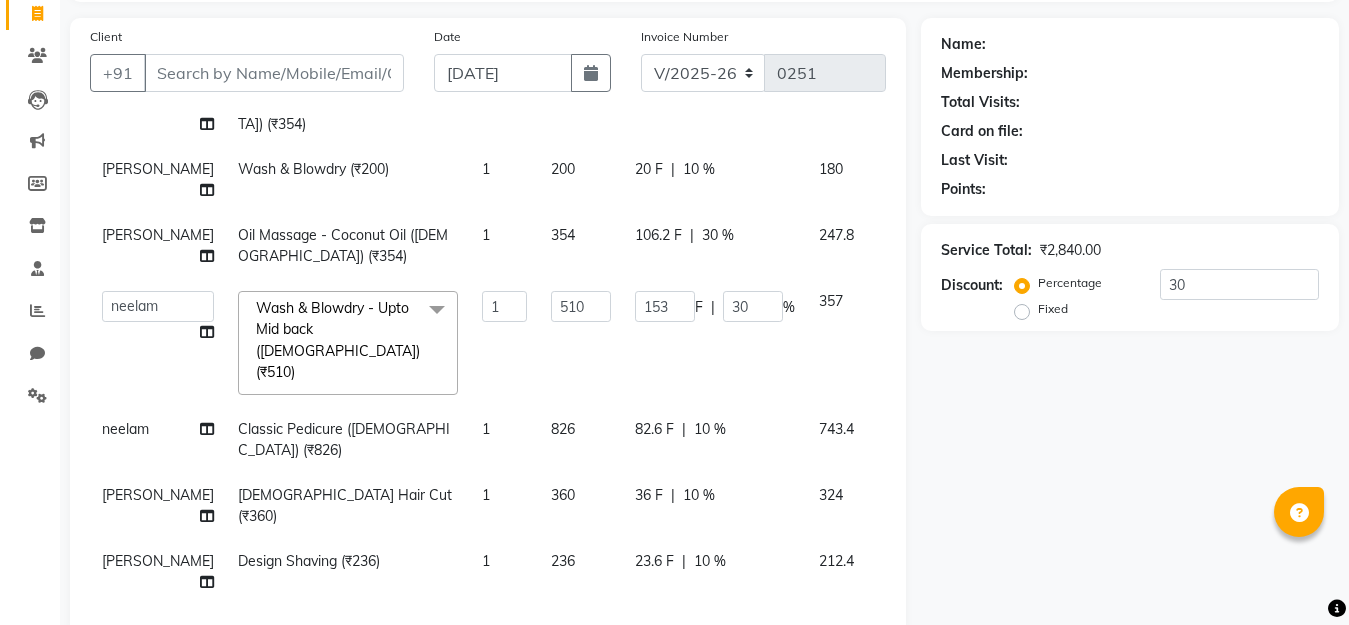 scroll, scrollTop: 33, scrollLeft: 0, axis: vertical 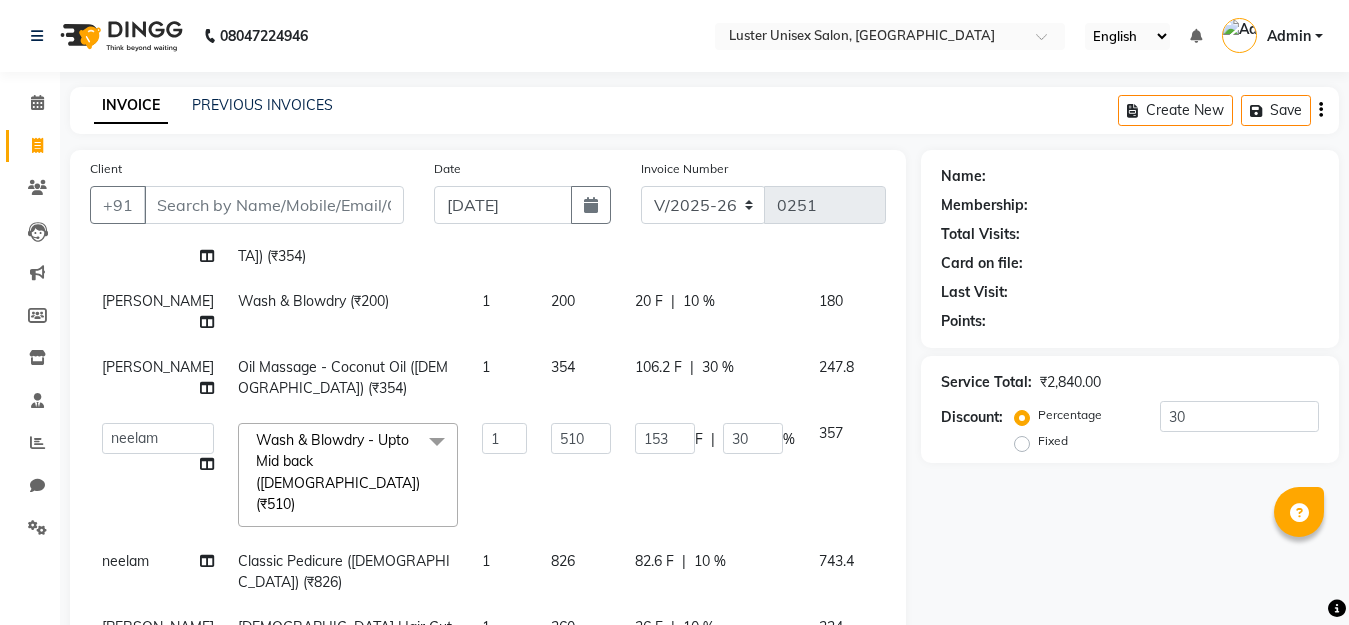click on "10 %" 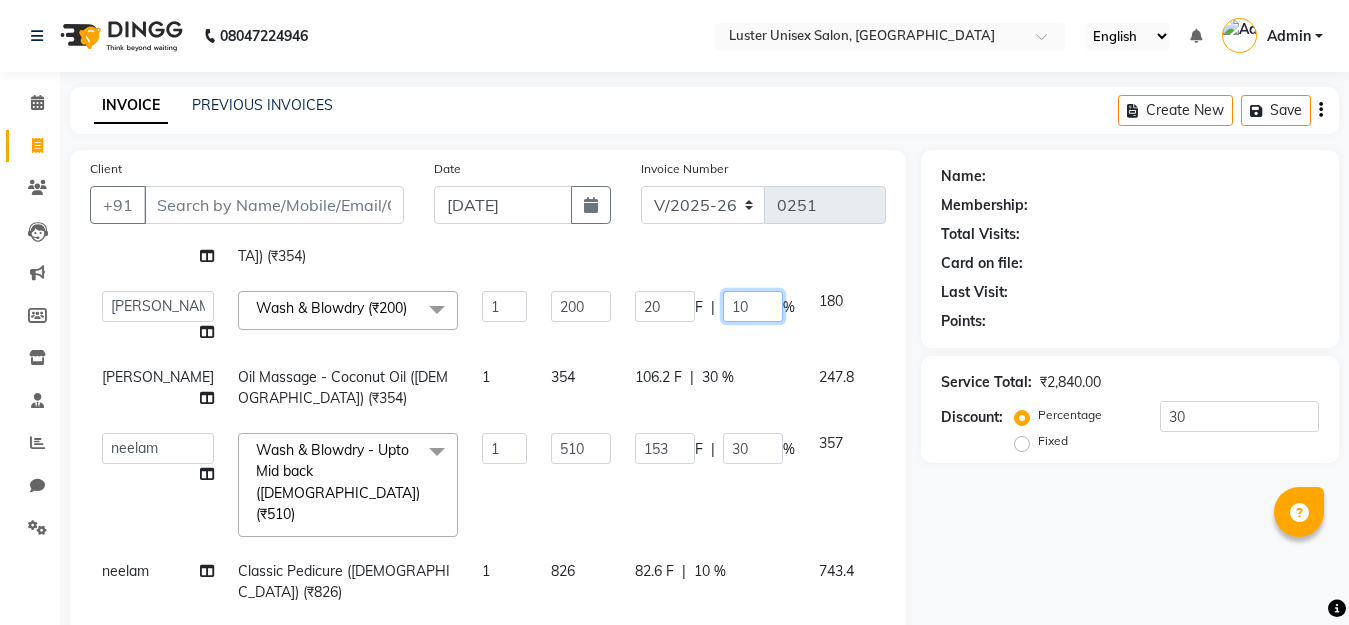 click on "10" 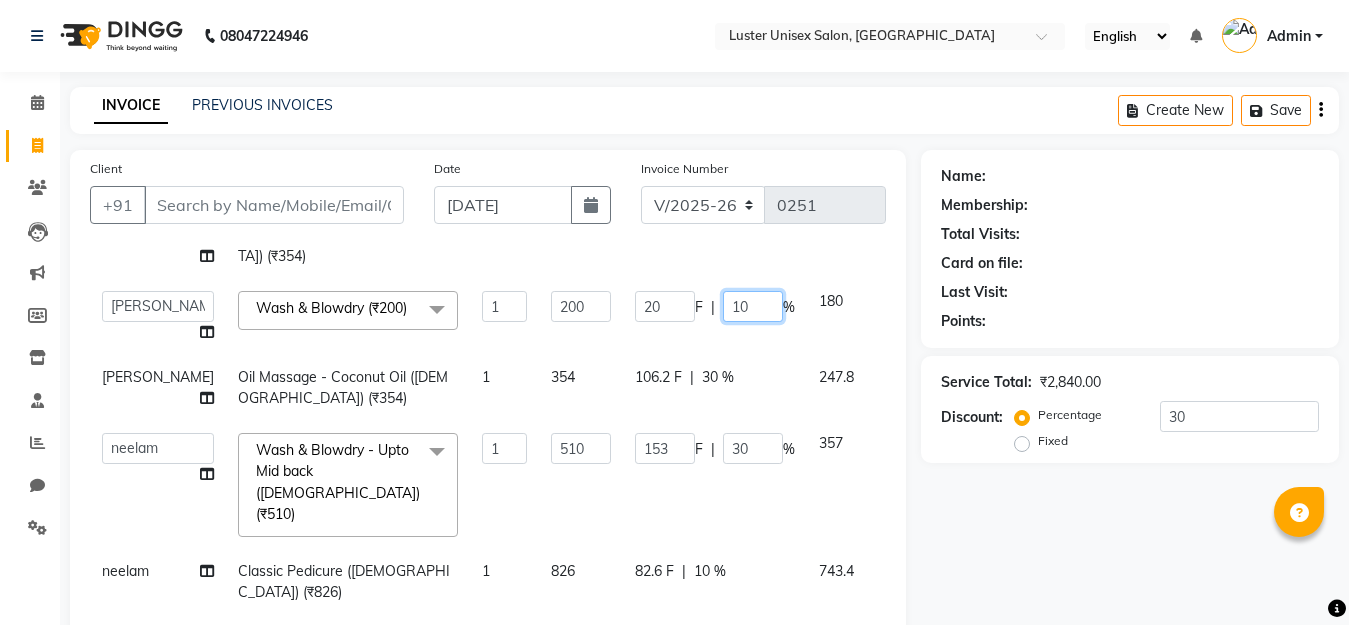 type on "1" 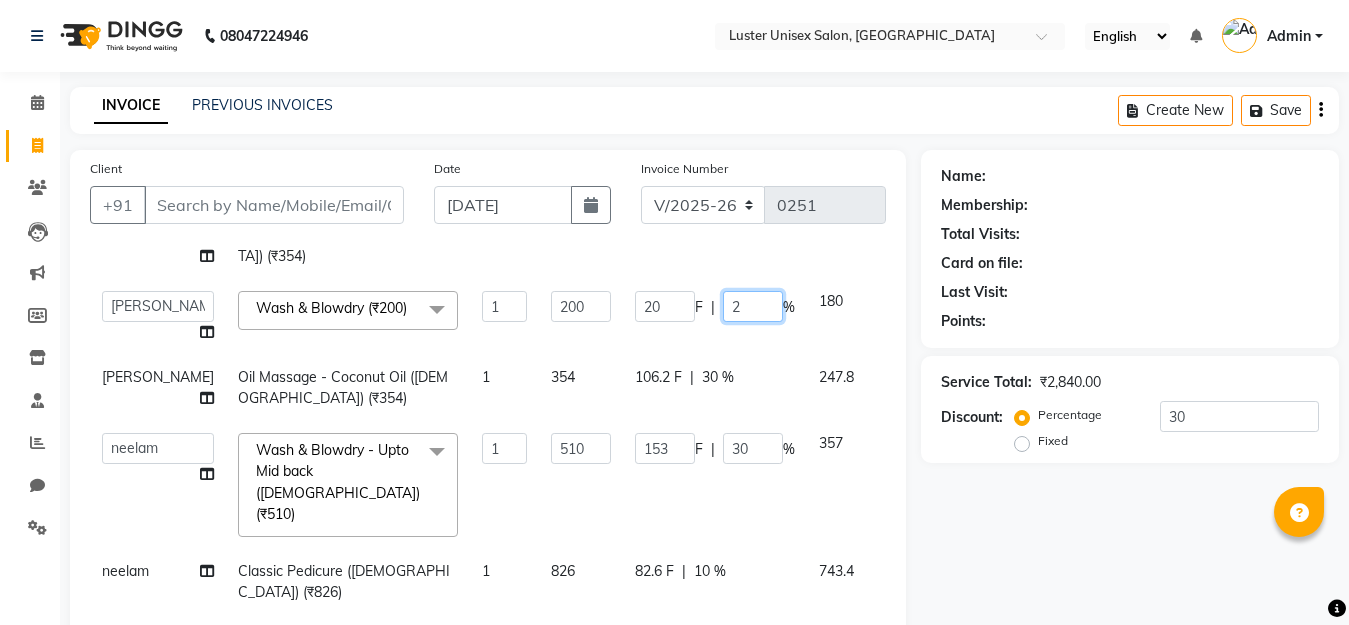 type on "20" 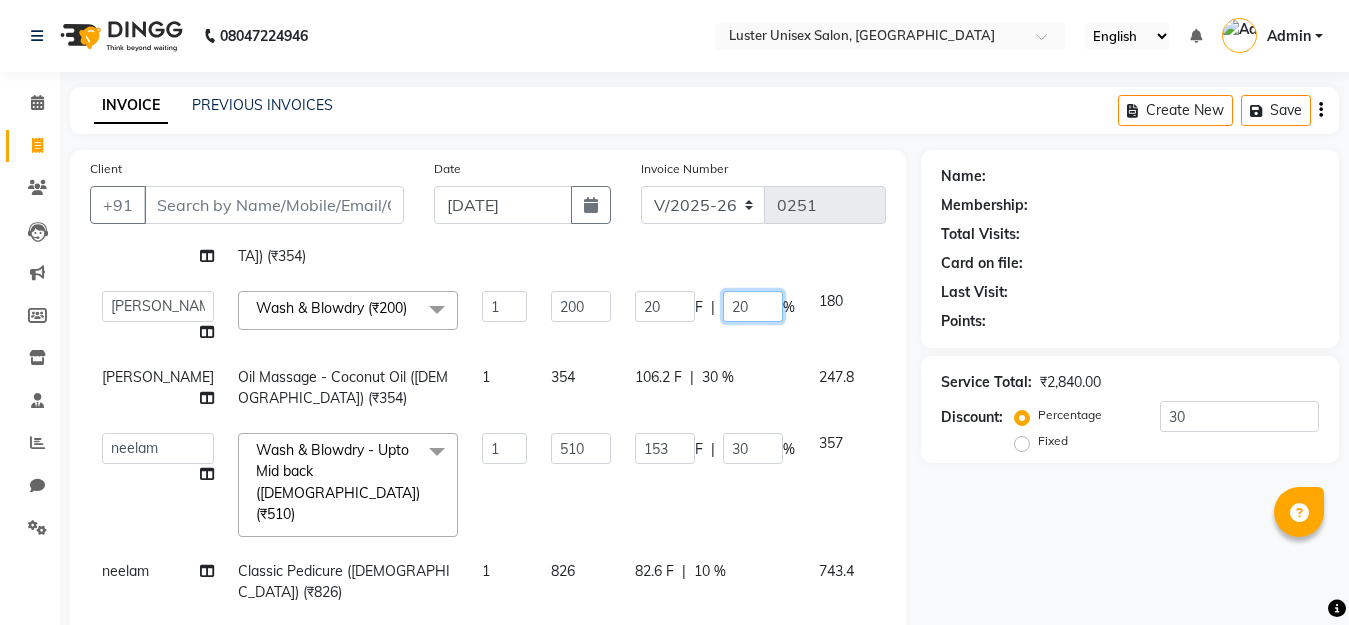 scroll, scrollTop: 127, scrollLeft: 0, axis: vertical 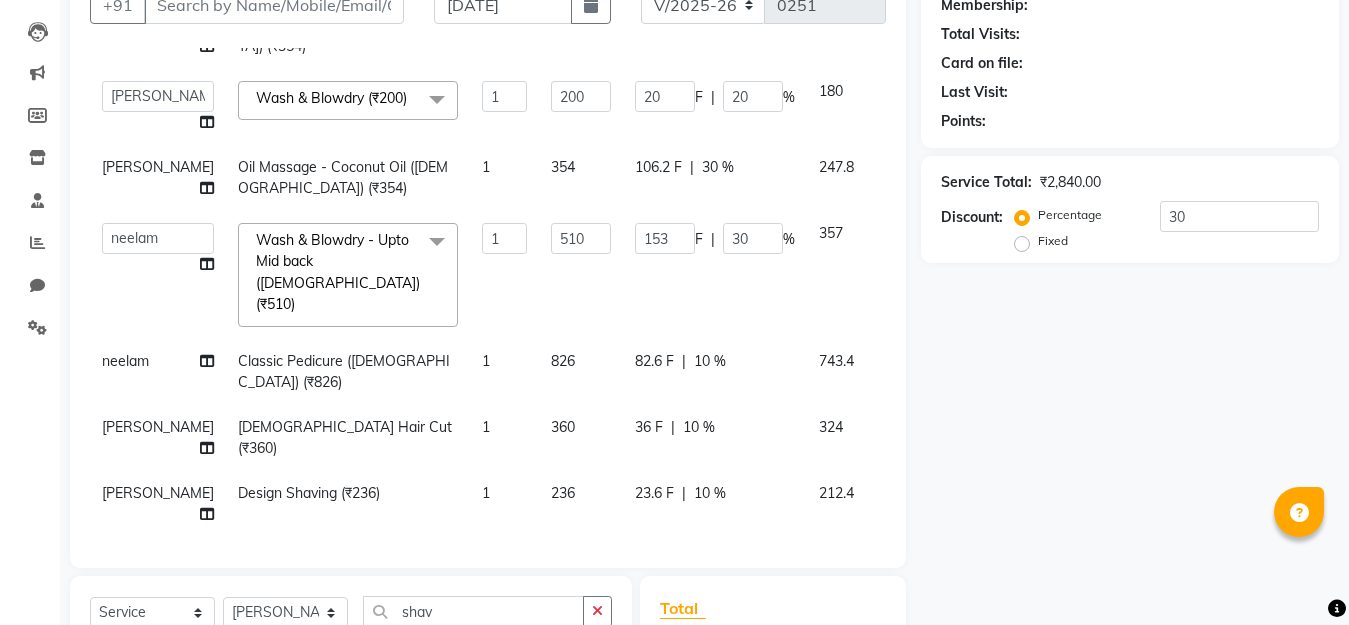 click on "10 %" 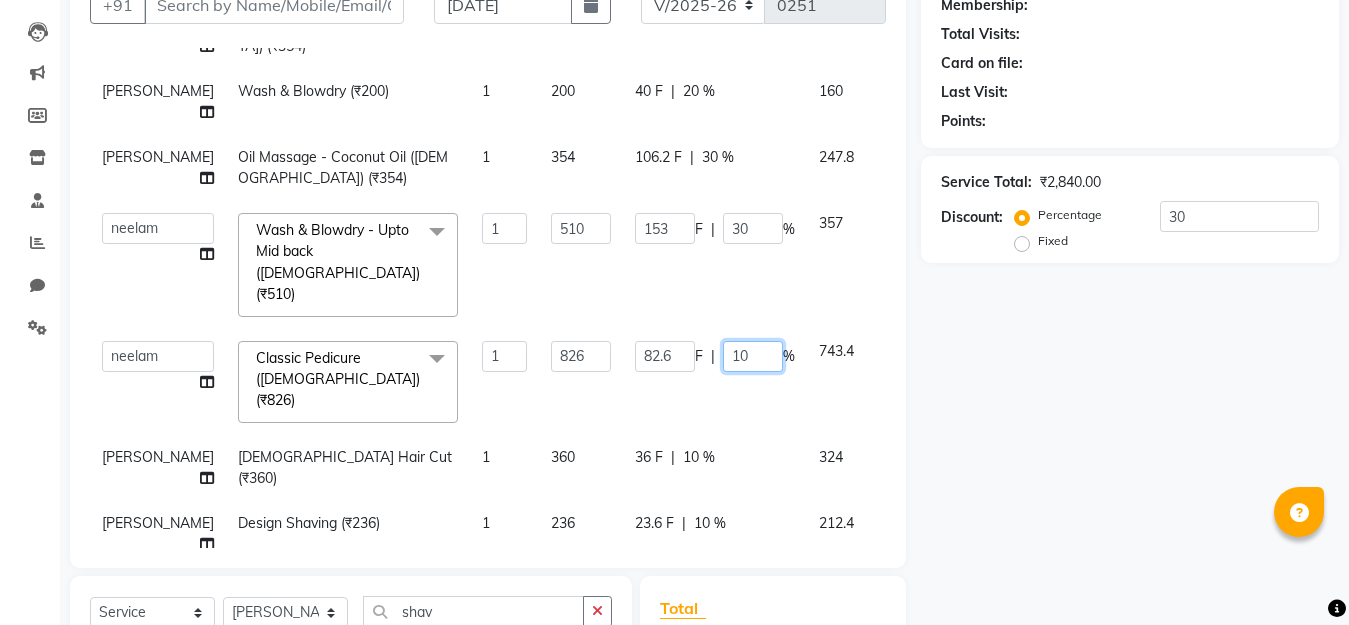 click on "10" 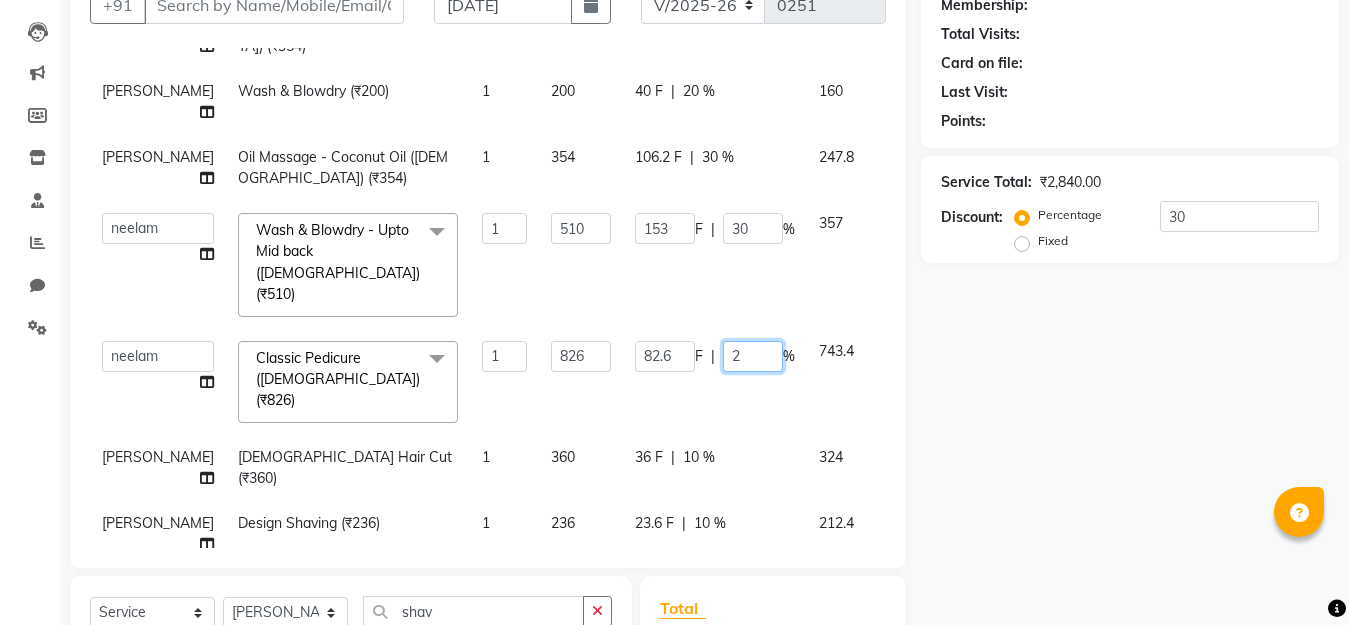 type on "20" 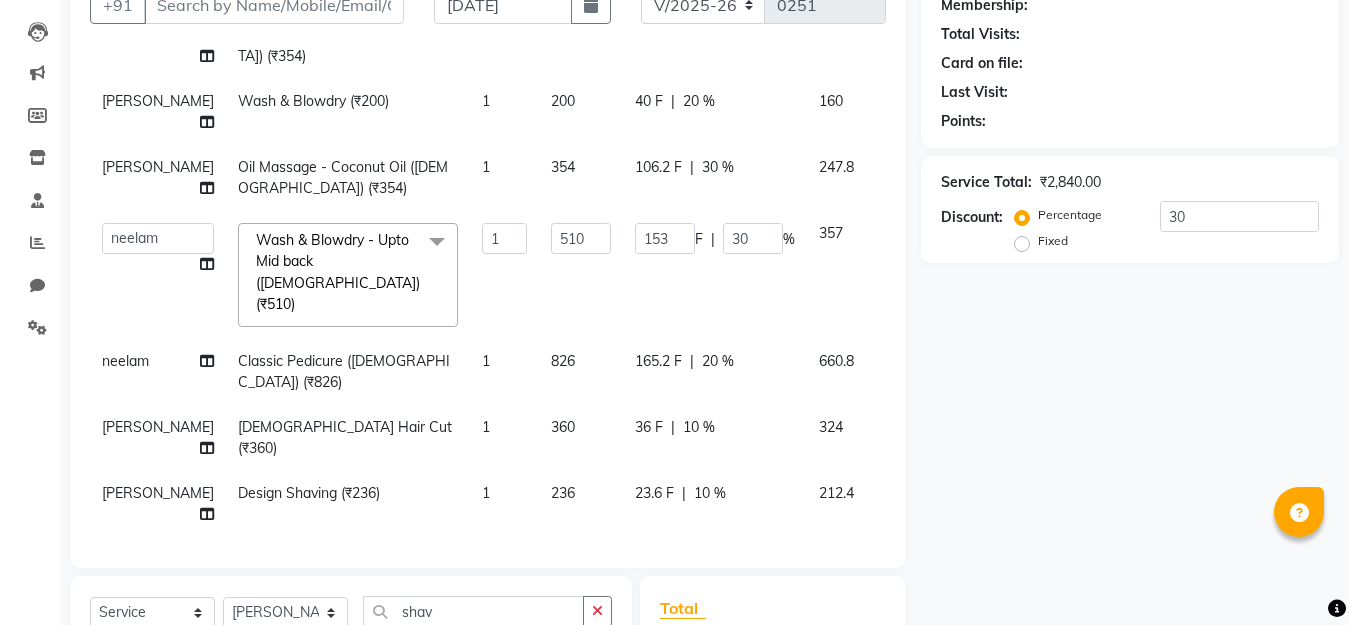 click on "36 F | 10 %" 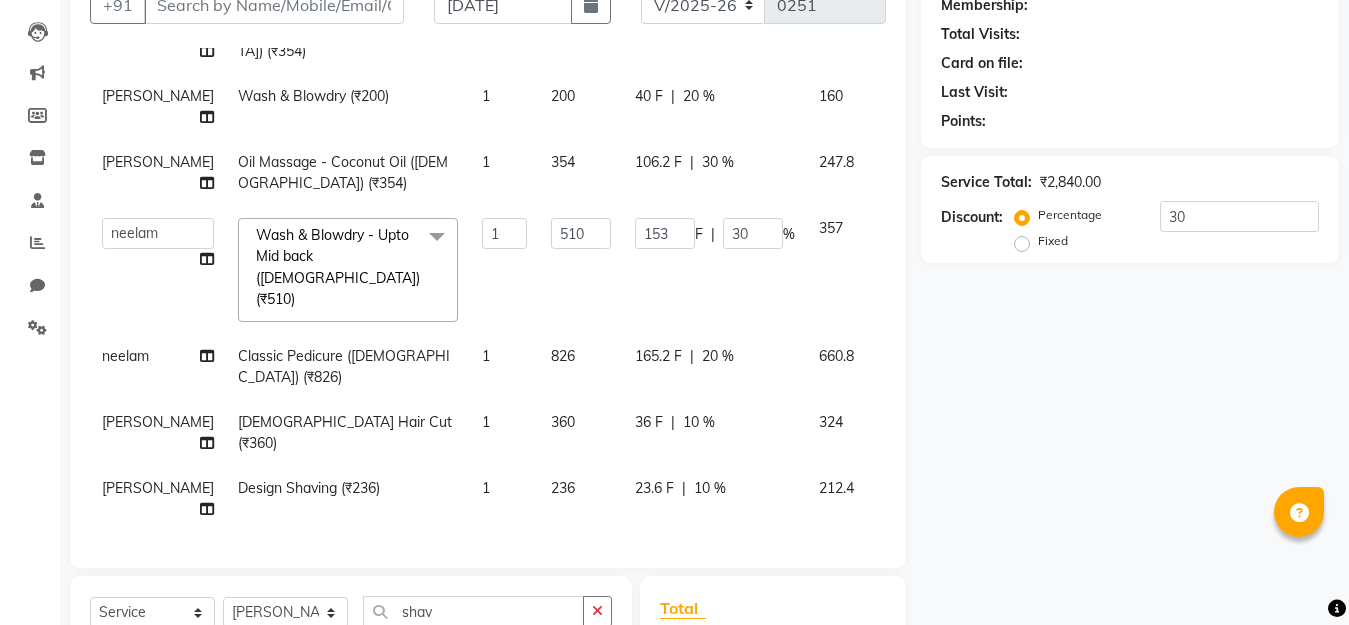 select on "68086" 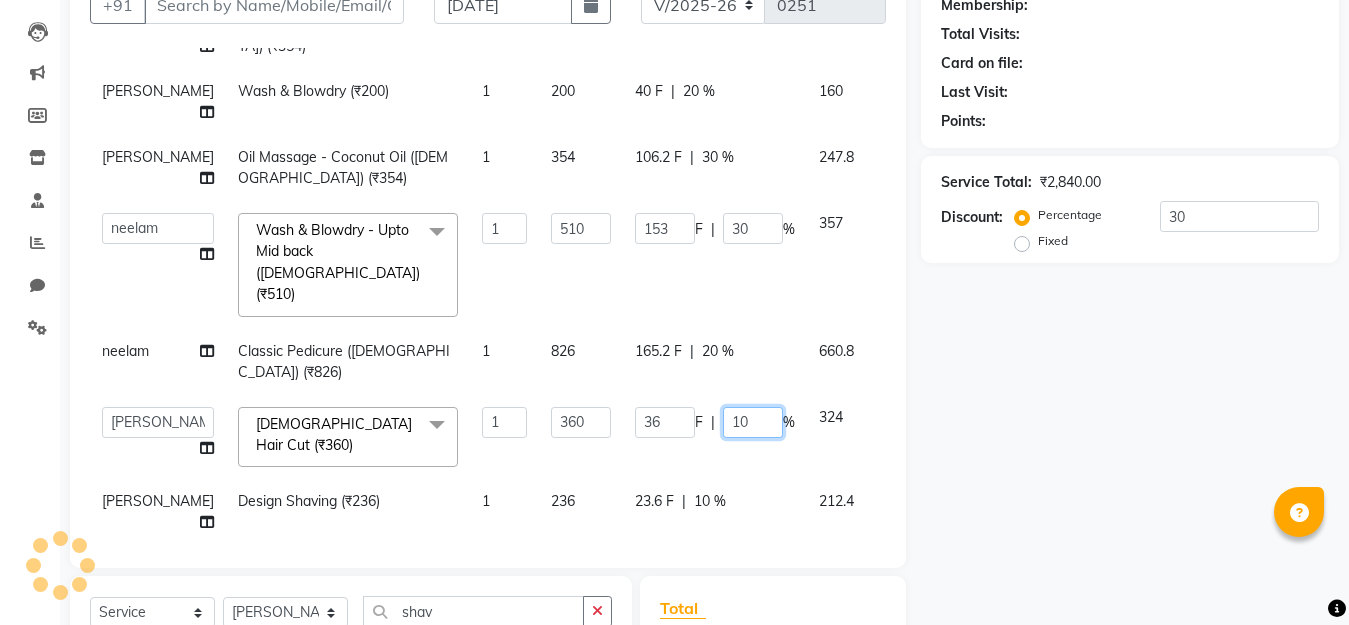 click on "10" 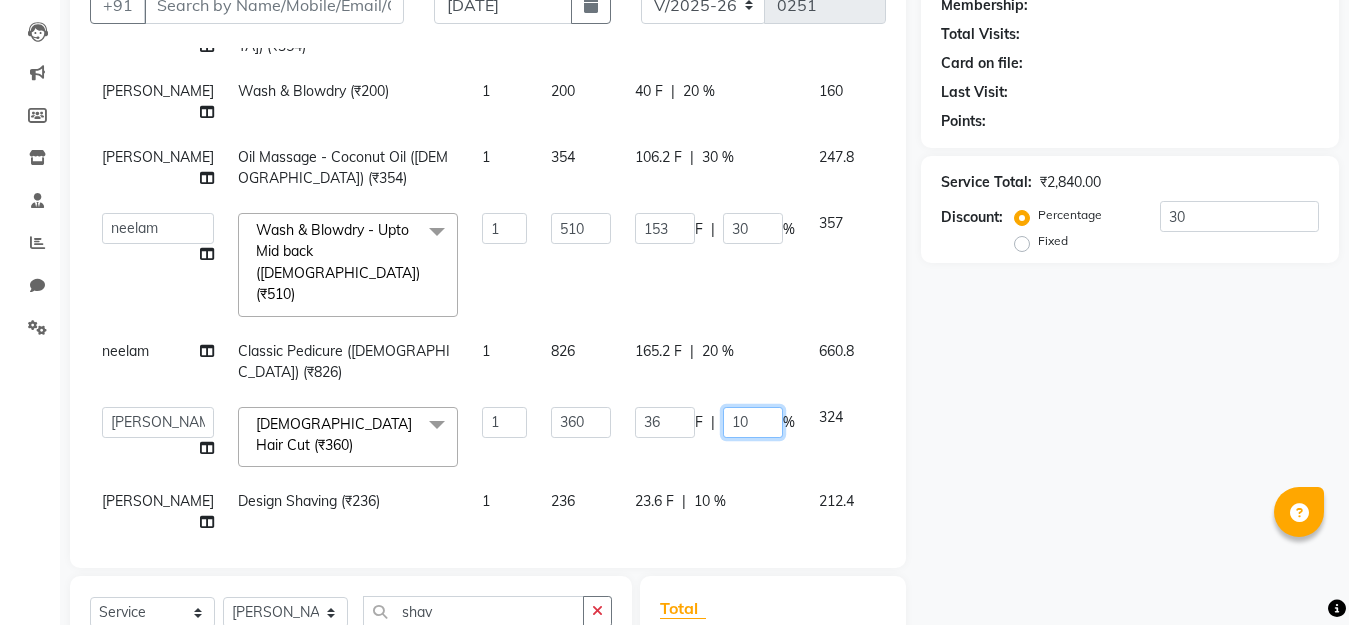 type on "1" 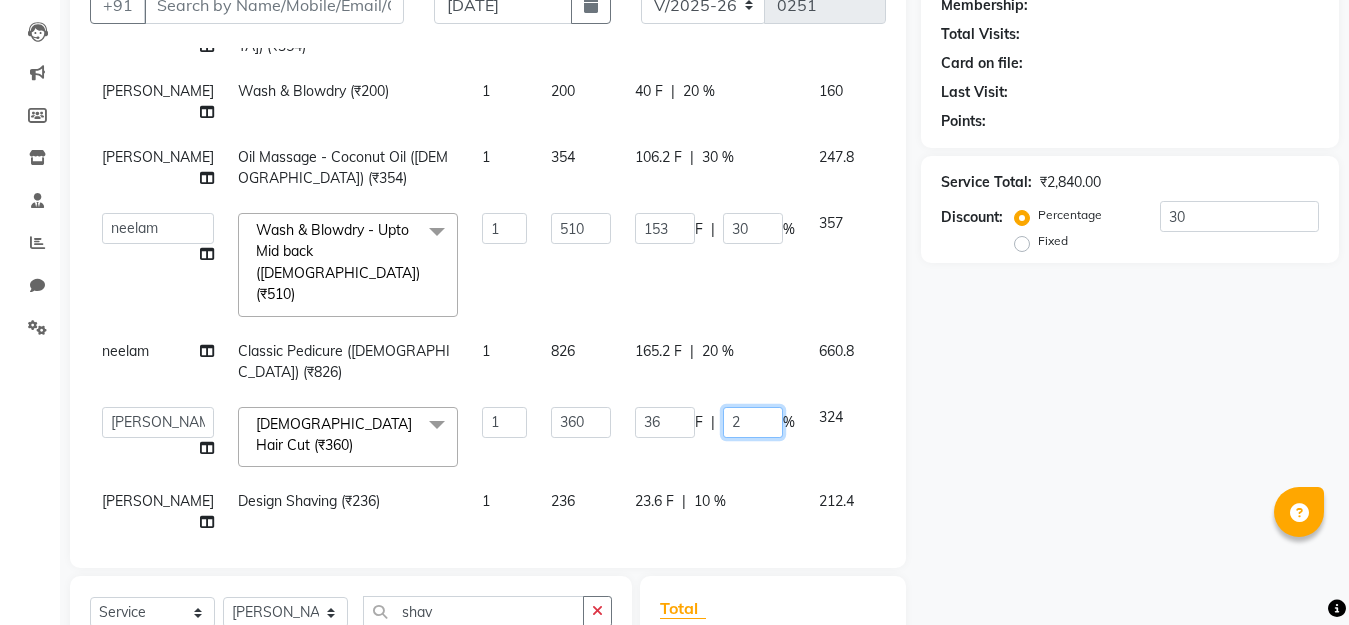 type on "20" 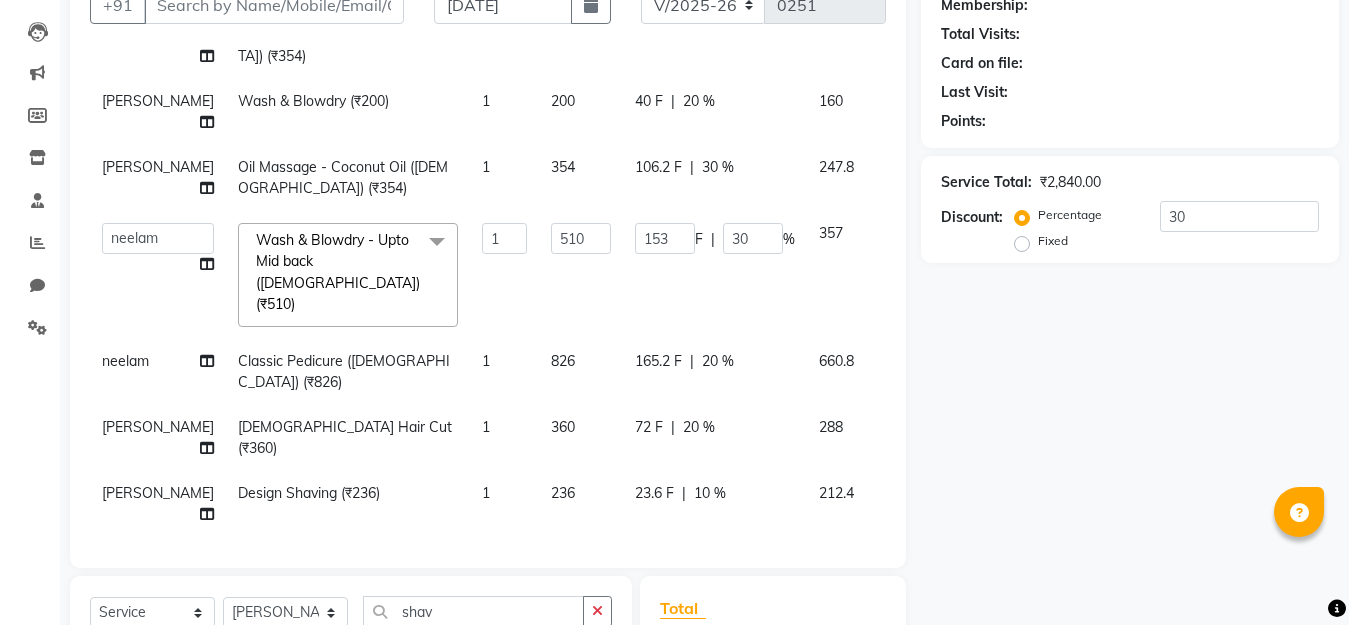 click on "10 %" 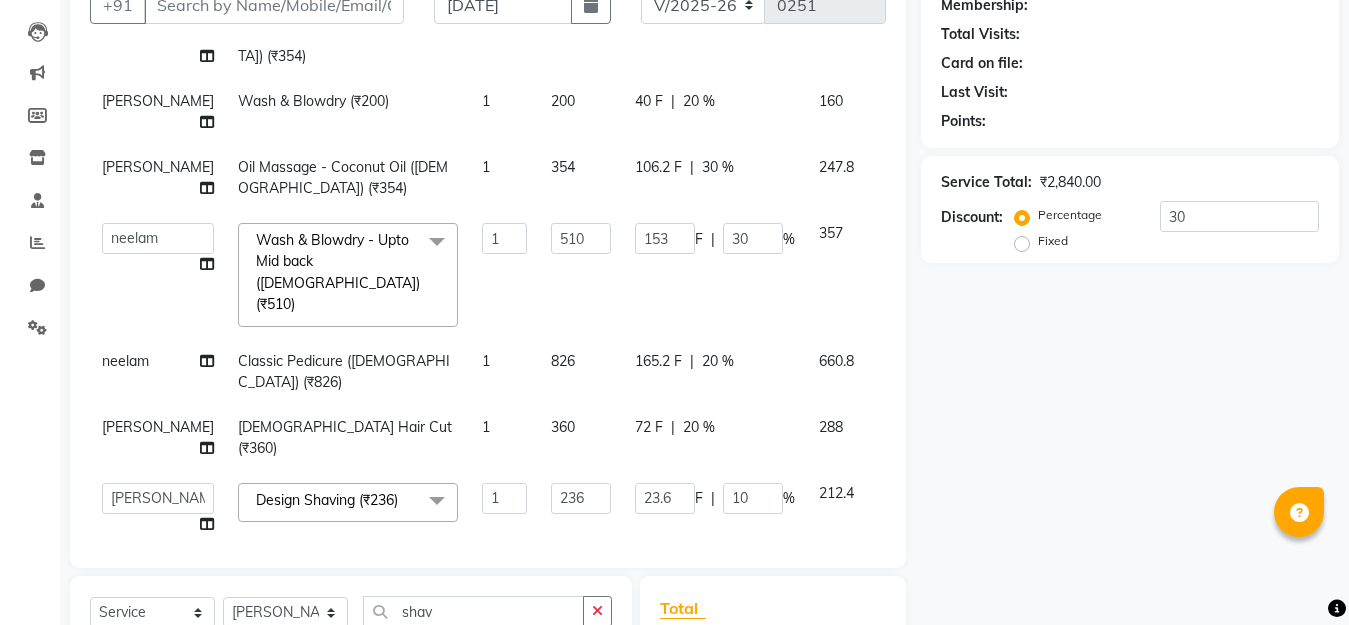 scroll, scrollTop: 127, scrollLeft: 0, axis: vertical 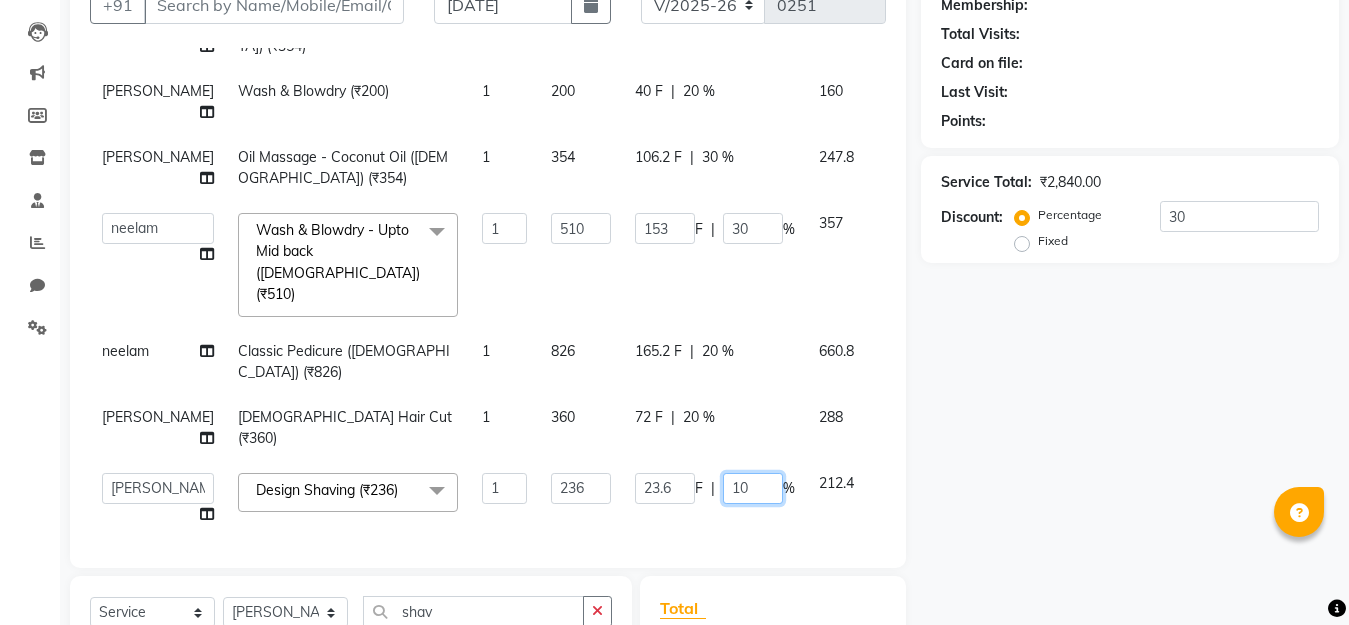 click on "10" 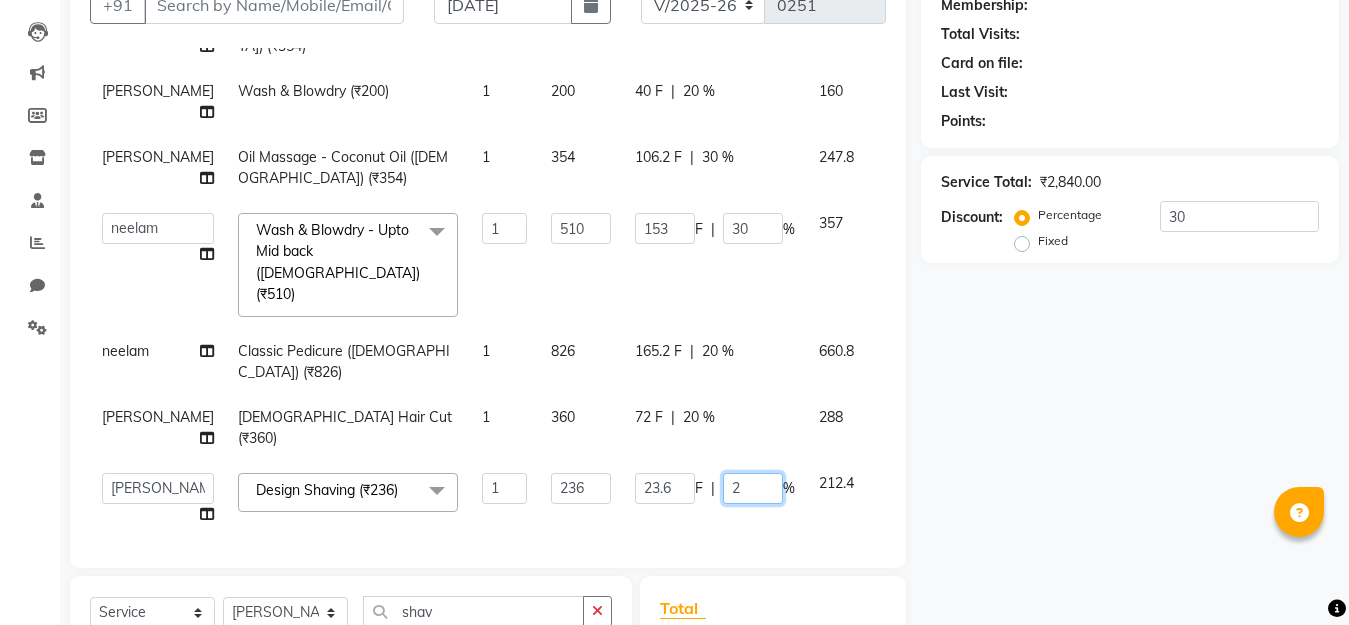 type on "20" 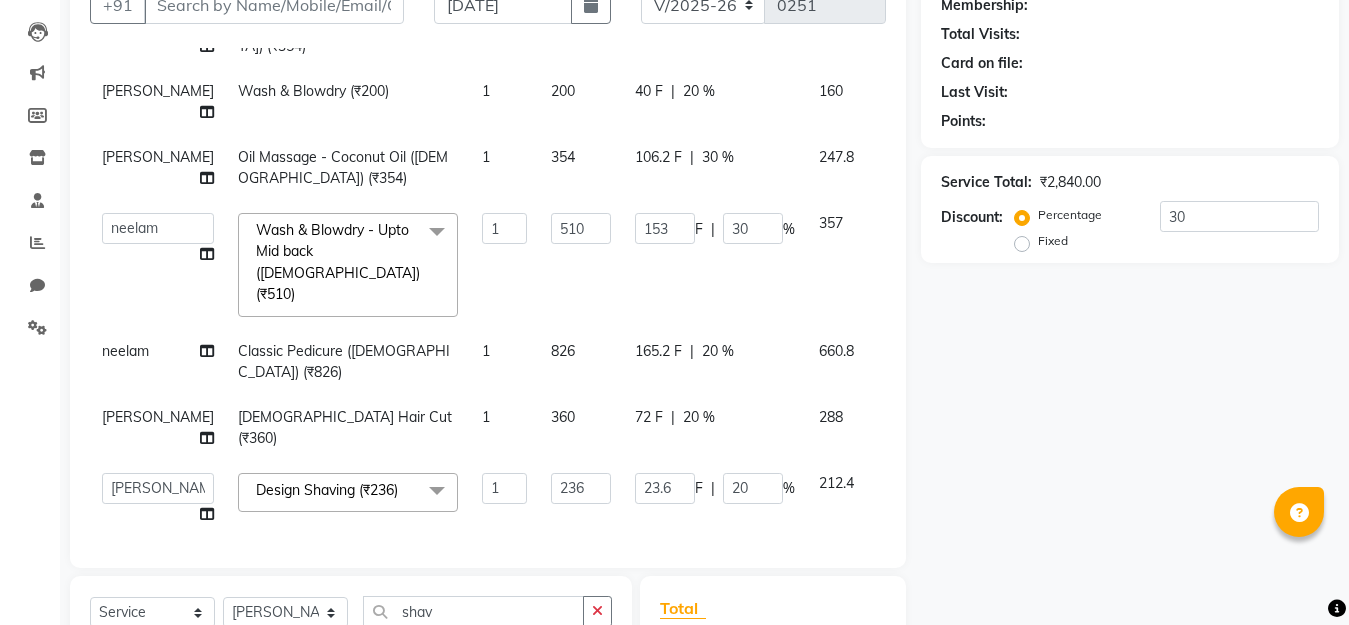 click on "Name: Membership: Total Visits: Card on file: Last Visit:  Points:  Service Total:  ₹2,840.00  Discount:  Percentage   Fixed  30" 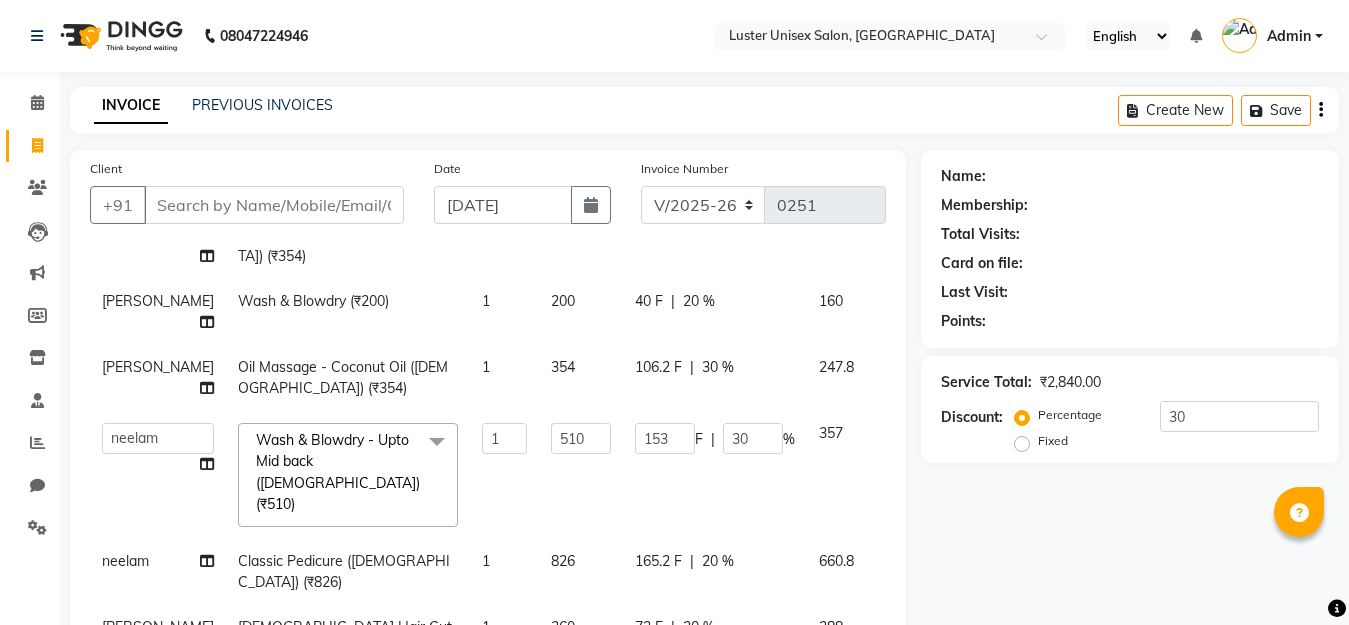 scroll, scrollTop: 100, scrollLeft: 0, axis: vertical 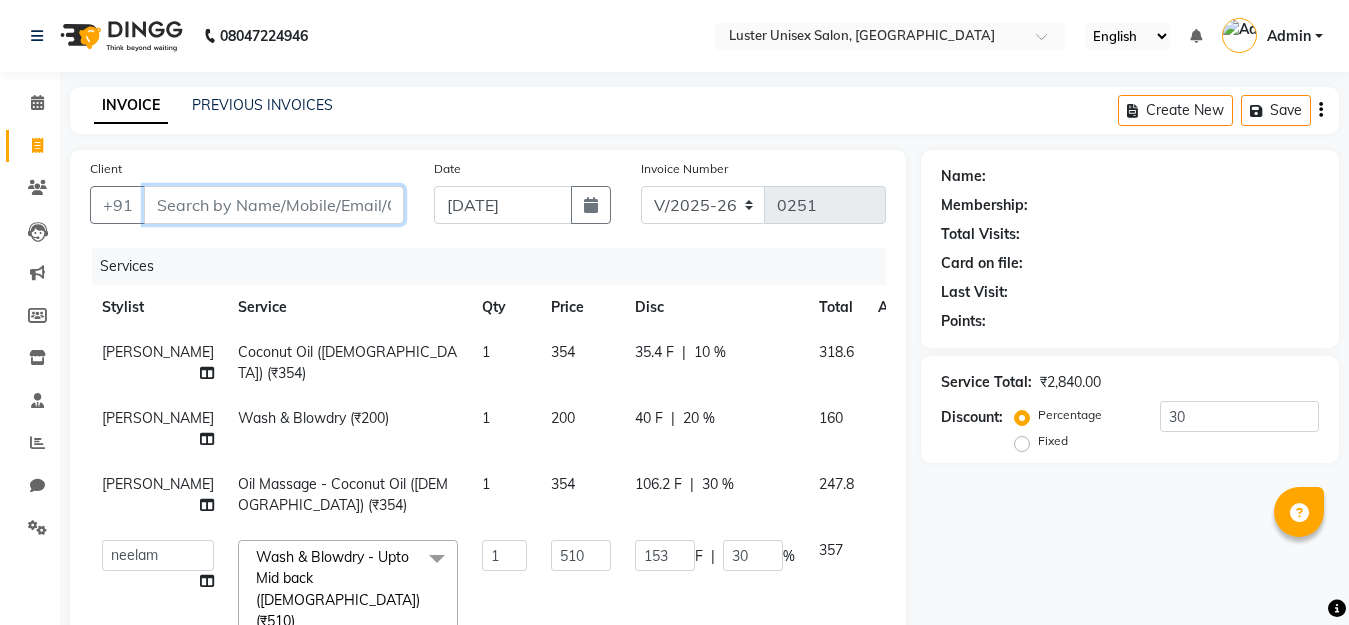 click on "Client" at bounding box center [274, 205] 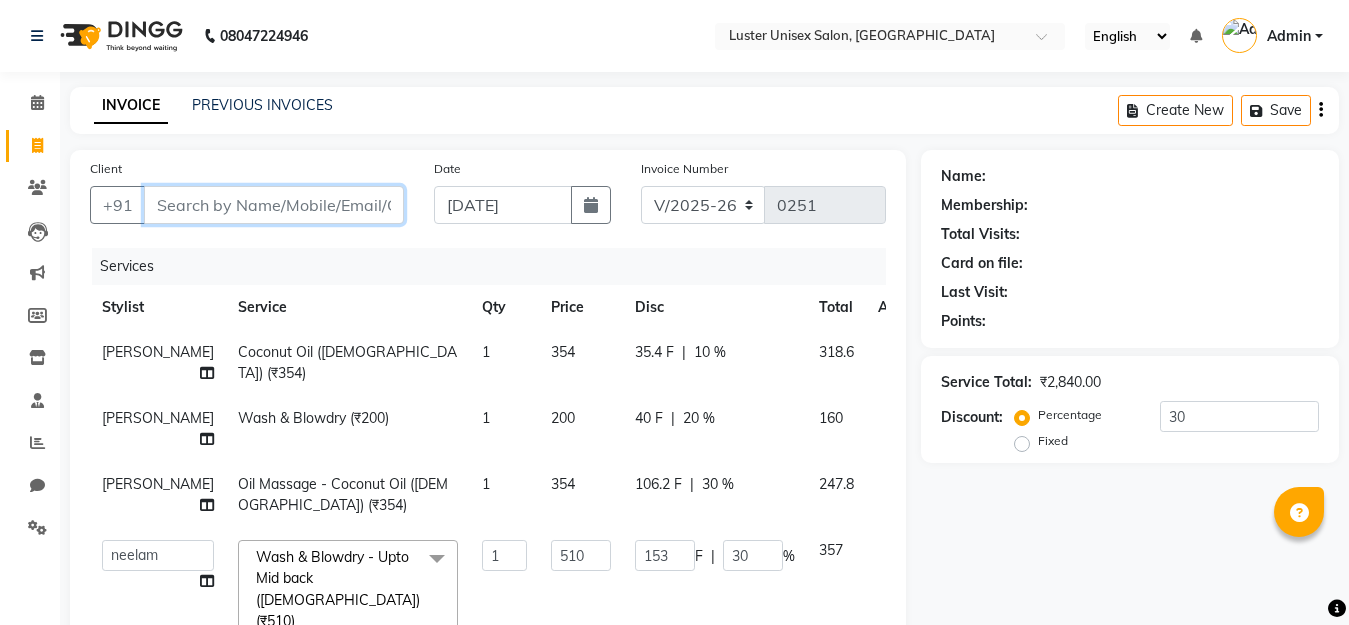 type on "p" 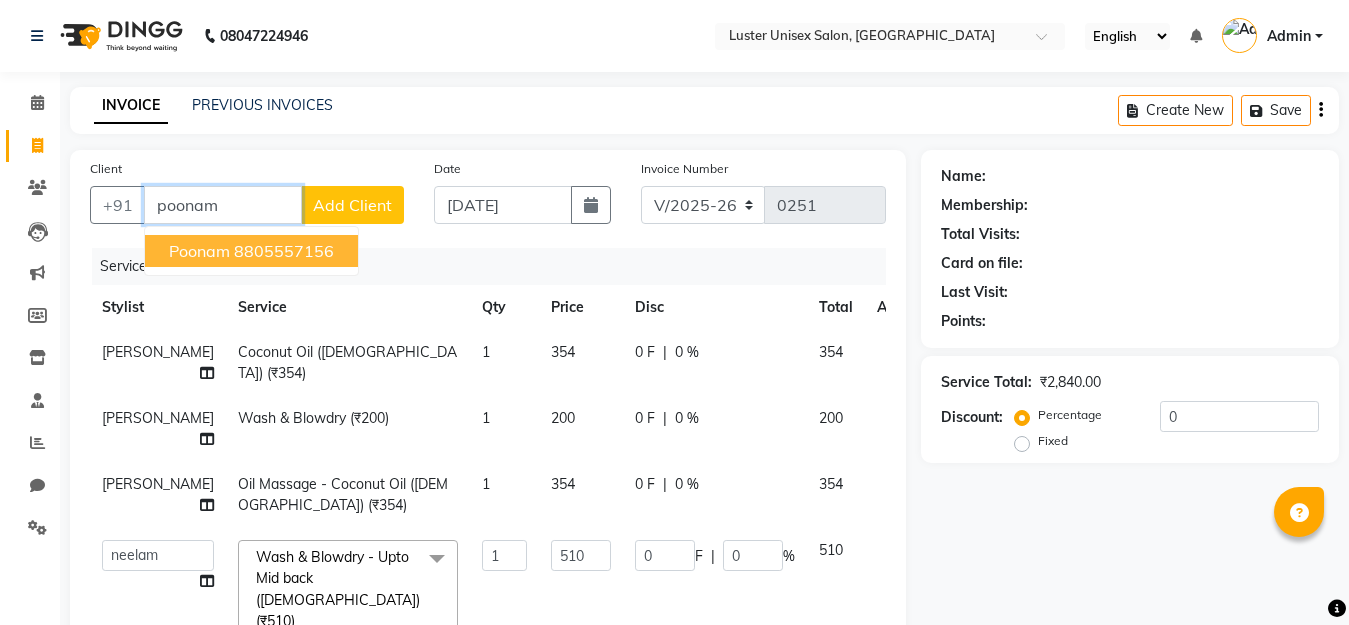 click on "poonam" at bounding box center [223, 205] 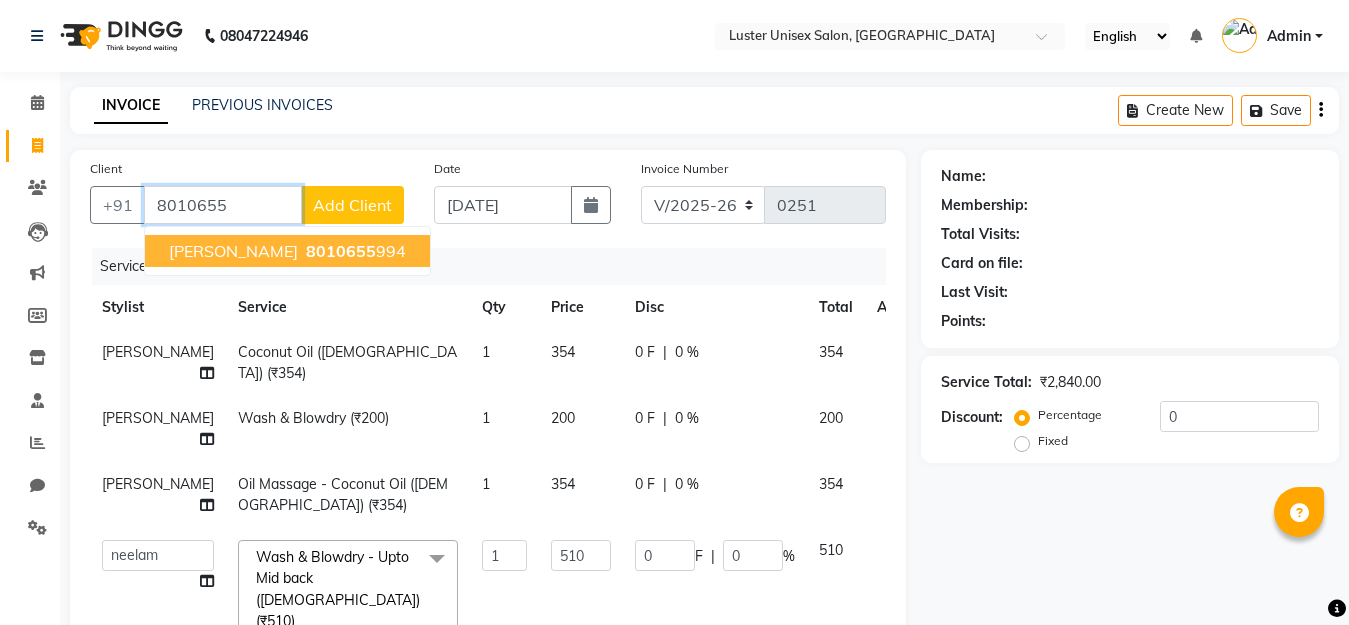 click on "8010655" at bounding box center [341, 251] 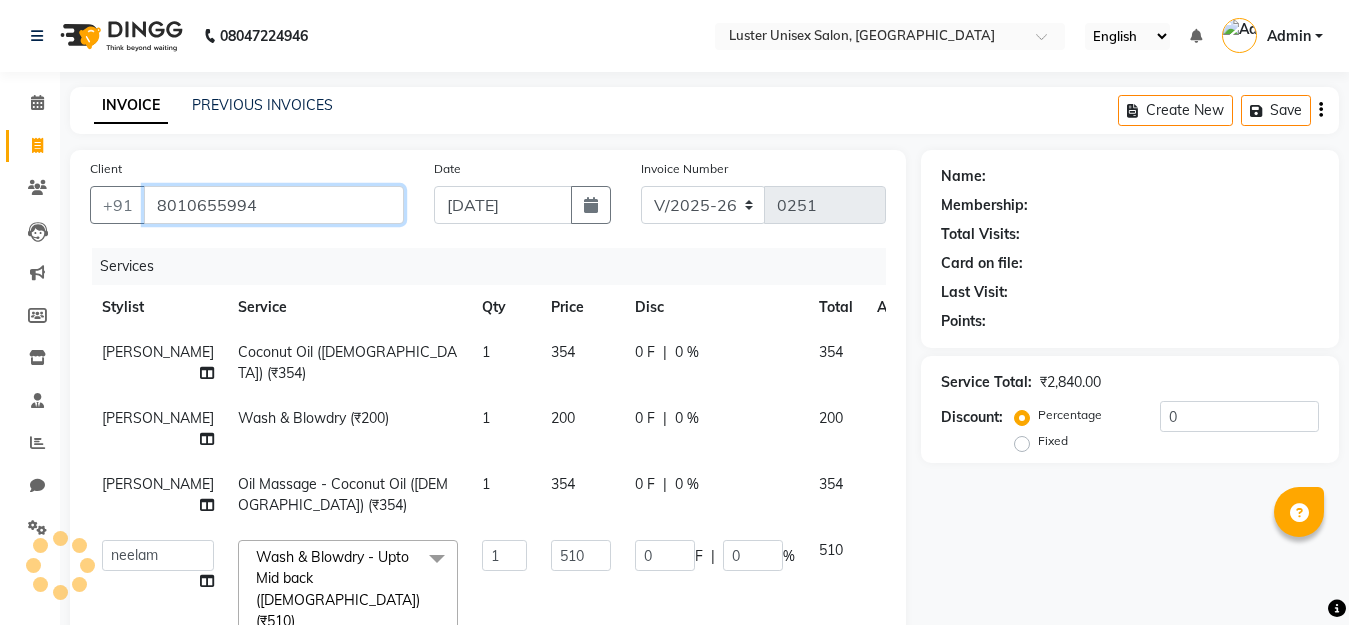 type on "8010655994" 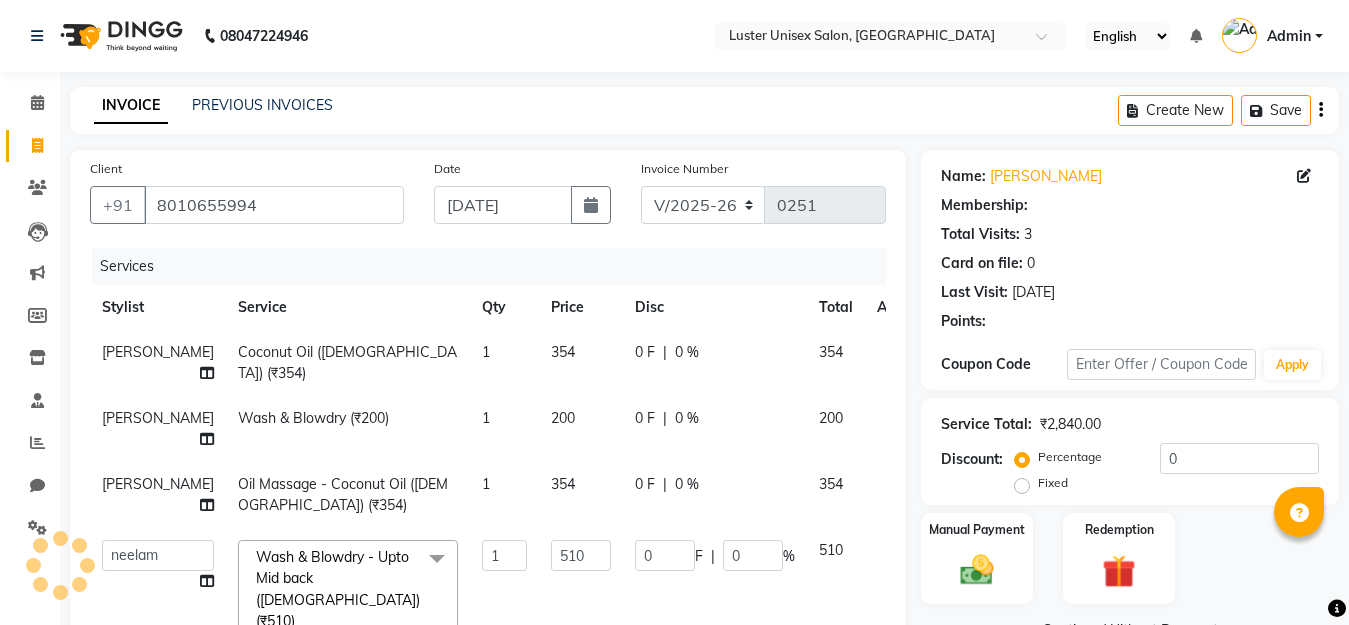 type on "102" 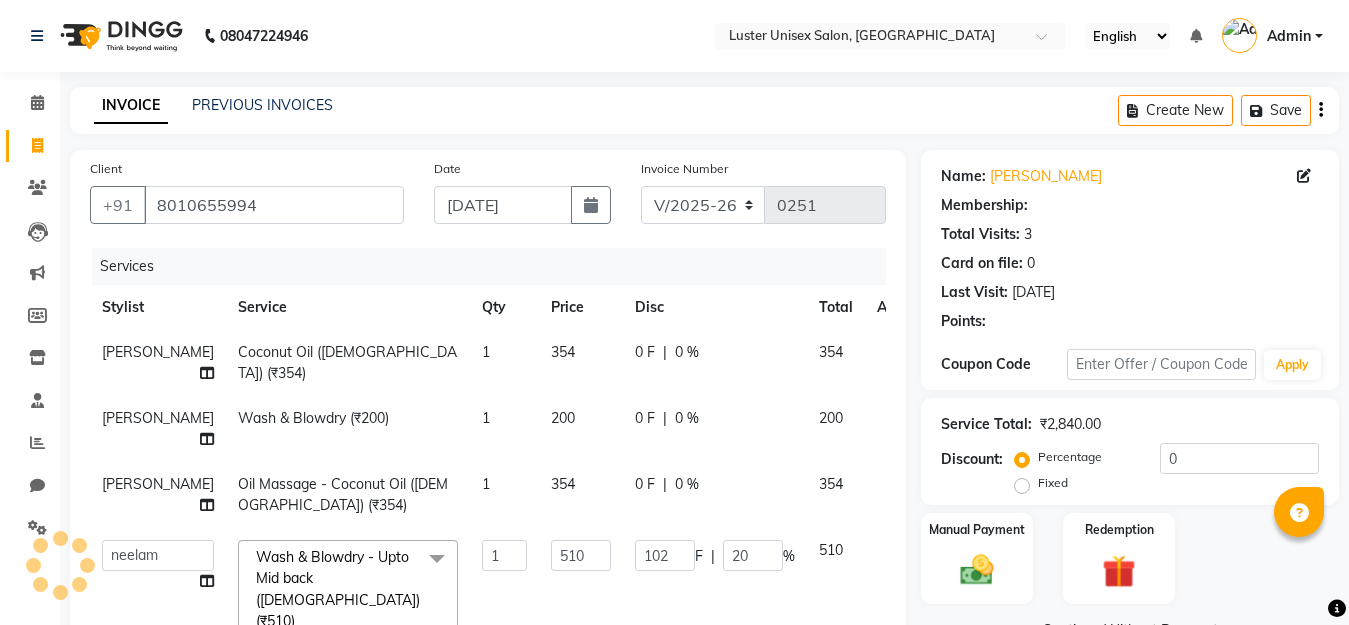 select on "1: Object" 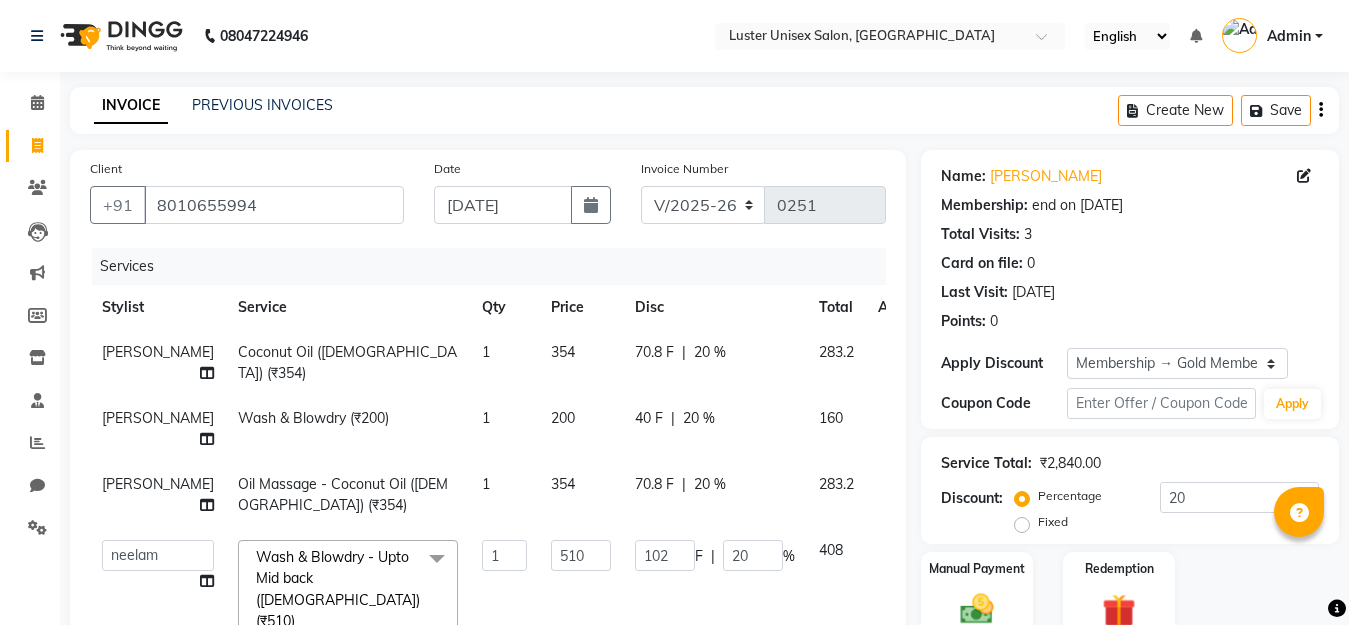 scroll, scrollTop: 400, scrollLeft: 0, axis: vertical 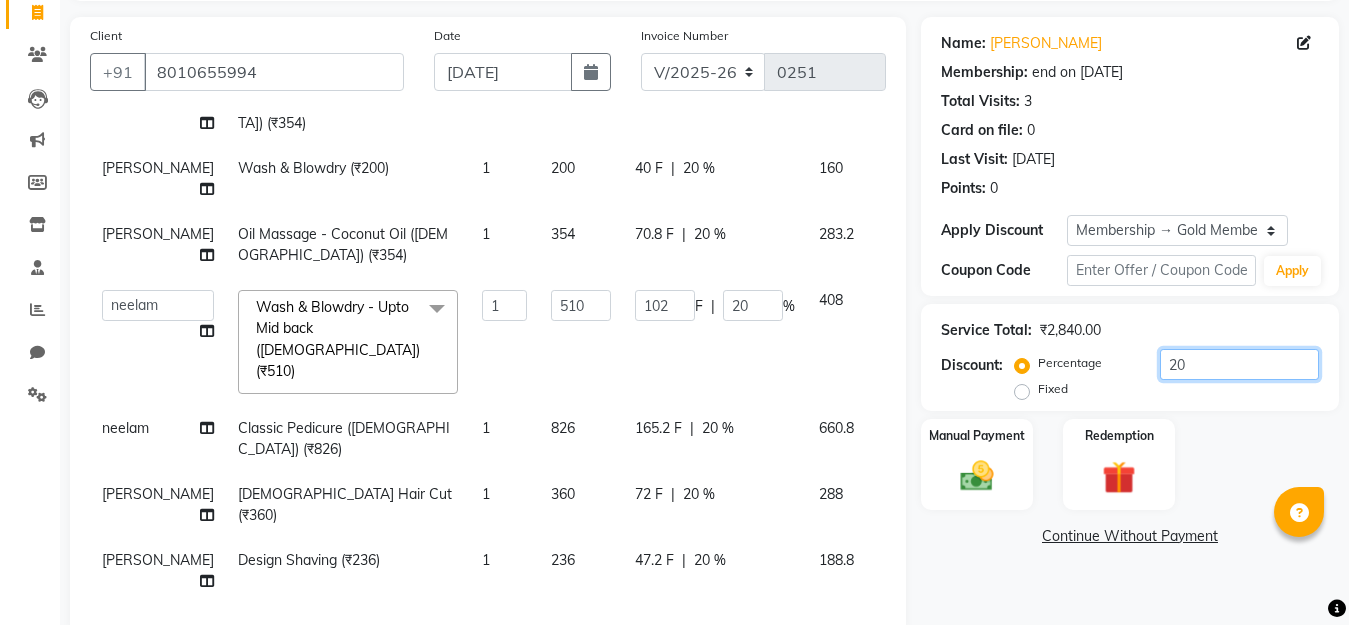 click on "20" 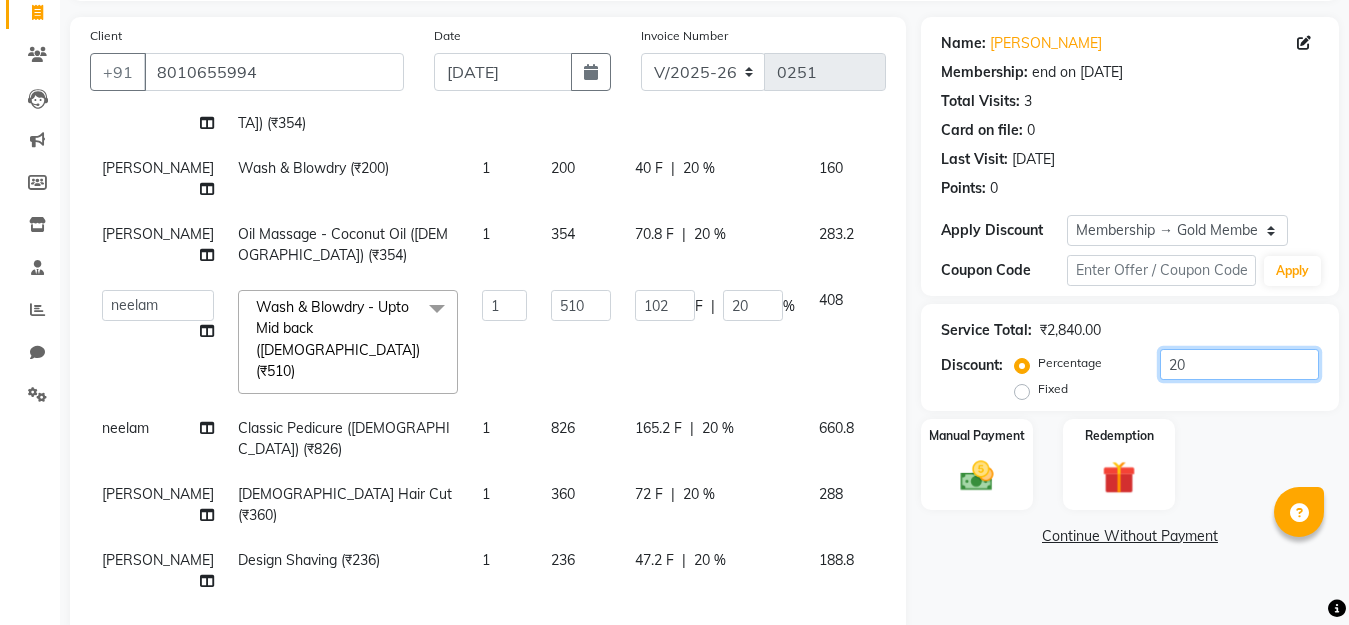 type on "2" 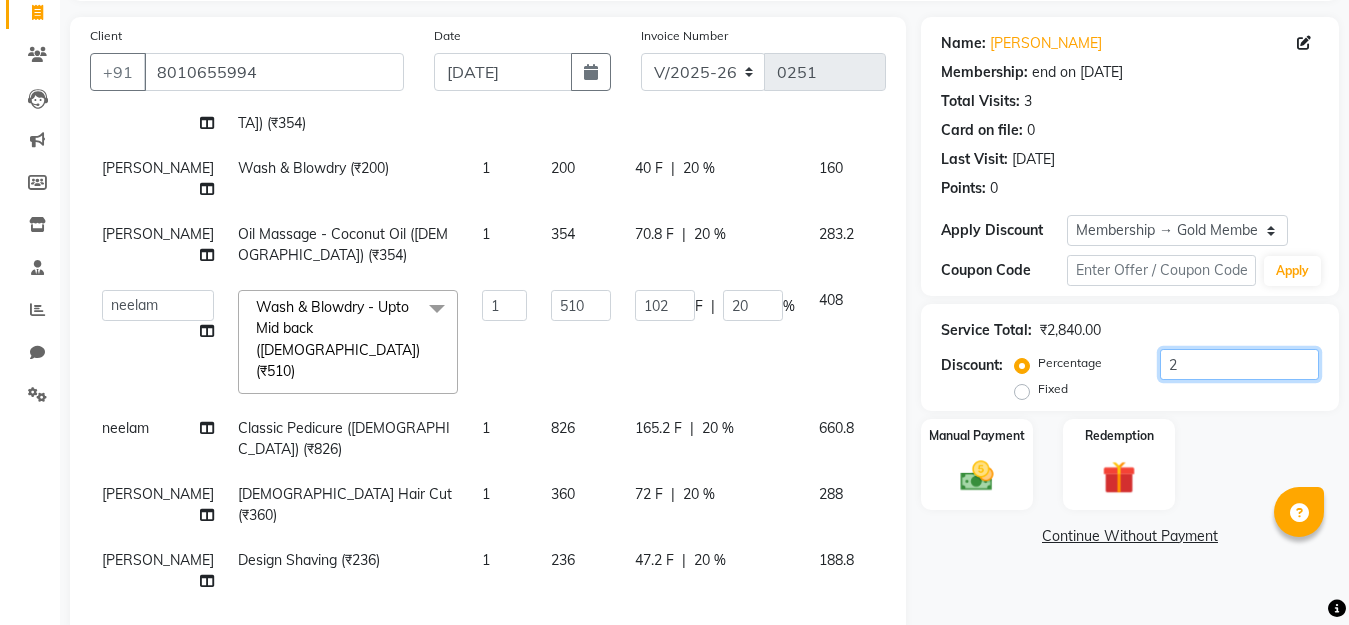 type on "10.2" 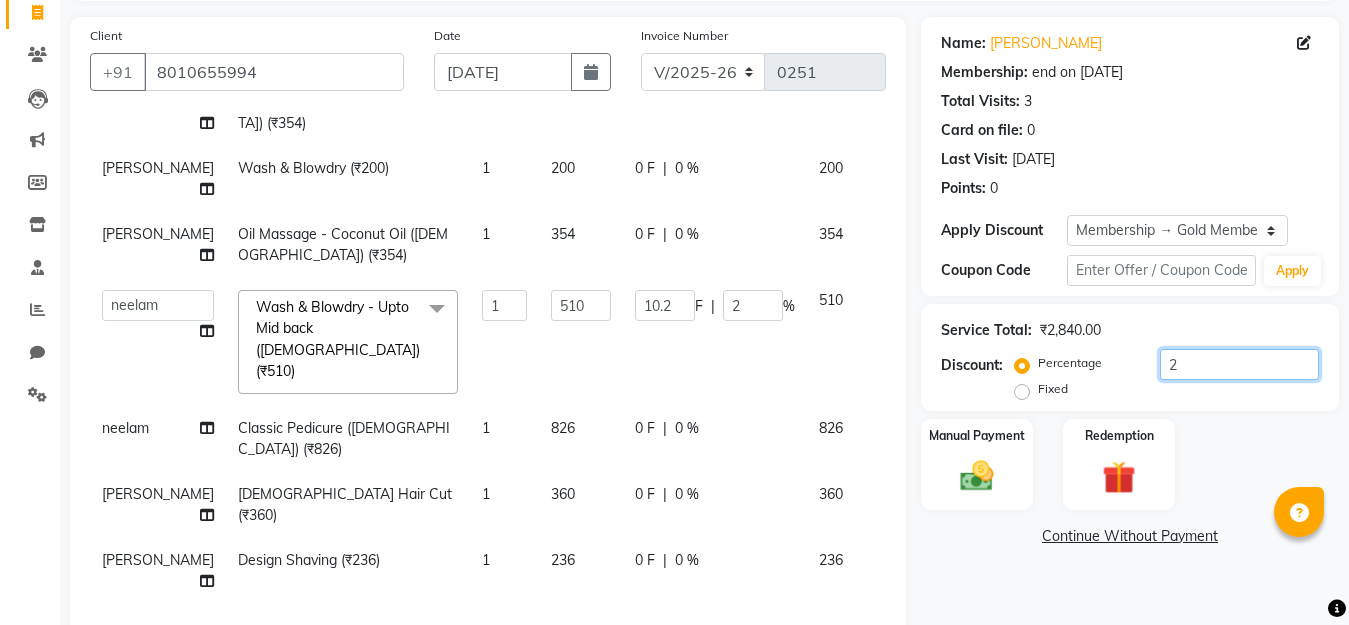 type 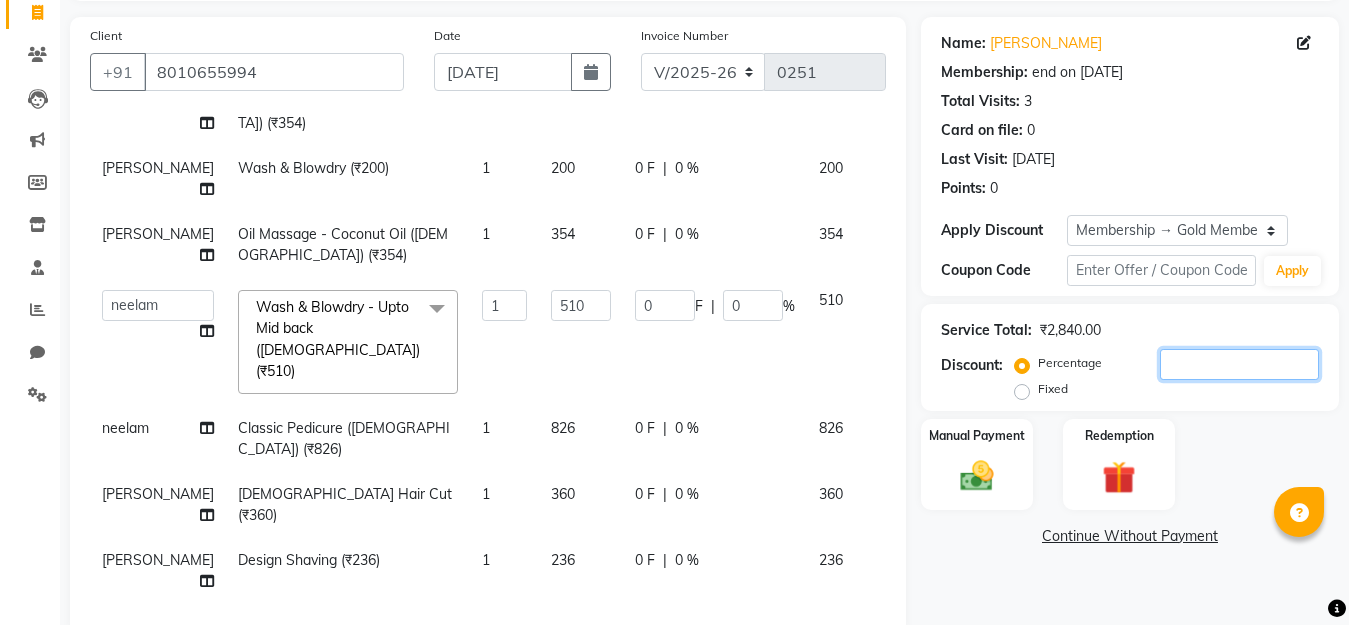 type on "3" 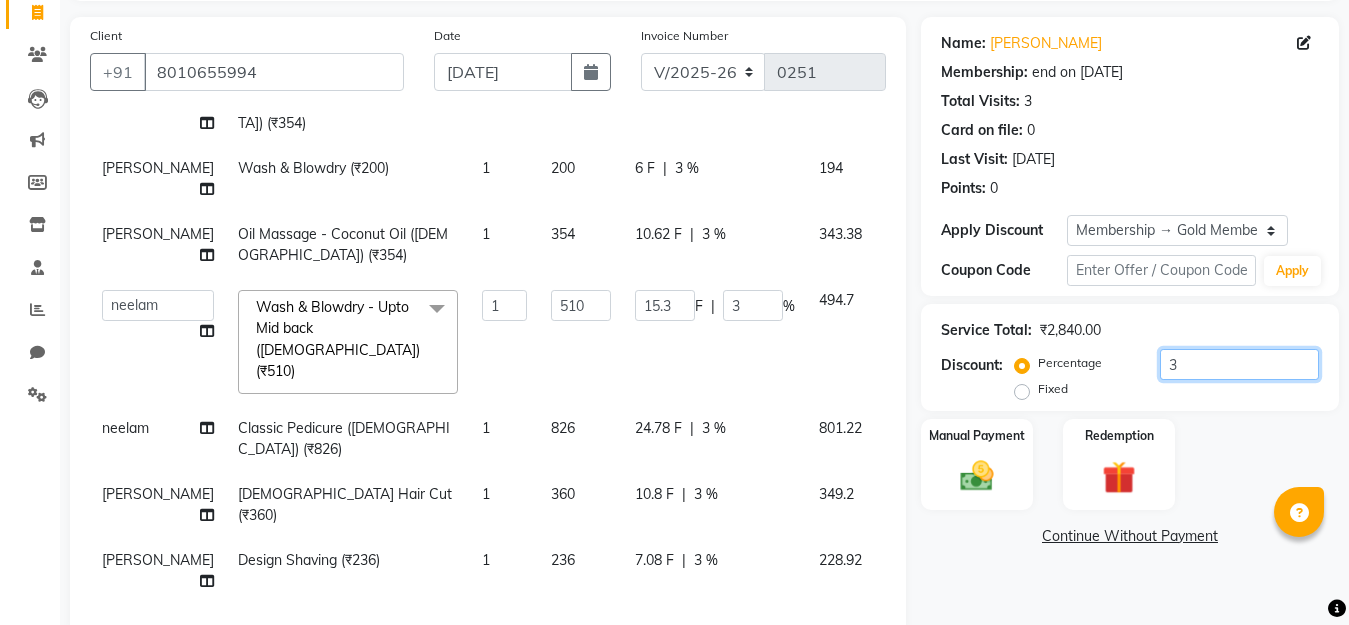 type on "30" 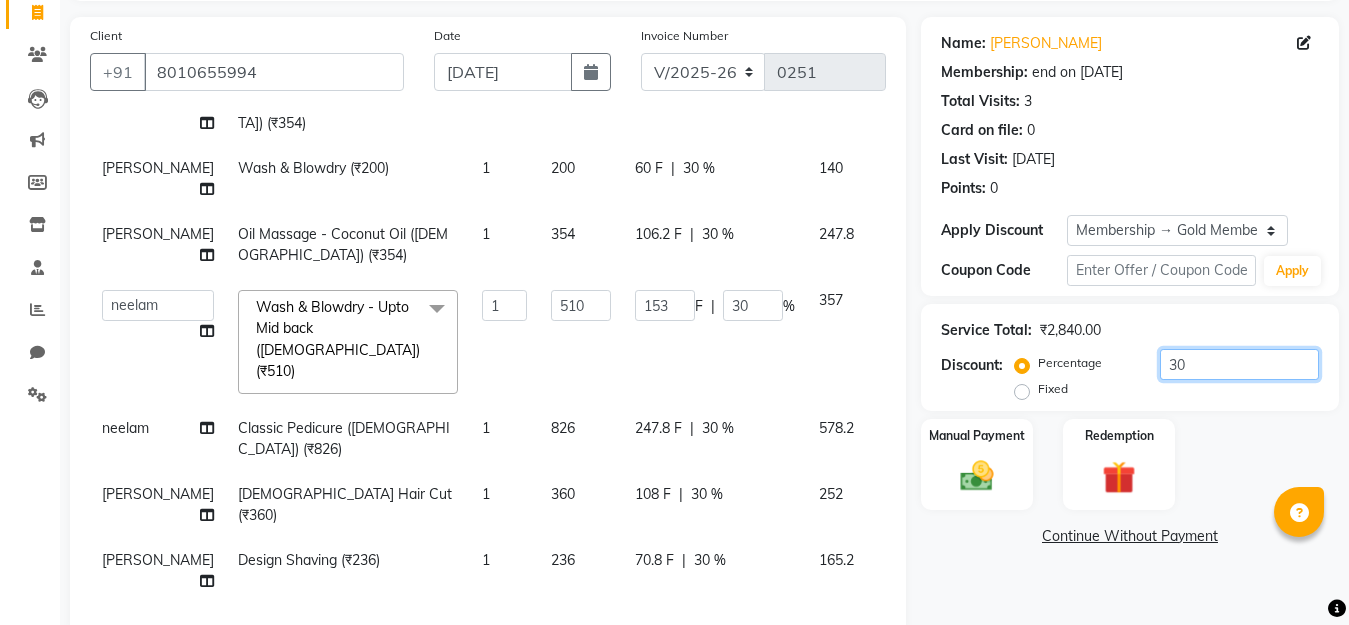 type on "30" 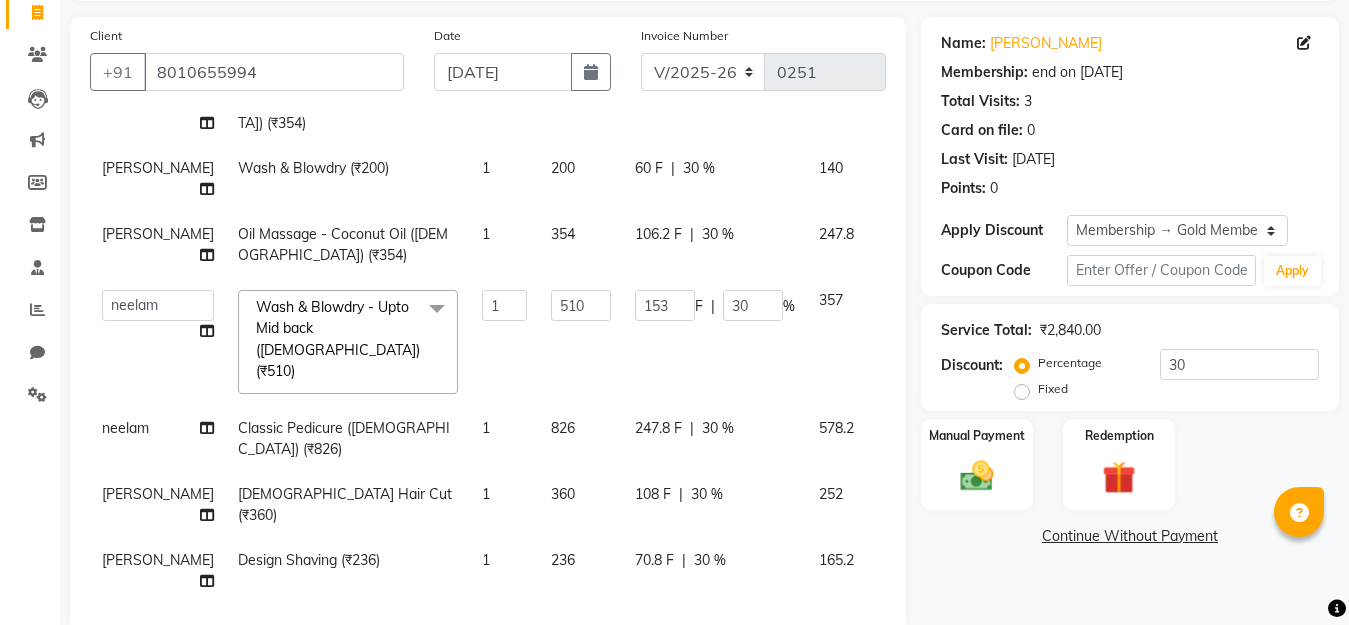 click on "30 %" 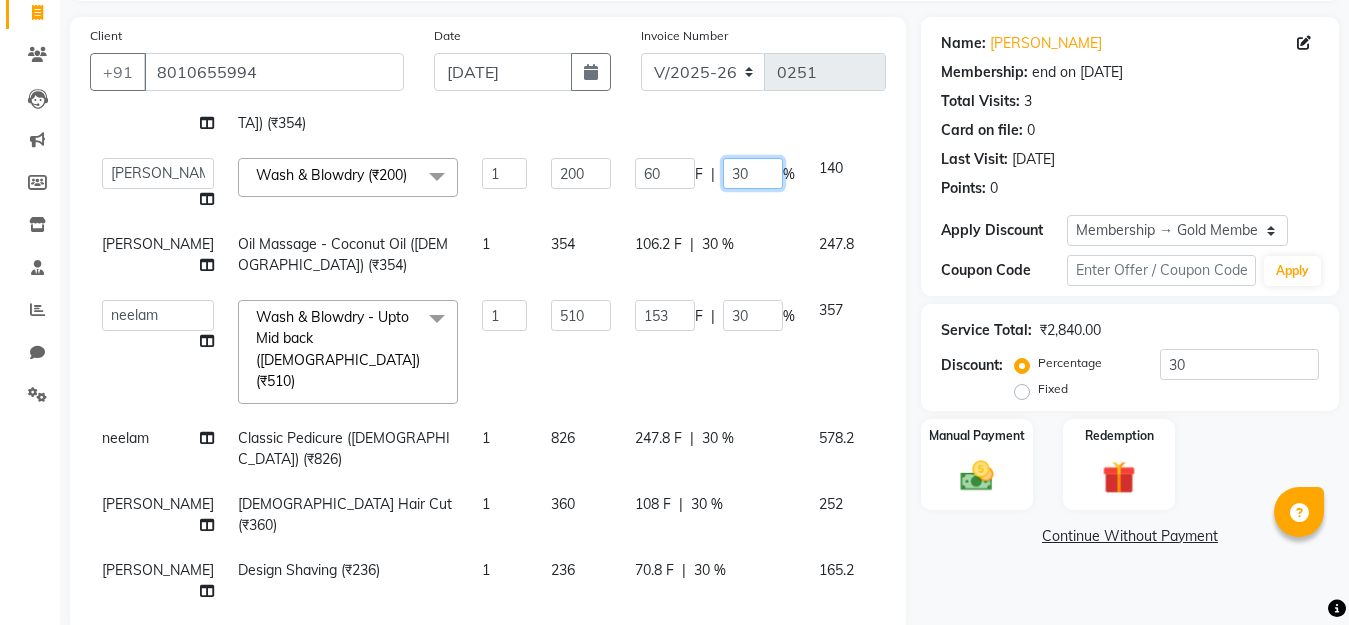 click on "30" 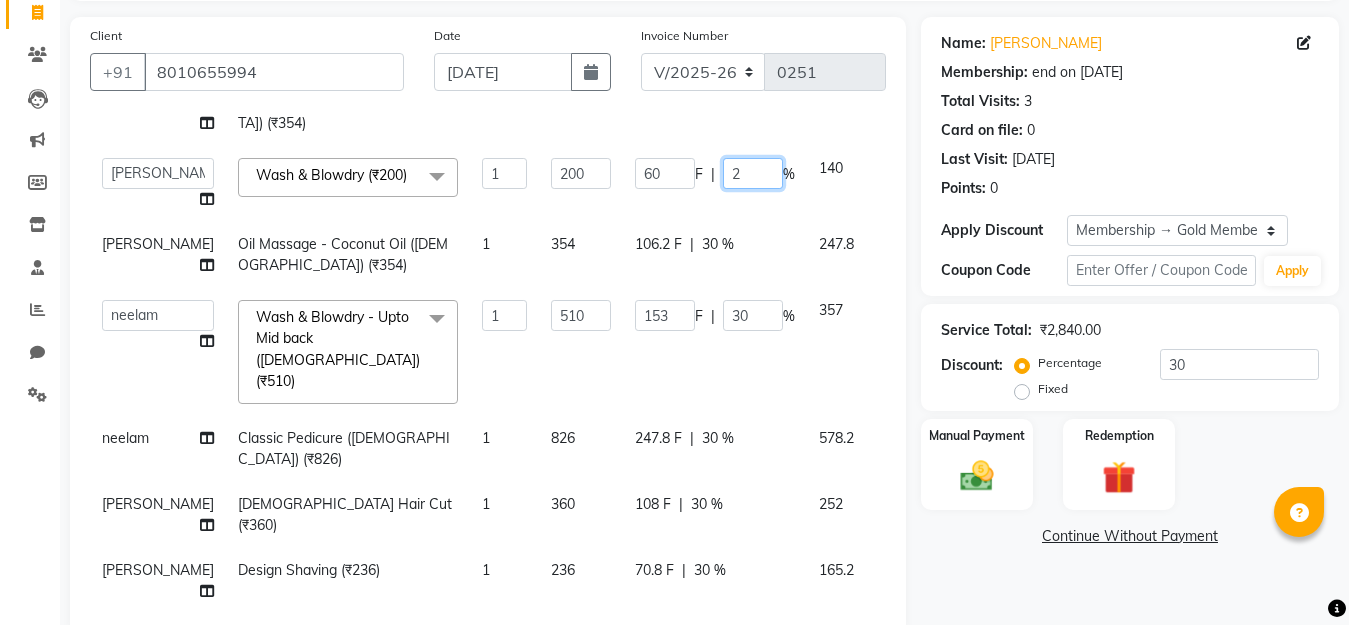 type on "20" 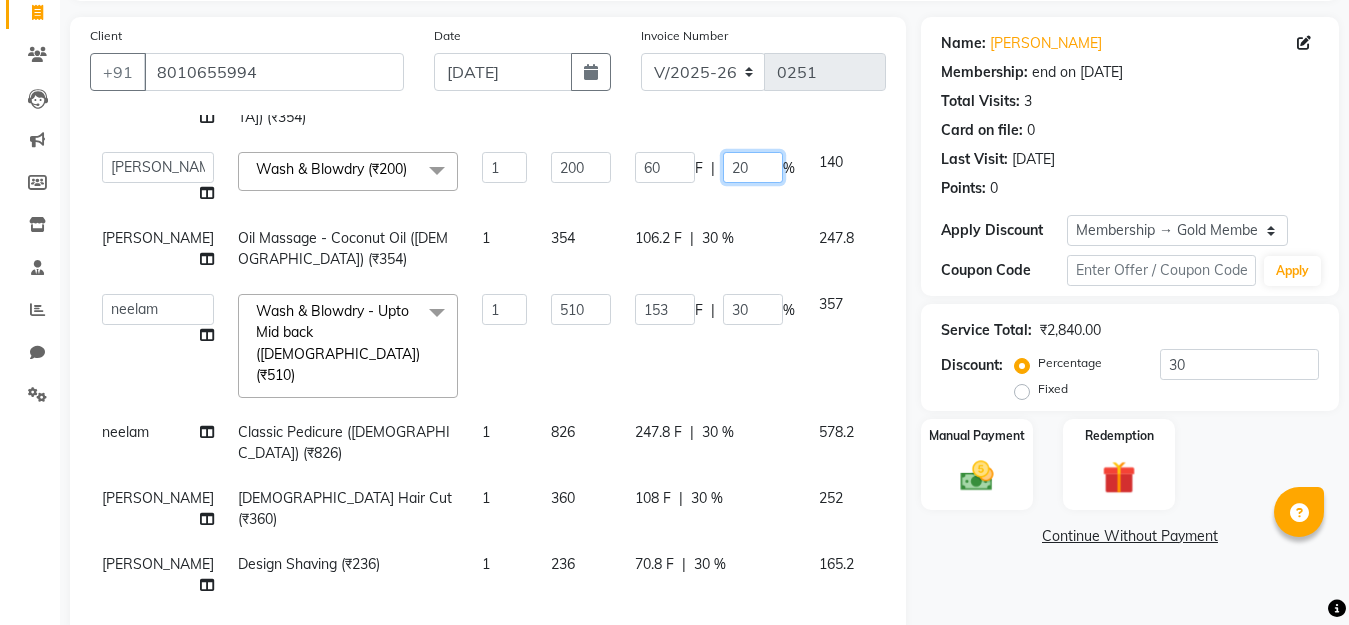 scroll, scrollTop: 127, scrollLeft: 0, axis: vertical 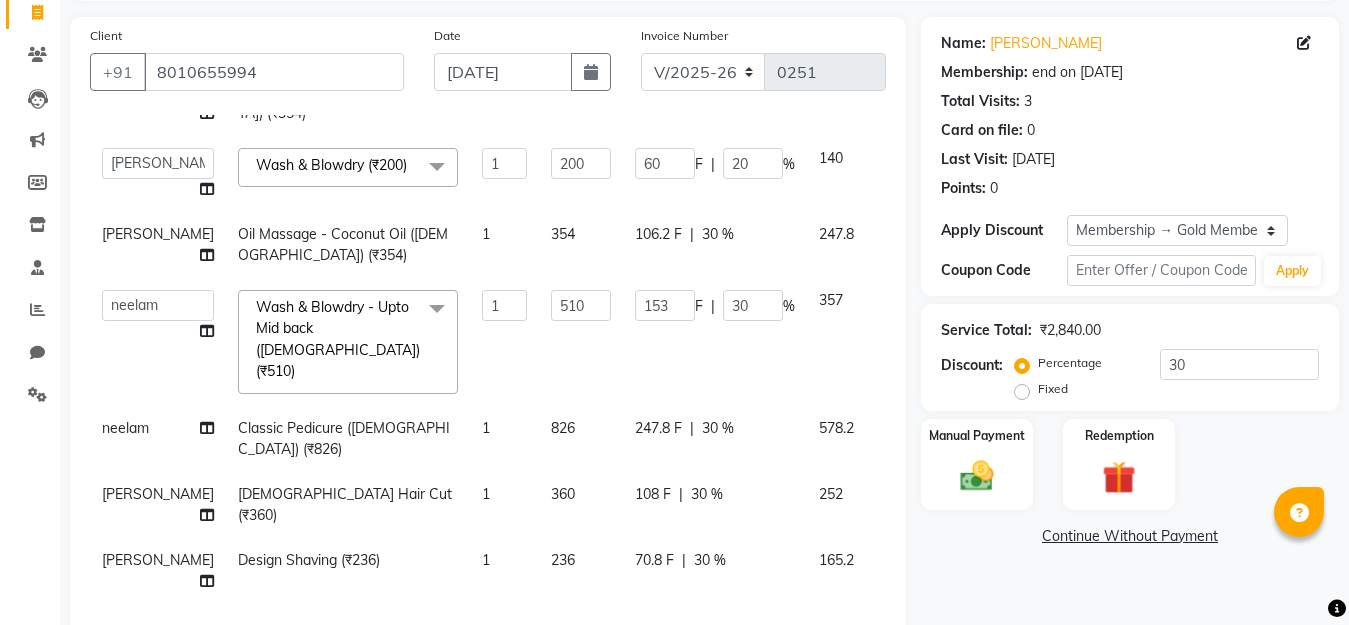 click on "30 %" 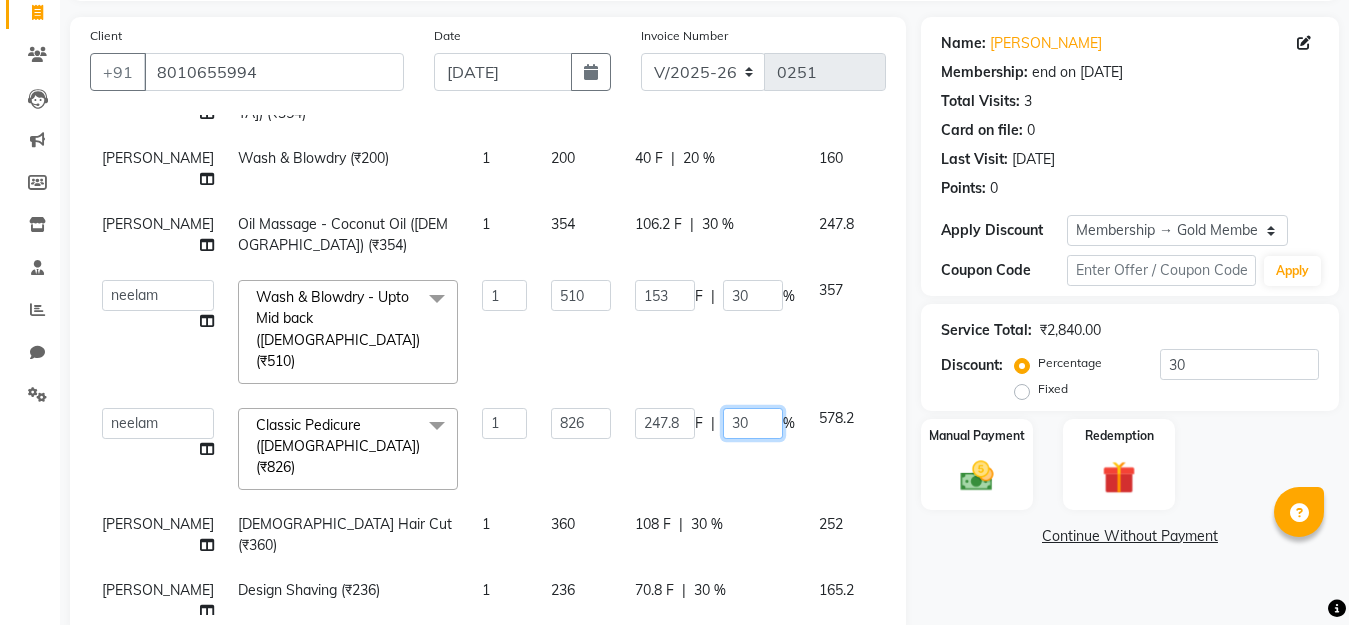 click on "30" 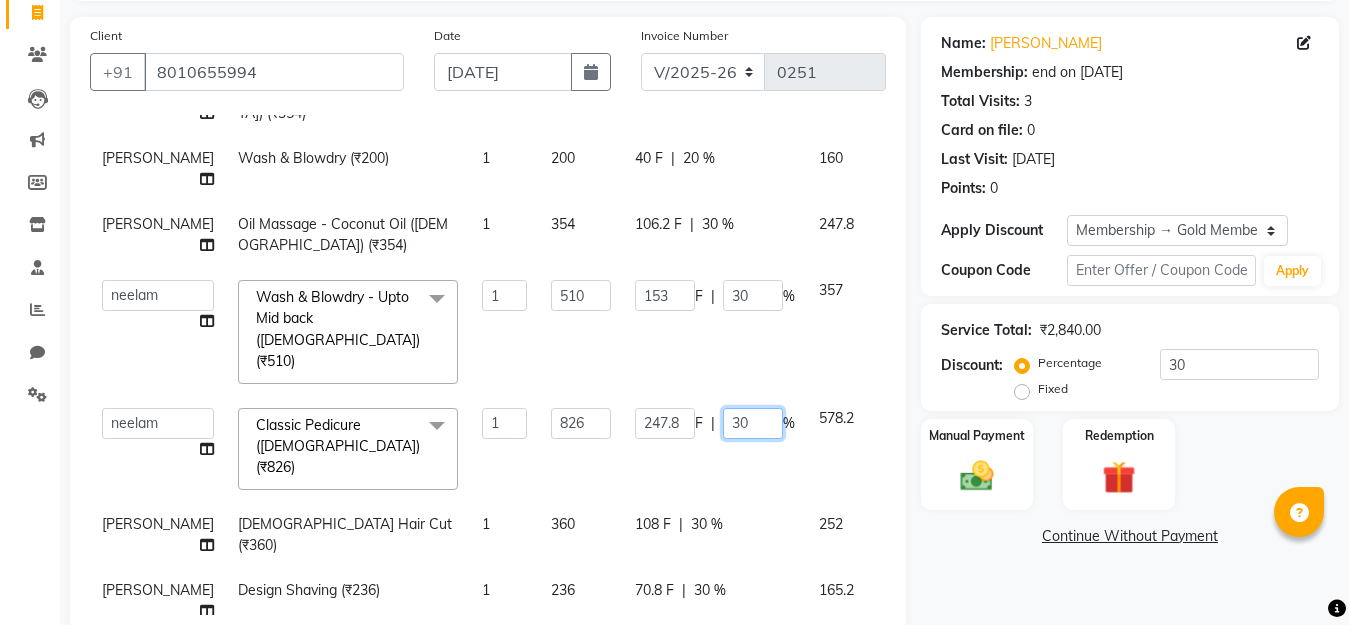 type on "3" 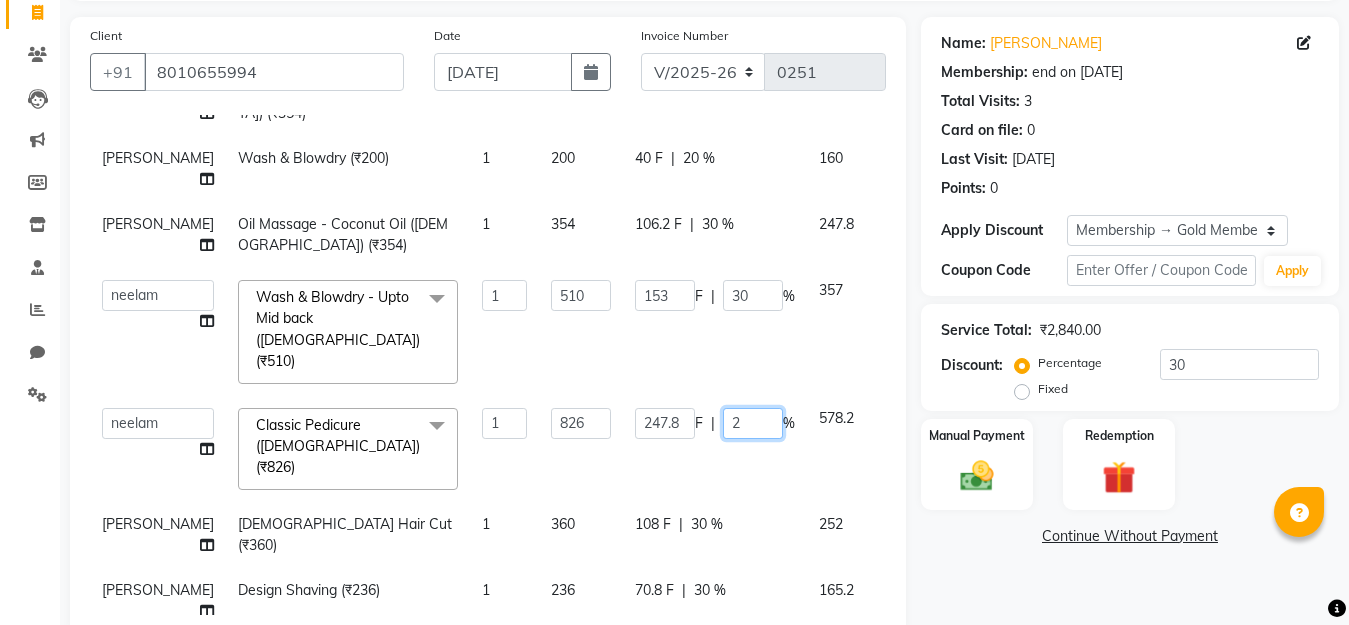 type on "20" 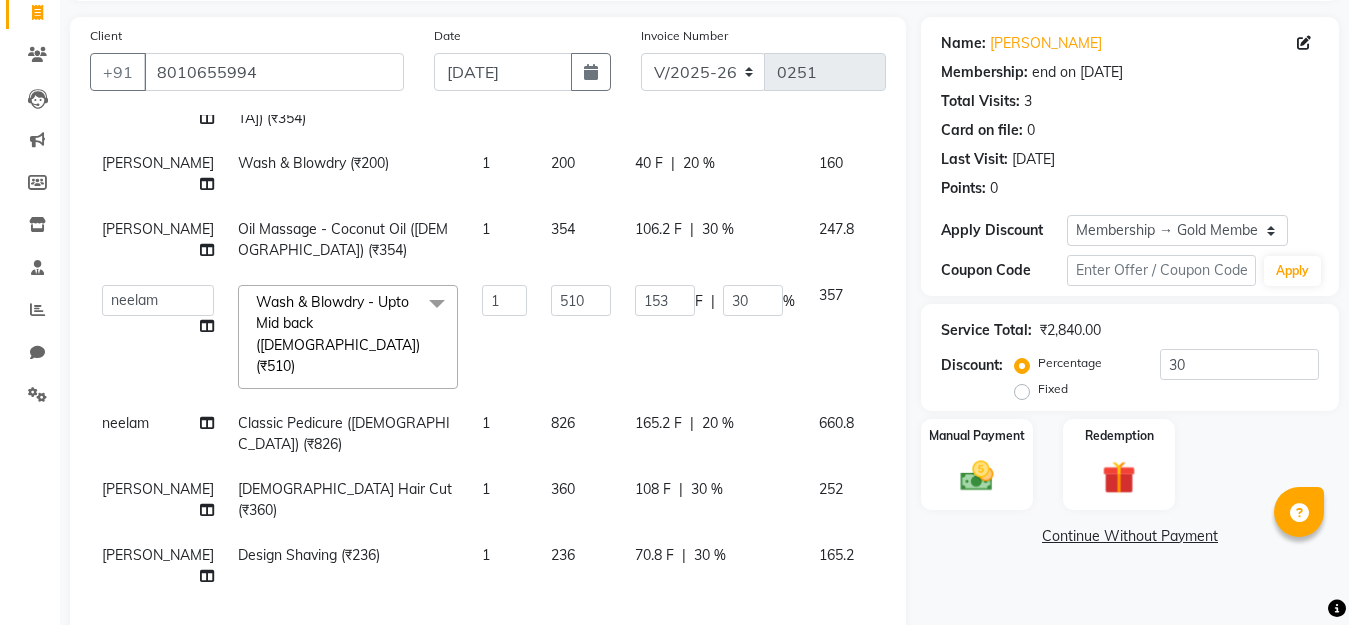 scroll, scrollTop: 127, scrollLeft: 0, axis: vertical 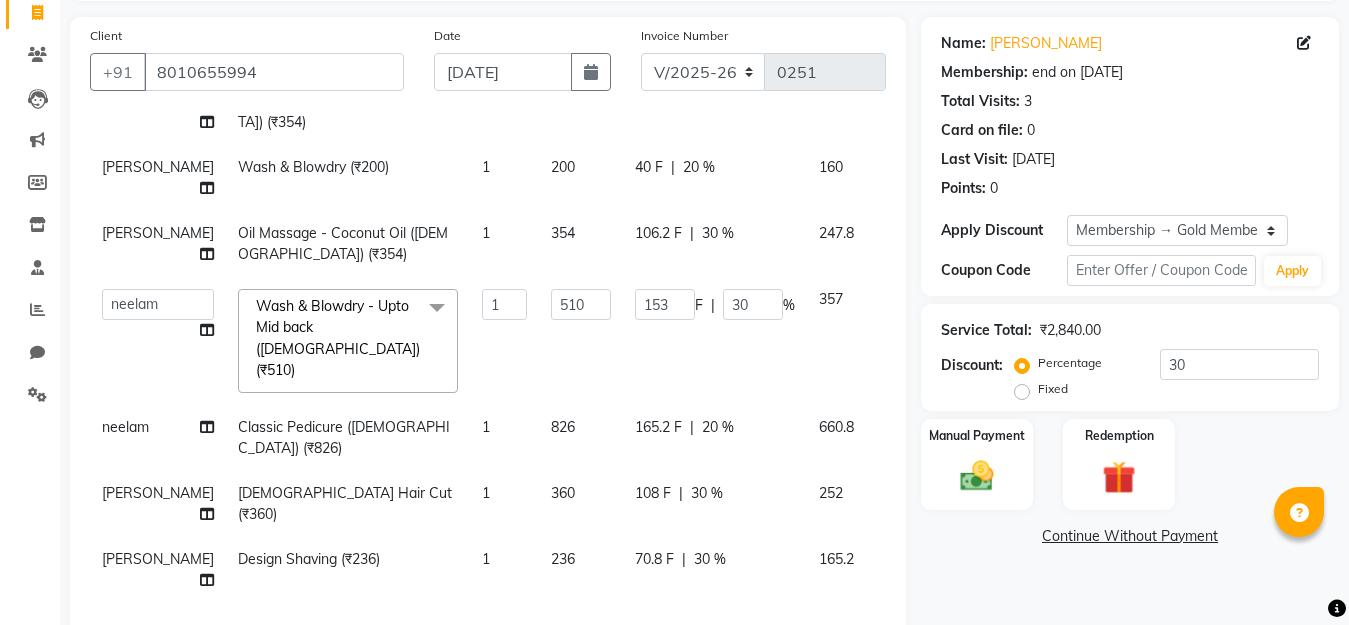 click on "30 %" 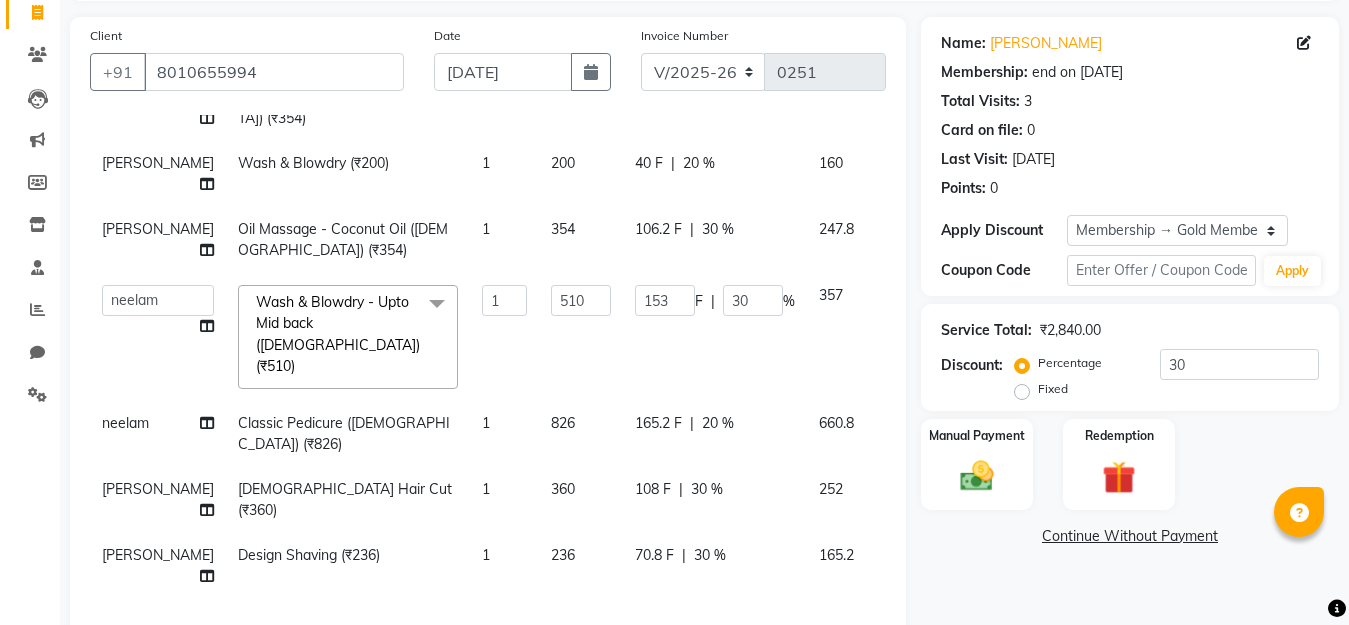 select on "68086" 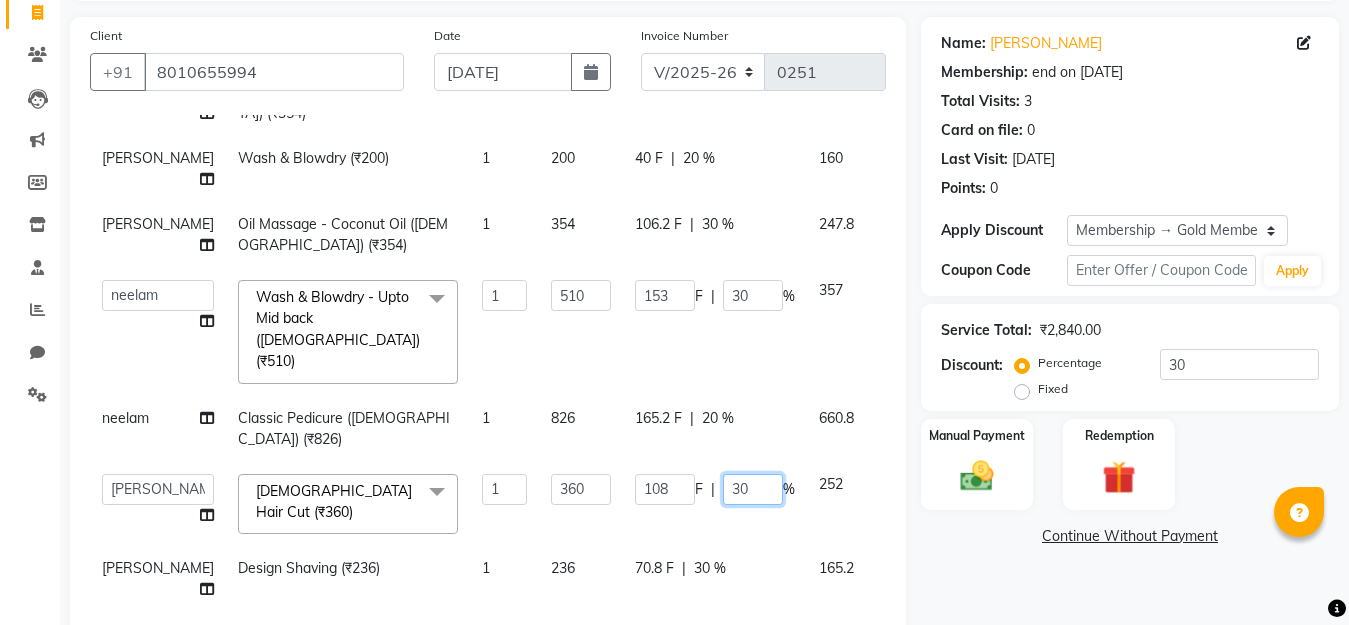 click on "30" 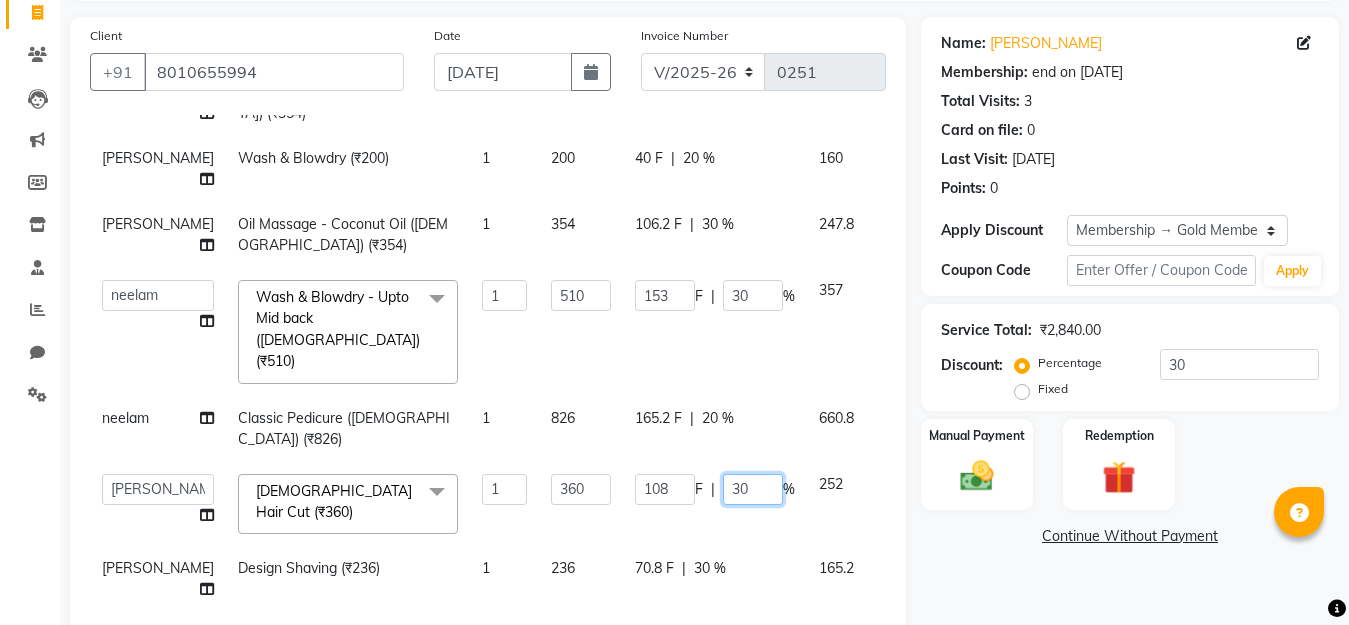 type on "3" 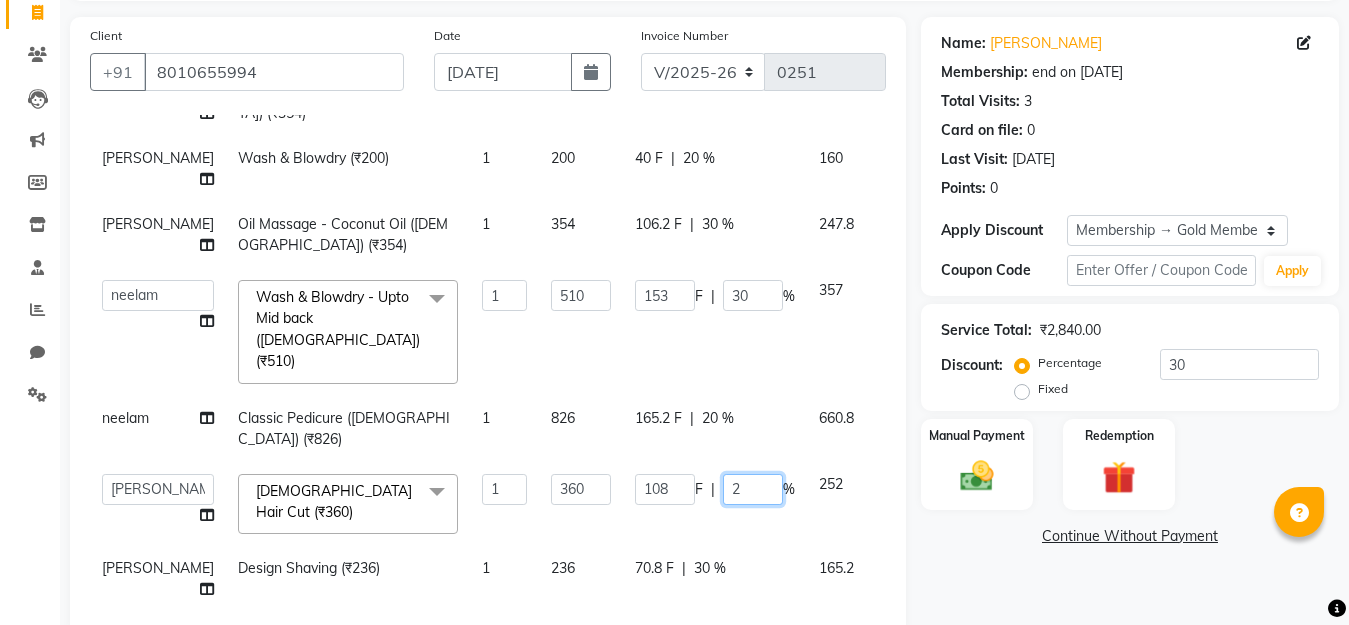 type on "20" 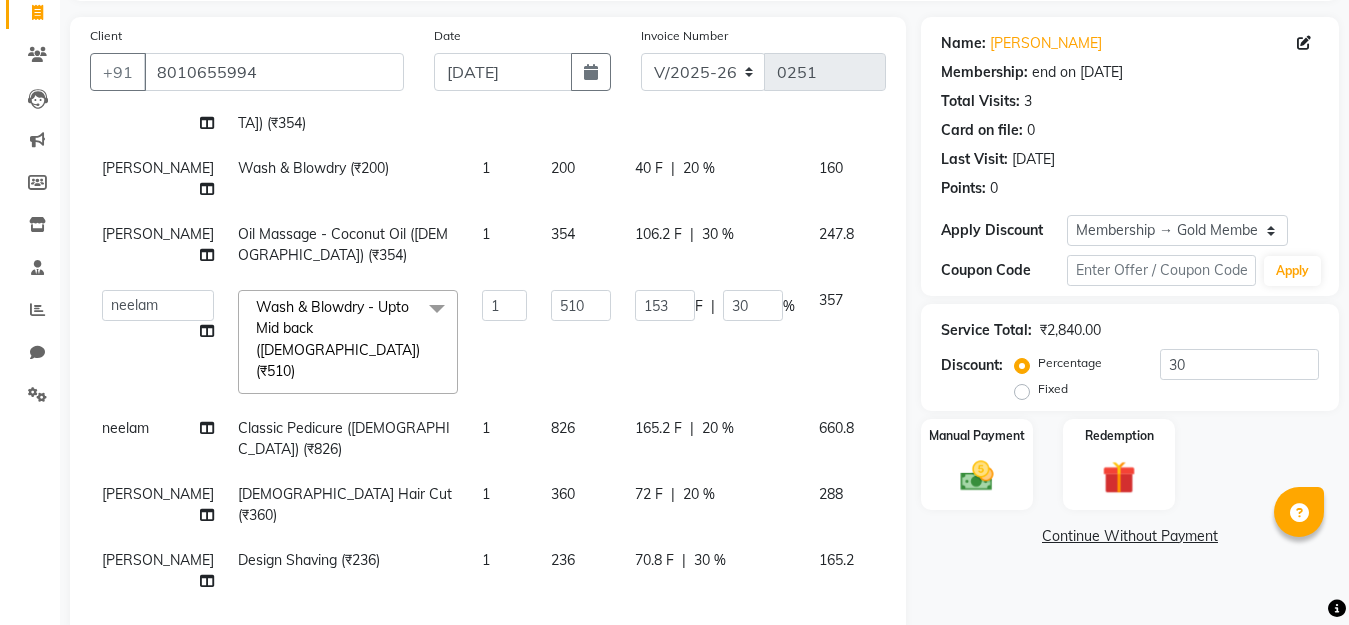 click on "30 %" 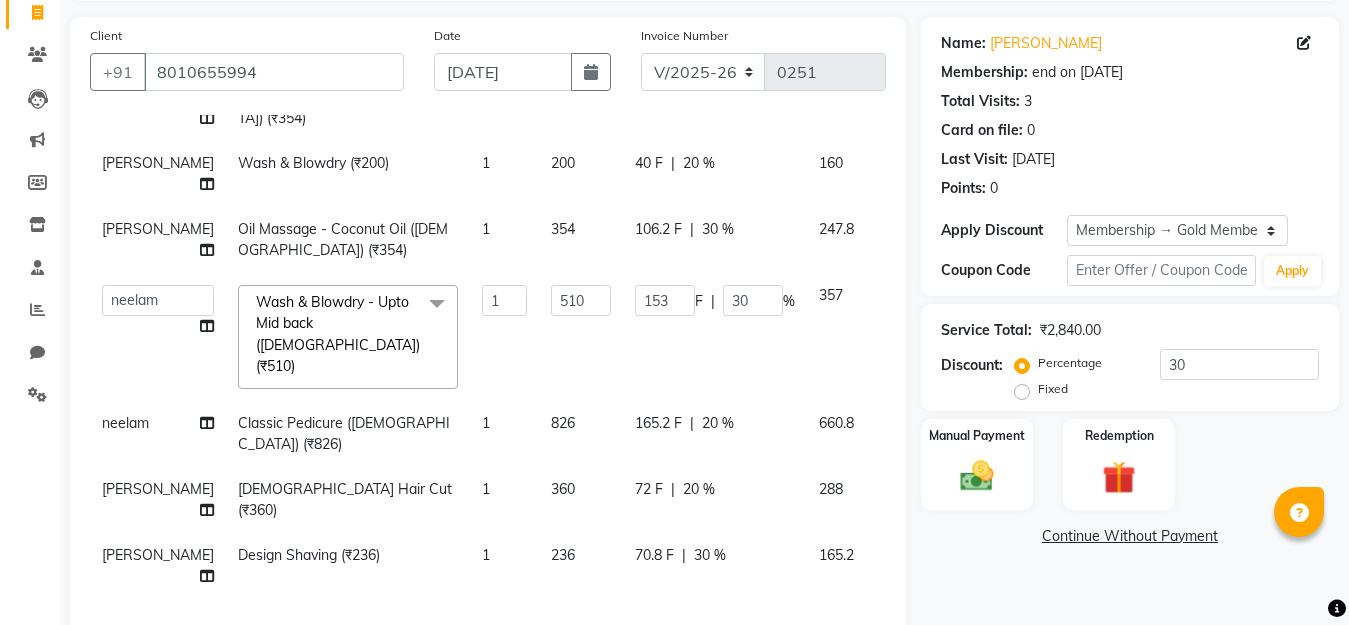 select on "68086" 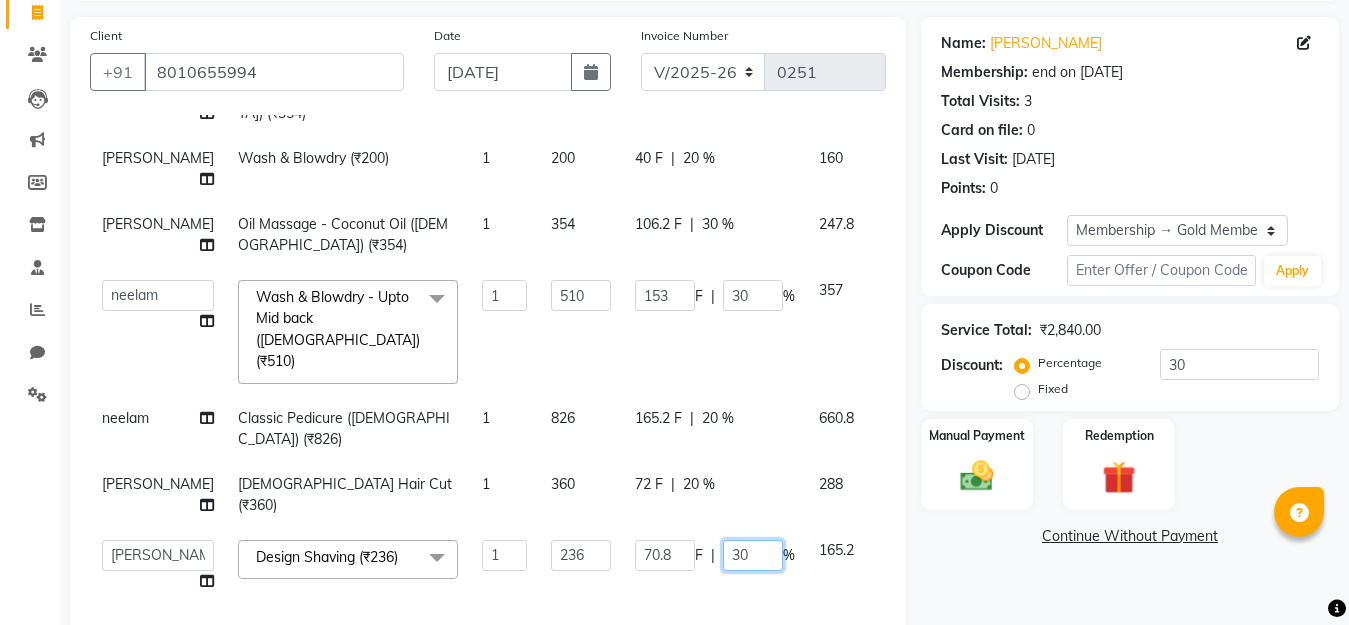 click on "30" 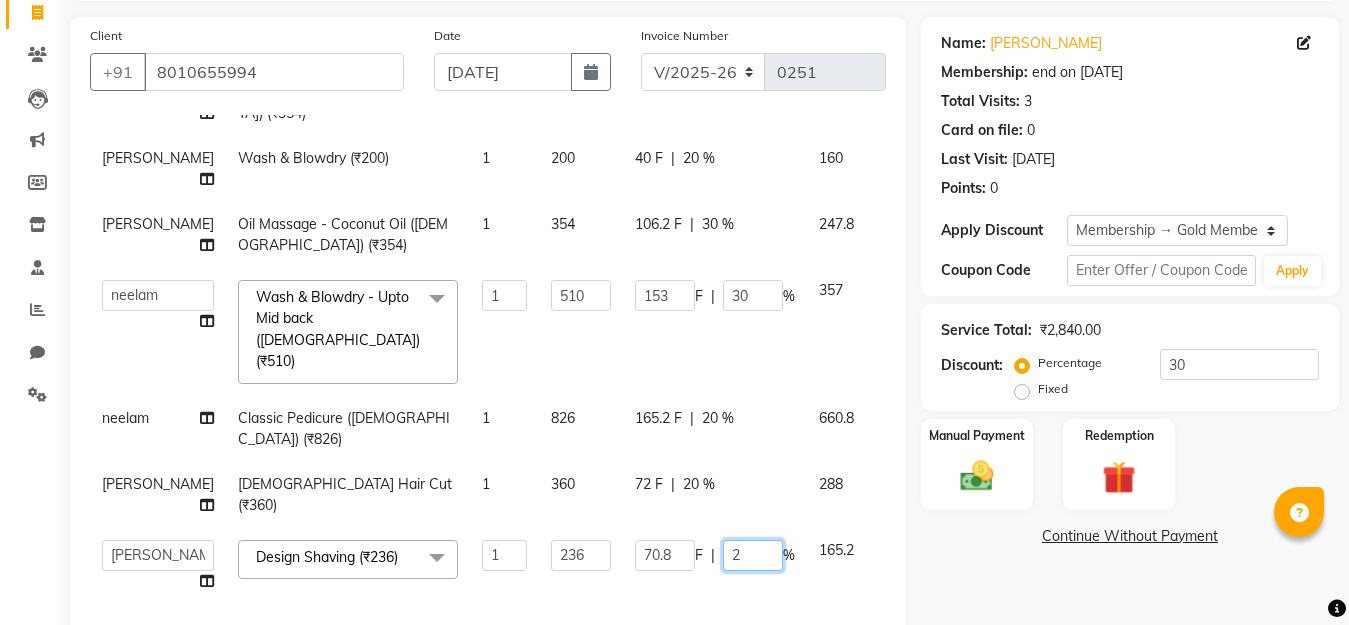type on "20" 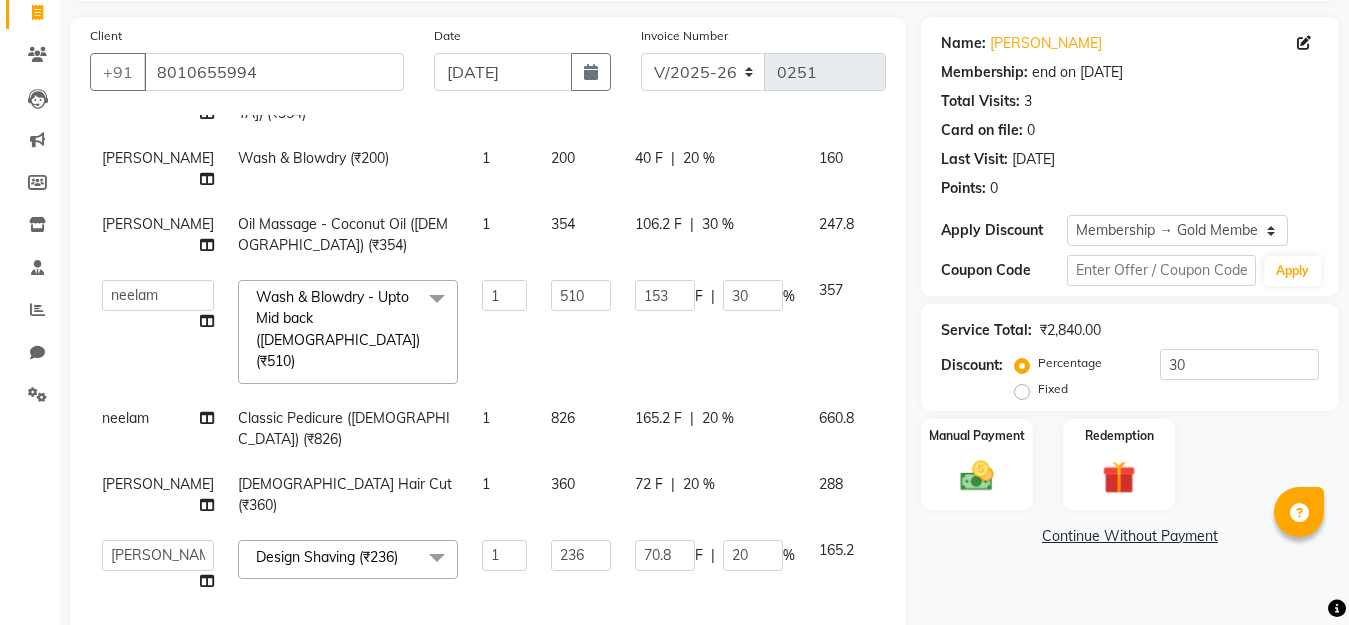 click on "Continue Without Payment" 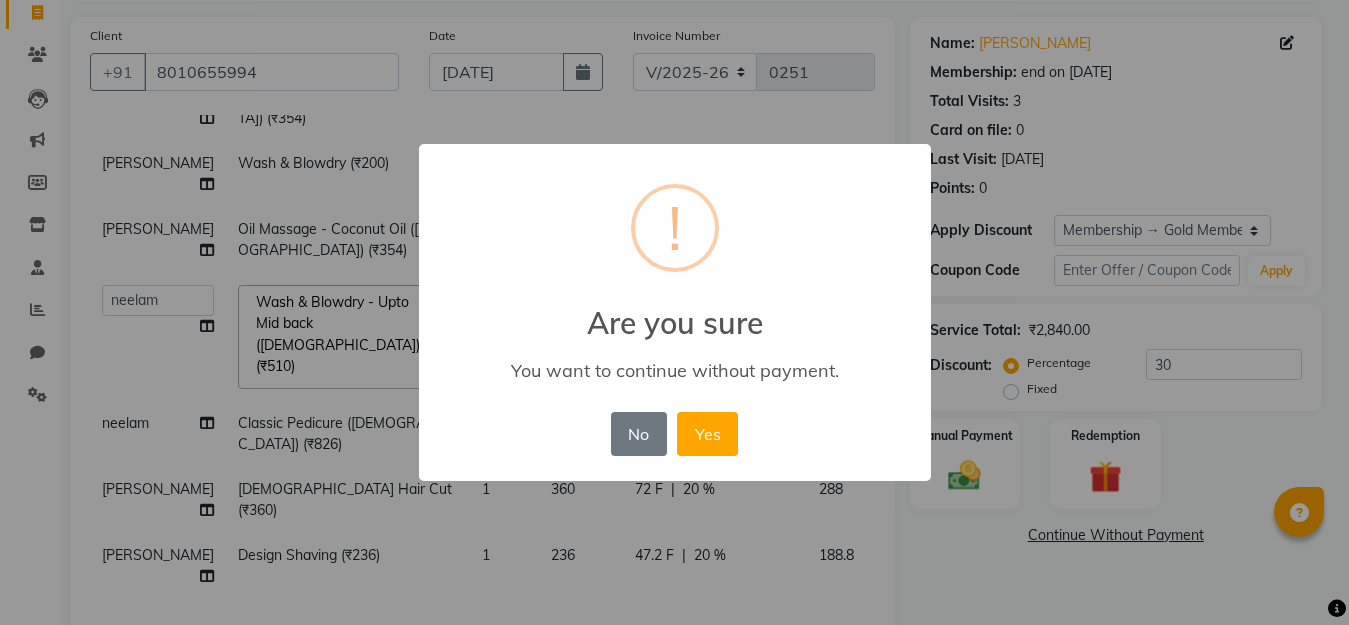 scroll, scrollTop: 117, scrollLeft: 0, axis: vertical 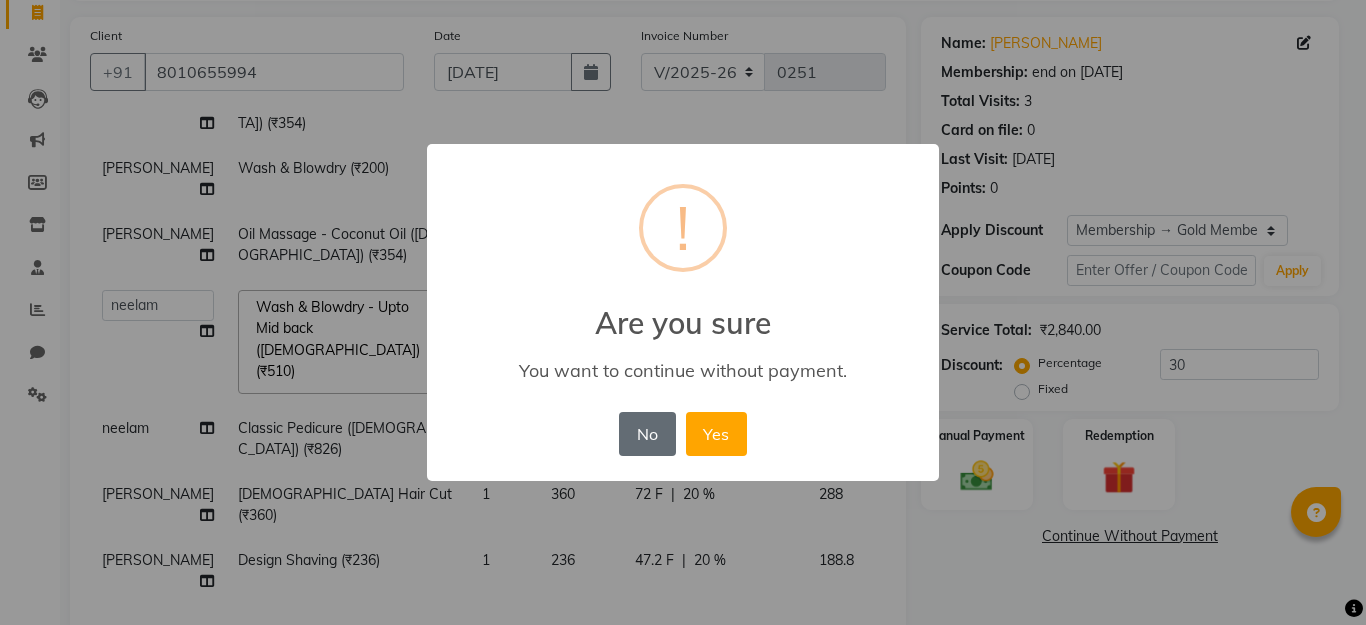 click on "No" at bounding box center [647, 434] 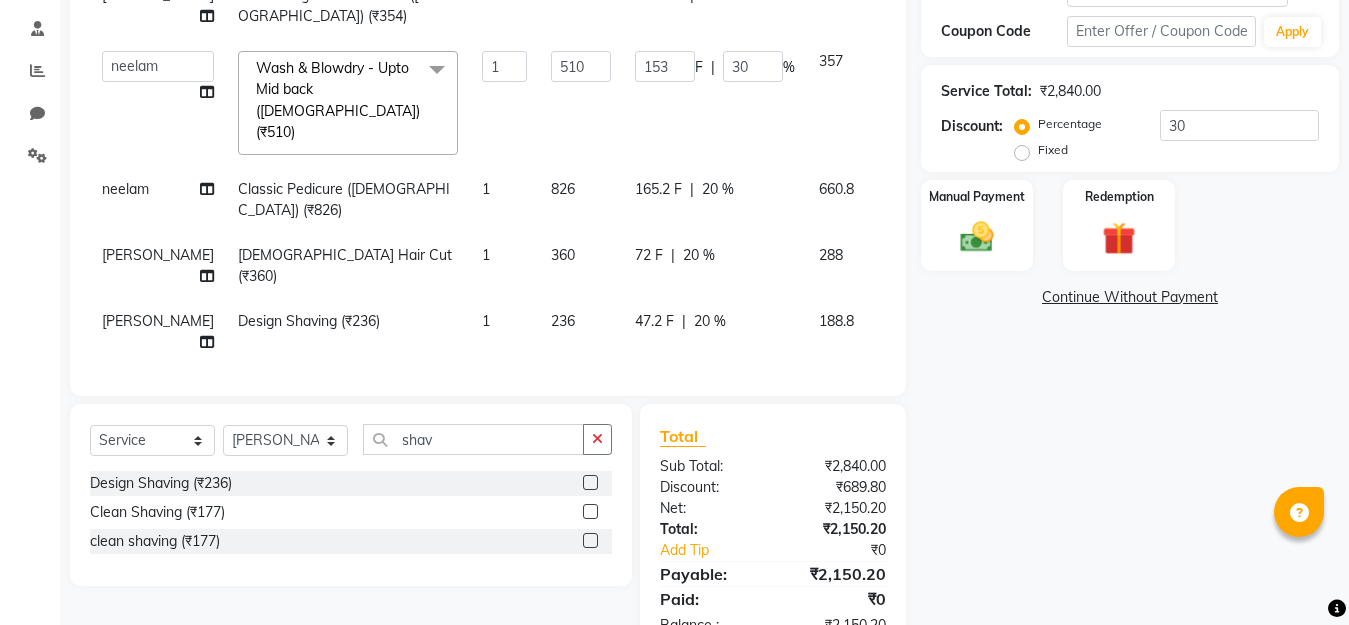 scroll, scrollTop: 433, scrollLeft: 0, axis: vertical 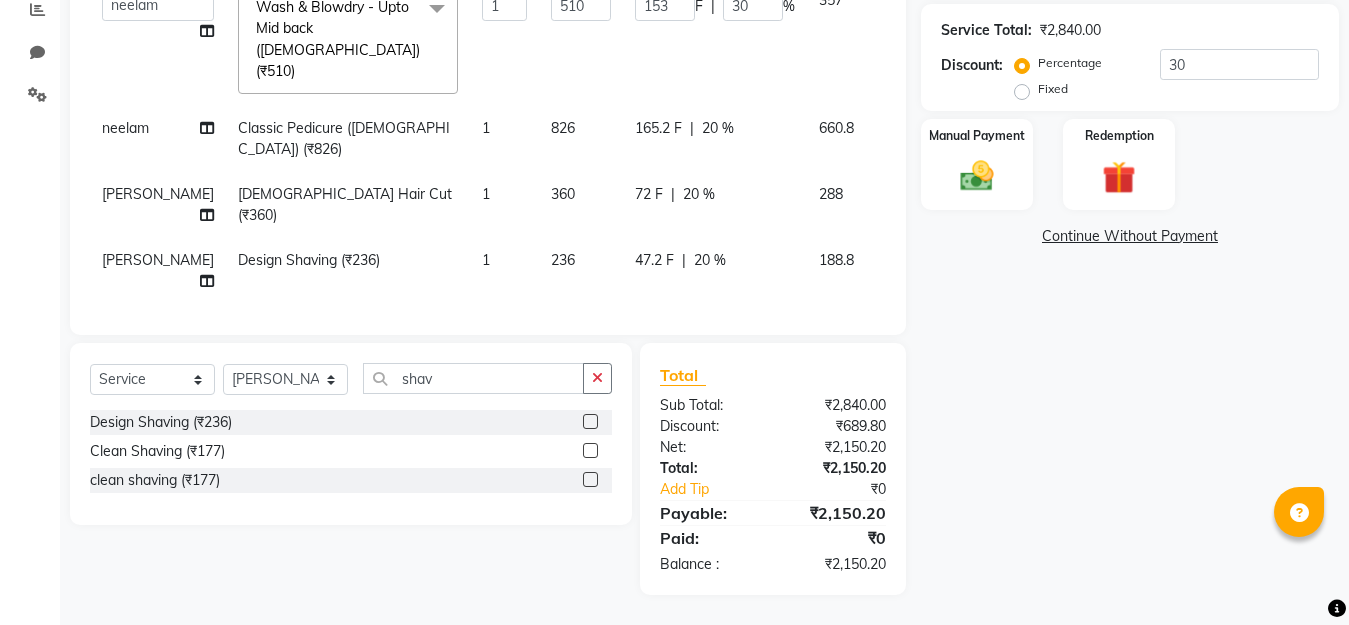 click on "Name: [PERSON_NAME]  Membership: end on [DATE] Total Visits:  3 Card on file:  0 Last Visit:   [DATE] Points:   0  Apply Discount Select Membership → Gold Membership  Coupon Code Apply Service Total:  ₹2,840.00  Discount:  Percentage   Fixed  30 Manual Payment Redemption  Continue Without Payment" 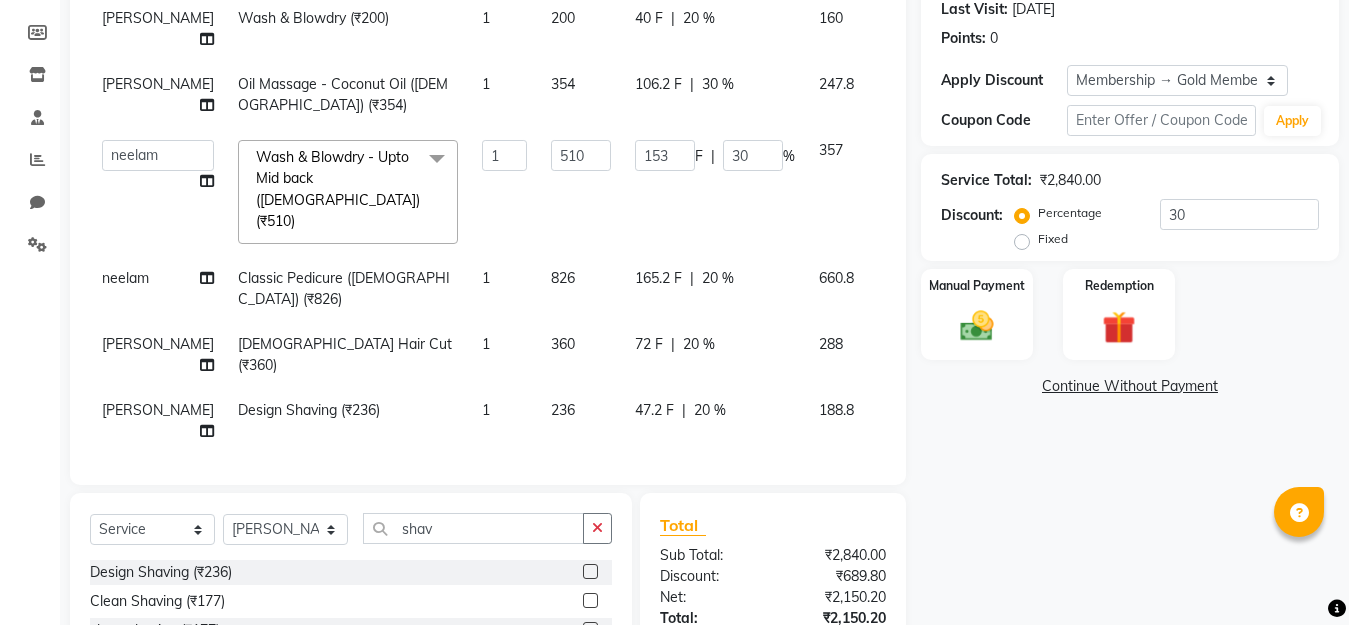 scroll, scrollTop: 433, scrollLeft: 0, axis: vertical 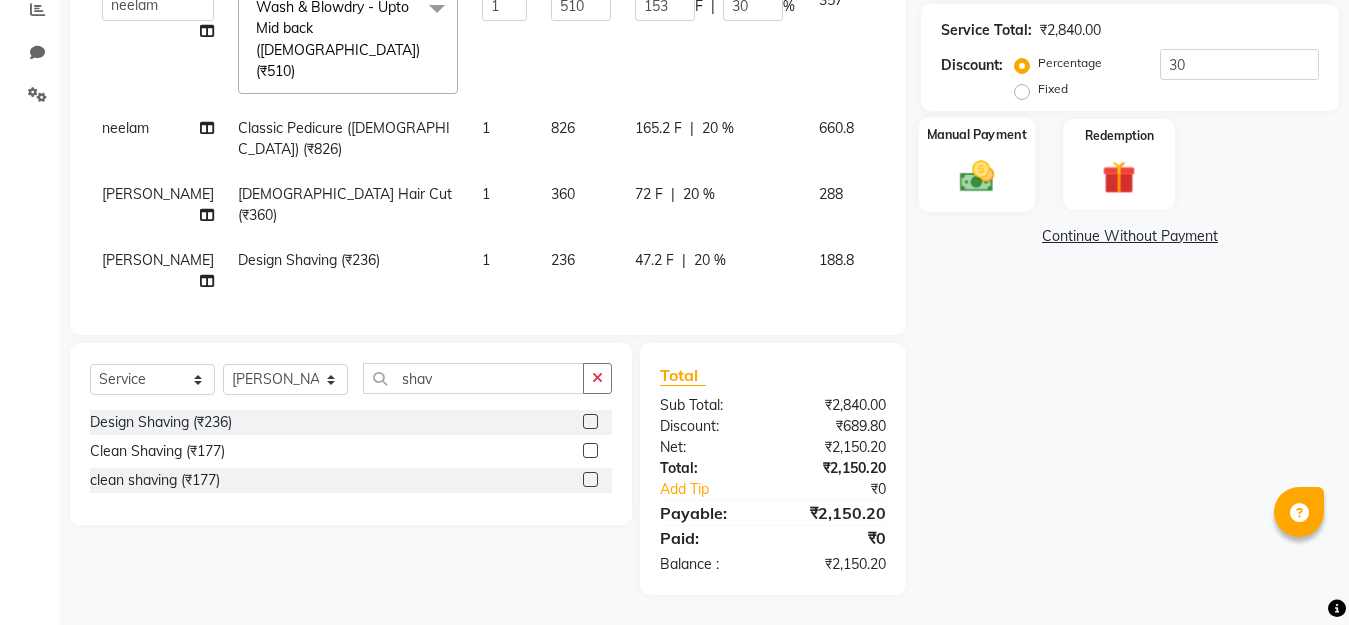 click 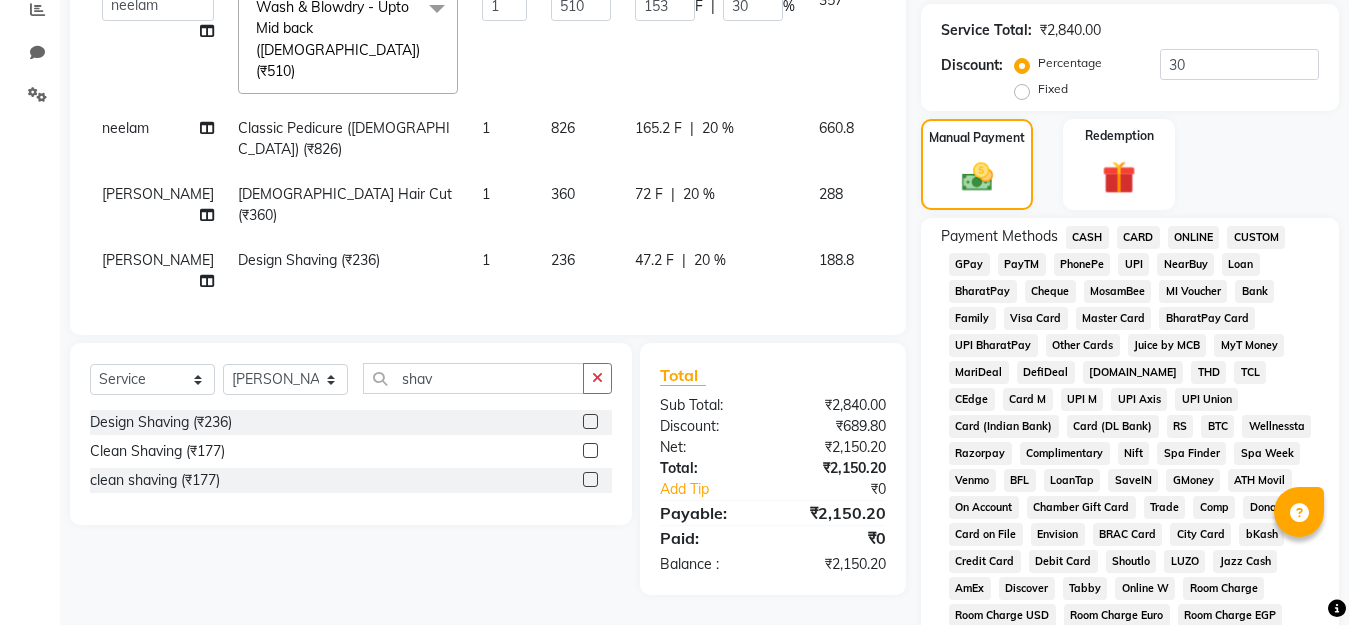 click on "GPay" 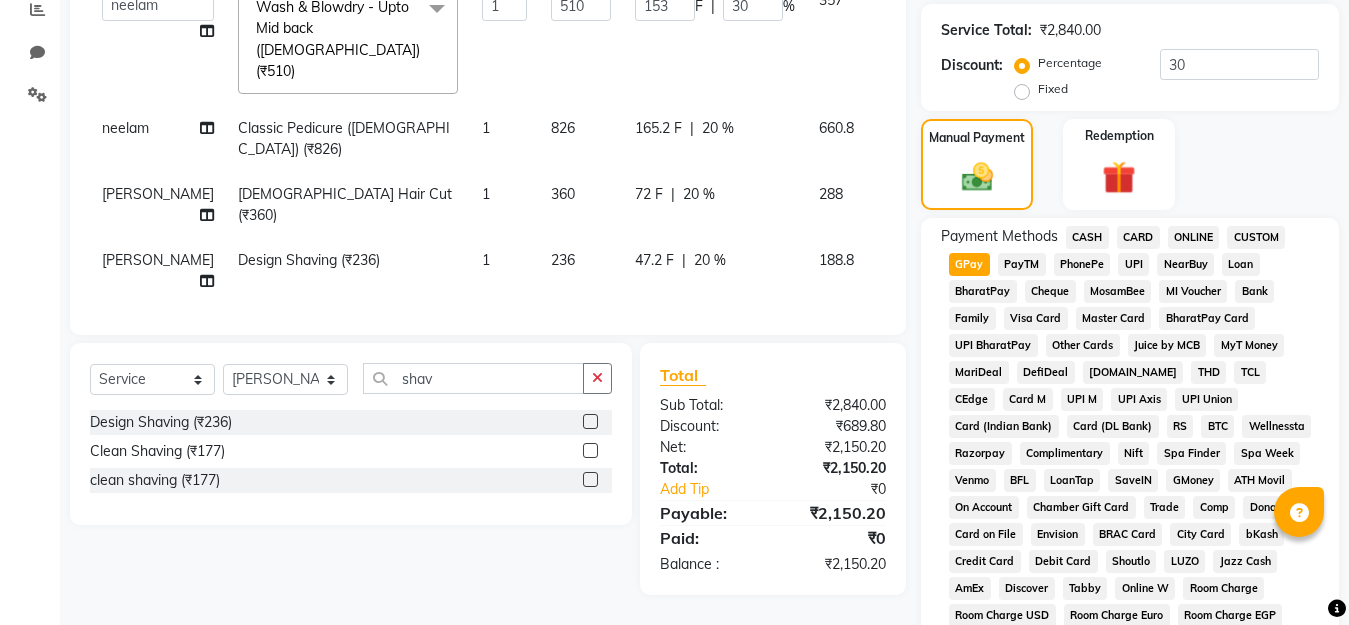 scroll, scrollTop: 916, scrollLeft: 0, axis: vertical 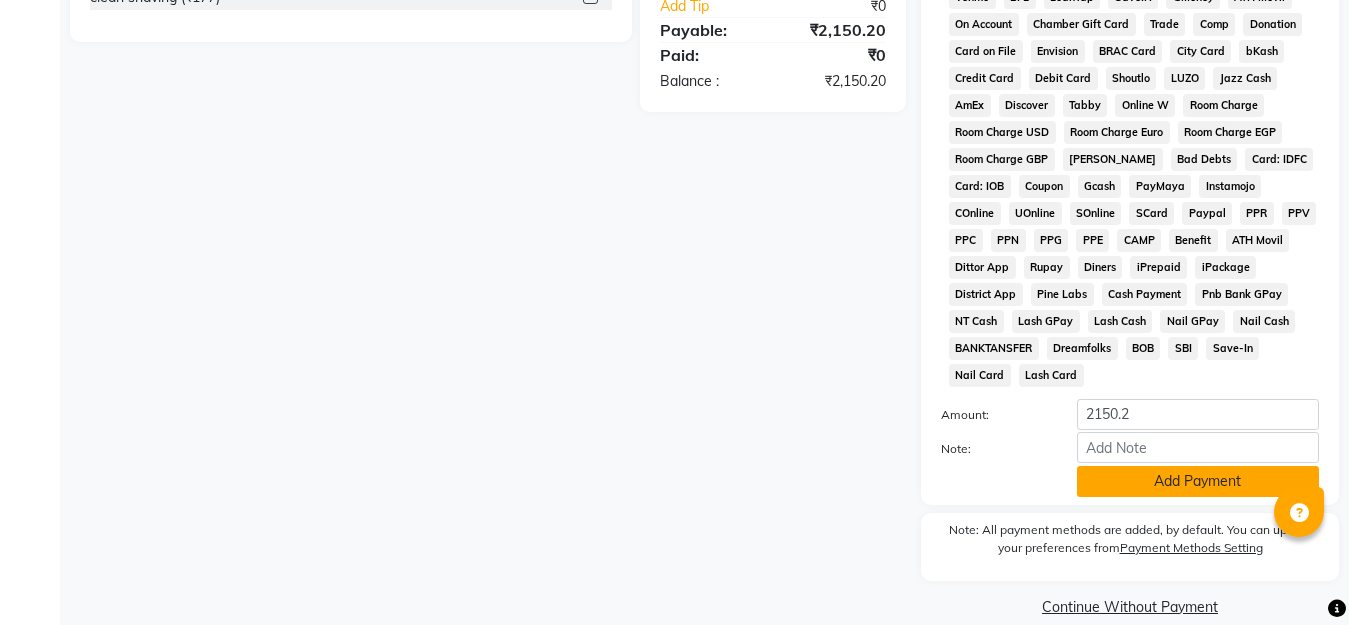 click on "Add Payment" 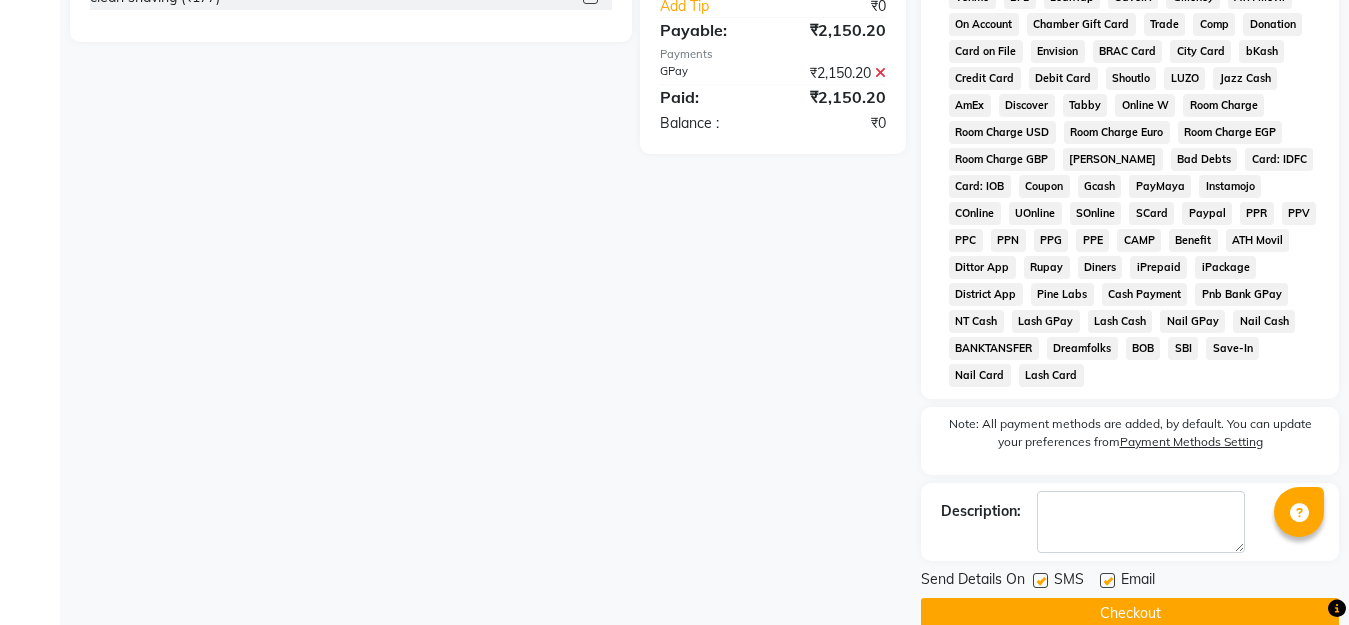 click on "Checkout" 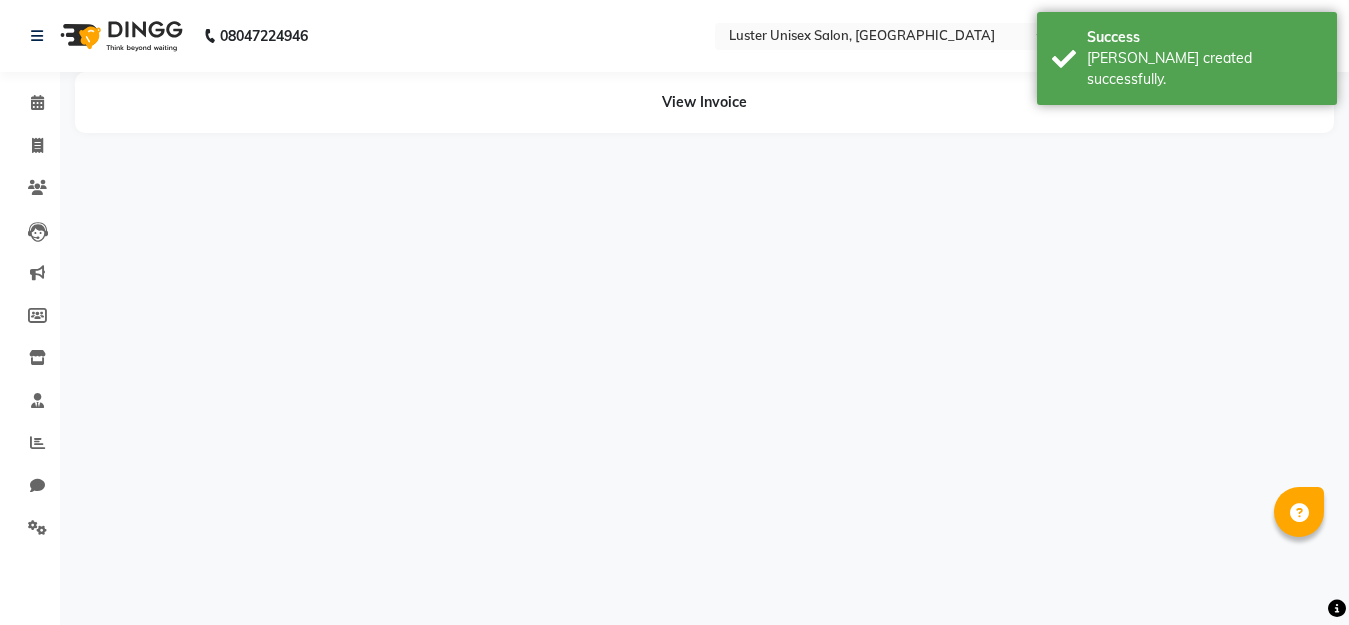 scroll, scrollTop: 0, scrollLeft: 0, axis: both 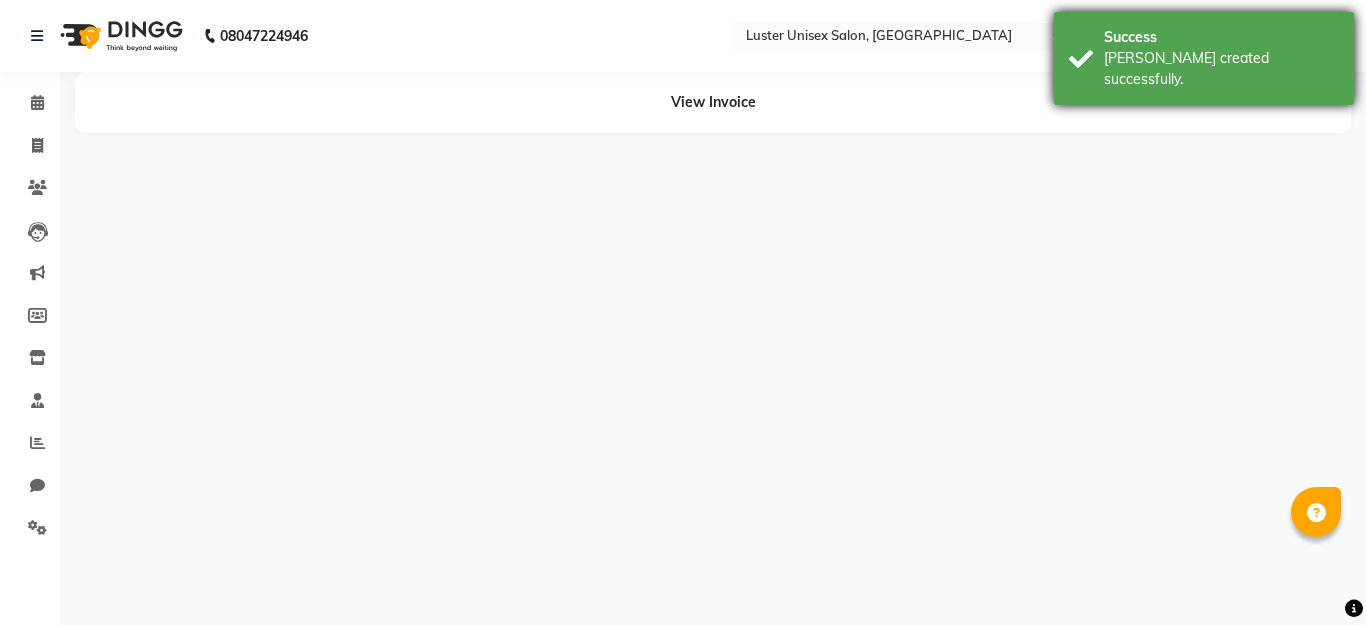 click on "[PERSON_NAME] created successfully." at bounding box center [1221, 69] 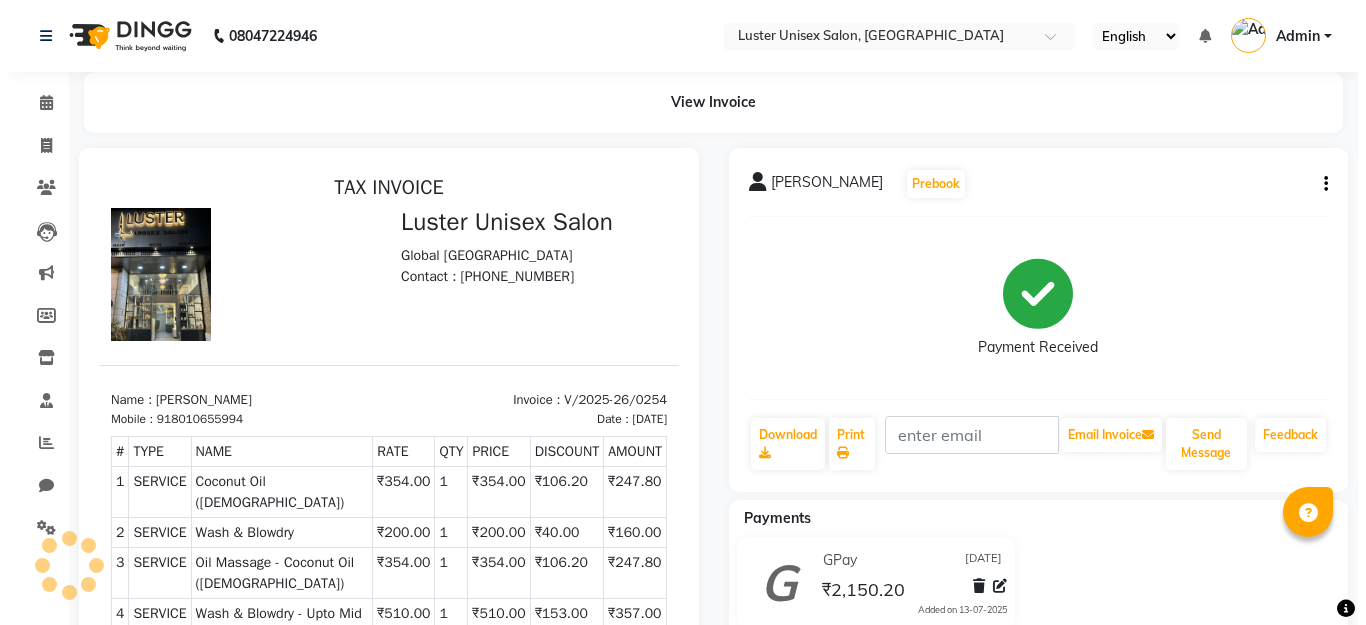 scroll, scrollTop: 0, scrollLeft: 0, axis: both 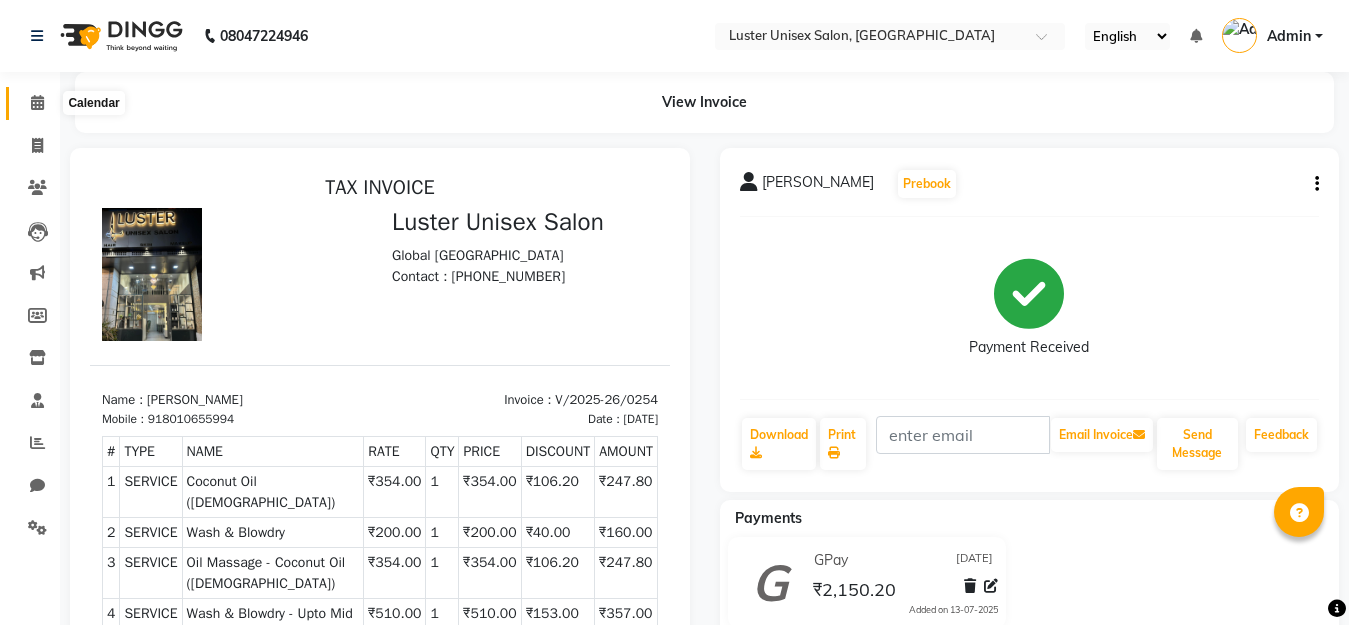 click 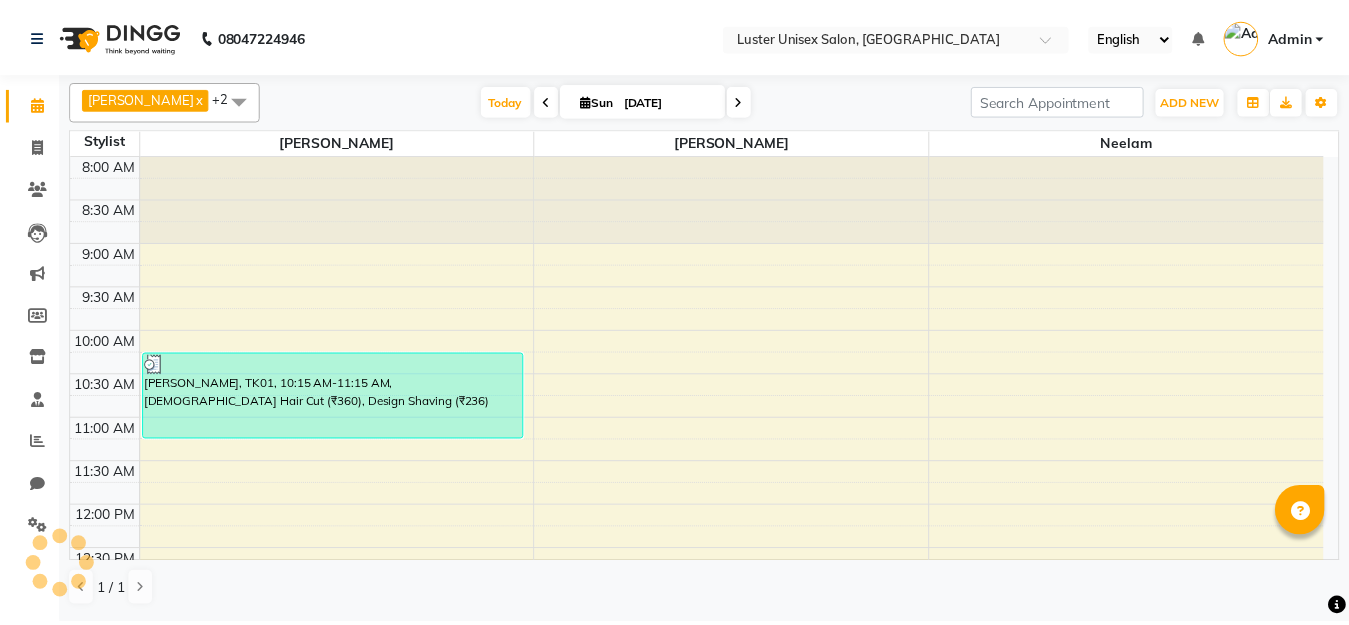 scroll, scrollTop: 0, scrollLeft: 0, axis: both 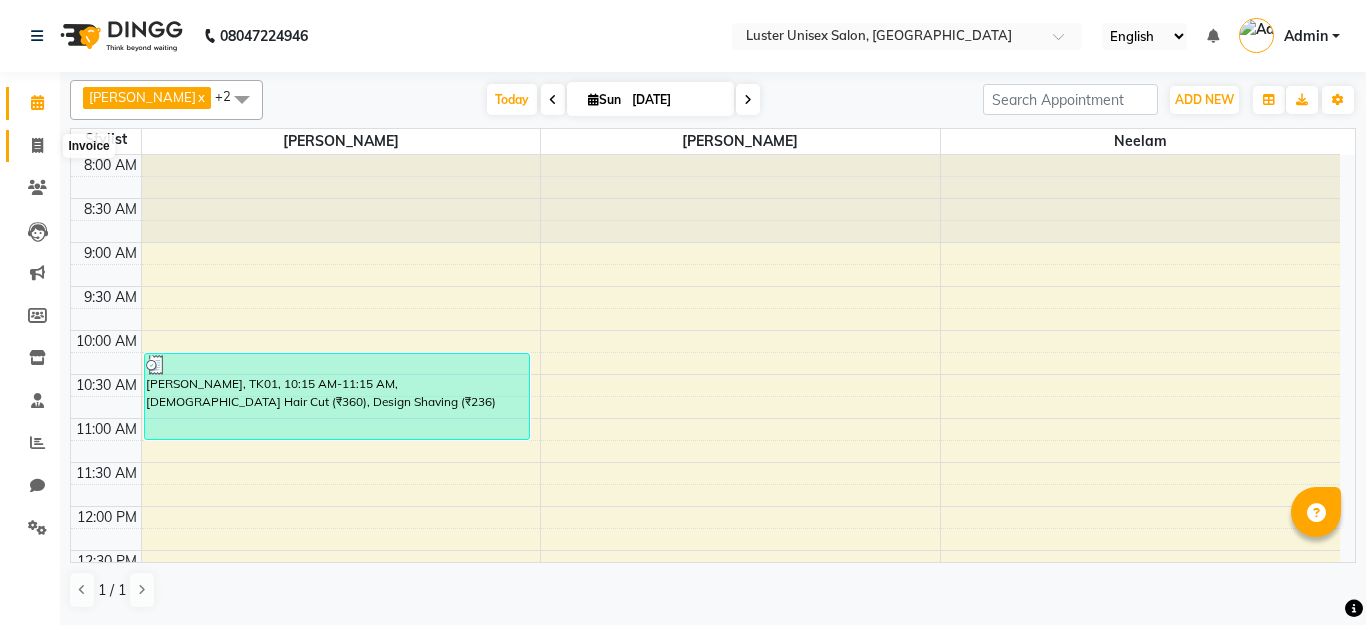 click 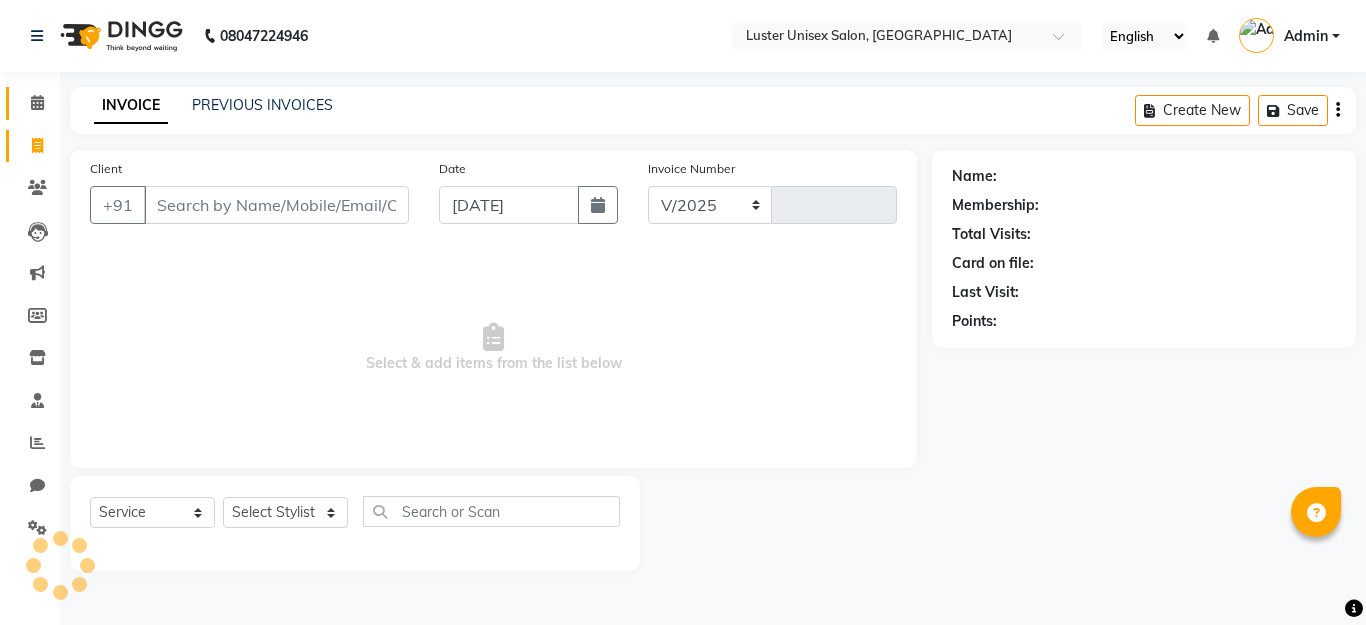select on "7467" 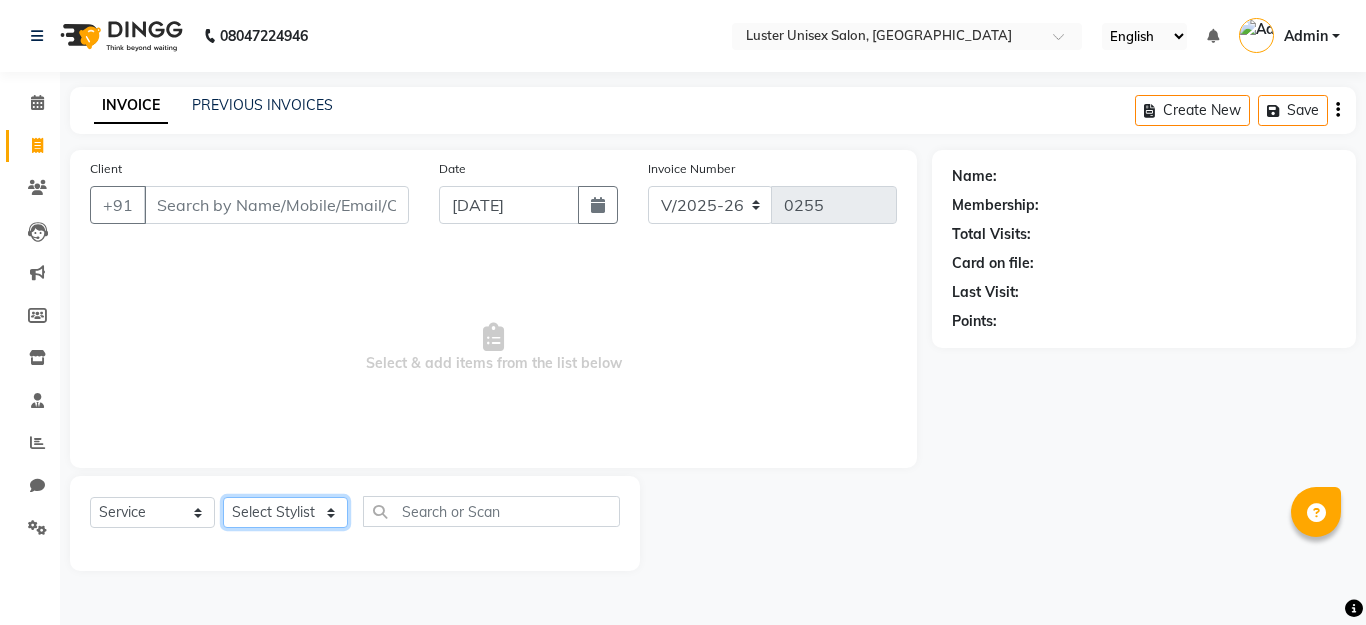 click on "Select Stylist Aparna [PERSON_NAME] [PERSON_NAME]" 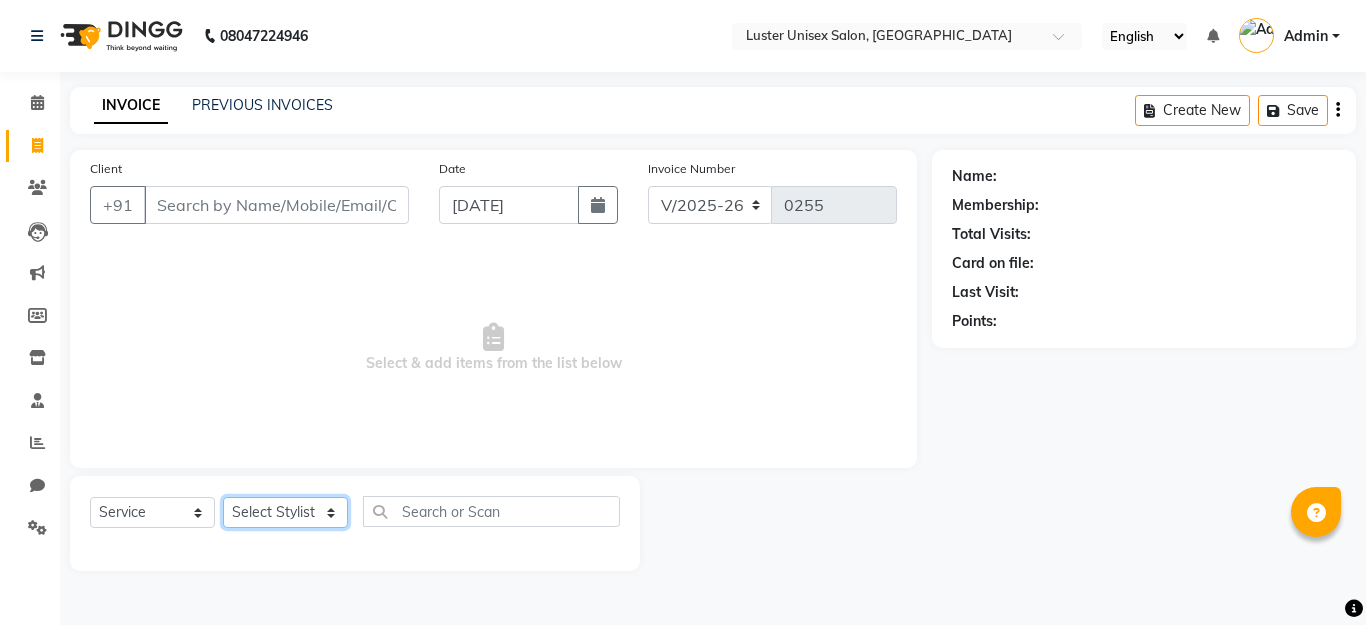 select on "68086" 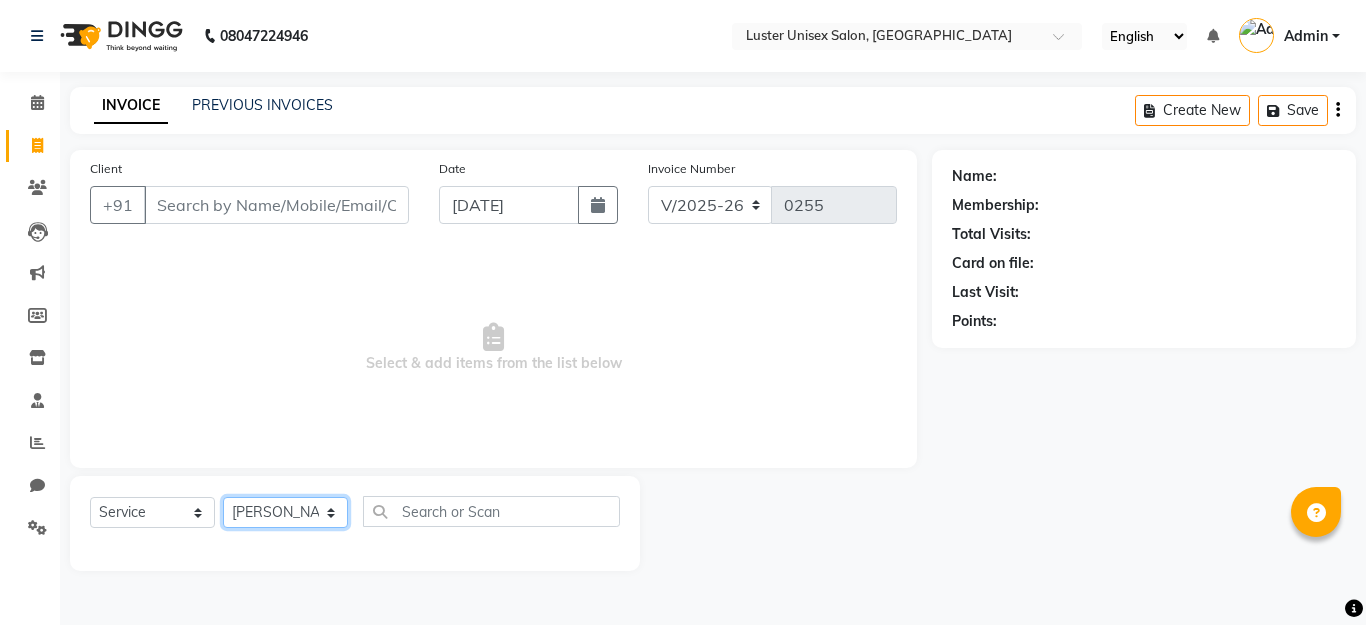 click on "Select Stylist Aparna [PERSON_NAME] [PERSON_NAME]" 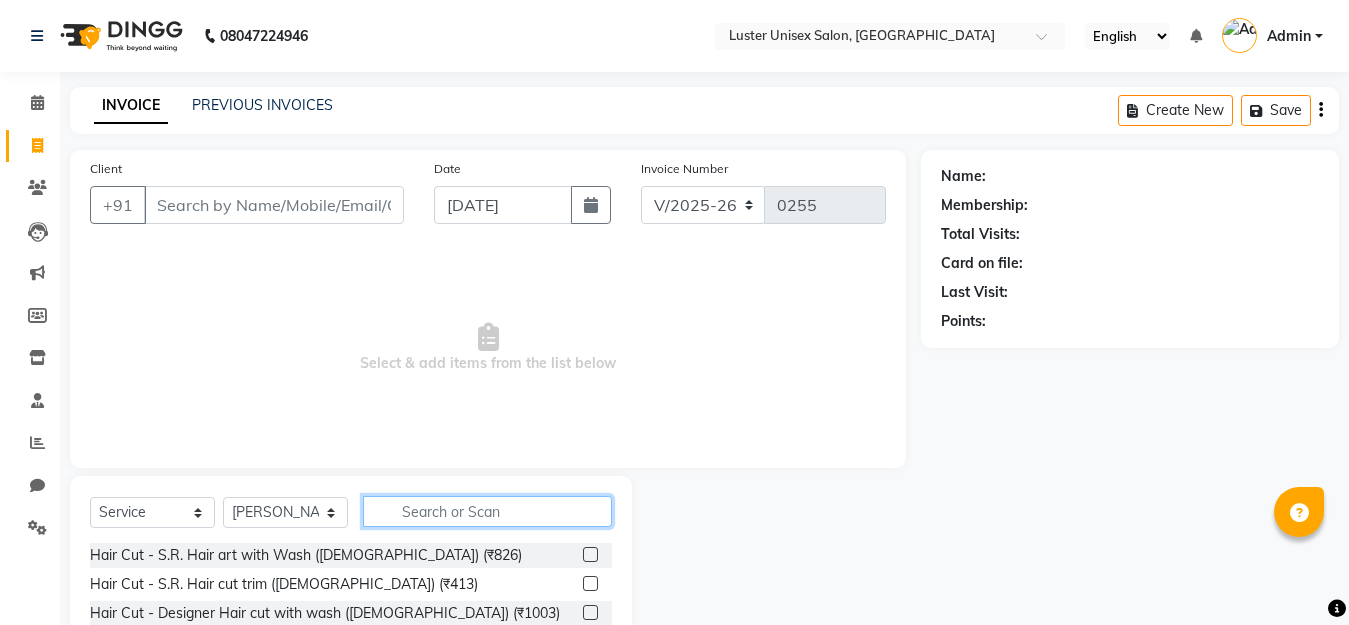 click 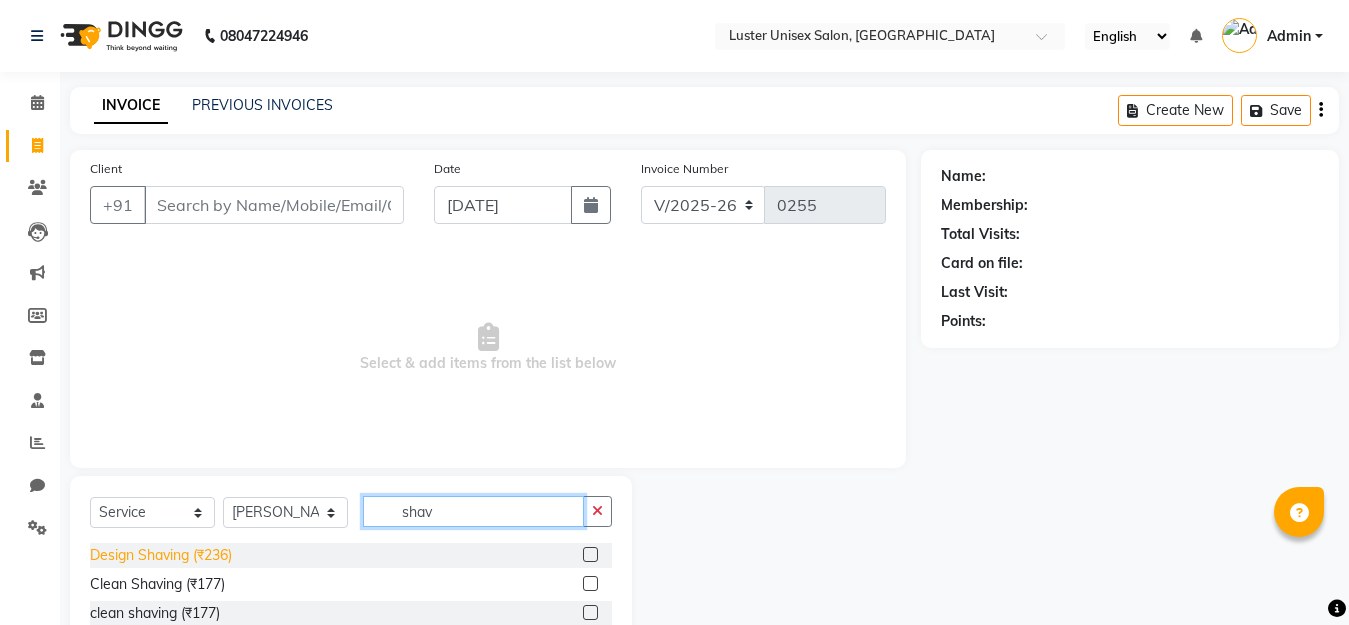 type on "shav" 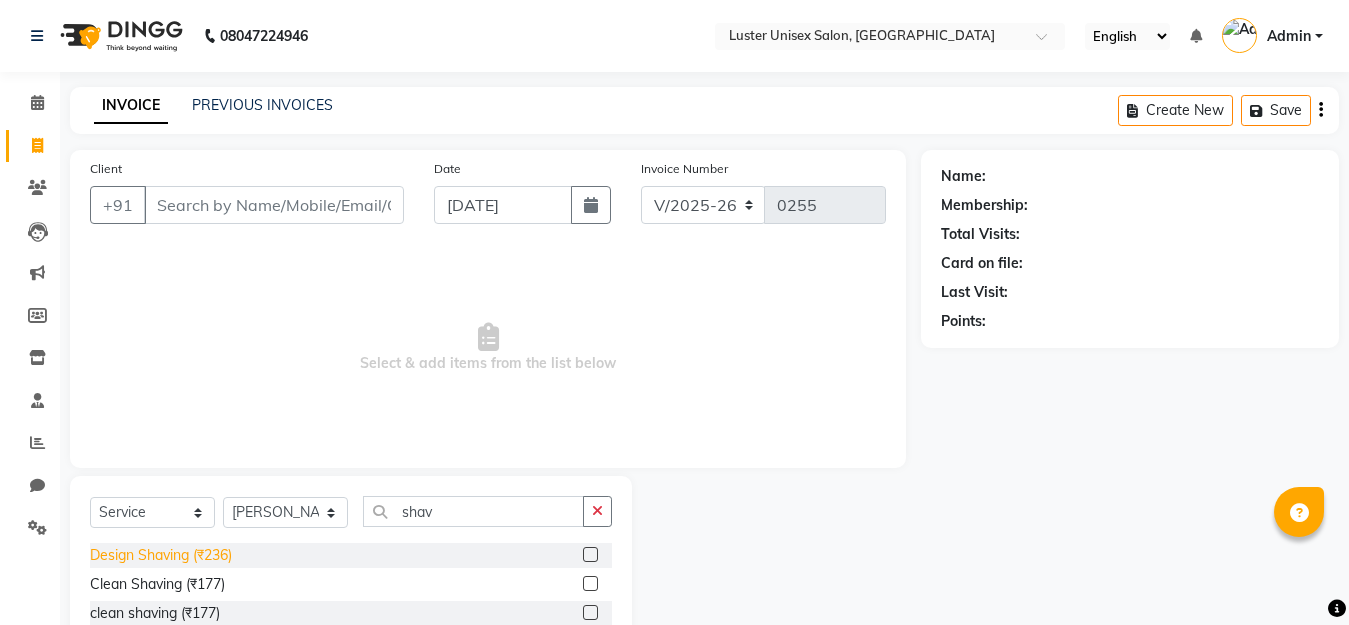 click on "Design Shaving (₹236)" 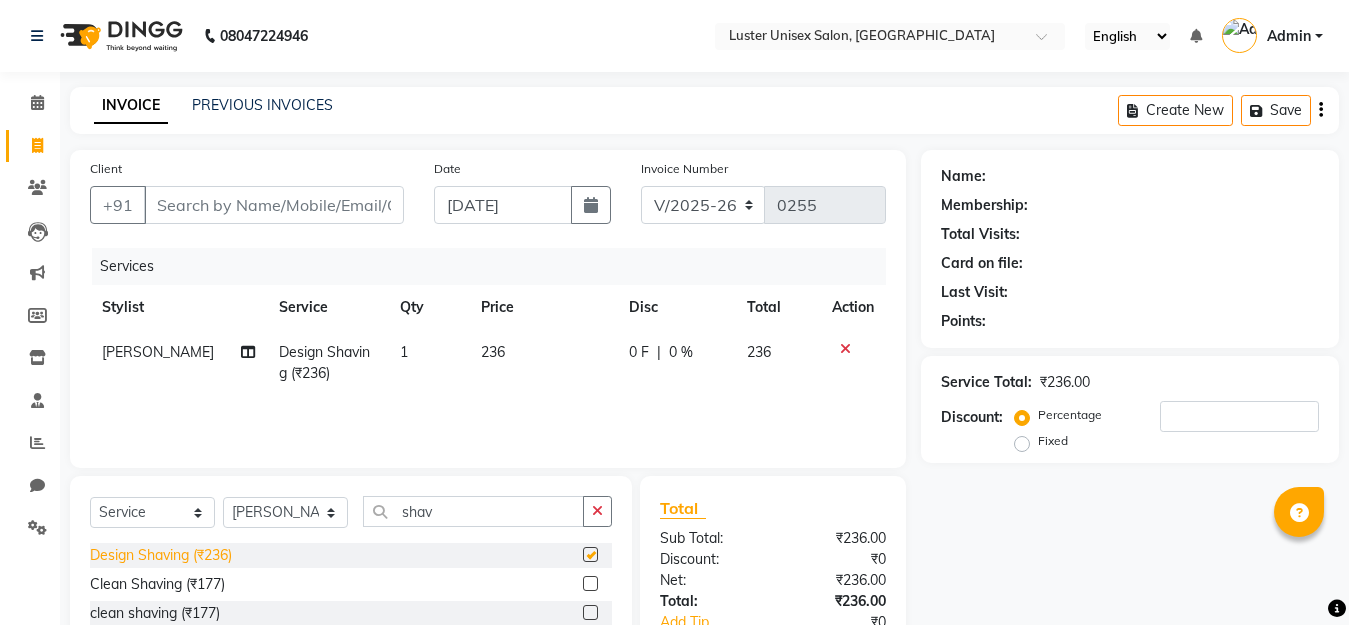 checkbox on "false" 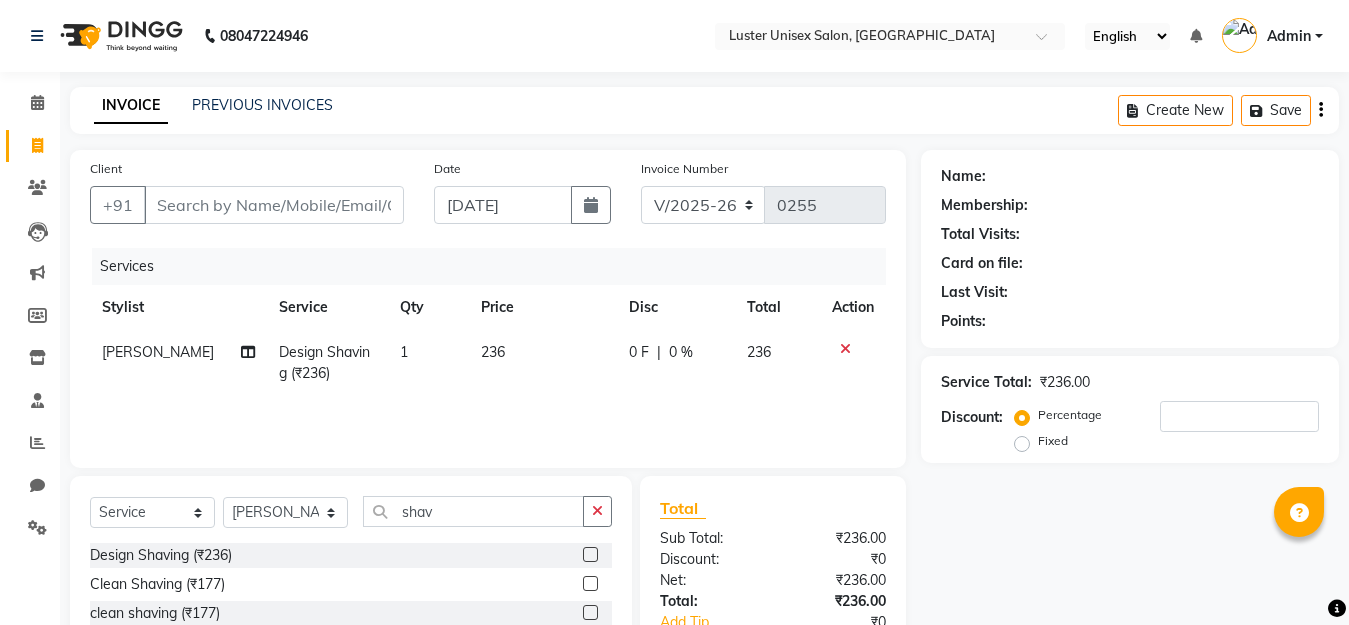 scroll, scrollTop: 133, scrollLeft: 0, axis: vertical 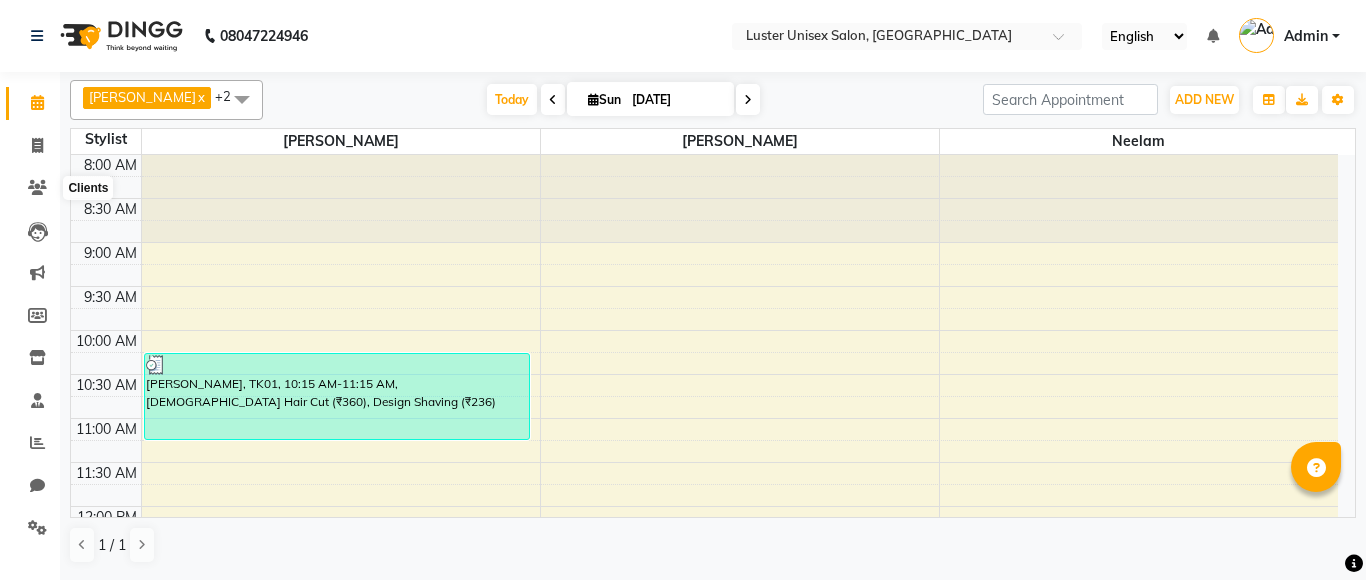 click 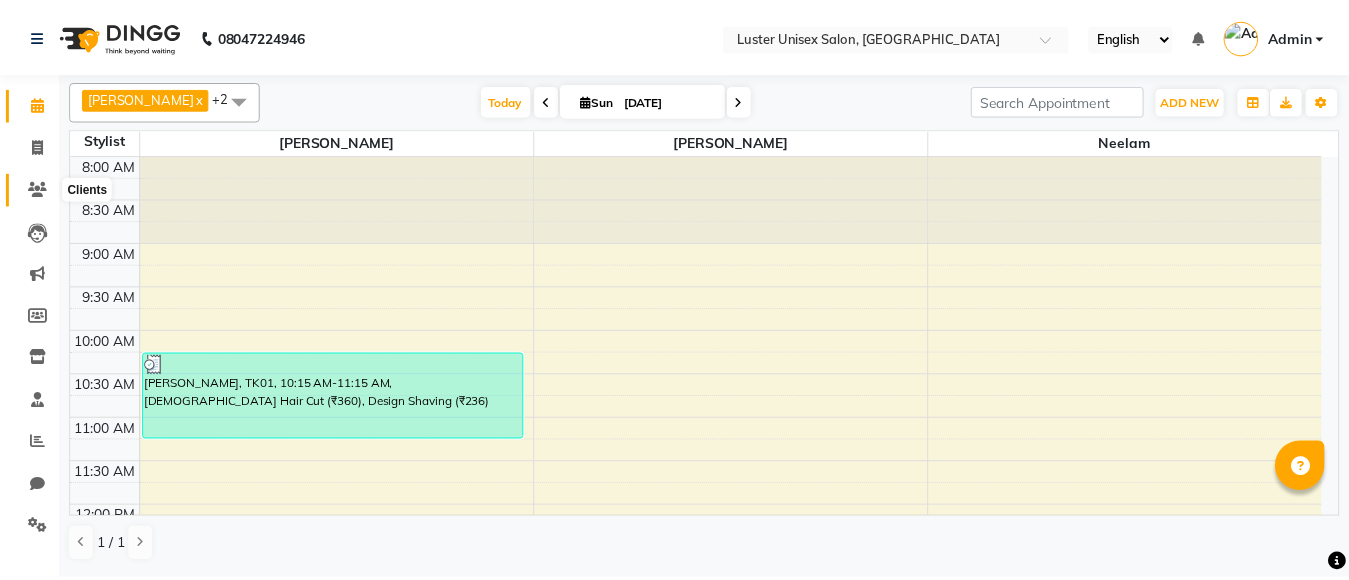 scroll, scrollTop: 0, scrollLeft: 0, axis: both 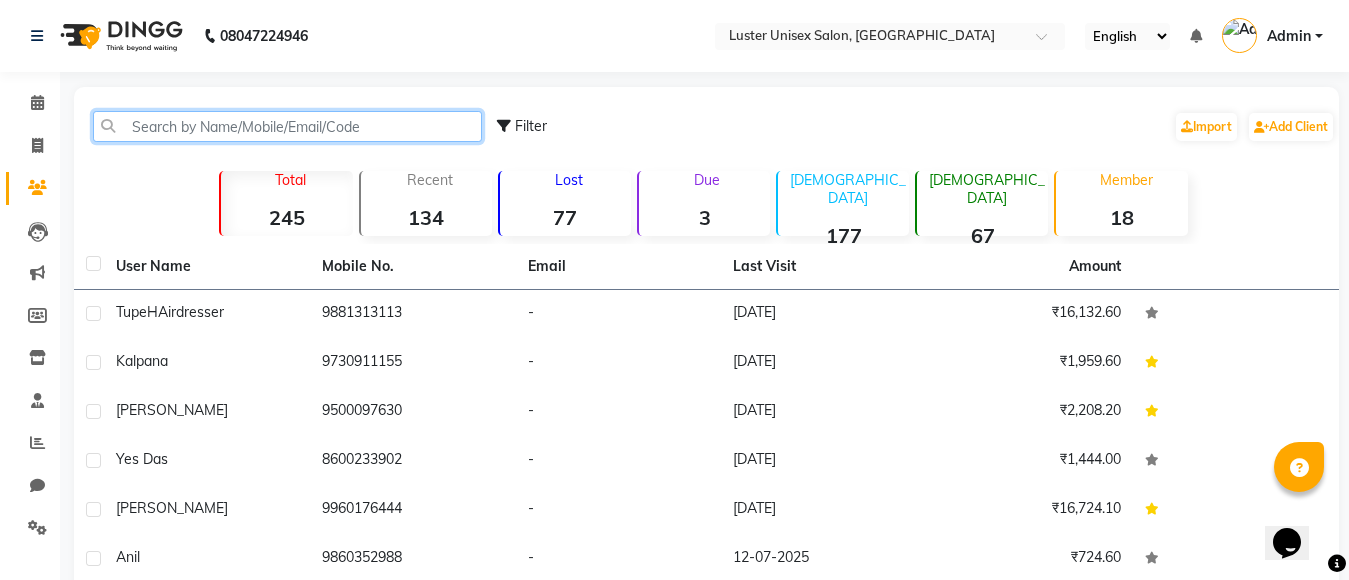 click 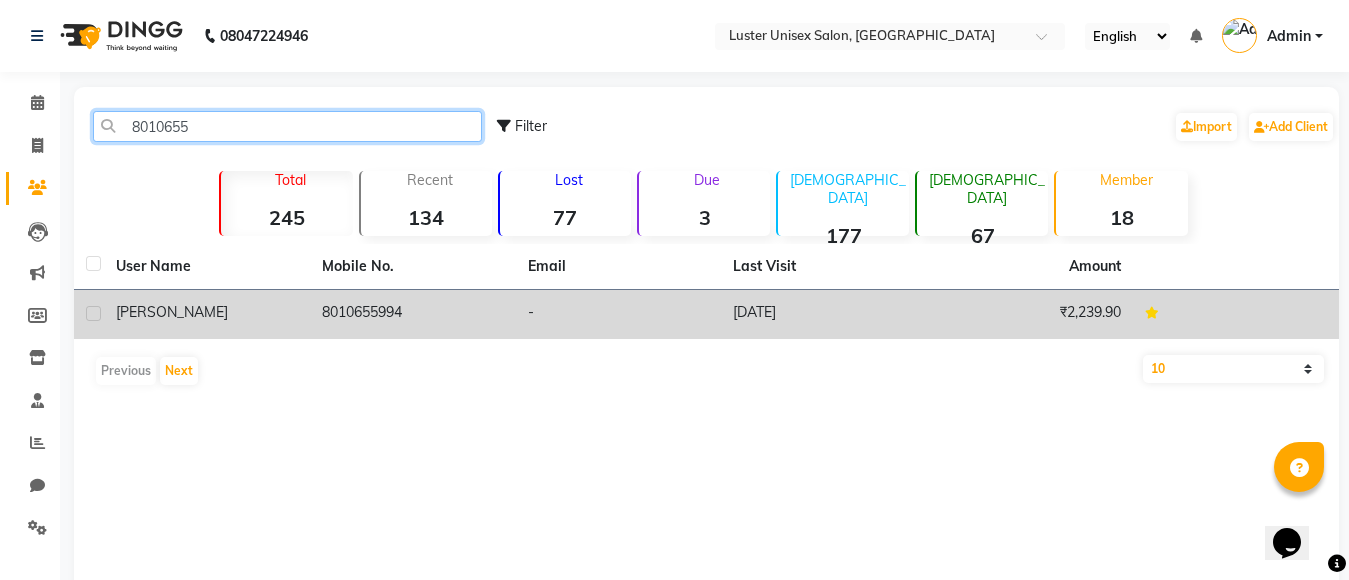 type on "8010655" 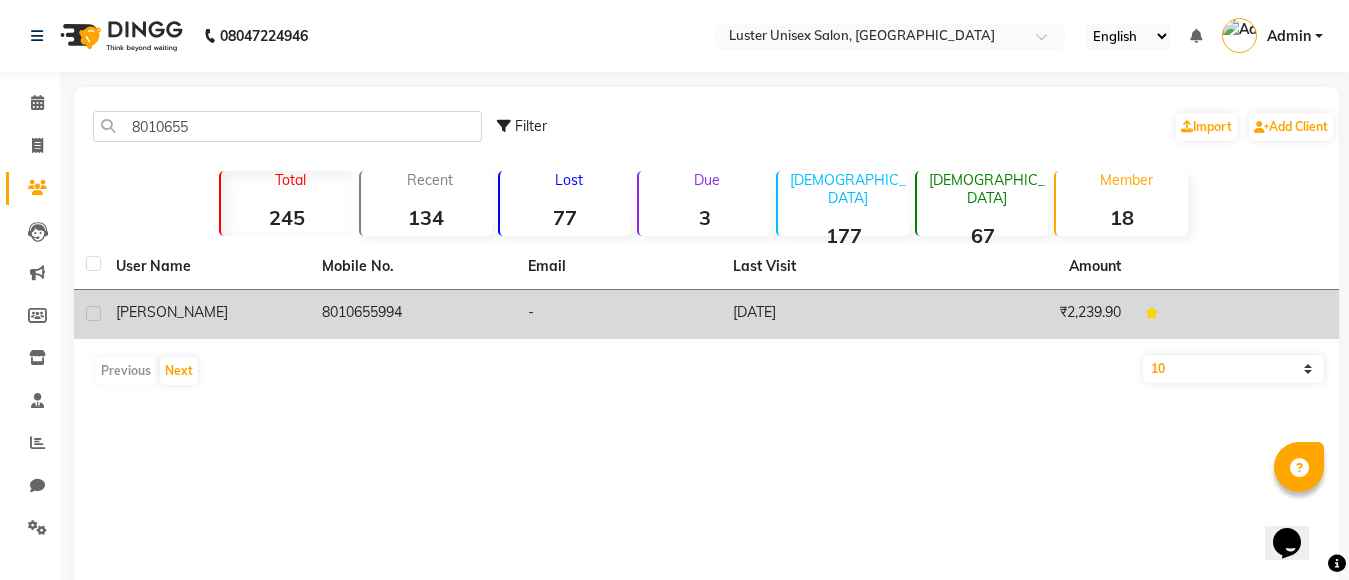 click on "8010655994" 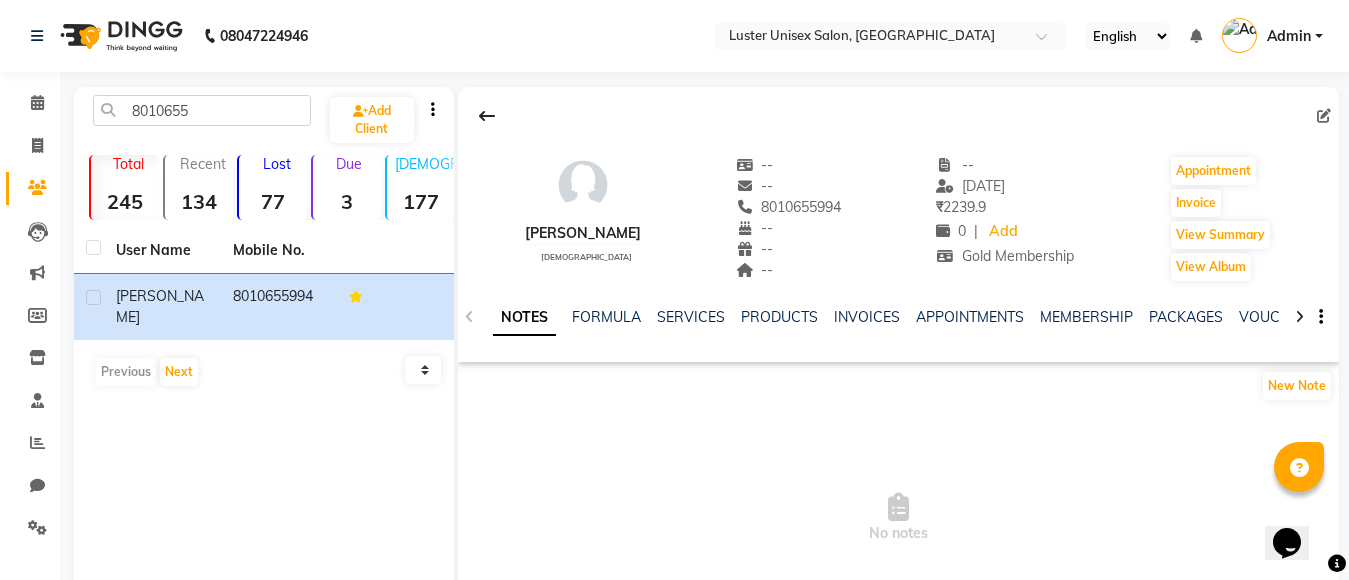scroll, scrollTop: 100, scrollLeft: 0, axis: vertical 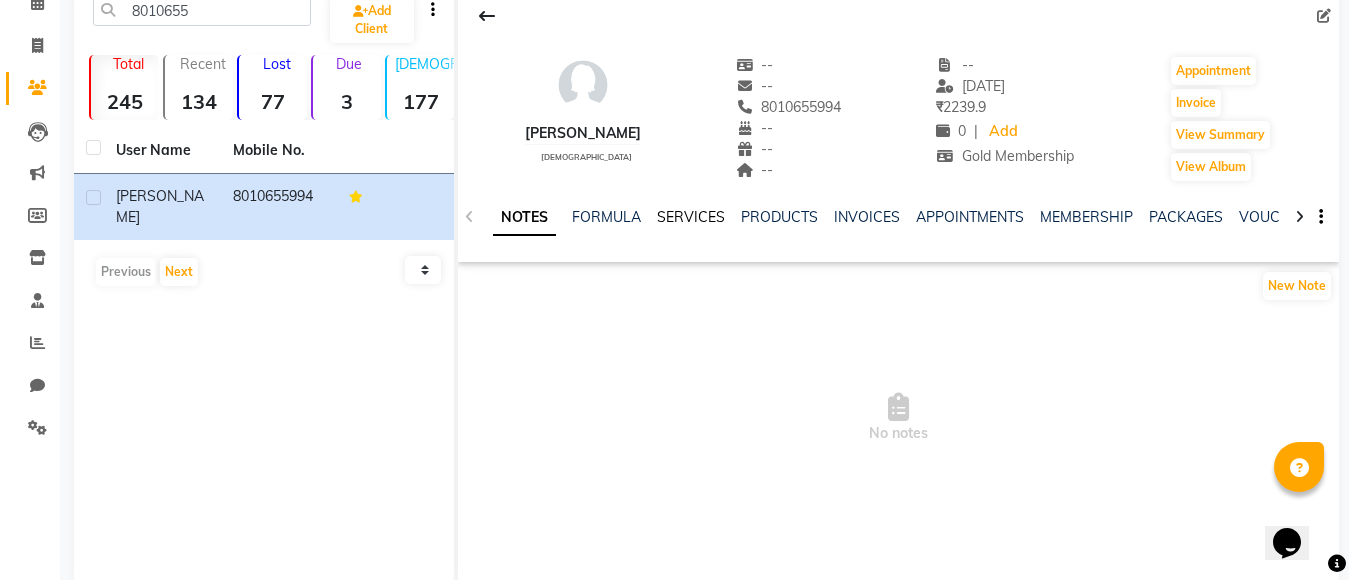 click on "SERVICES" 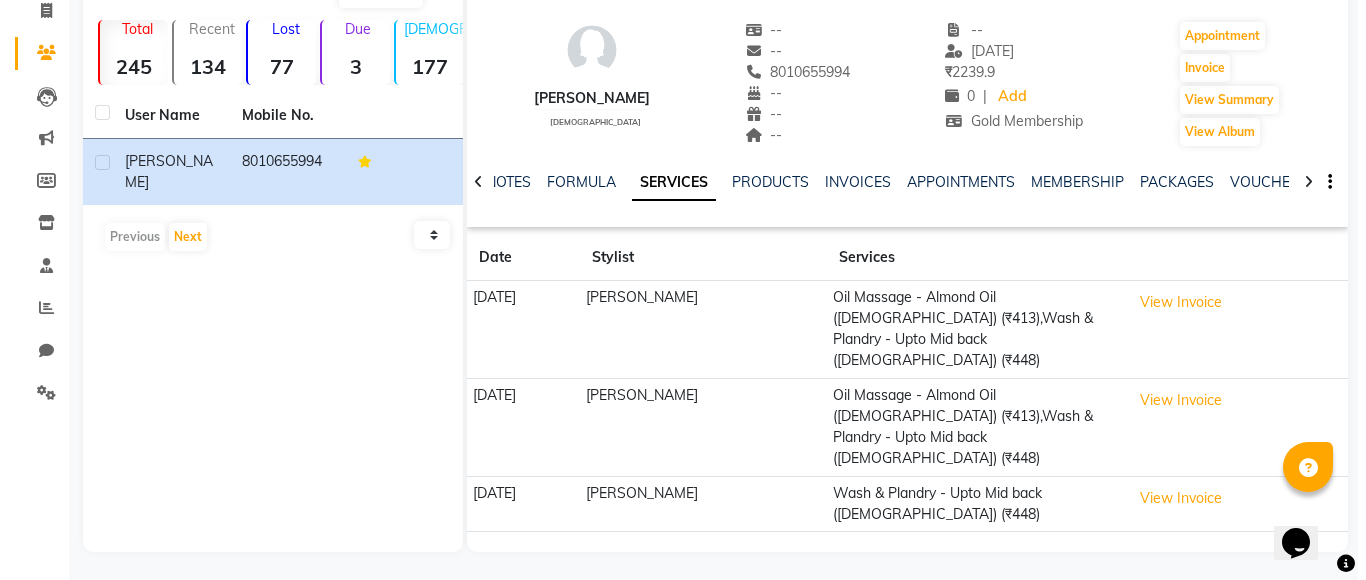 scroll, scrollTop: 137, scrollLeft: 0, axis: vertical 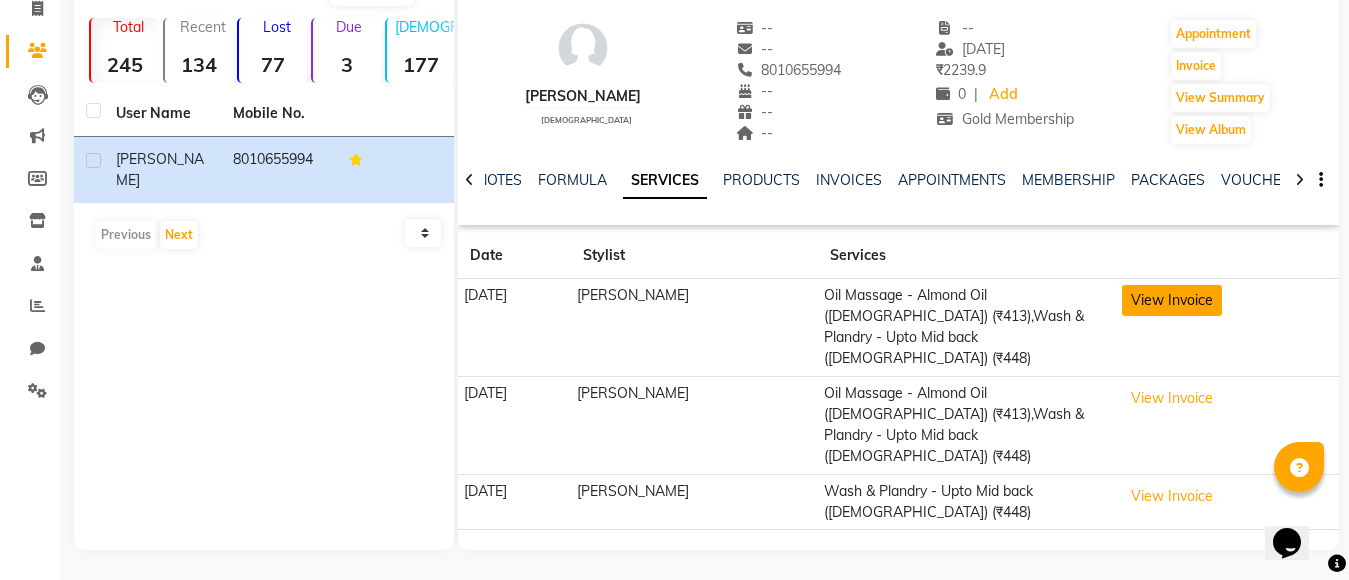 click on "View Invoice" 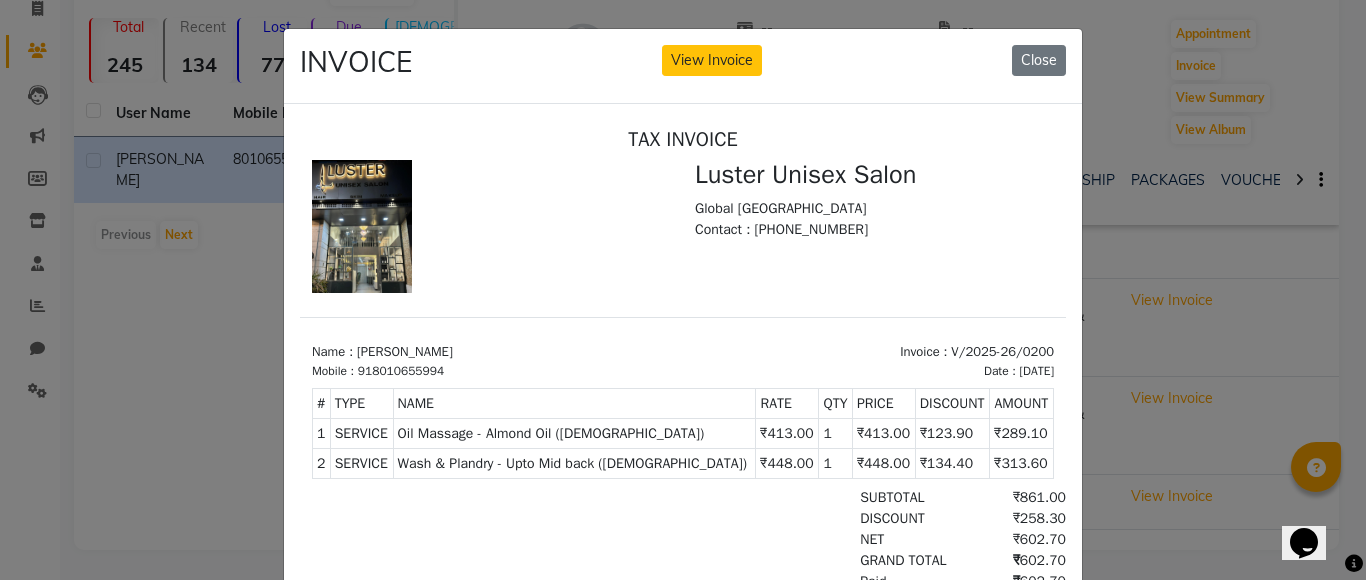 scroll, scrollTop: 16, scrollLeft: 0, axis: vertical 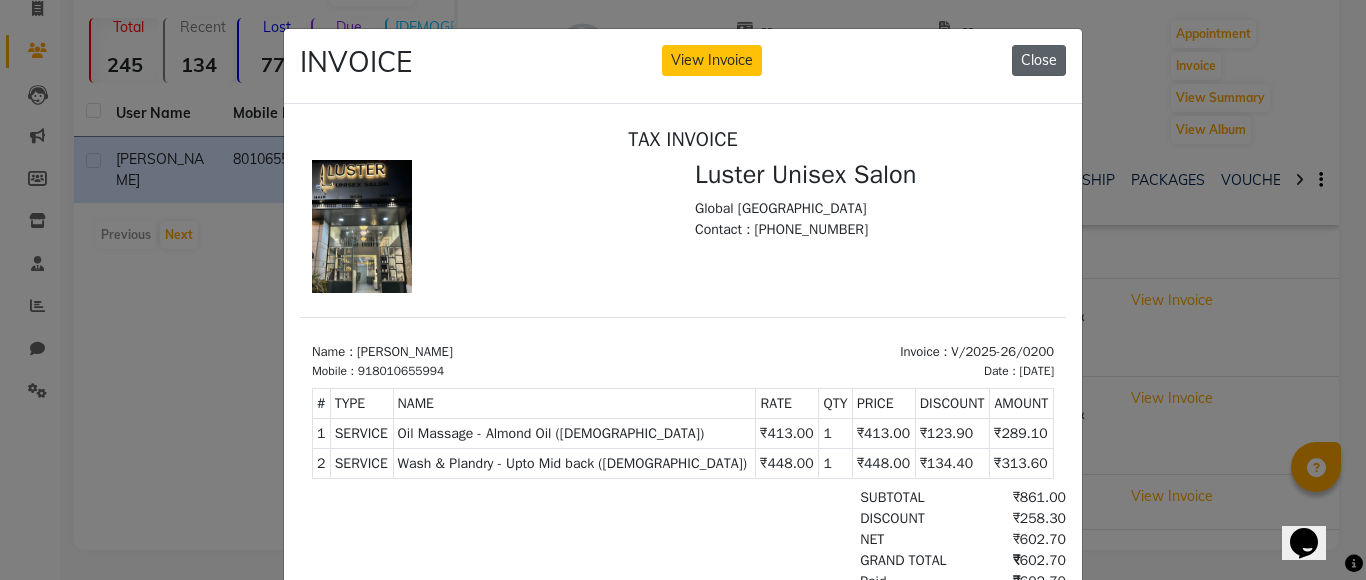 click on "Close" 